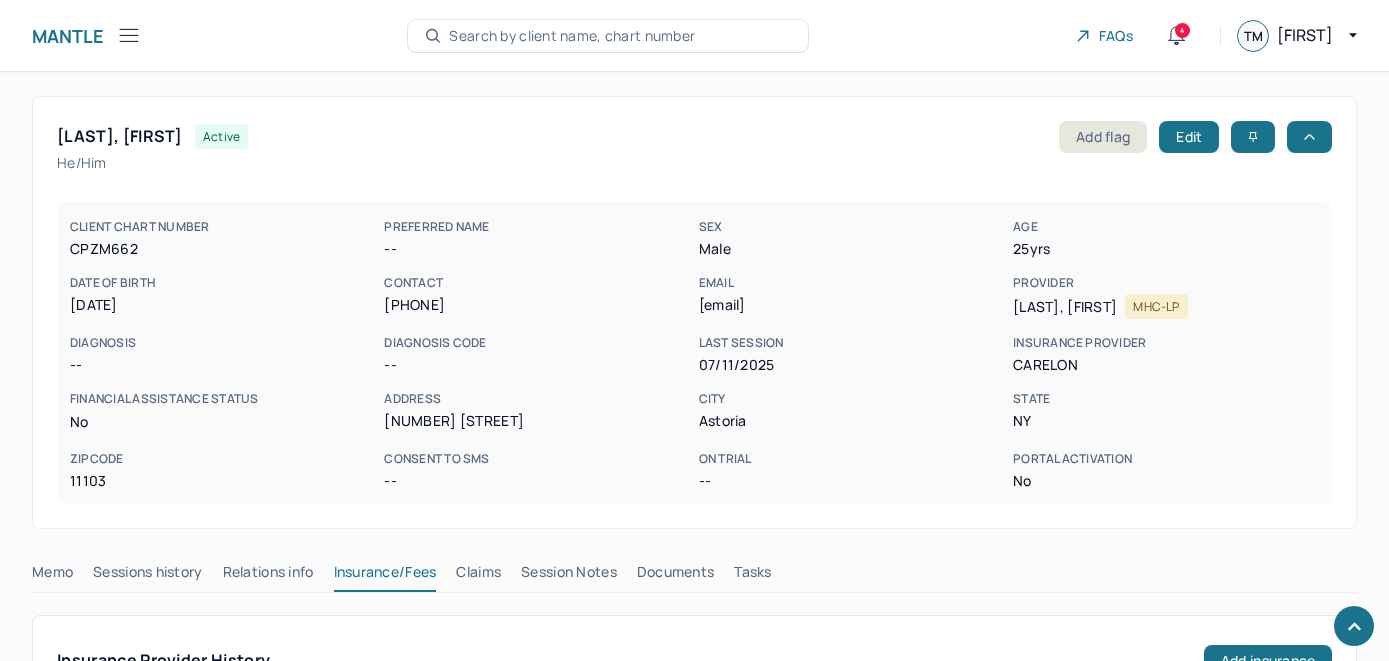 scroll, scrollTop: 961, scrollLeft: 0, axis: vertical 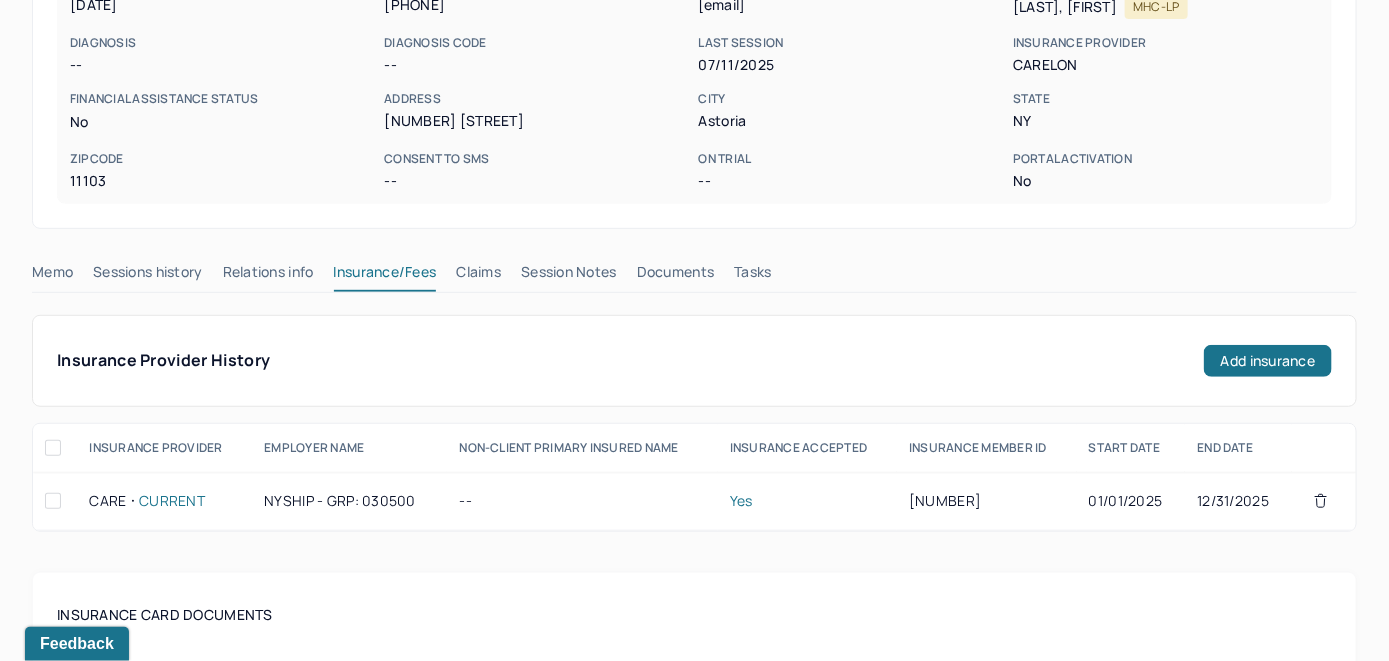 click on "Memo" at bounding box center (52, 276) 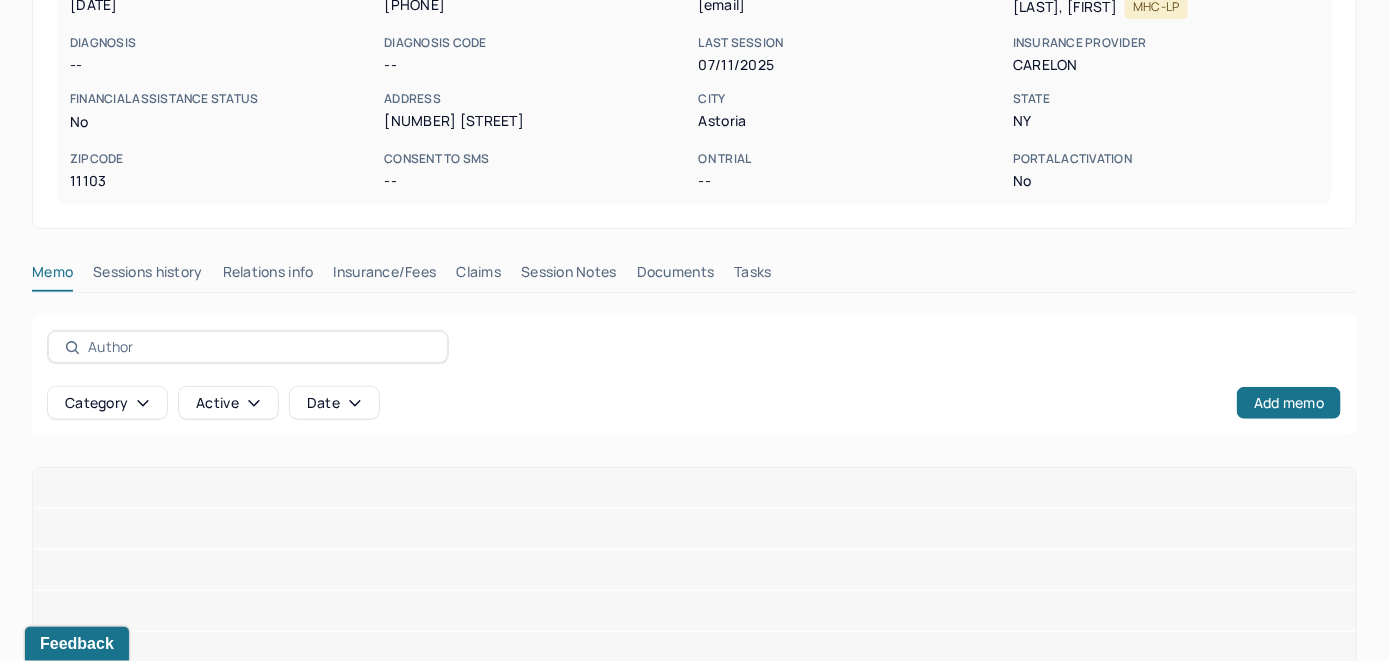 scroll, scrollTop: 261, scrollLeft: 0, axis: vertical 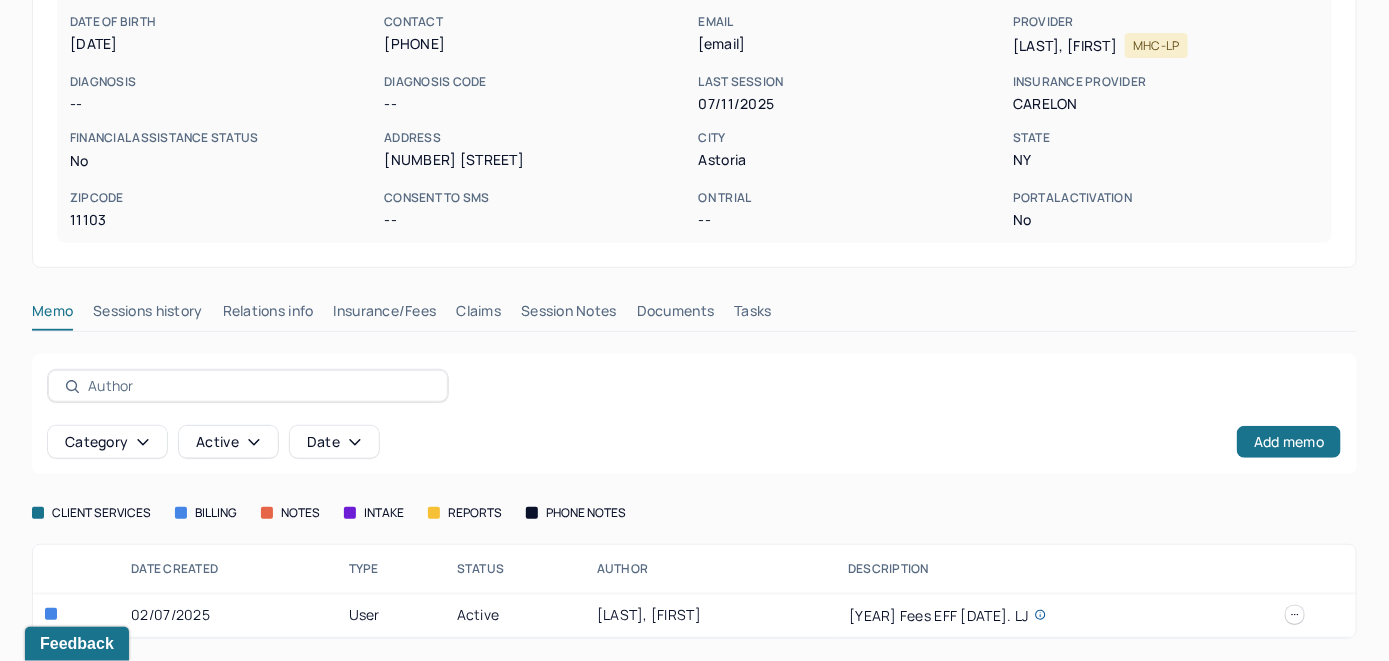 click on "Claims" at bounding box center (478, 315) 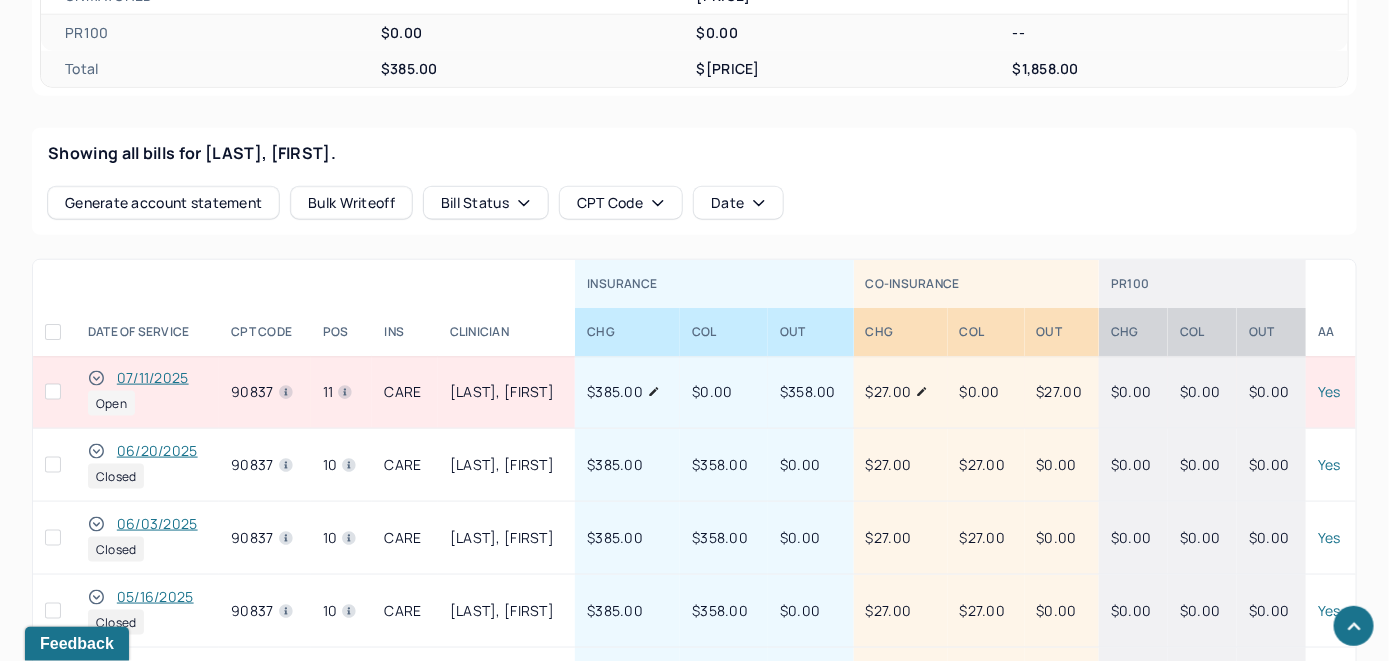 scroll, scrollTop: 802, scrollLeft: 0, axis: vertical 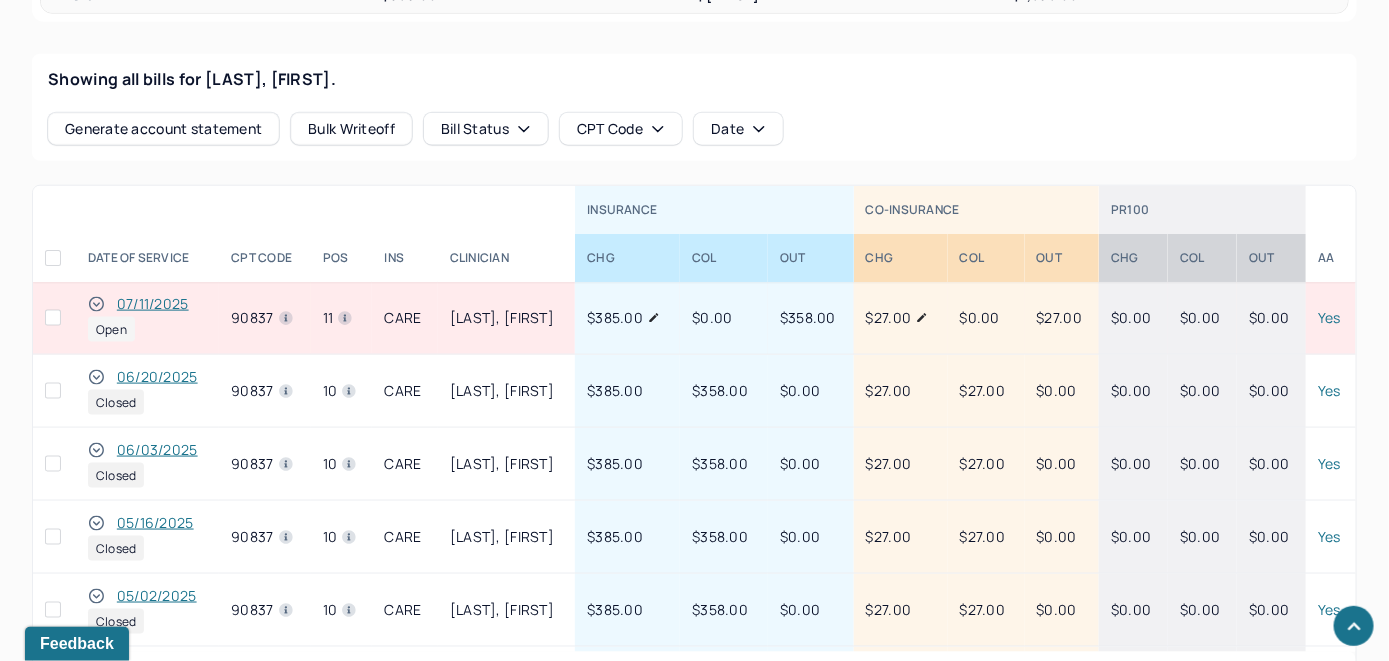 click on "07/11/2025" at bounding box center (153, 304) 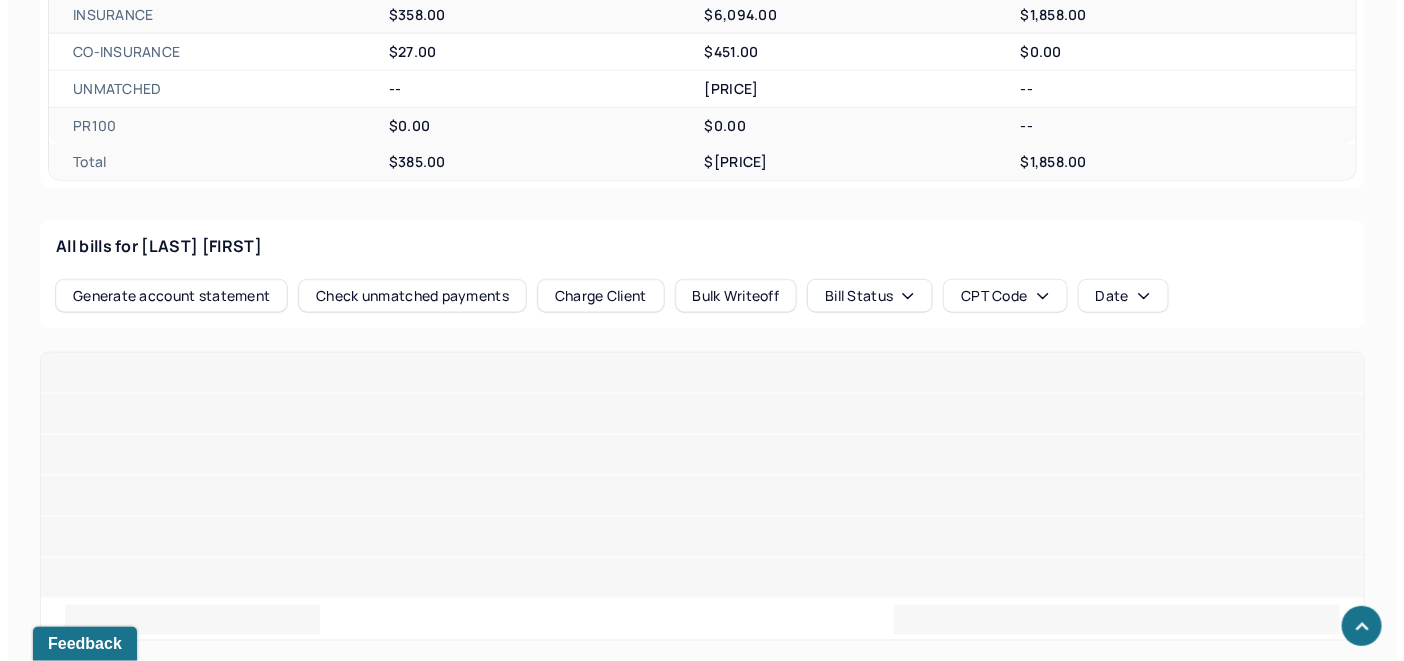 scroll, scrollTop: 764, scrollLeft: 0, axis: vertical 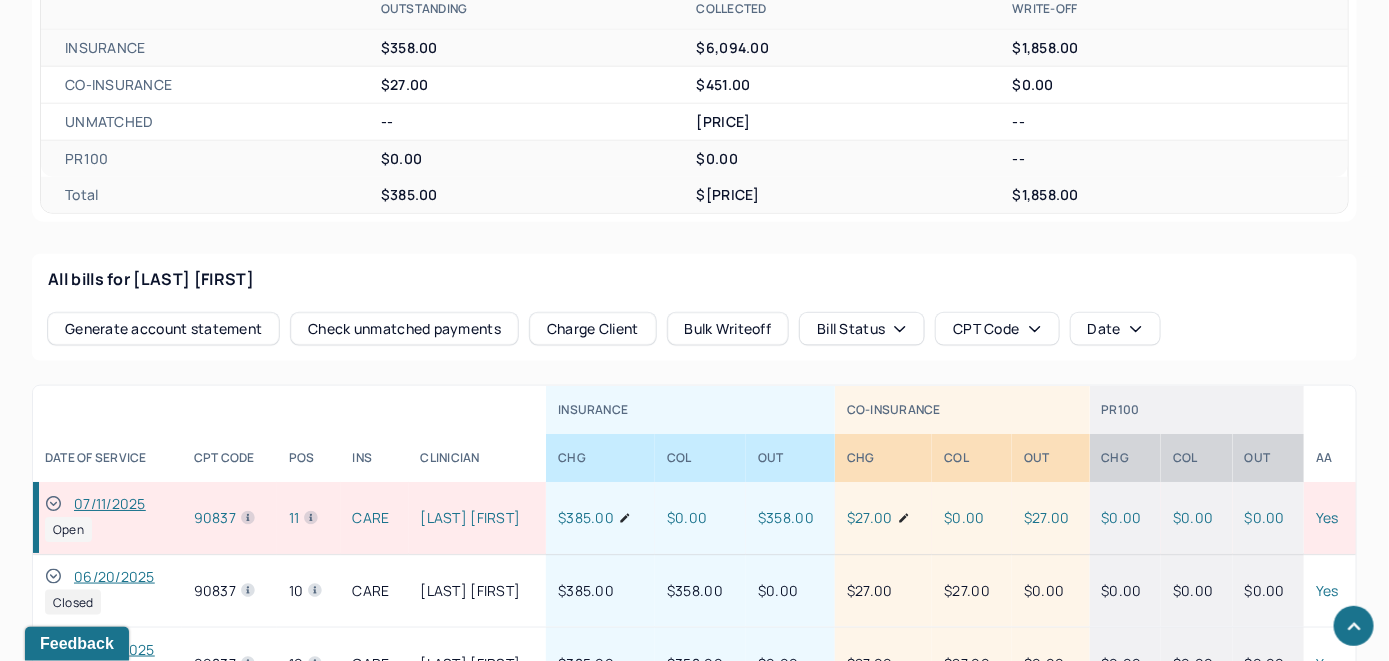 click on "Check unmatched payments" at bounding box center [404, 329] 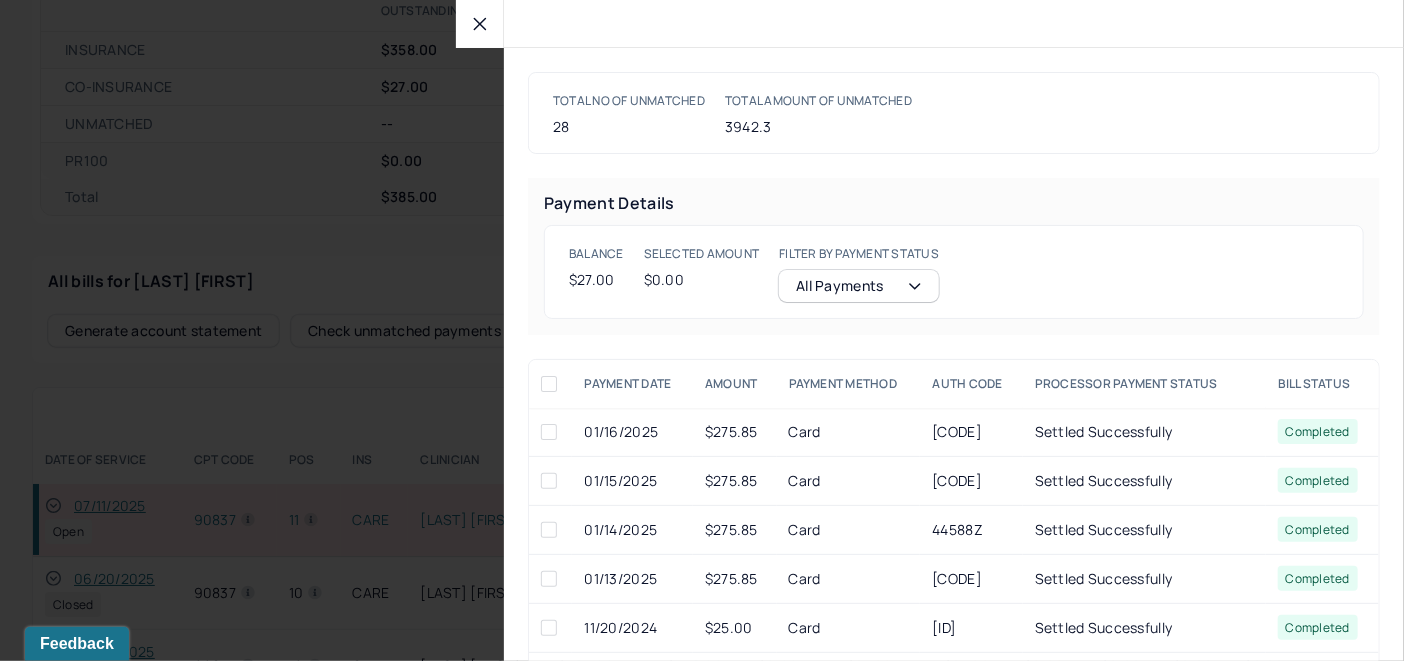 scroll, scrollTop: 765, scrollLeft: 0, axis: vertical 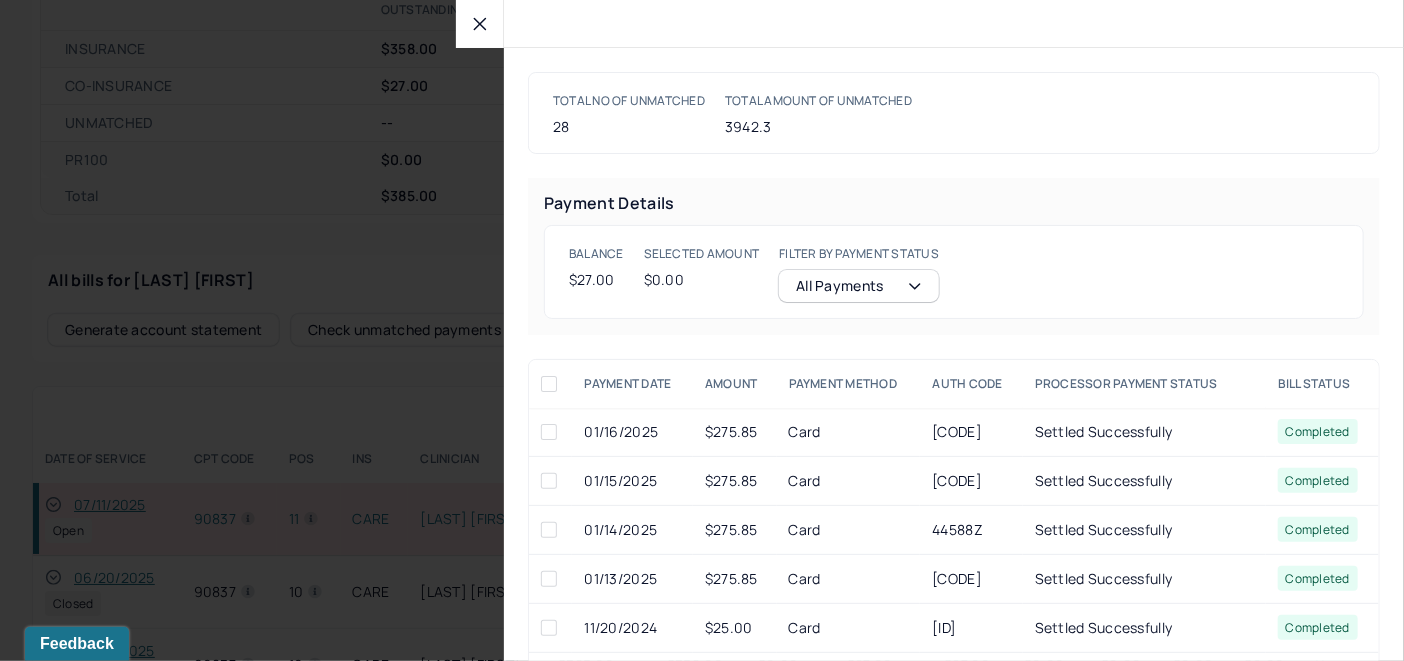 drag, startPoint x: 473, startPoint y: 16, endPoint x: 535, endPoint y: 205, distance: 198.90953 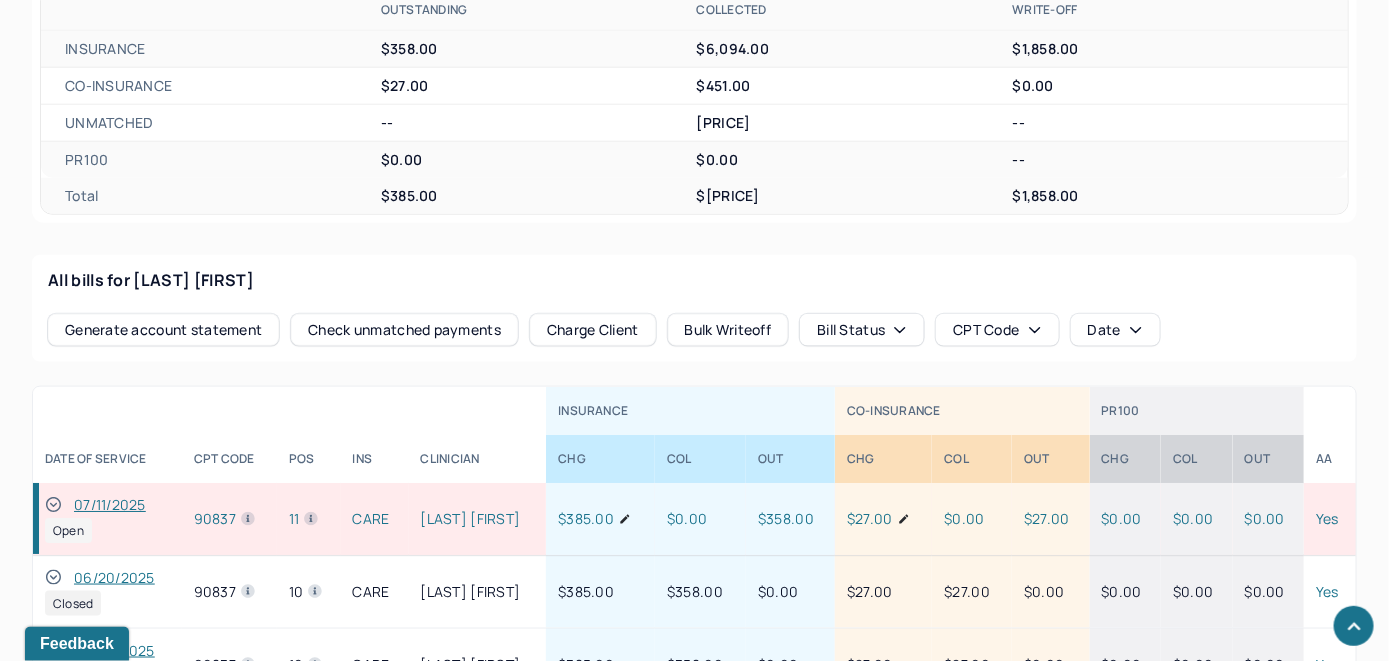 click on "Charge Client" at bounding box center [593, 330] 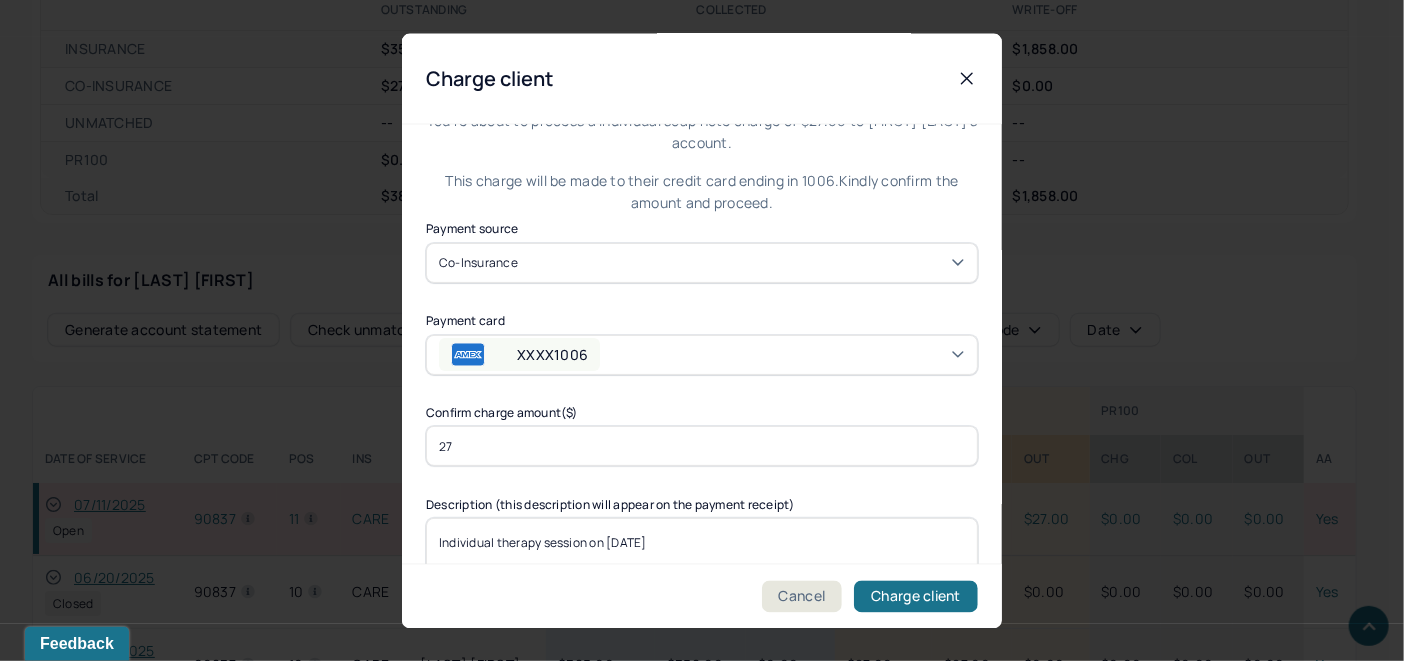 scroll, scrollTop: 100, scrollLeft: 0, axis: vertical 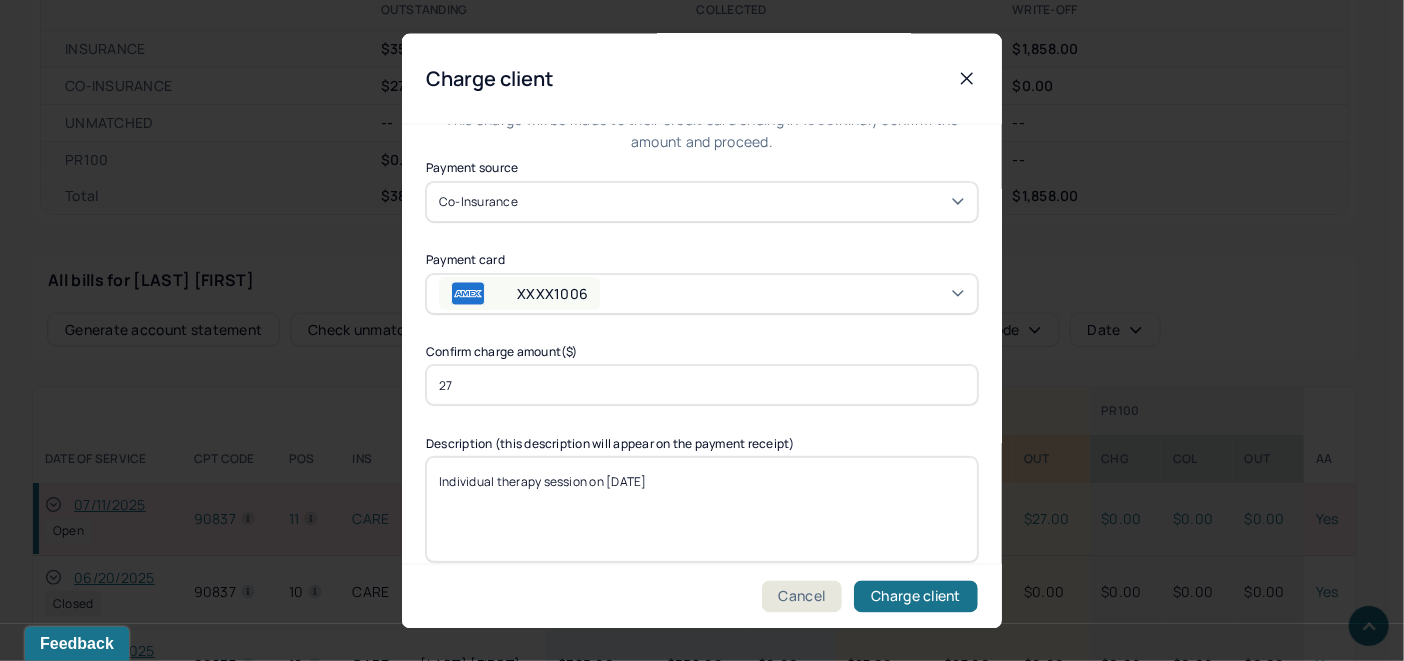 click on "XXXX1006" at bounding box center [702, 293] 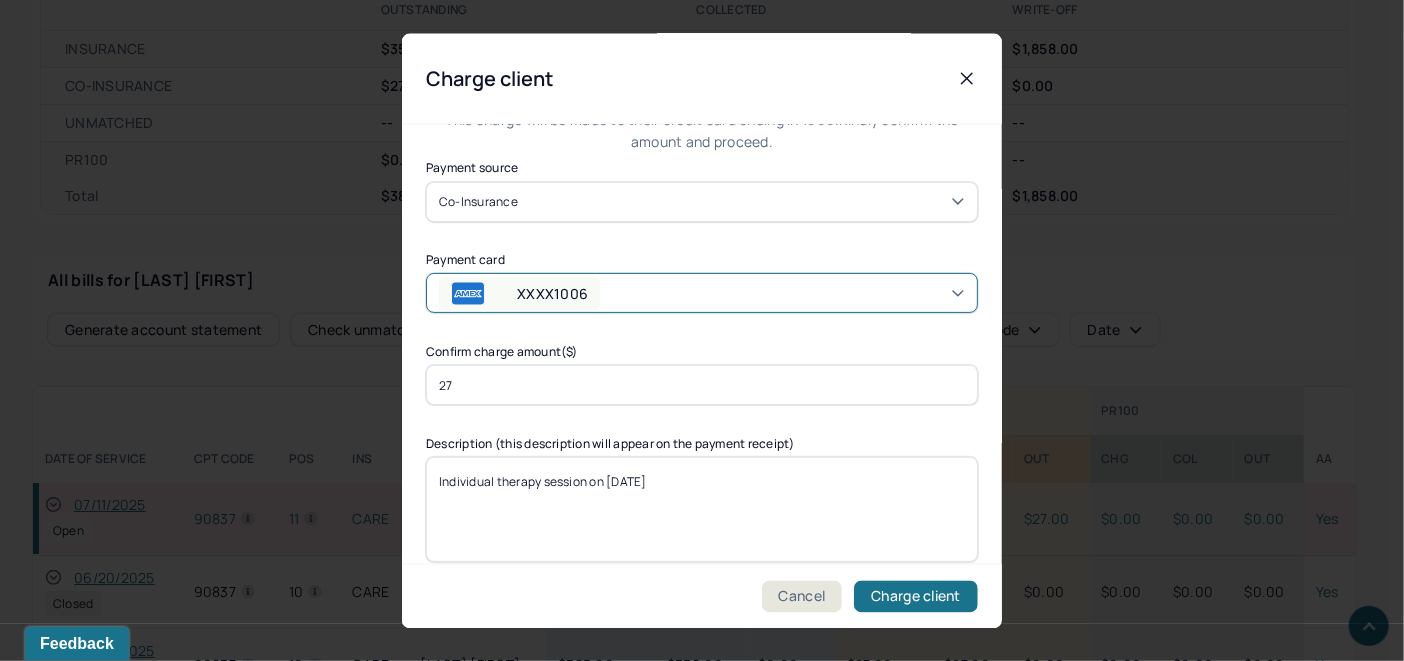 click on "ADDED 11/5/24" at bounding box center [1034, 982] 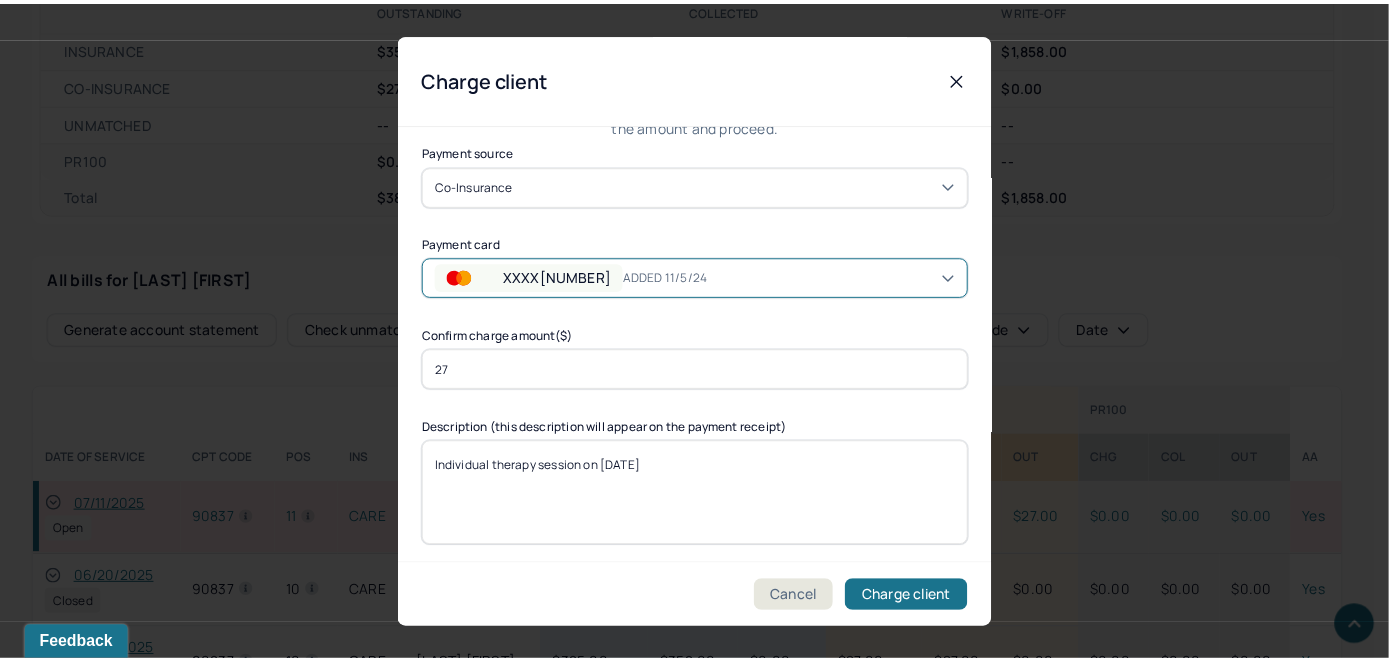 scroll, scrollTop: 121, scrollLeft: 0, axis: vertical 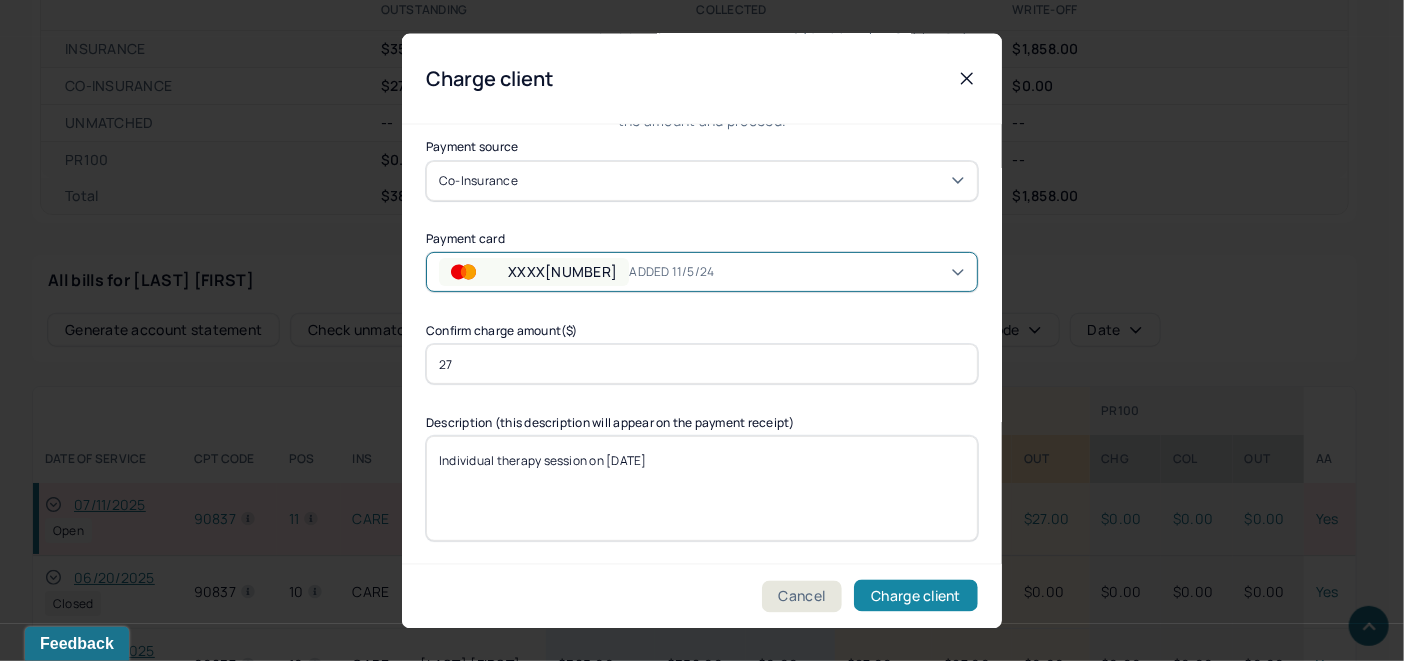 click on "Charge client" at bounding box center [916, 596] 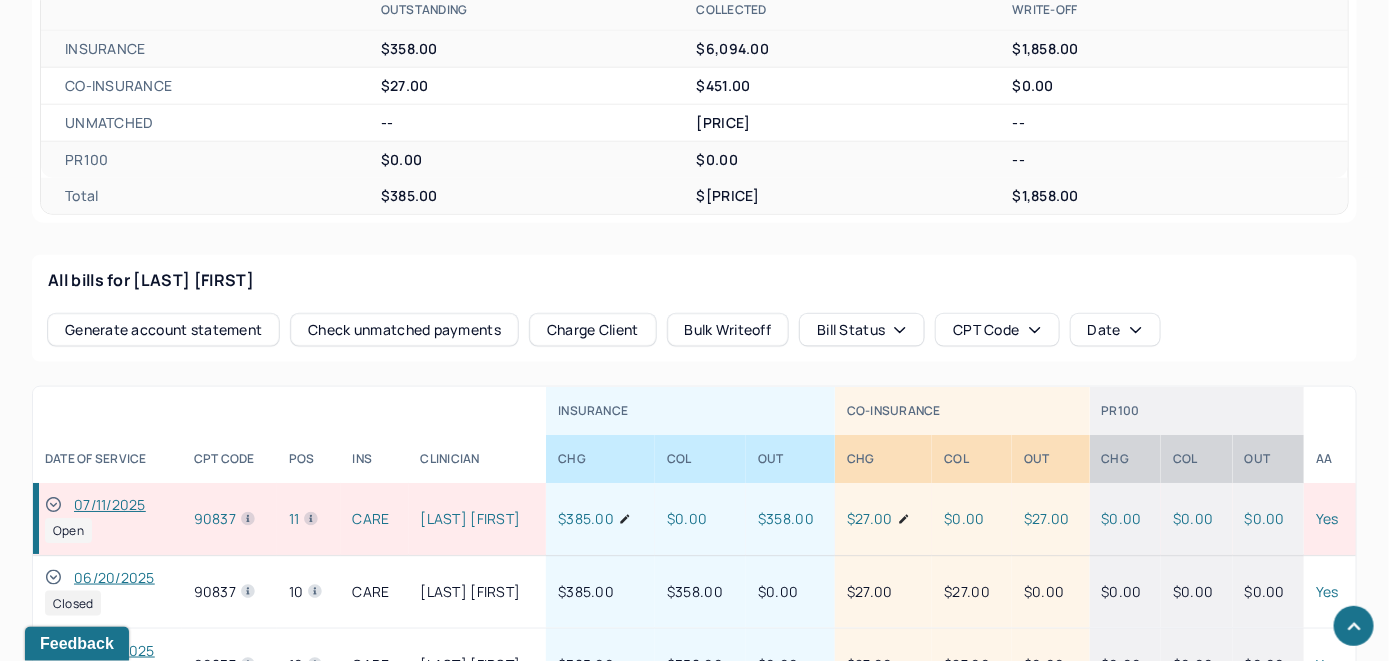 click 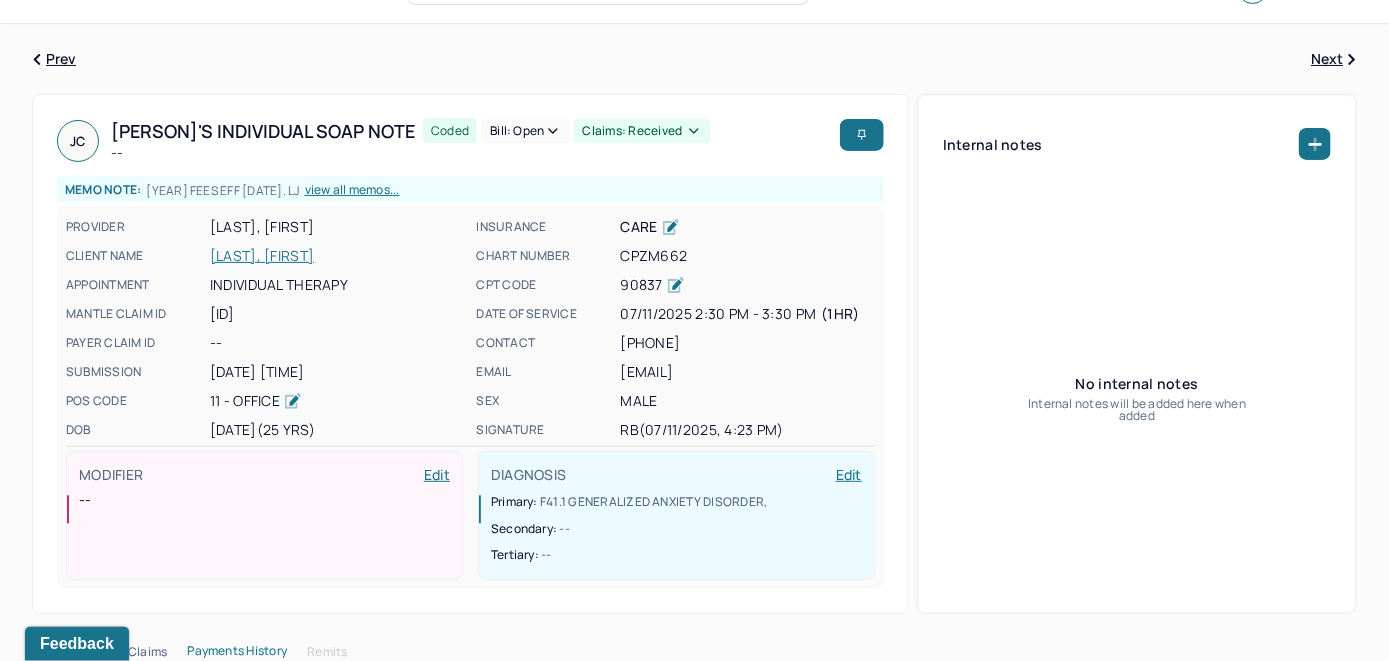 scroll, scrollTop: 0, scrollLeft: 0, axis: both 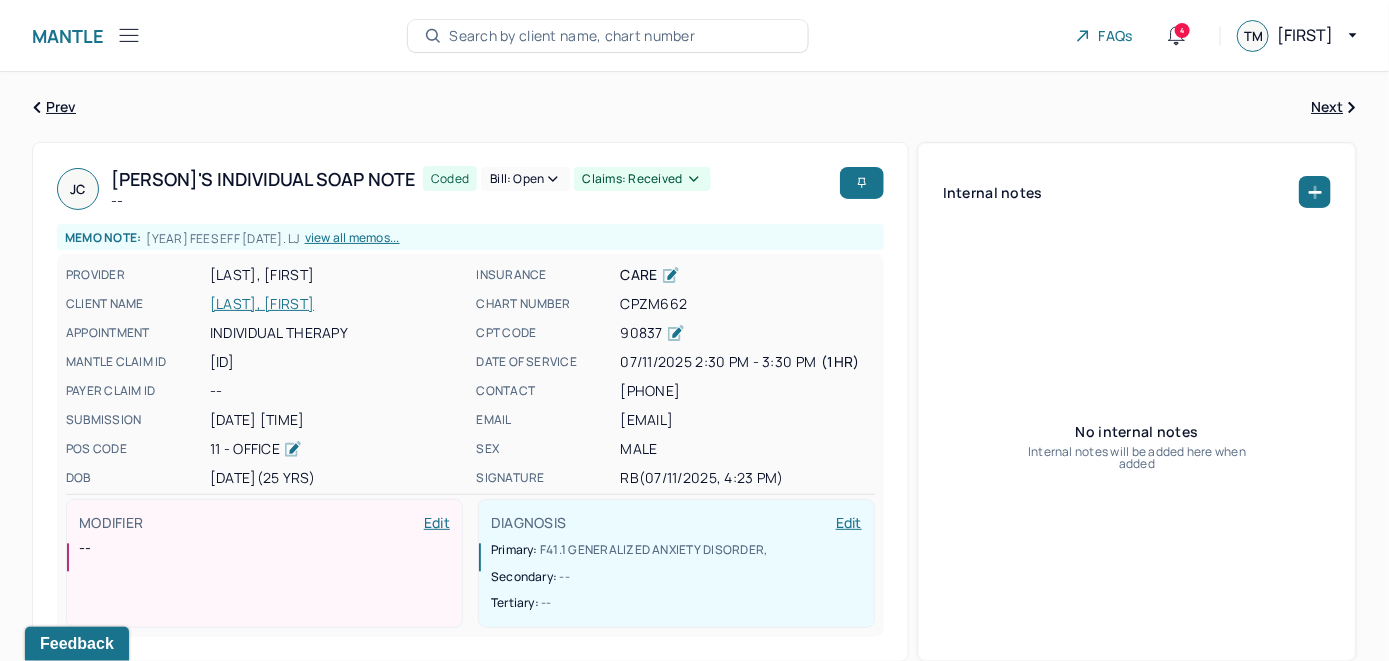 click on "Bill: Open" at bounding box center [525, 179] 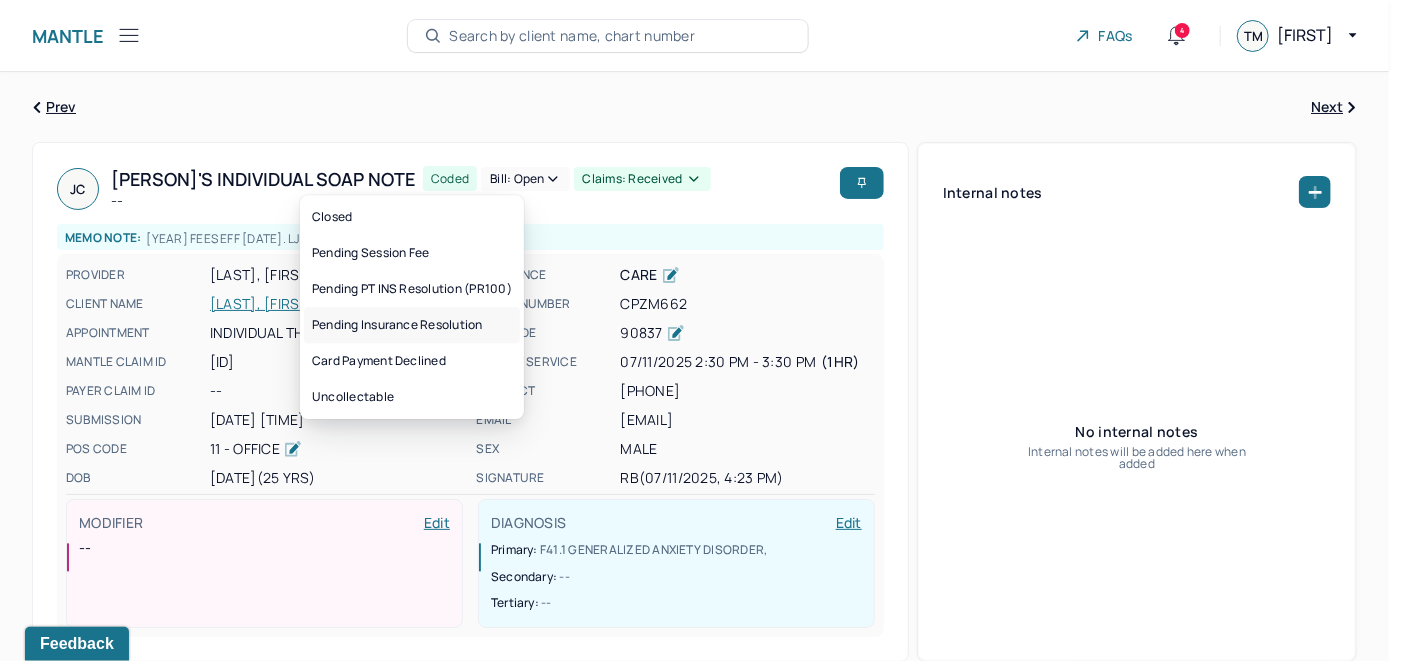 click on "Pending Insurance Resolution" at bounding box center [412, 325] 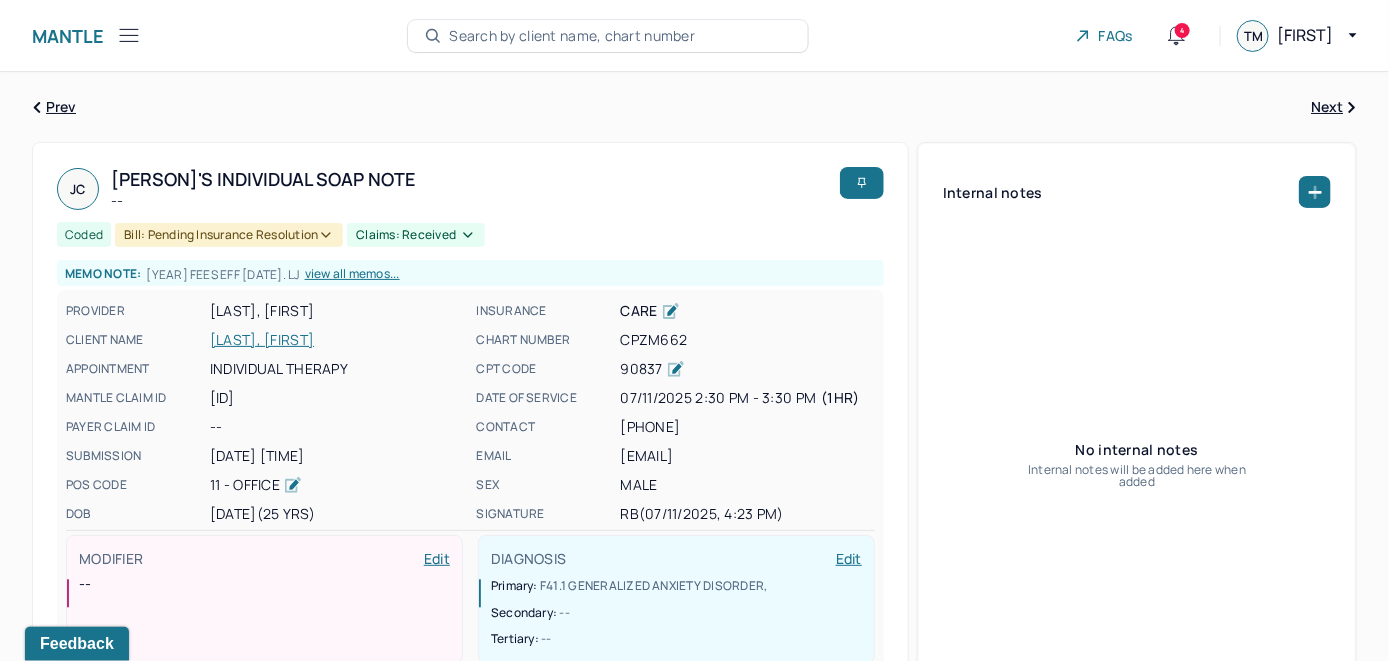 click on "Search by client name, chart number" at bounding box center (608, 36) 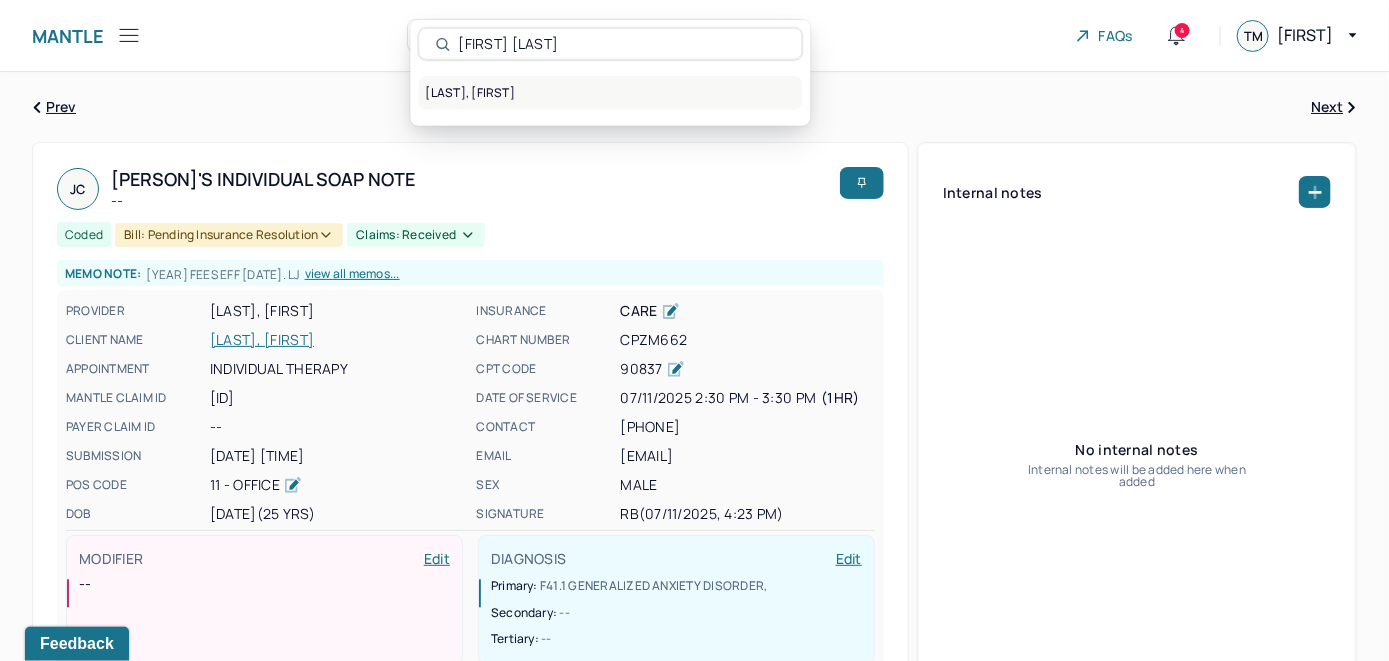 type on "[FIRST] [LAST]" 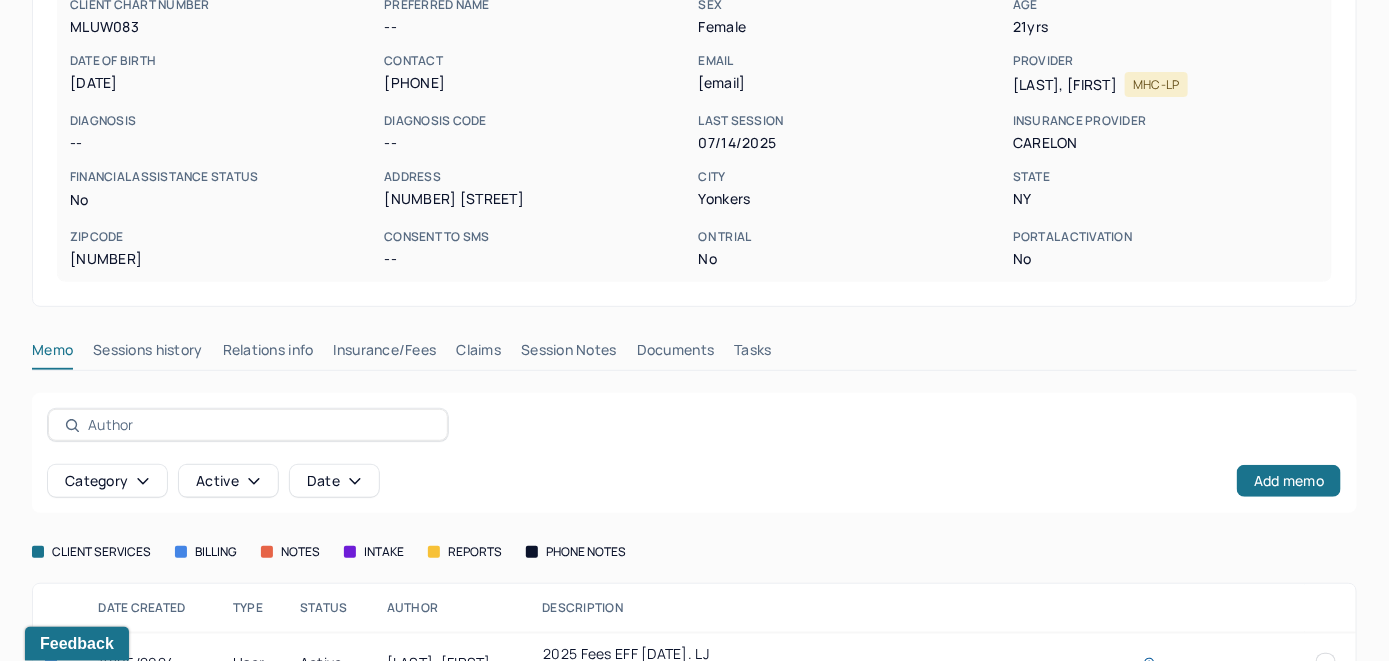 scroll, scrollTop: 279, scrollLeft: 0, axis: vertical 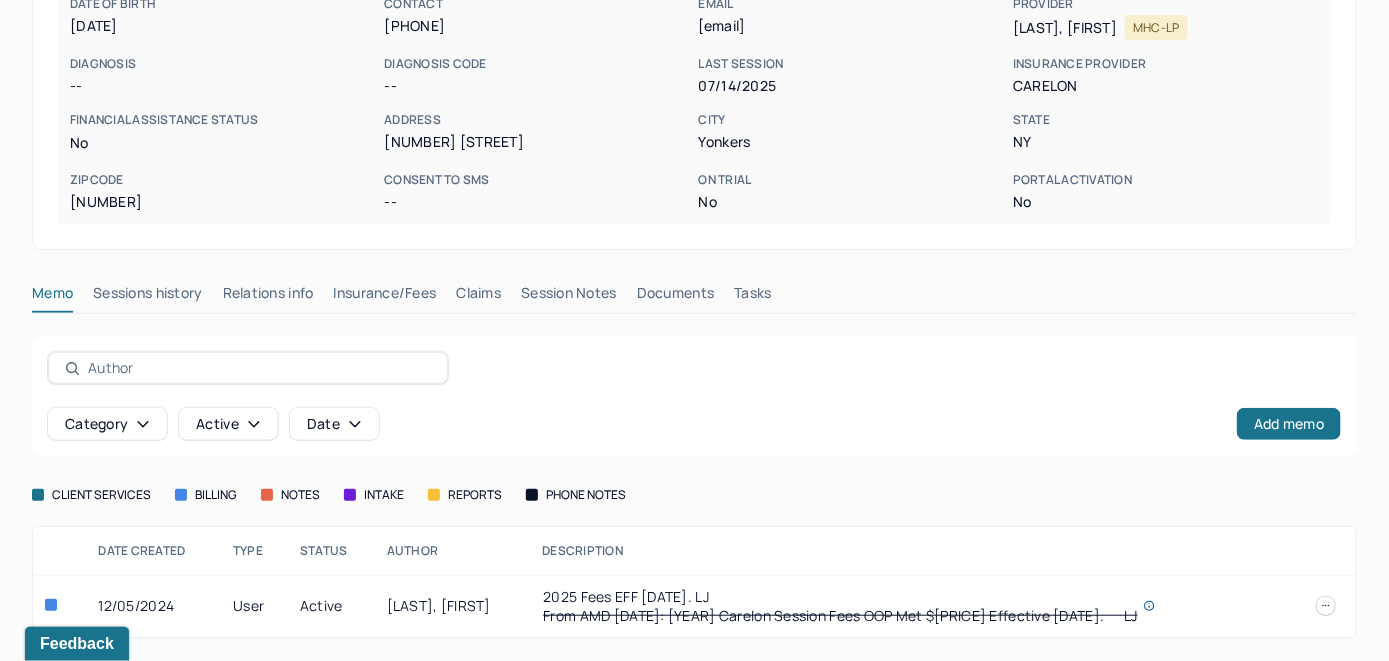 click on "Insurance/Fees" at bounding box center (385, 297) 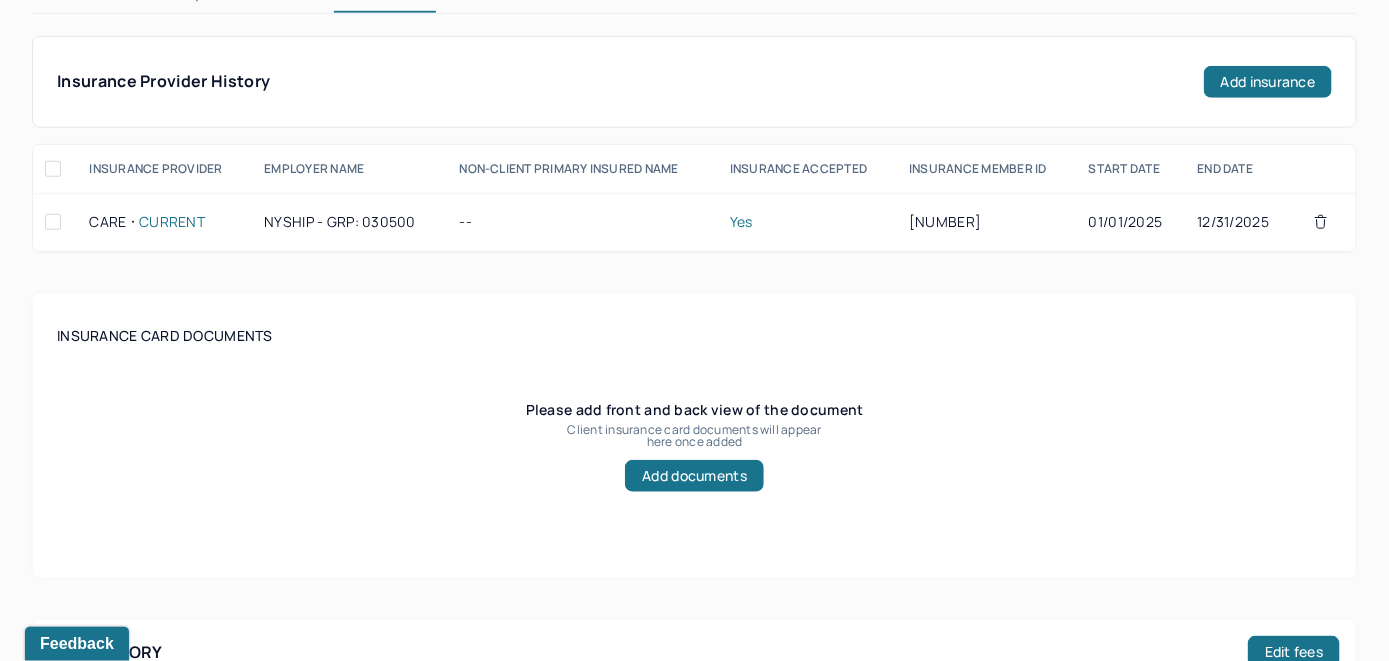 scroll, scrollTop: 379, scrollLeft: 0, axis: vertical 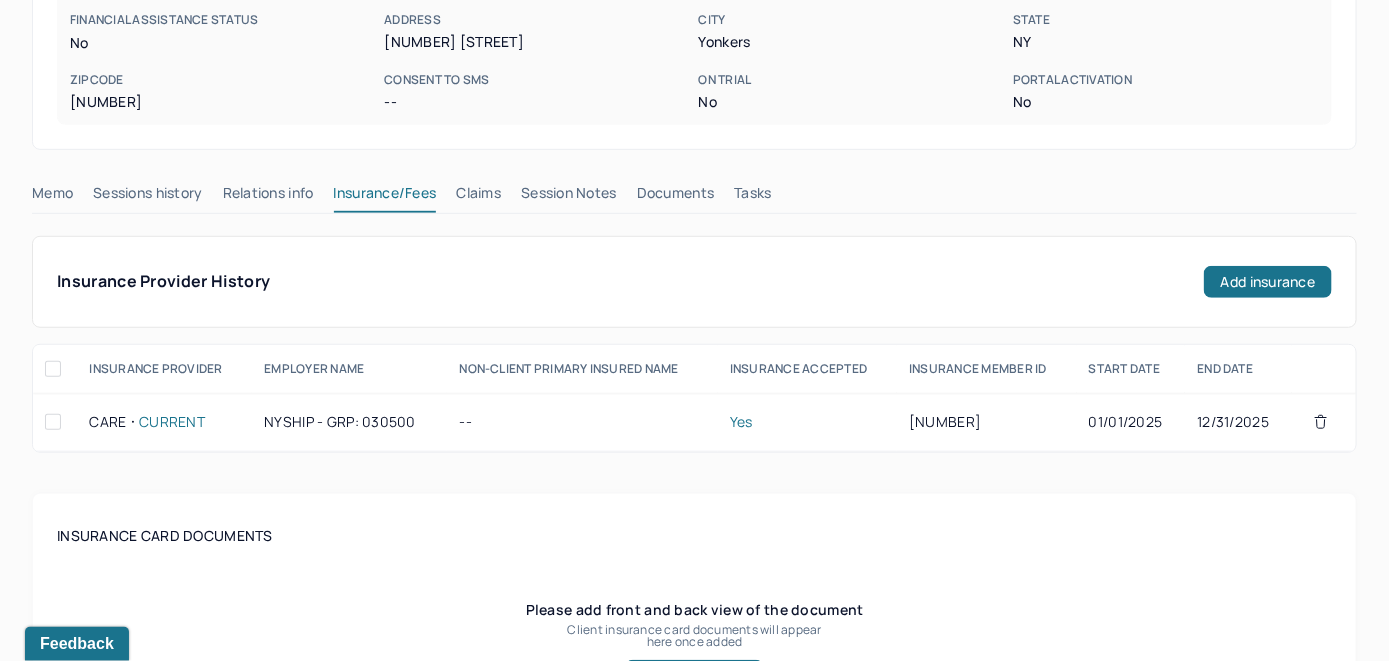 click on "Claims" at bounding box center [478, 197] 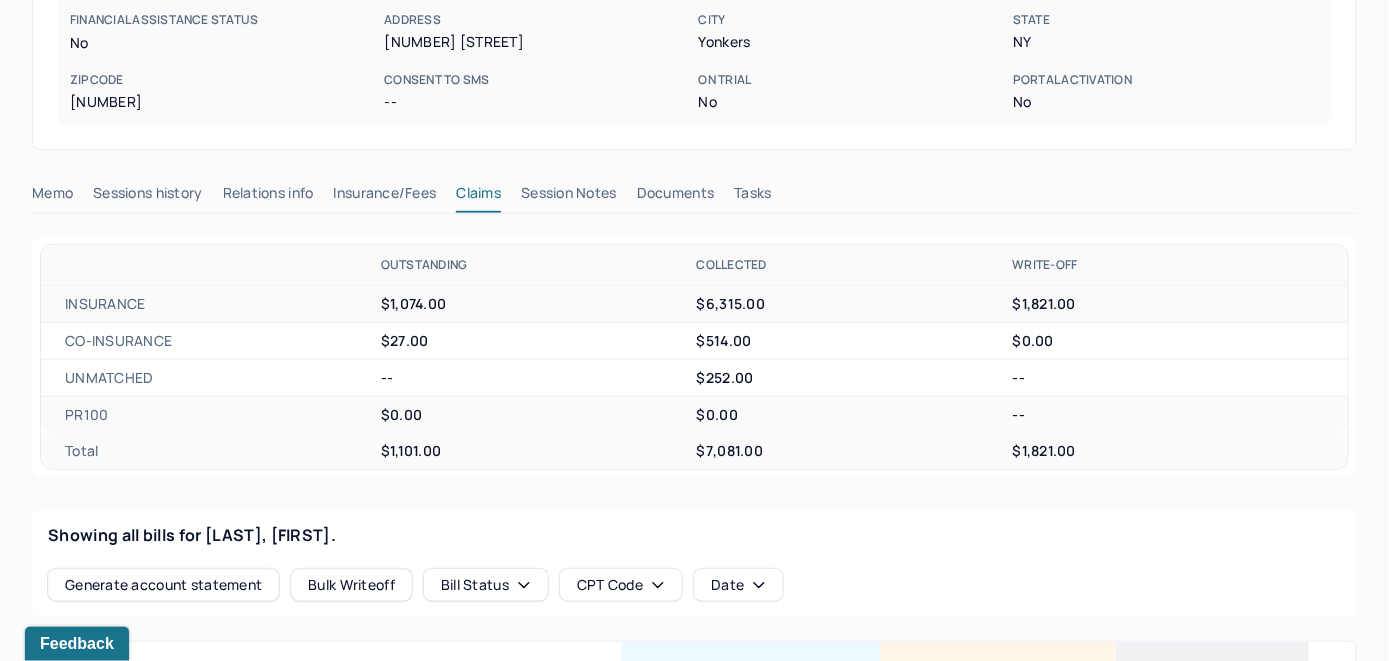 scroll, scrollTop: 679, scrollLeft: 0, axis: vertical 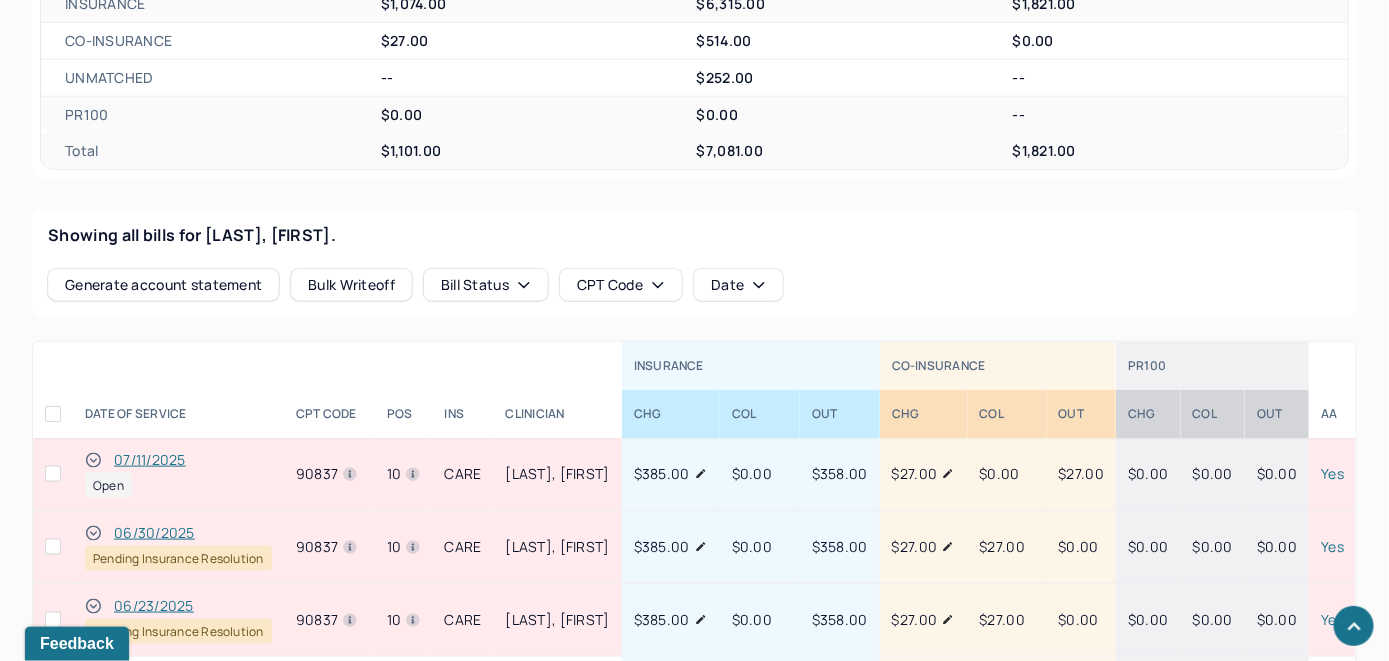 click on "07/11/2025" at bounding box center [150, 460] 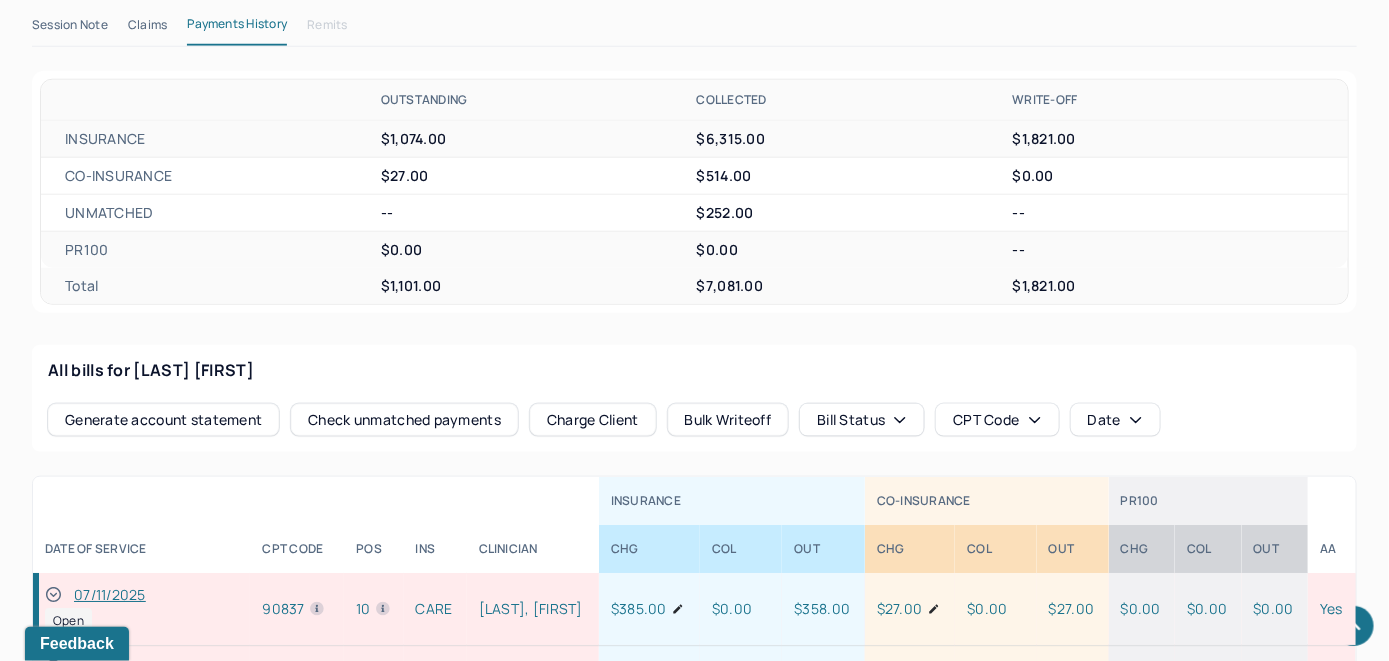 scroll, scrollTop: 907, scrollLeft: 0, axis: vertical 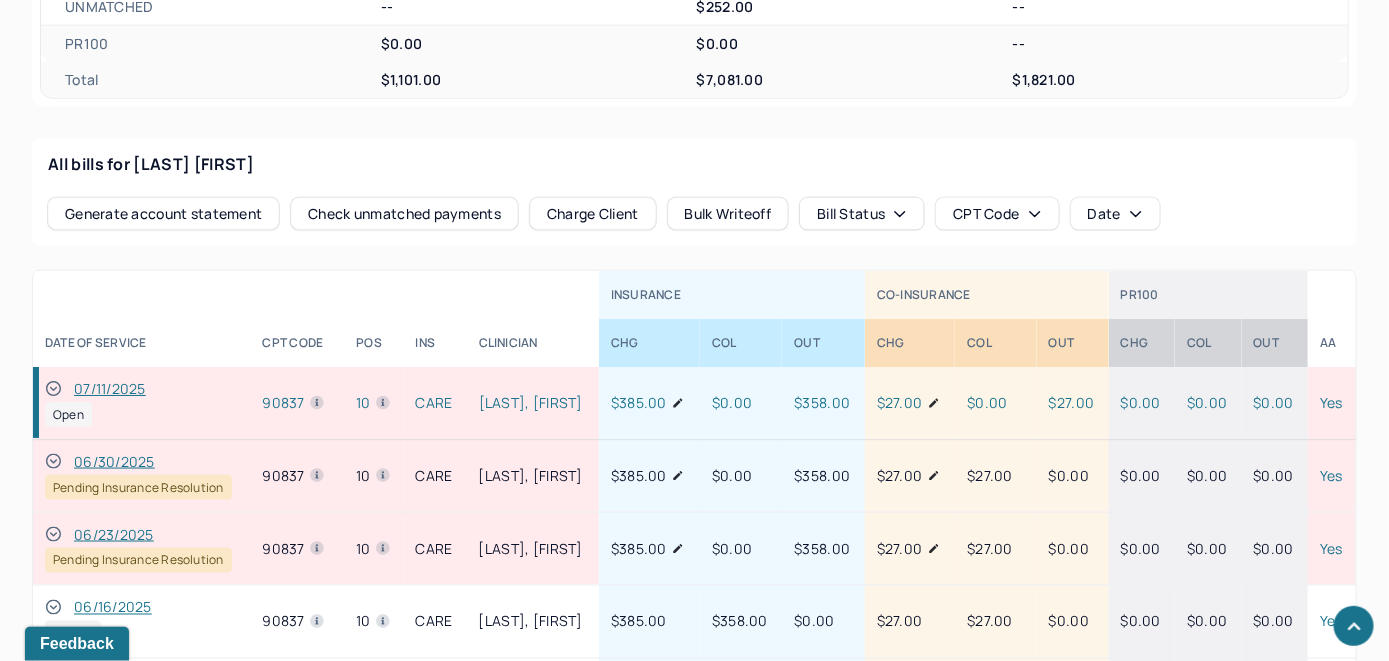 click on "07/11/2025" at bounding box center (110, 389) 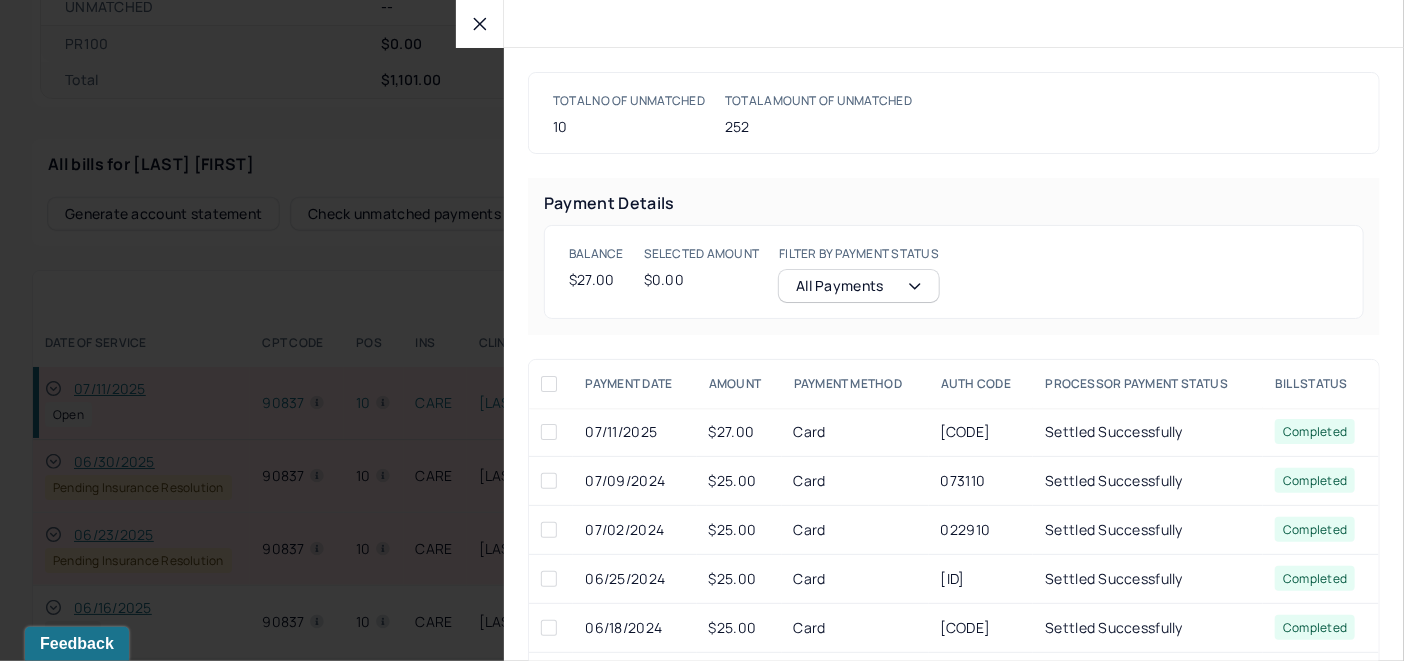 click at bounding box center [549, 432] 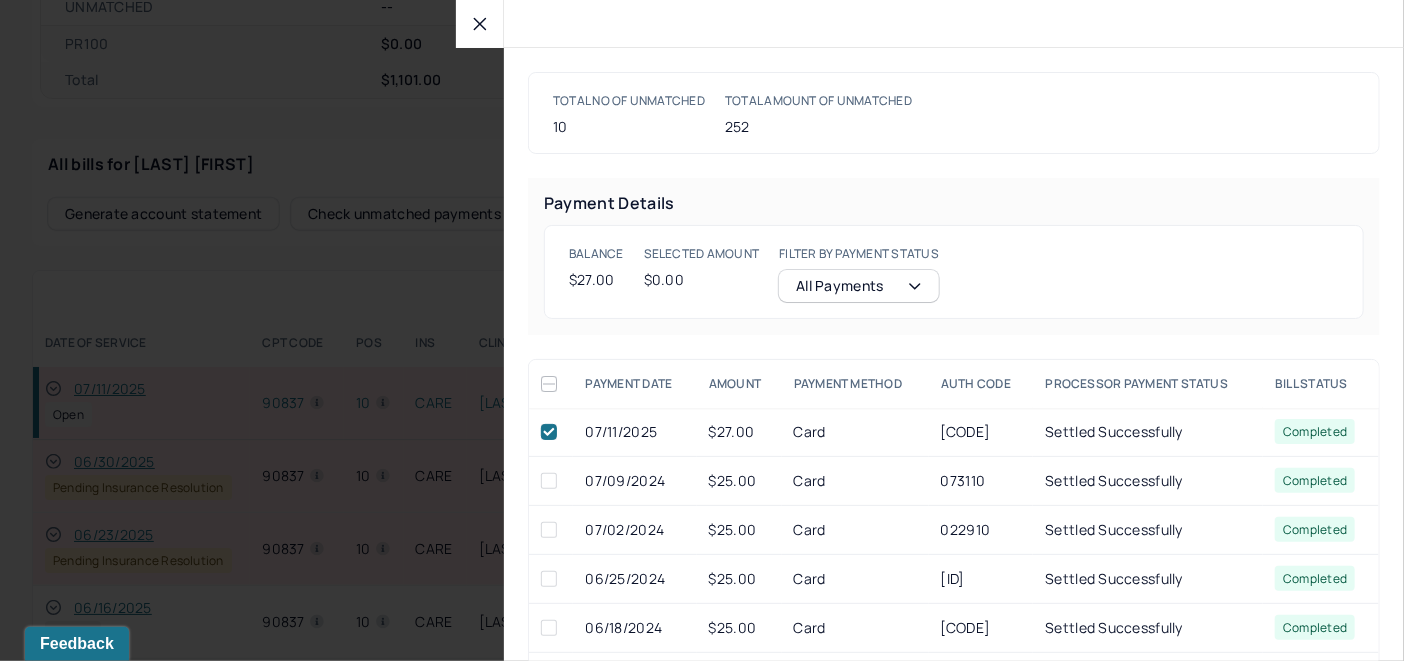 checkbox on "true" 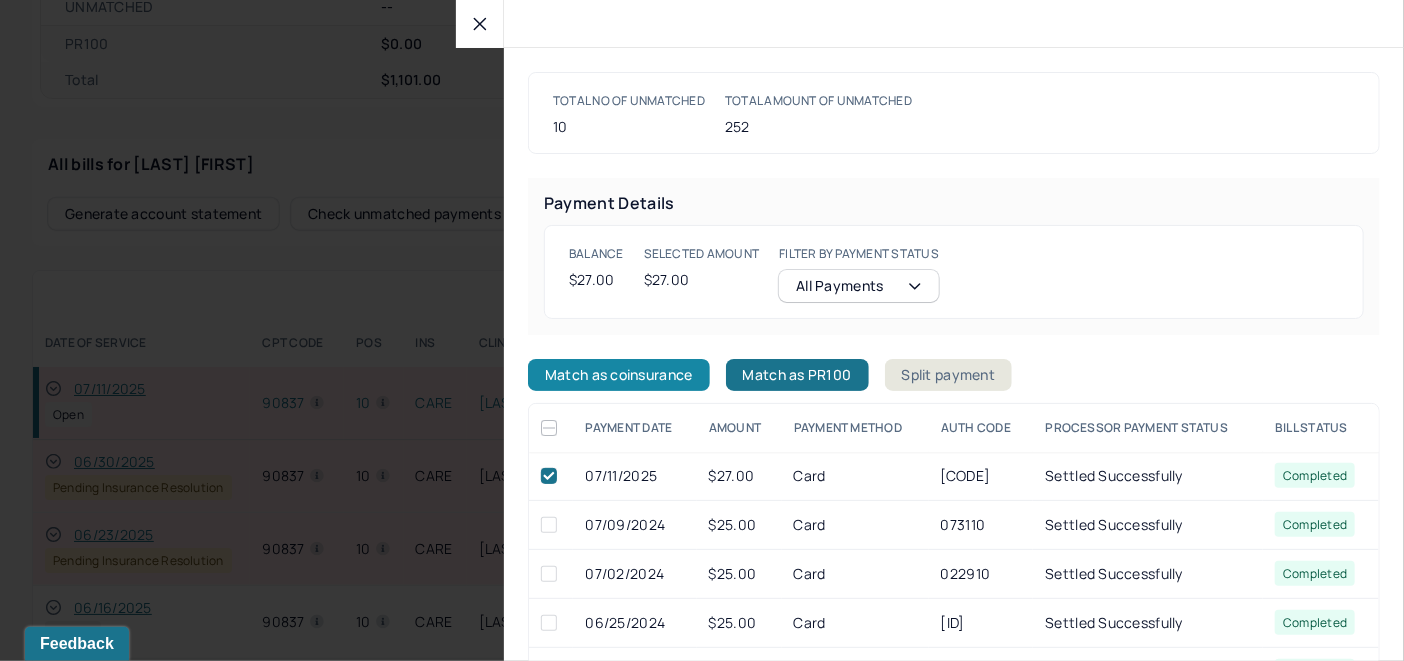 click on "Match as coinsurance" at bounding box center [619, 375] 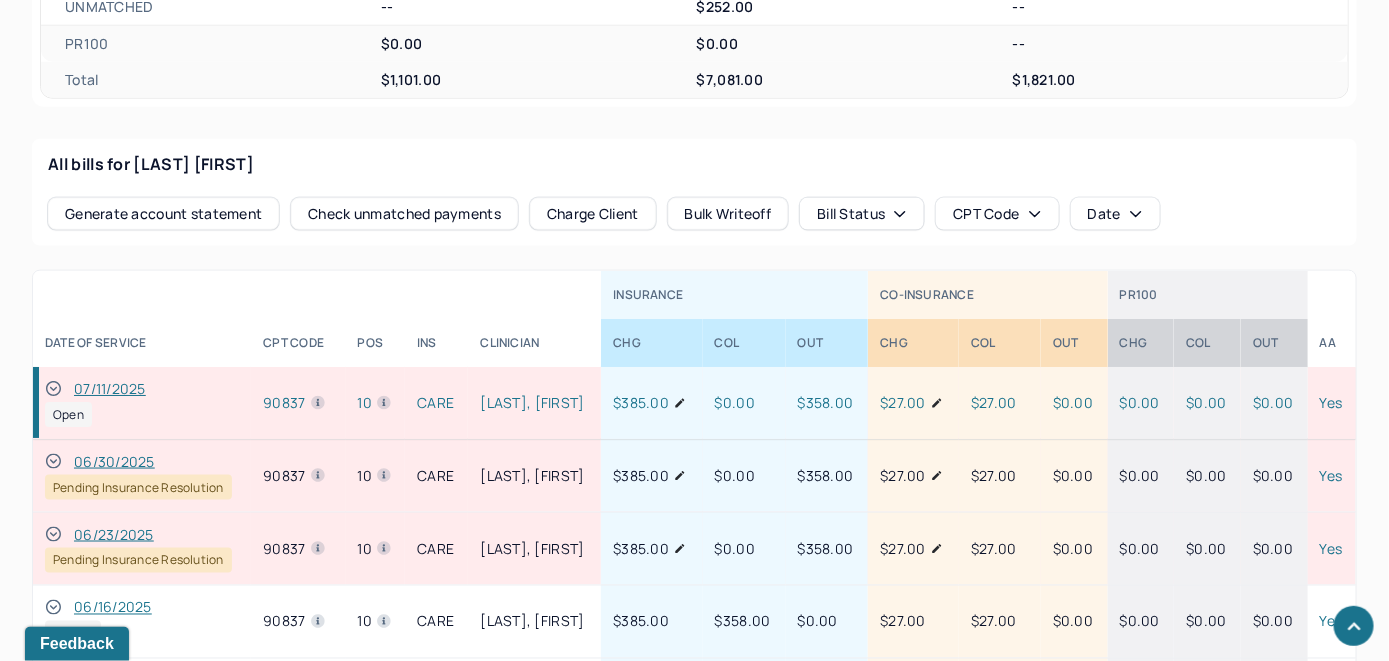 click 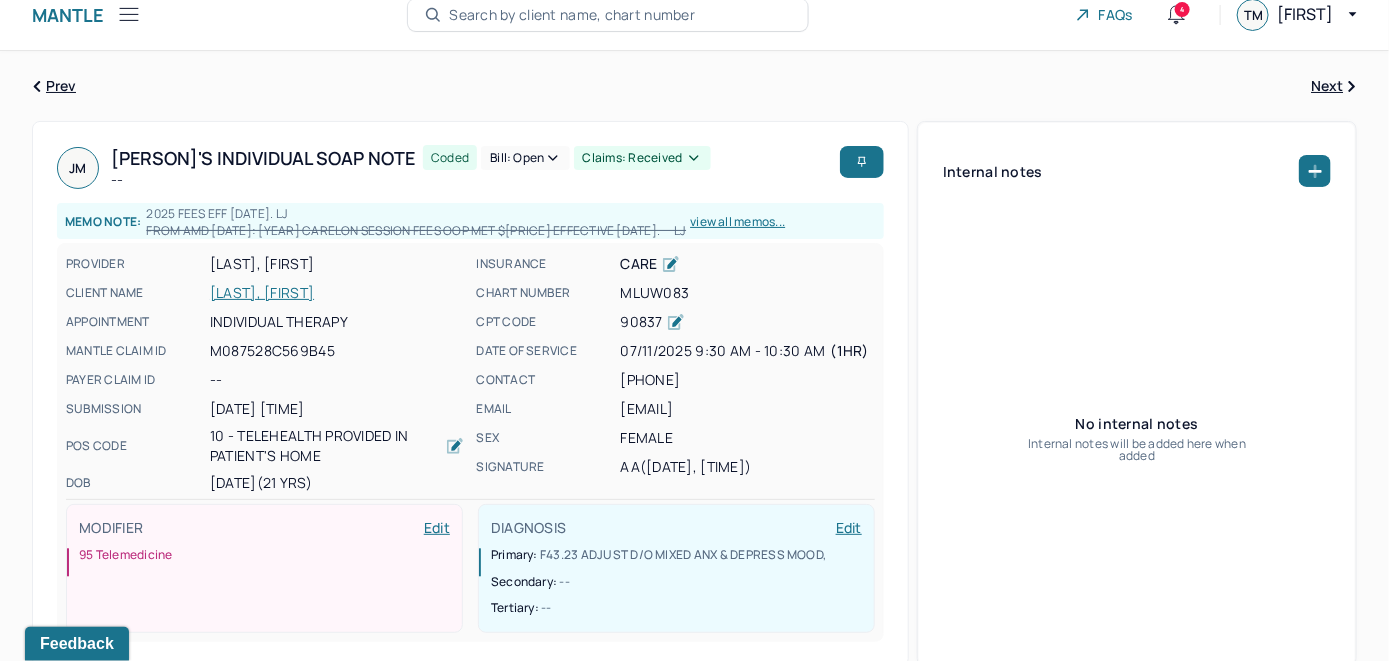 scroll, scrollTop: 0, scrollLeft: 0, axis: both 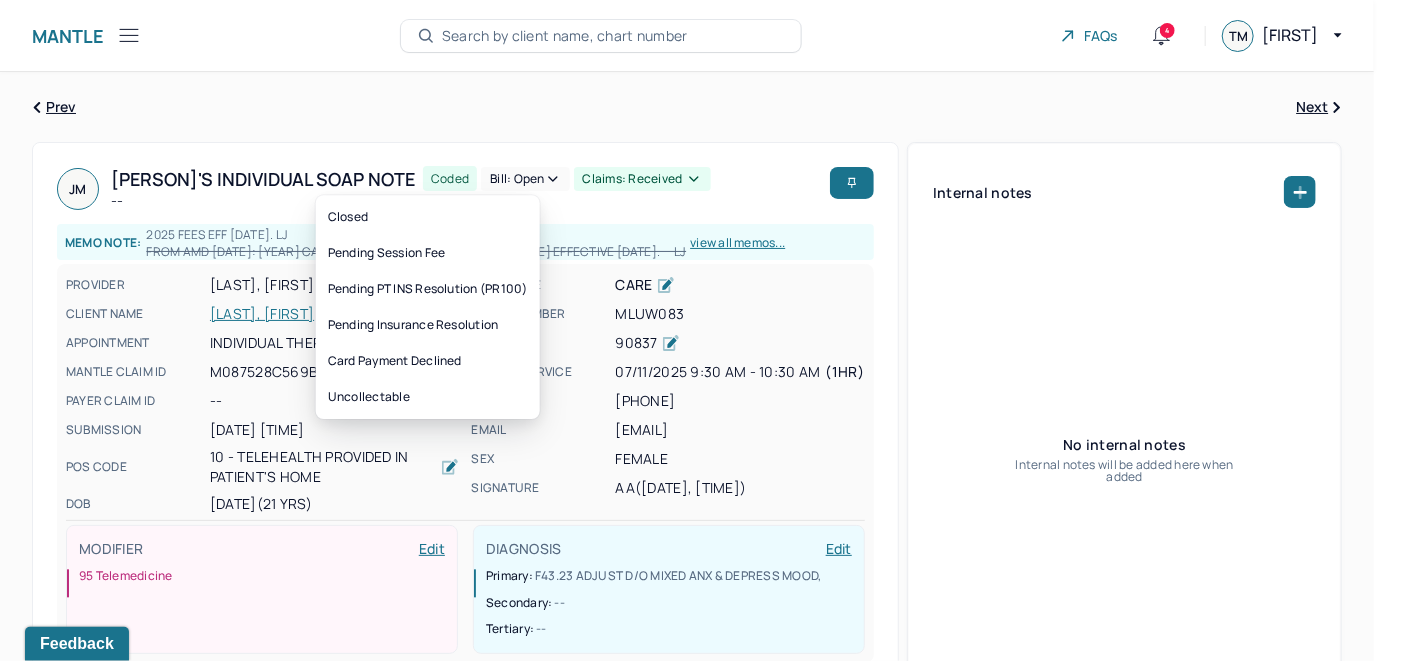 click on "Bill: Open" at bounding box center (525, 179) 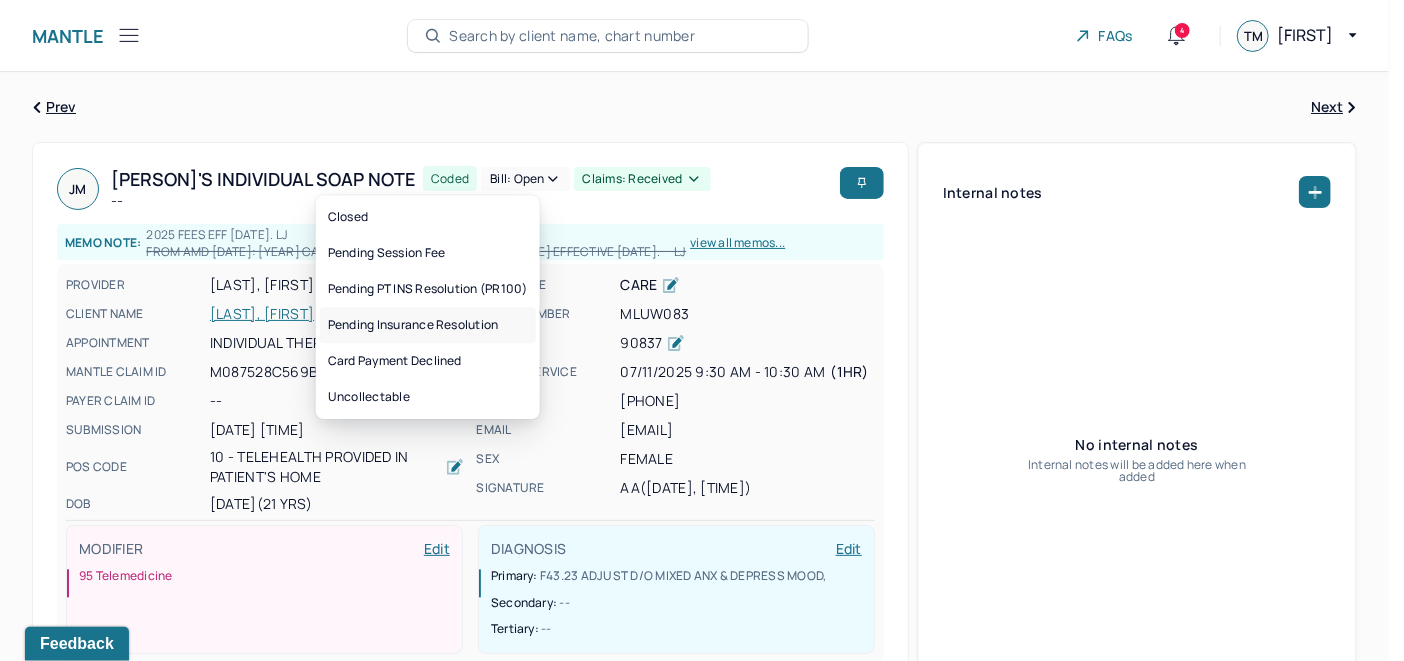 click on "Pending Insurance Resolution" at bounding box center (428, 325) 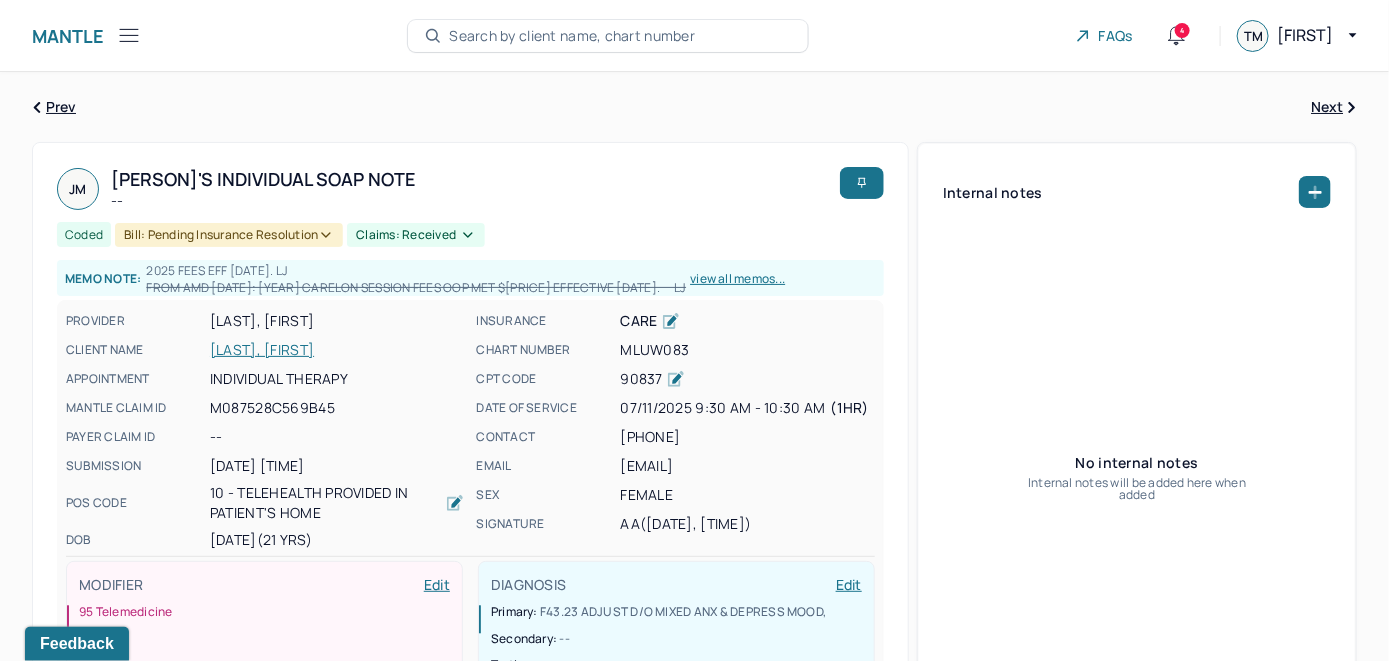 click on "Search by client name, chart number" at bounding box center (572, 36) 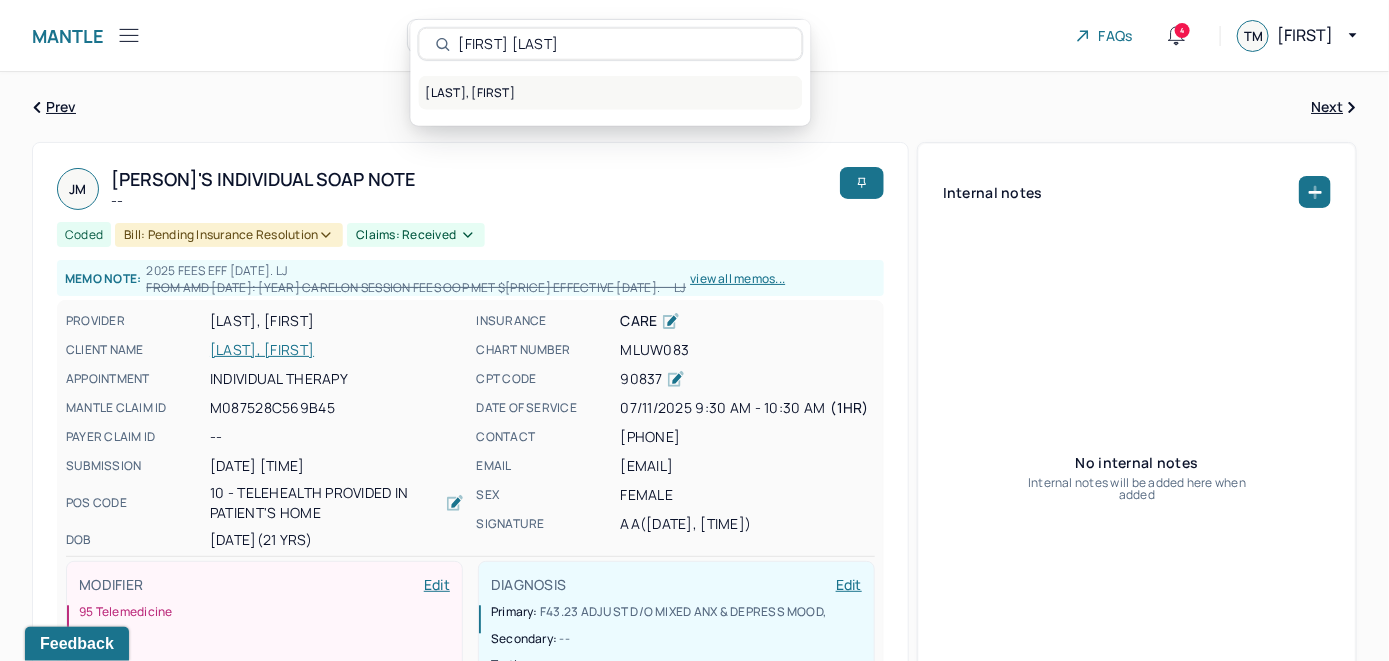 type on "[FIRST] [LAST]" 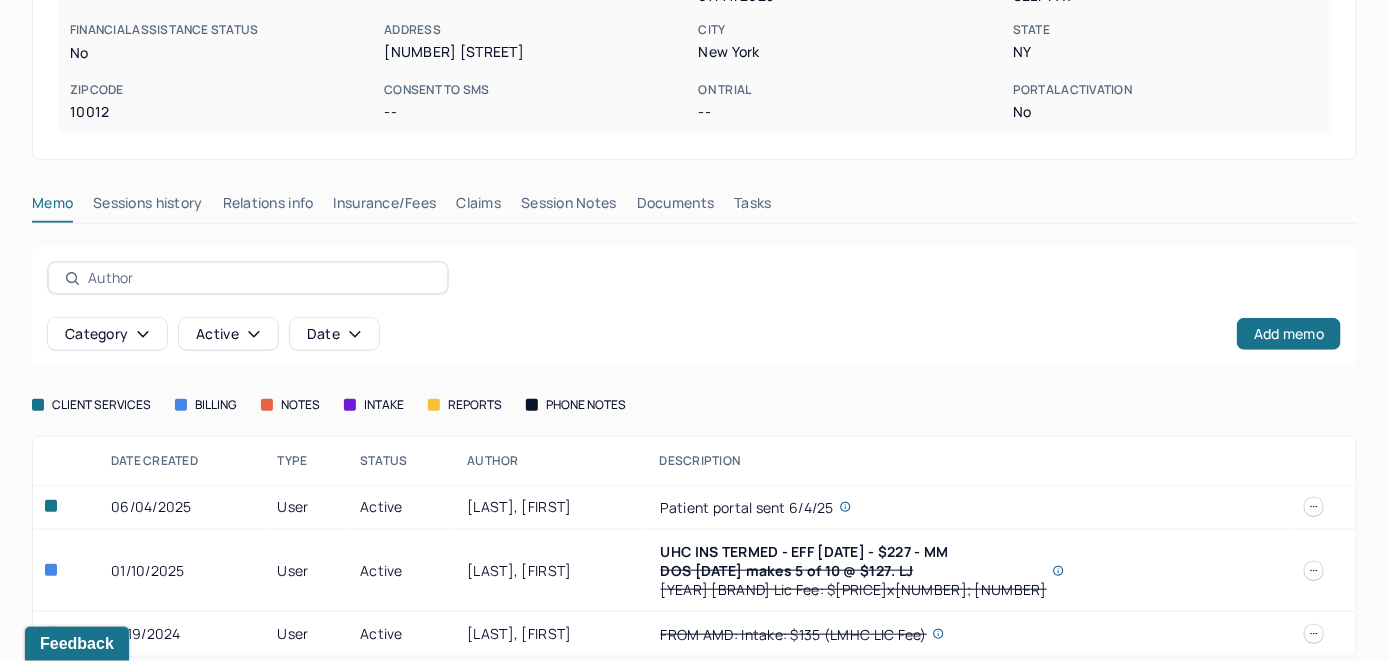 scroll, scrollTop: 389, scrollLeft: 0, axis: vertical 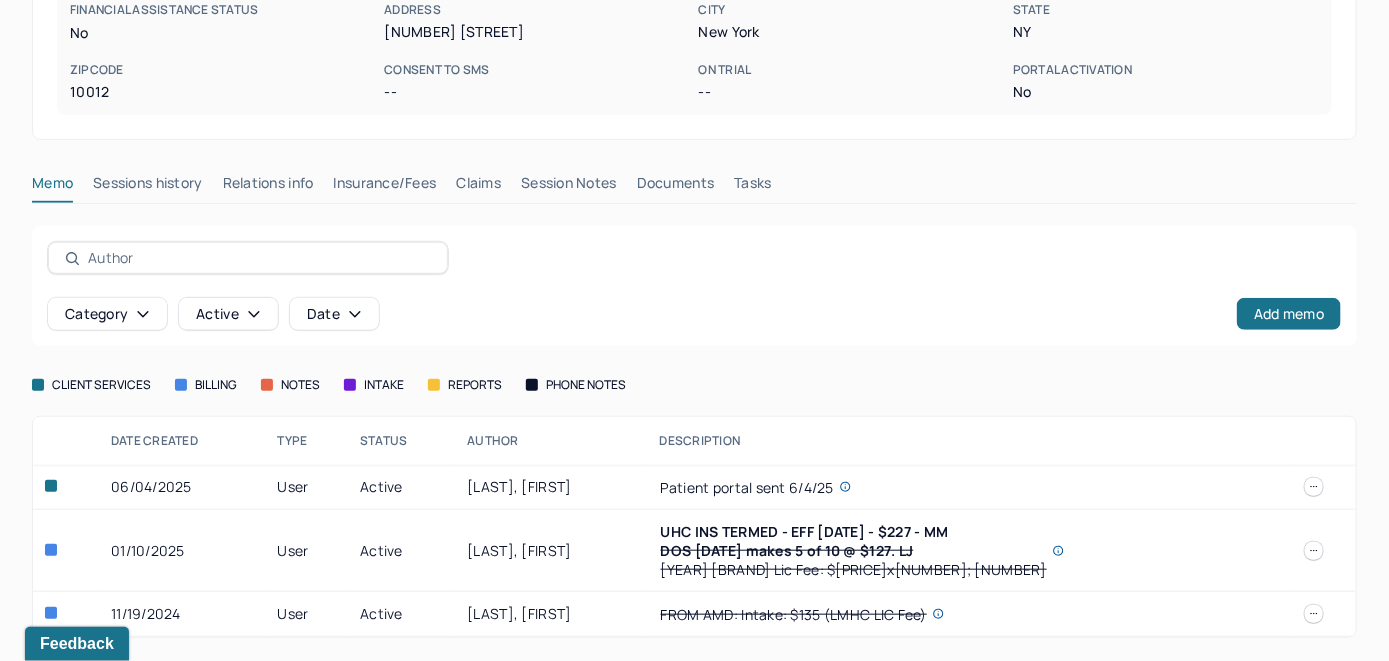 click on "Insurance/Fees" at bounding box center (385, 187) 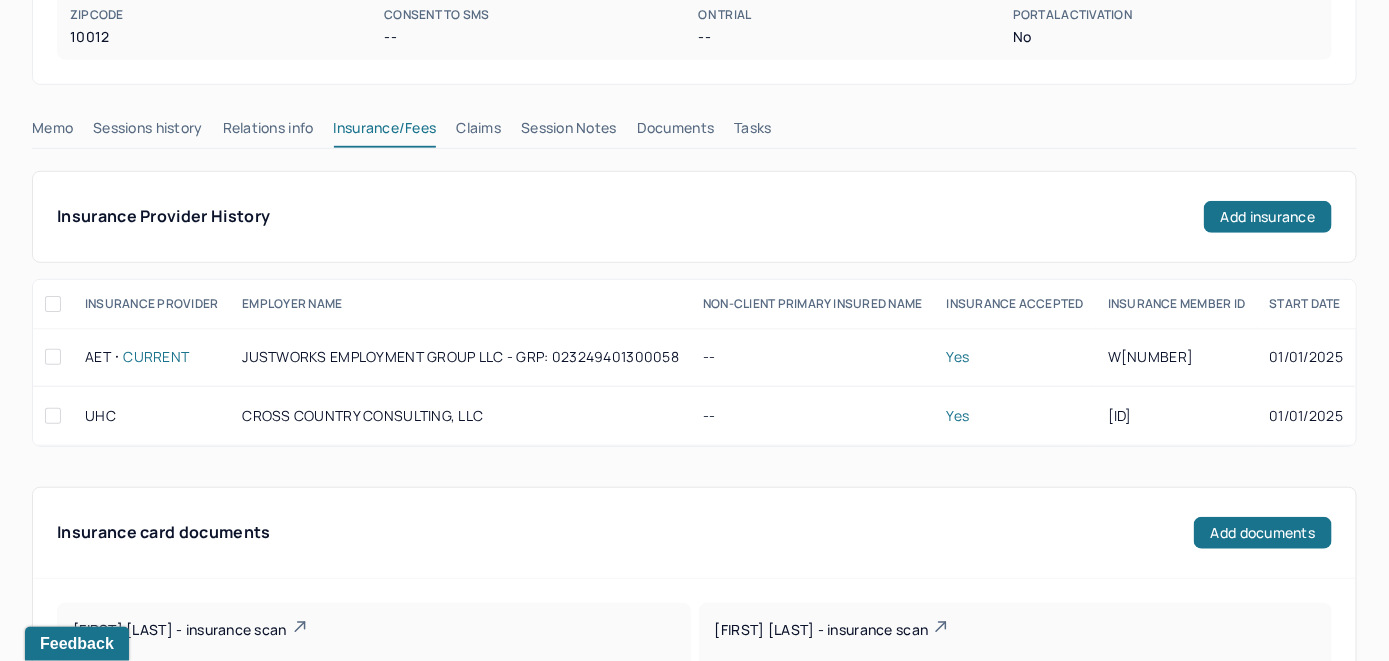 scroll, scrollTop: 389, scrollLeft: 0, axis: vertical 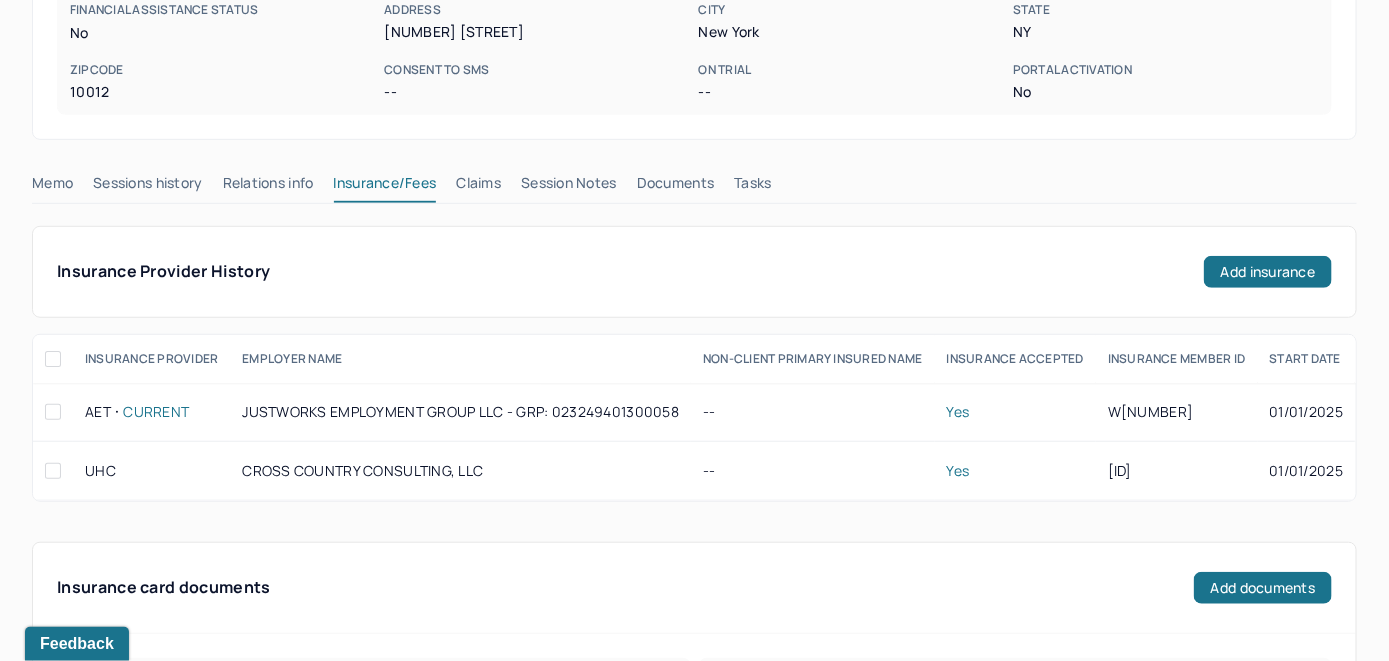 click on "Claims" at bounding box center [478, 187] 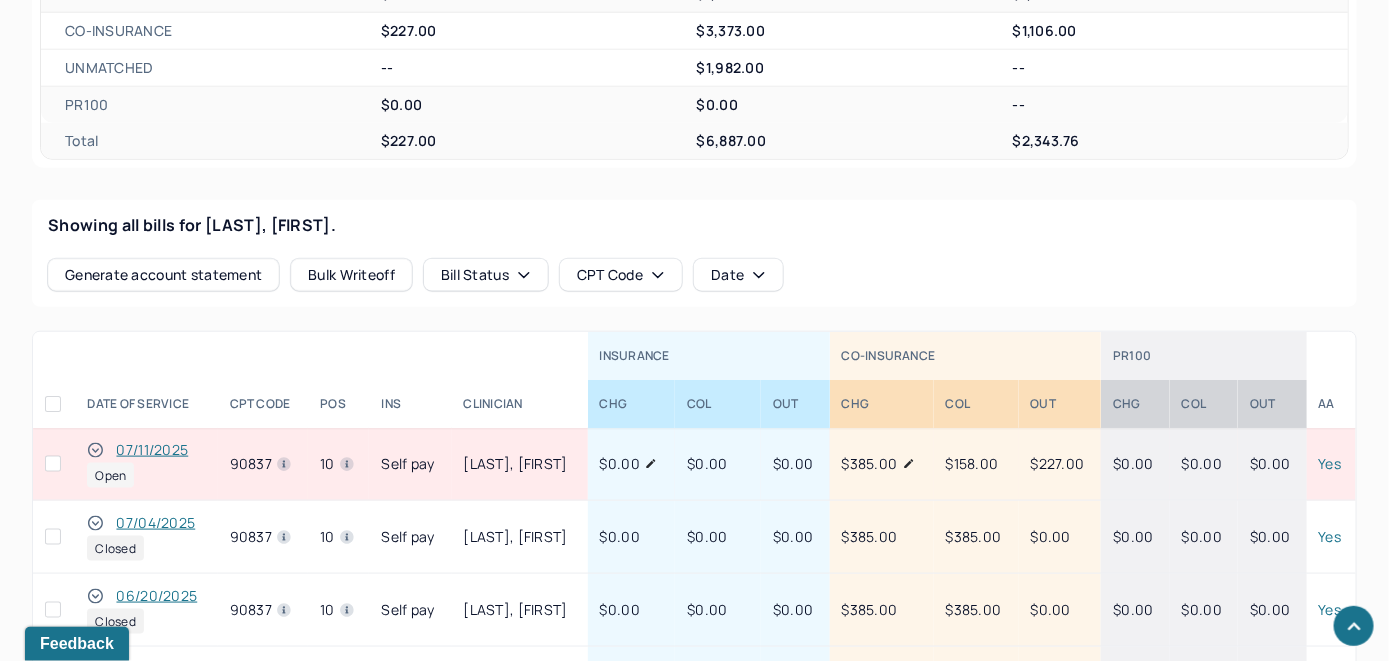 click on "07/11/2025" at bounding box center [152, 450] 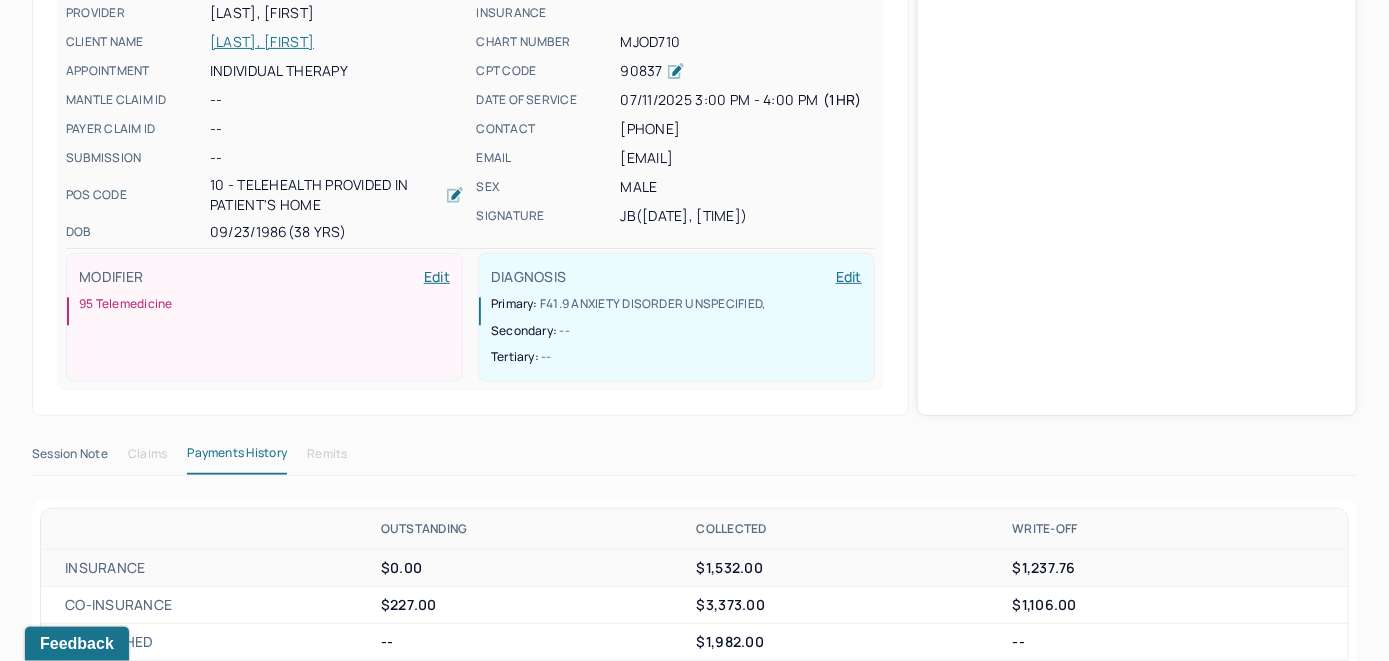 scroll, scrollTop: 617, scrollLeft: 0, axis: vertical 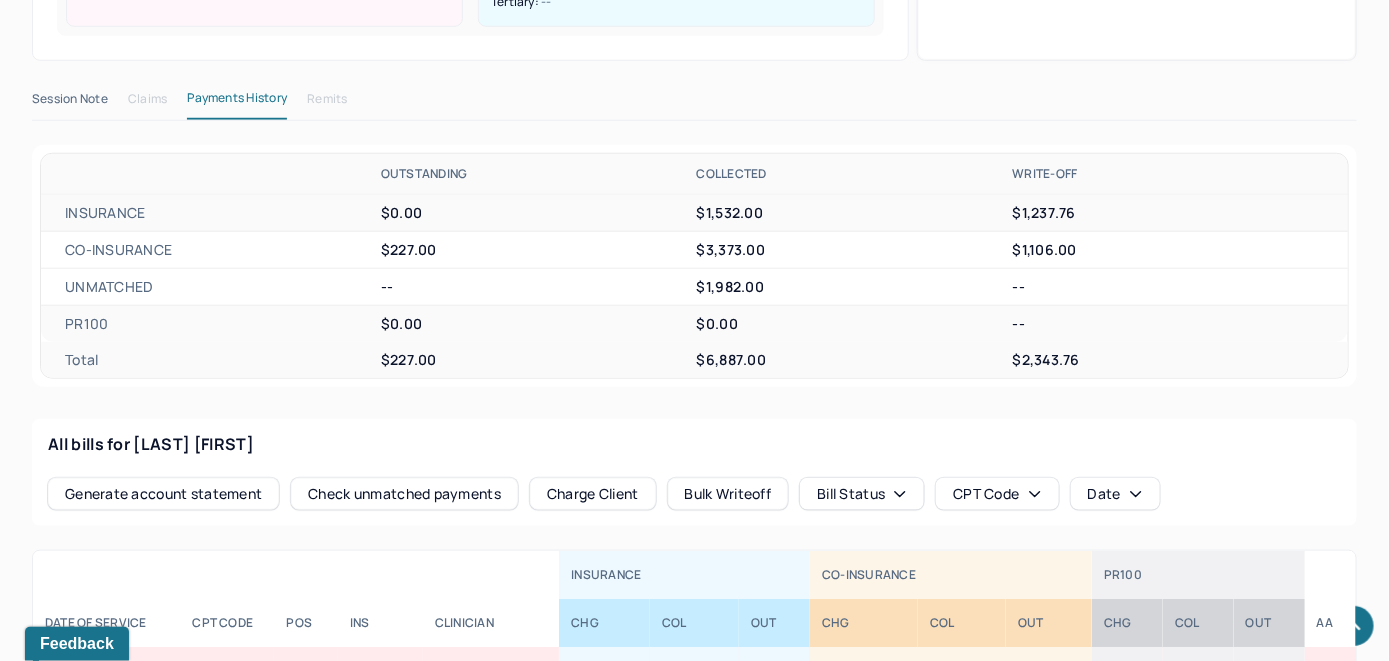 click on "Check unmatched payments" at bounding box center (404, 494) 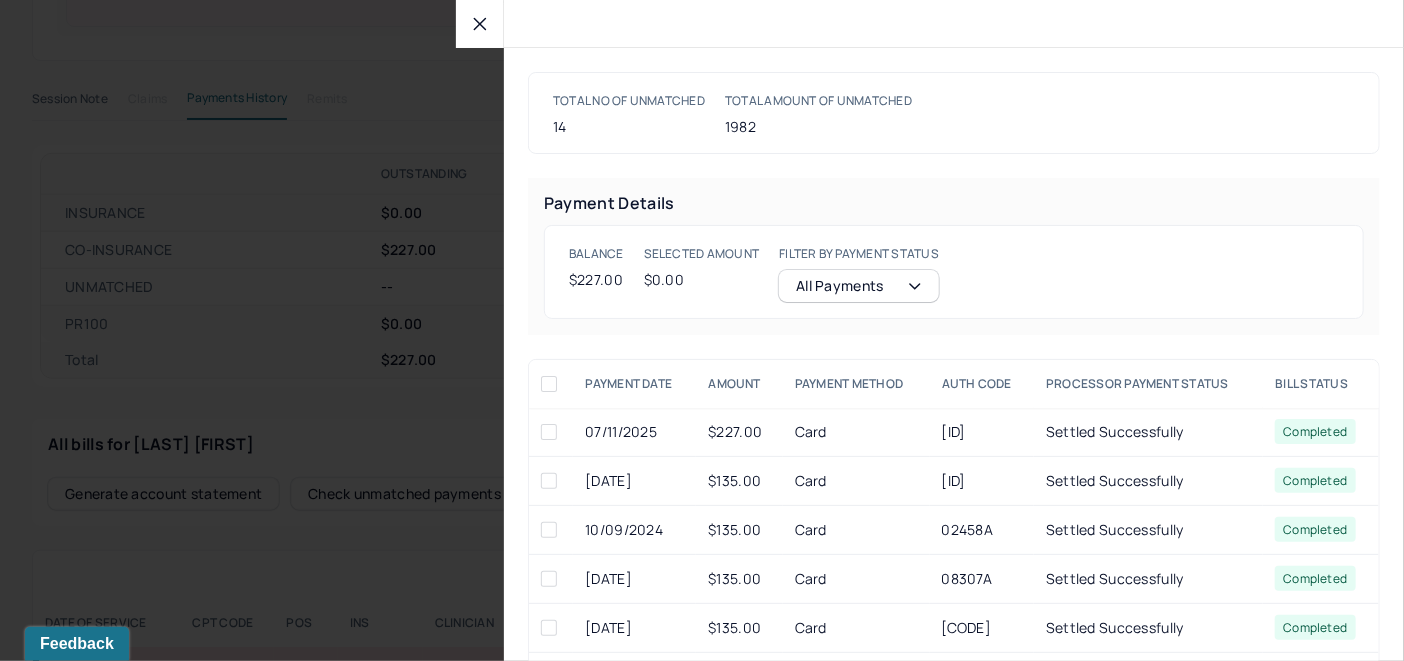 click at bounding box center [549, 432] 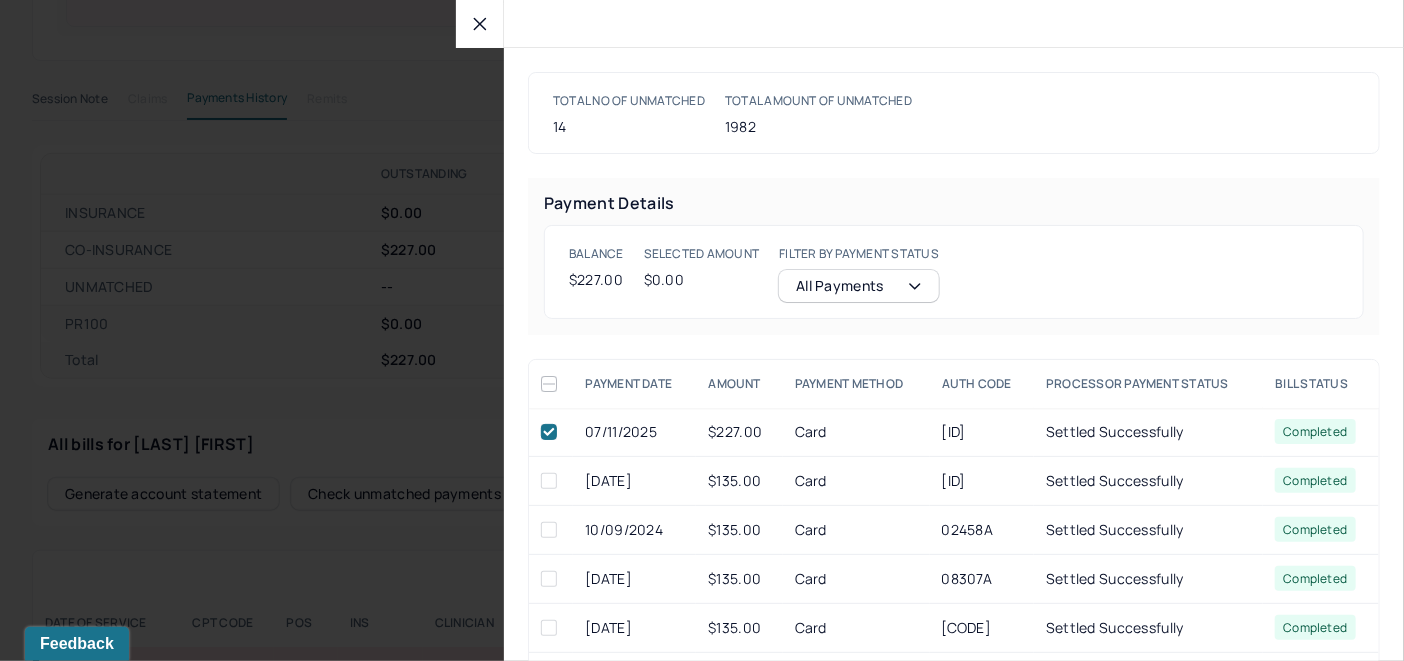 checkbox on "true" 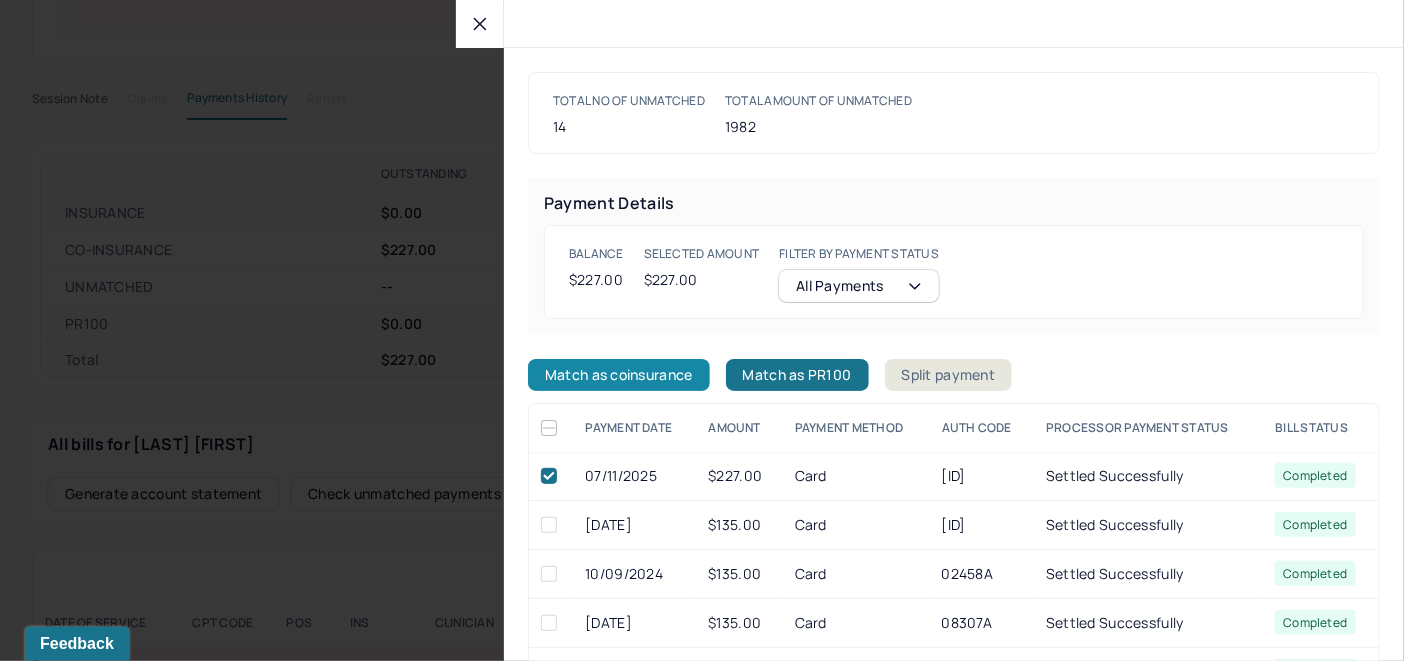 click on "Match as coinsurance" at bounding box center [619, 375] 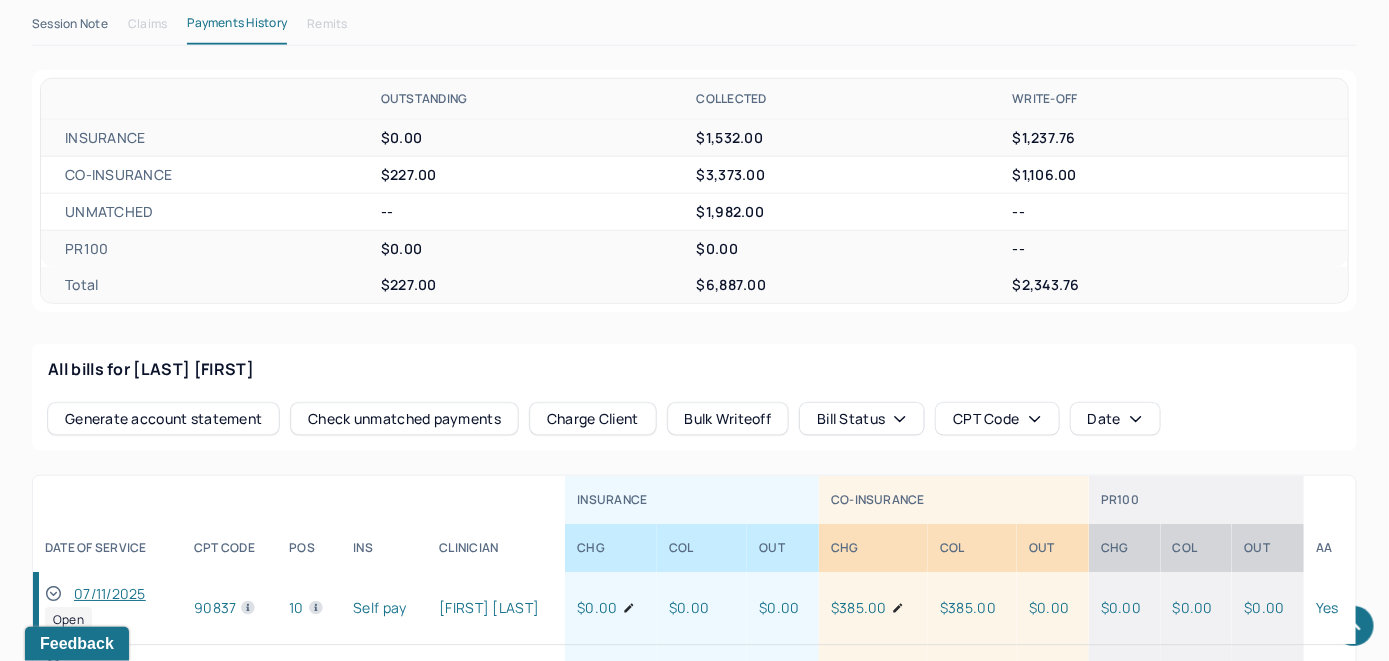 scroll, scrollTop: 817, scrollLeft: 0, axis: vertical 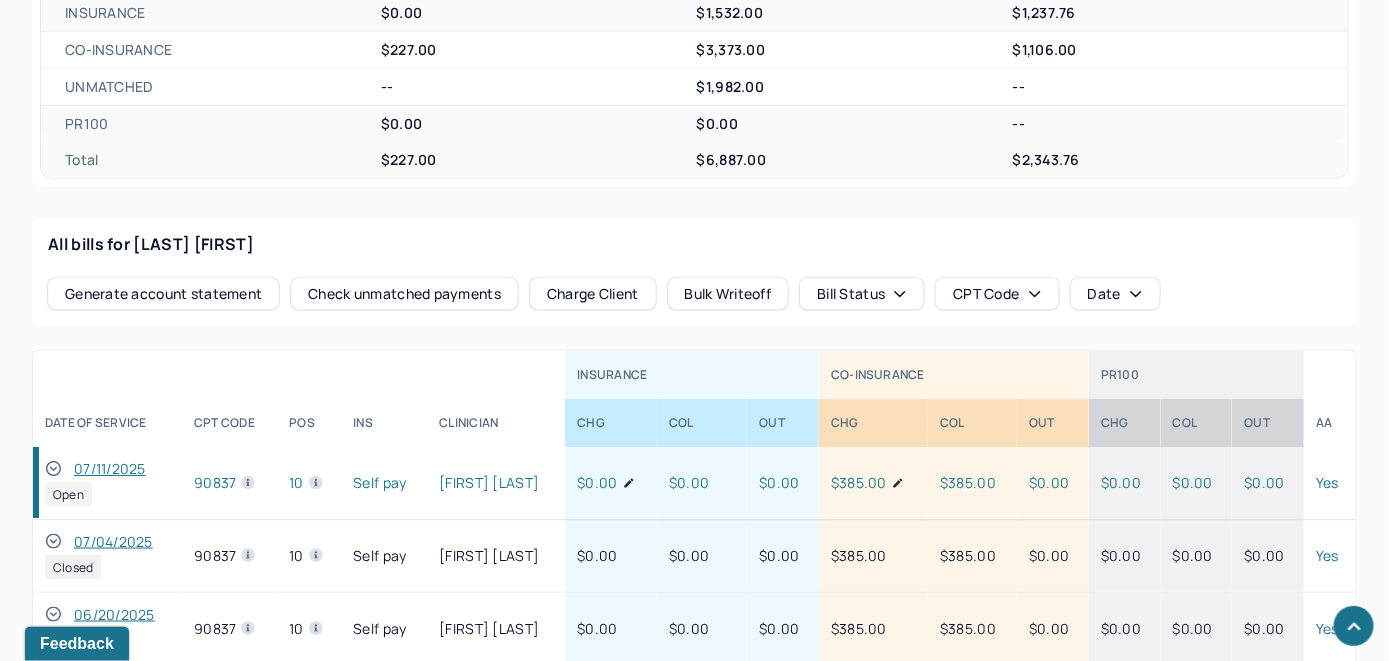 click 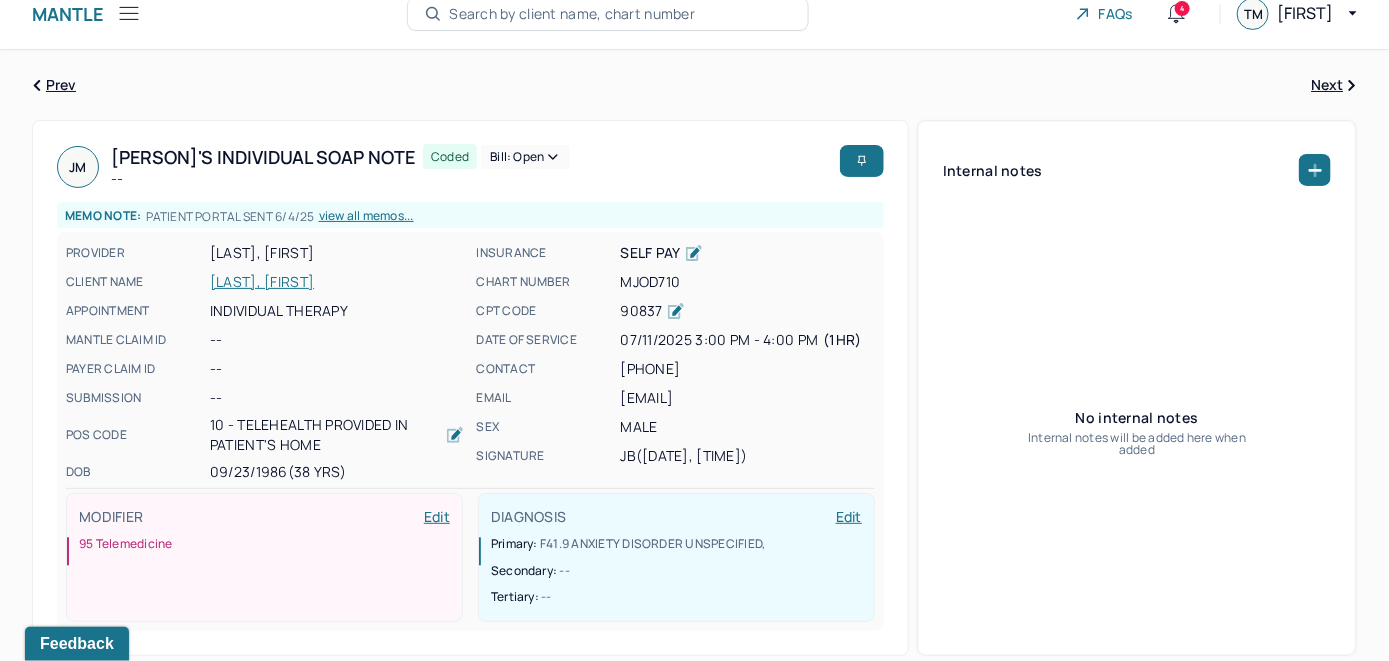scroll, scrollTop: 17, scrollLeft: 0, axis: vertical 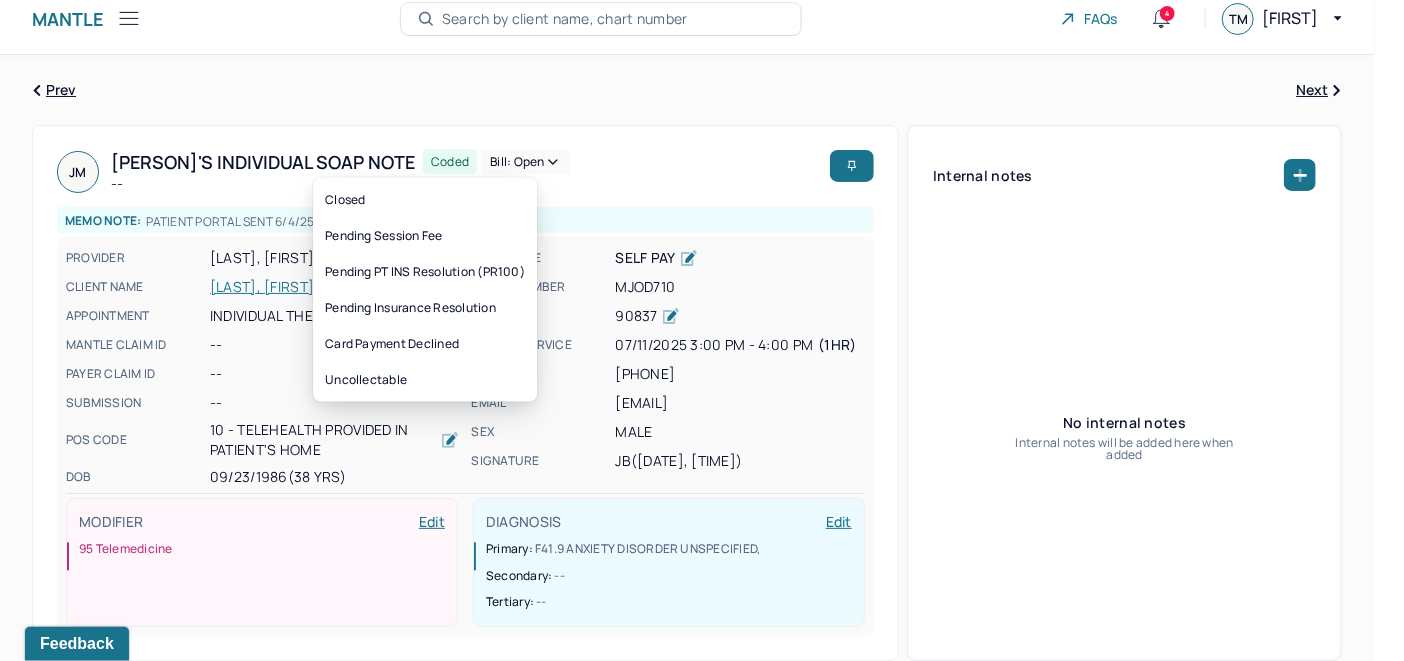 click on "Bill: Open" at bounding box center (525, 162) 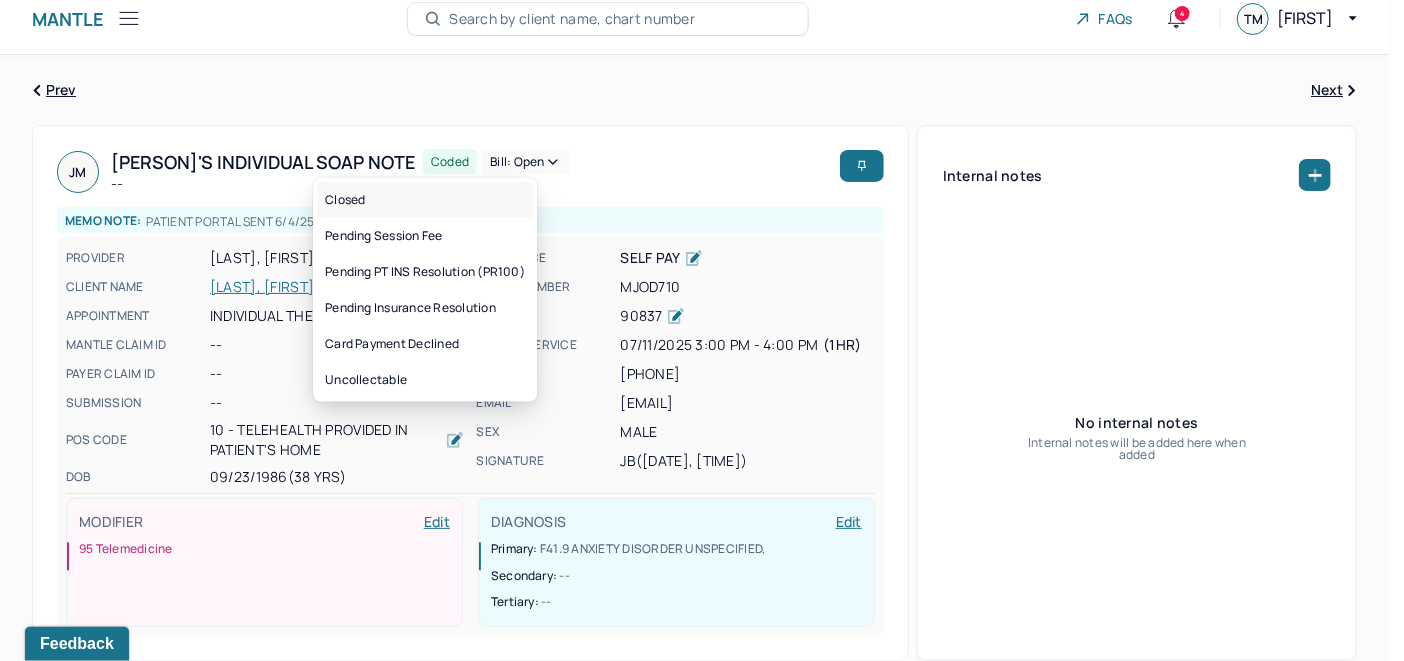 click on "Closed" at bounding box center (425, 200) 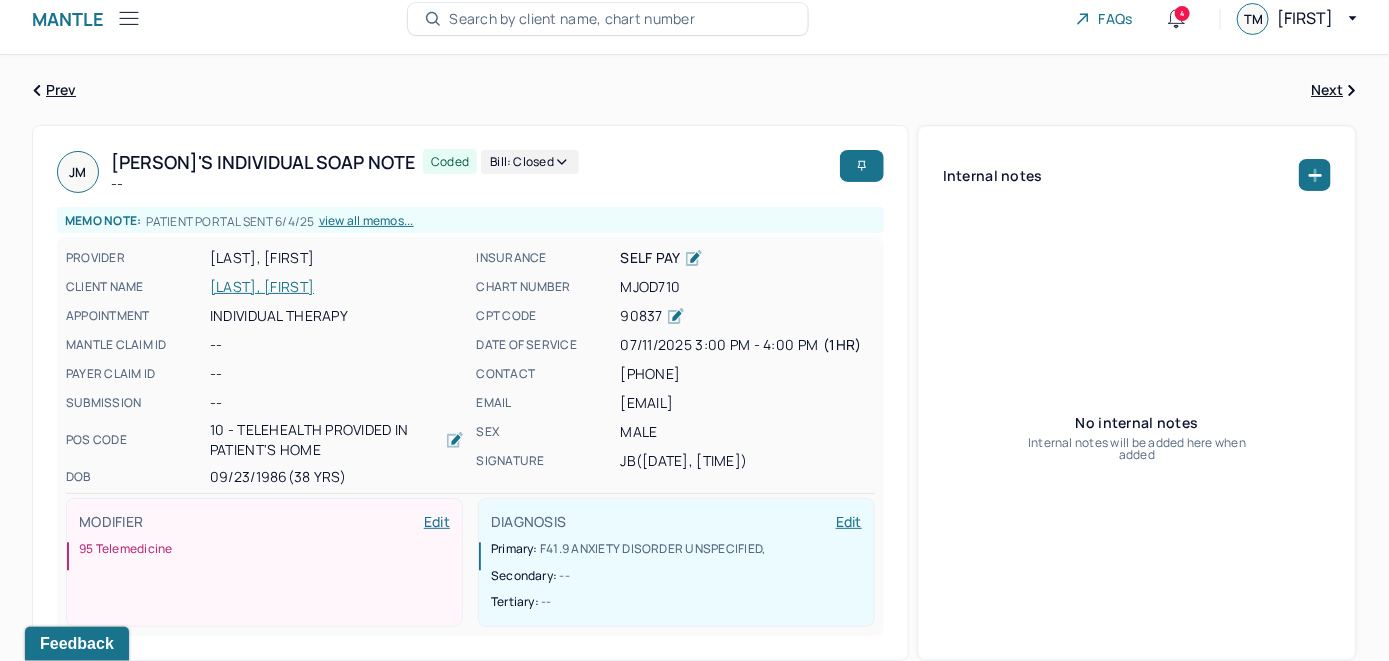 click on "Search by client name, chart number" at bounding box center [572, 19] 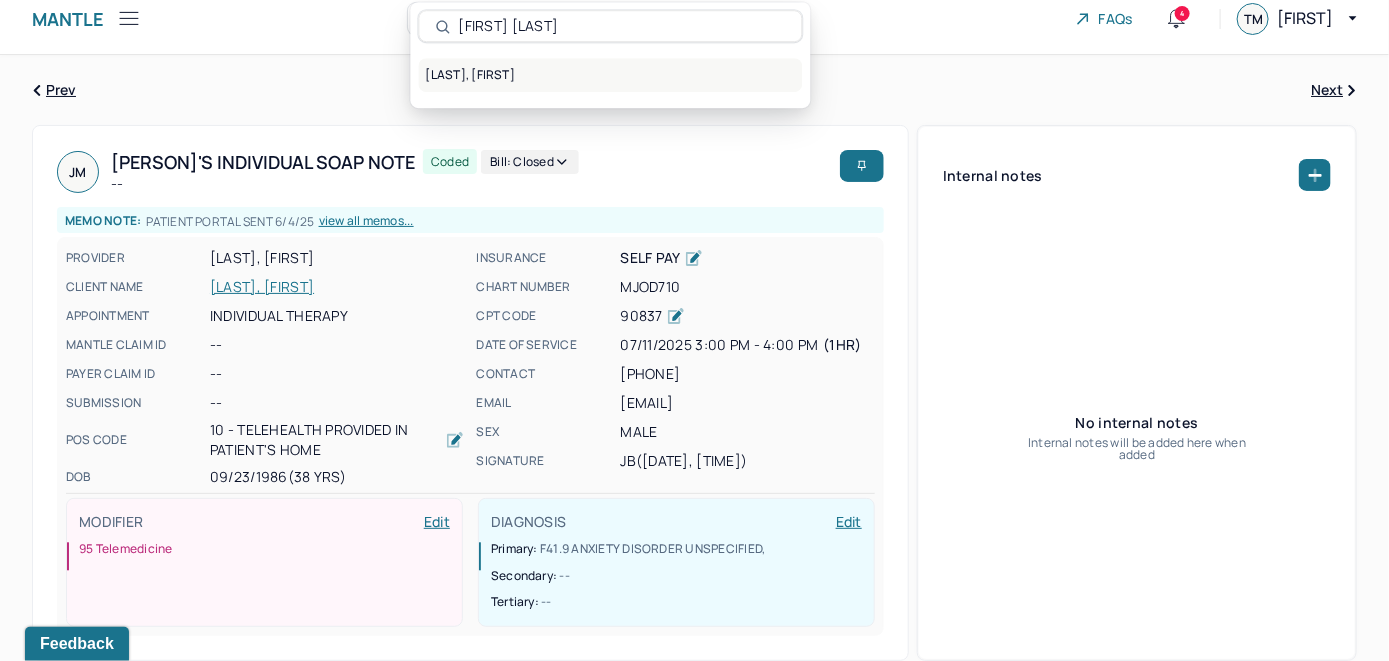 type on "[FIRST] [LAST]" 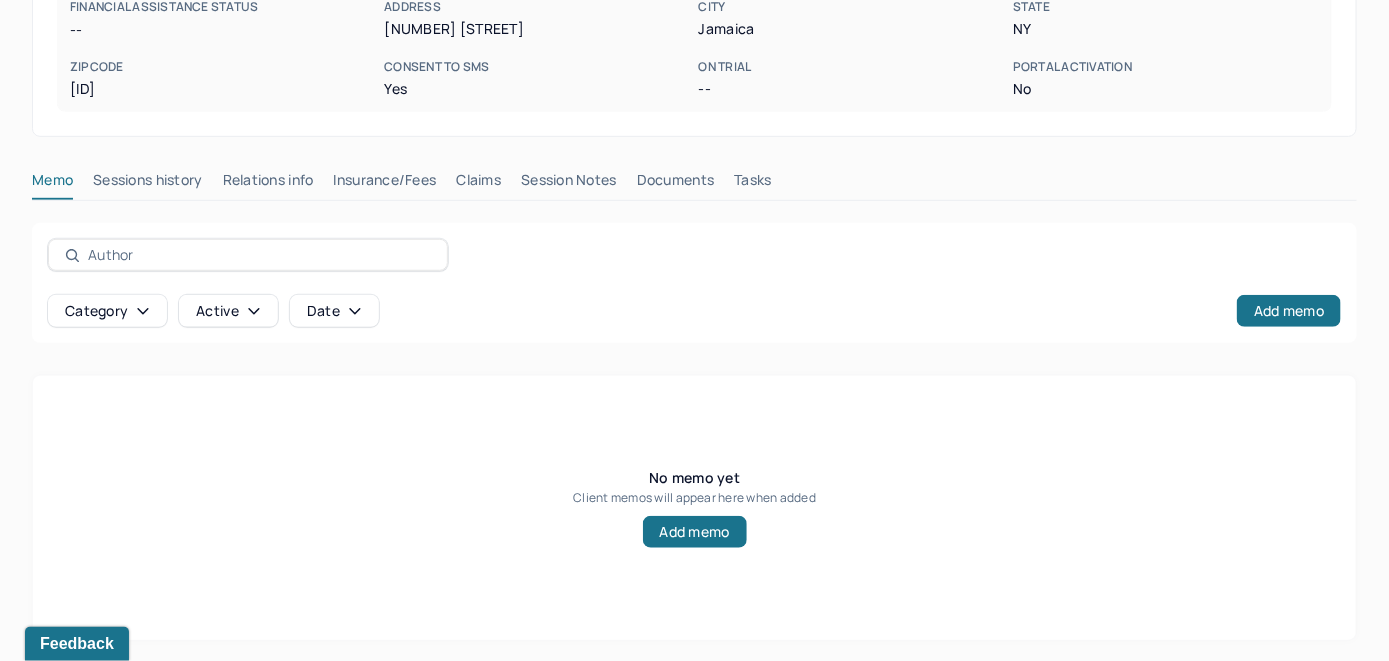 scroll, scrollTop: 393, scrollLeft: 0, axis: vertical 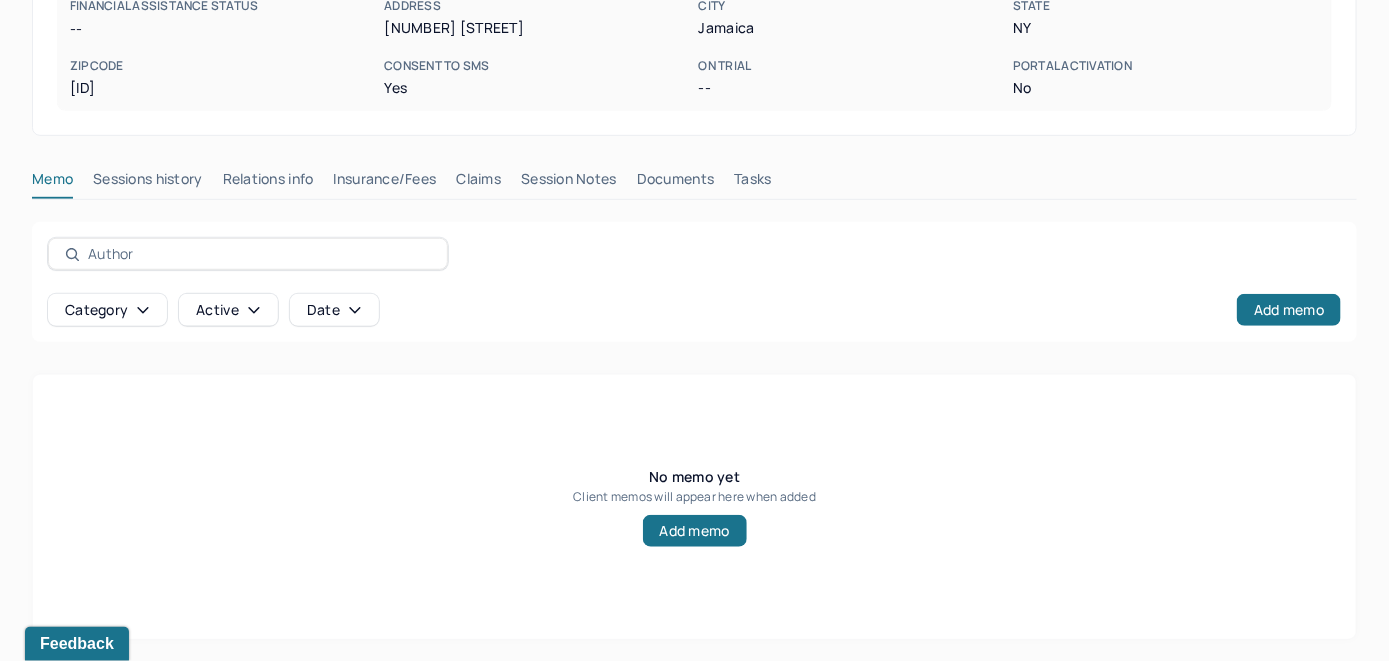 click on "Insurance/Fees" at bounding box center [385, 183] 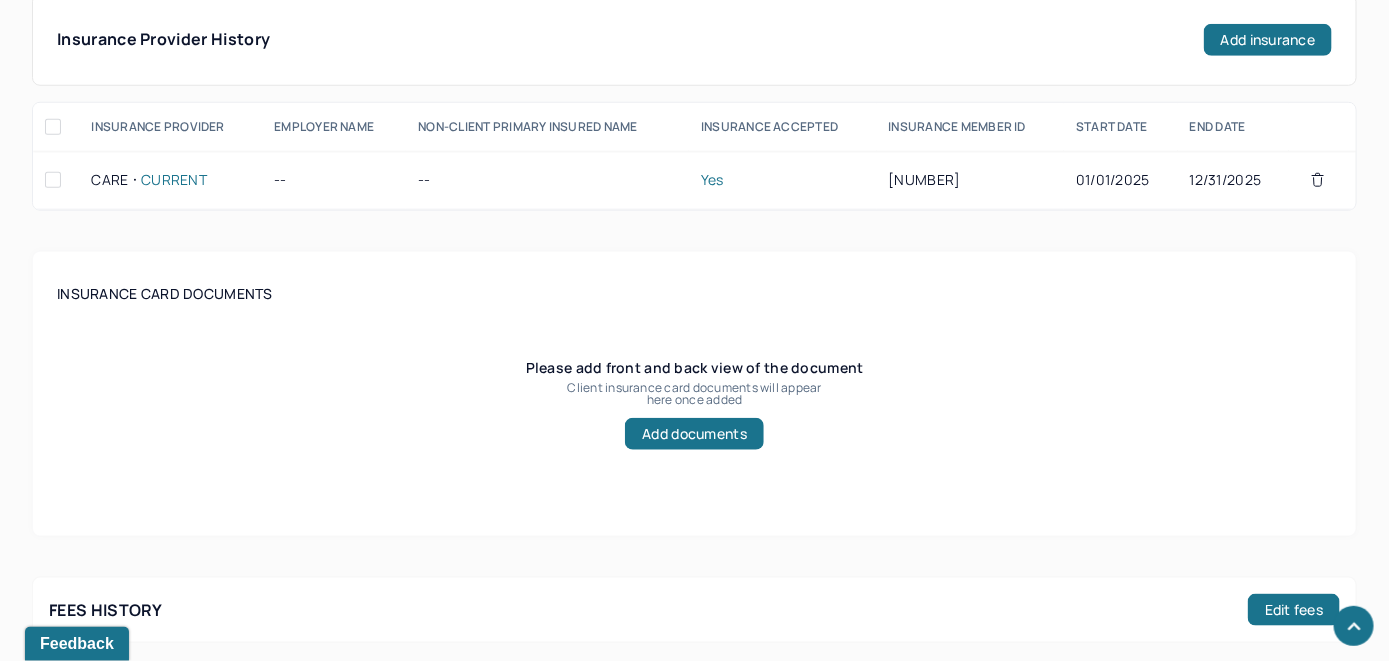 scroll, scrollTop: 493, scrollLeft: 0, axis: vertical 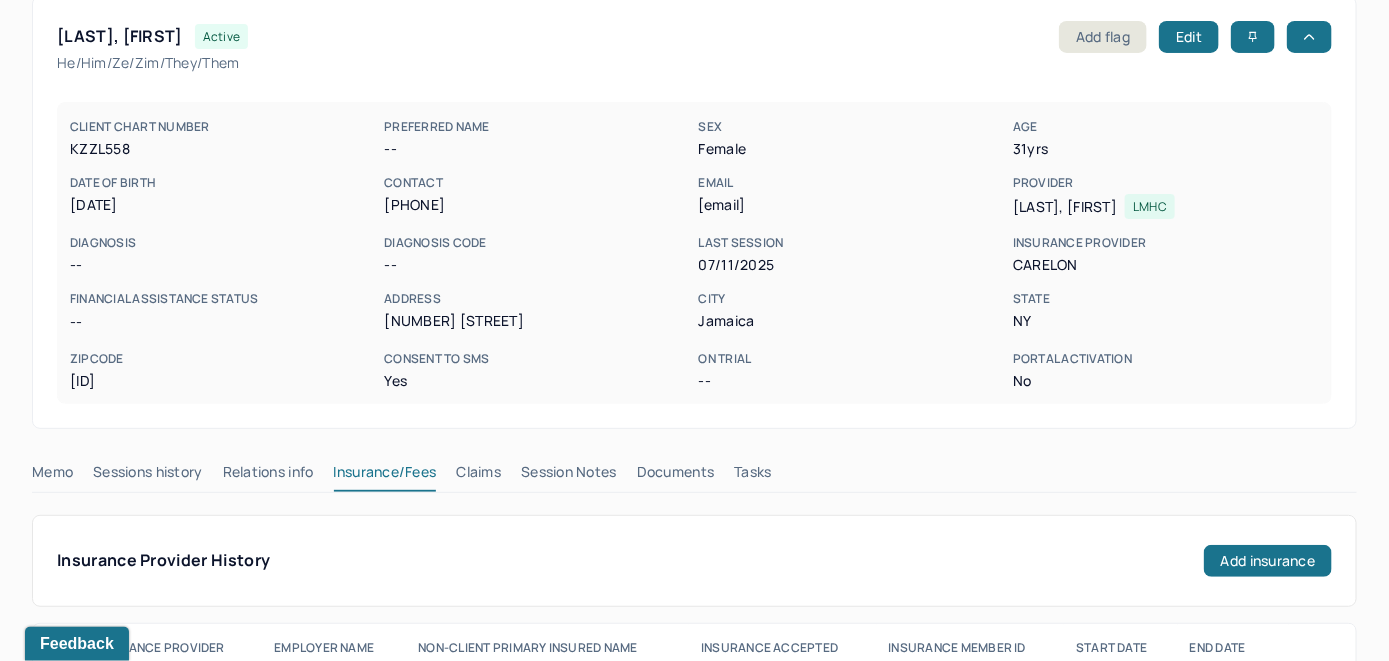 click on "Memo" at bounding box center (52, 476) 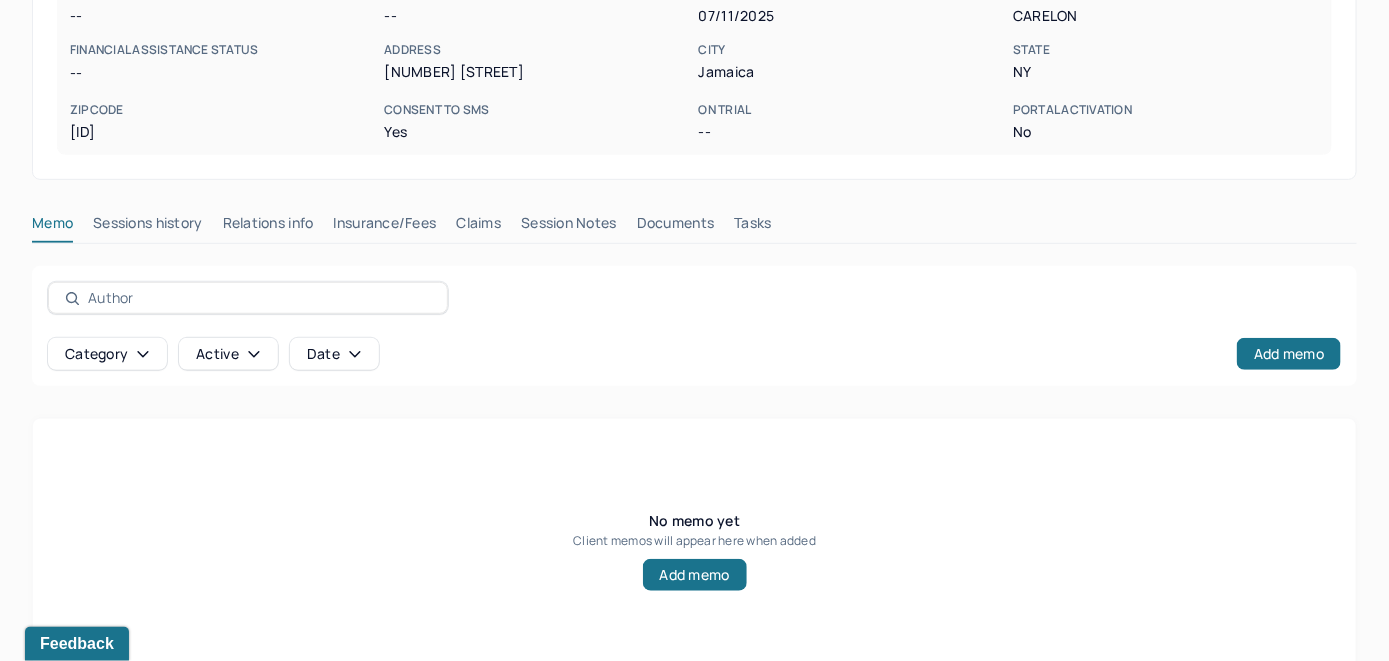 scroll, scrollTop: 393, scrollLeft: 0, axis: vertical 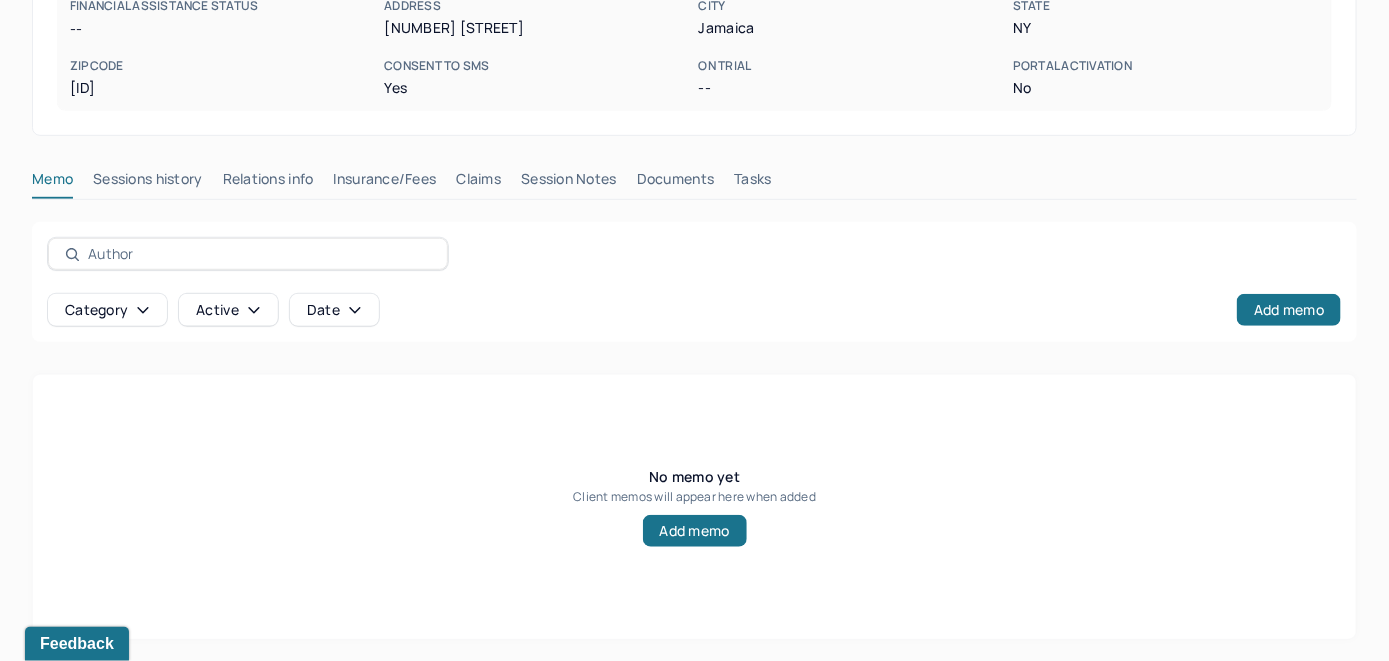 click on "Insurance/Fees" at bounding box center (385, 183) 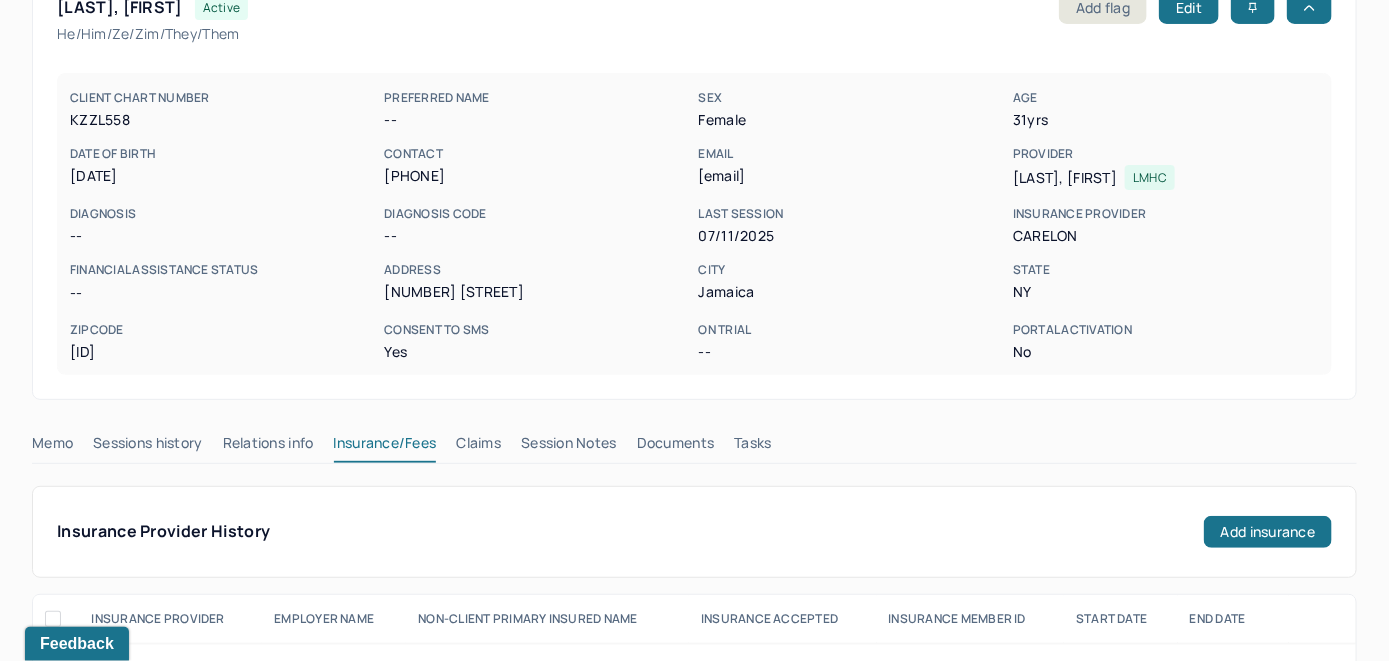 scroll, scrollTop: 93, scrollLeft: 0, axis: vertical 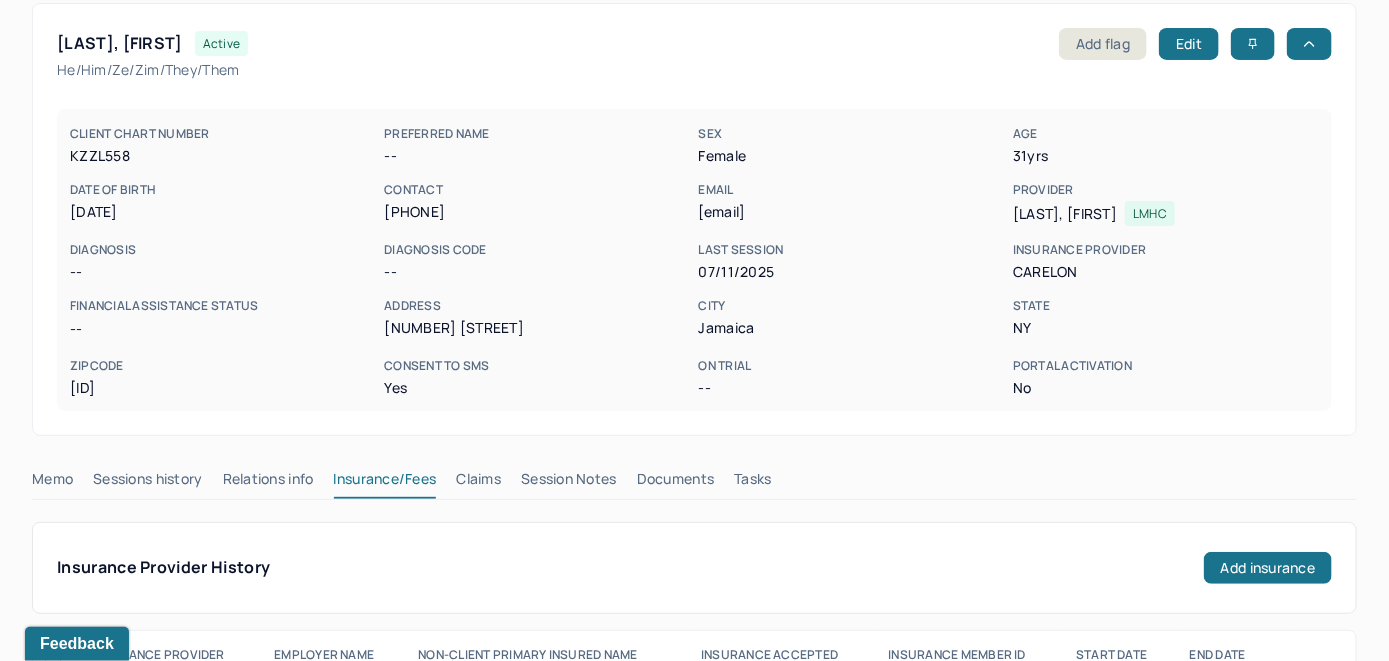 click on "Claims" at bounding box center (478, 483) 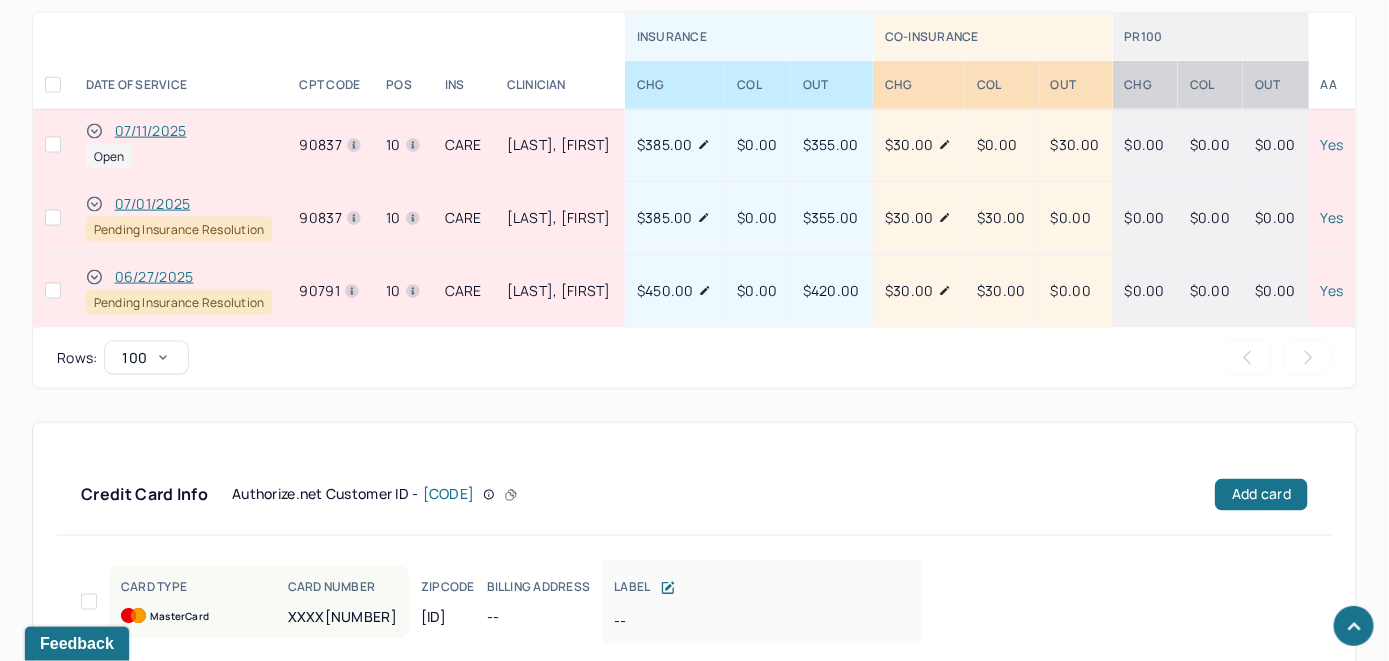 scroll, scrollTop: 808, scrollLeft: 0, axis: vertical 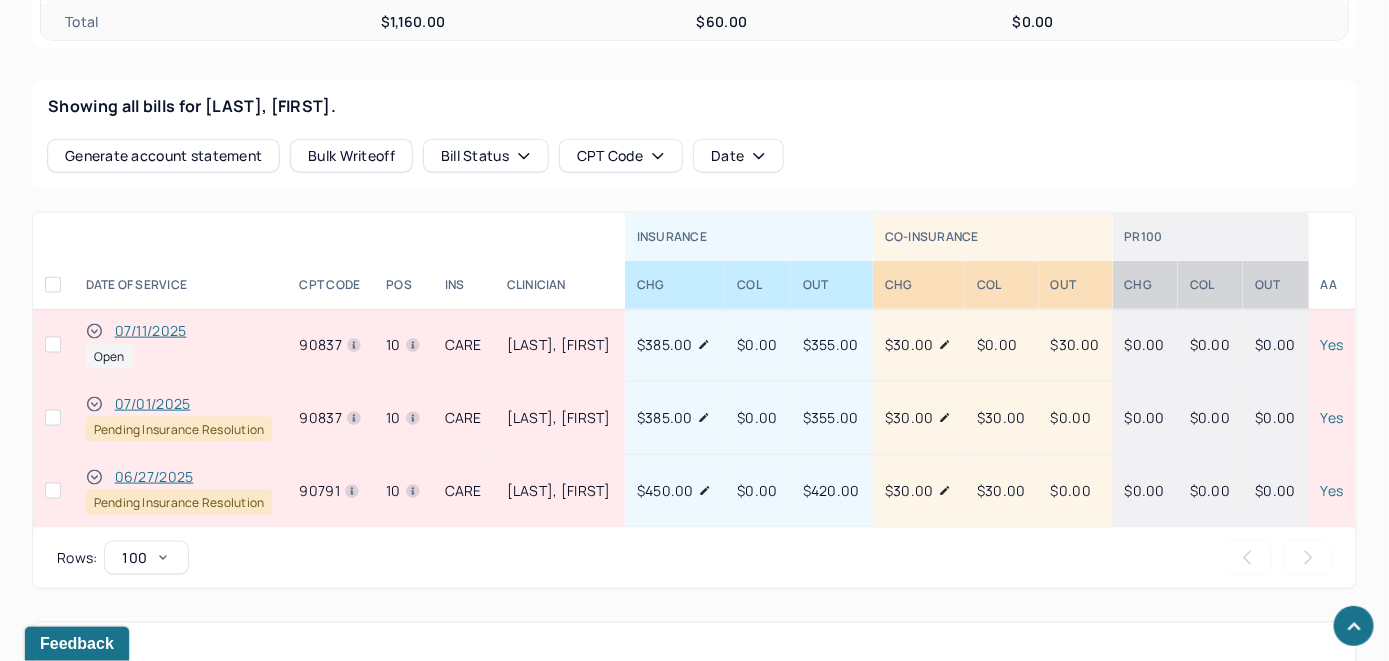 click on "07/11/2025" at bounding box center (151, 331) 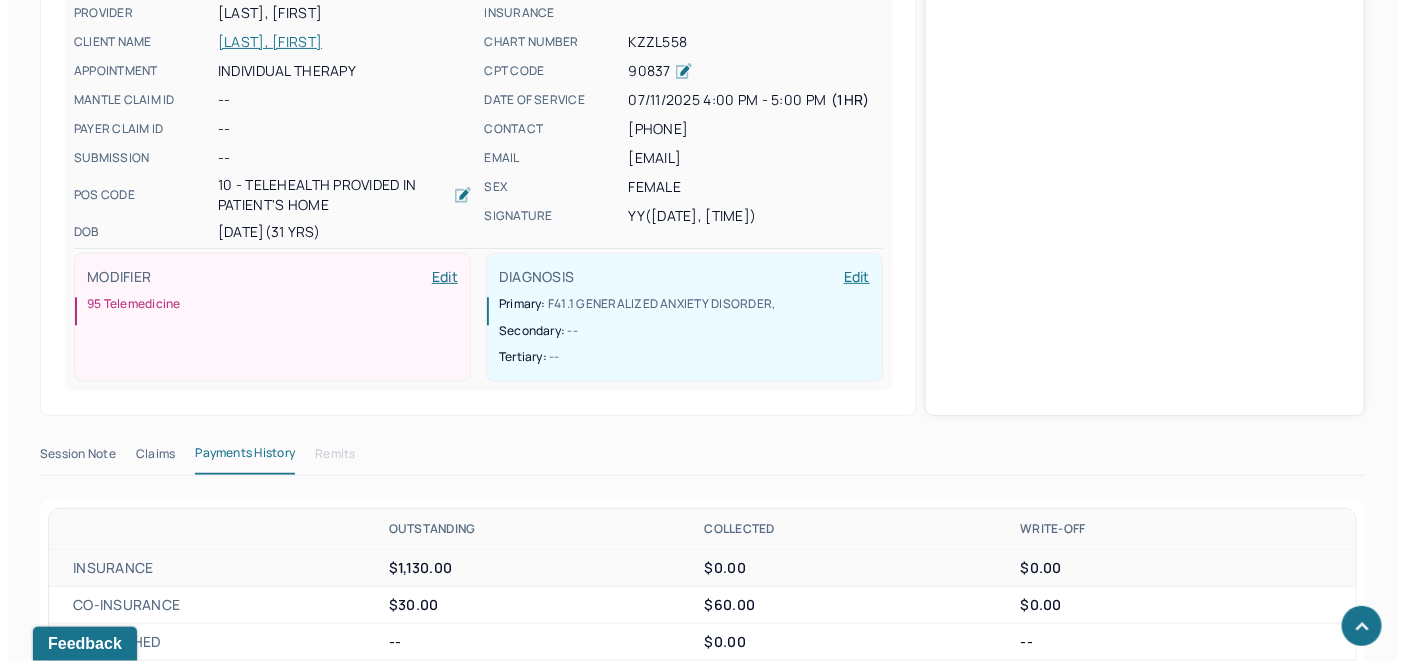 scroll, scrollTop: 736, scrollLeft: 0, axis: vertical 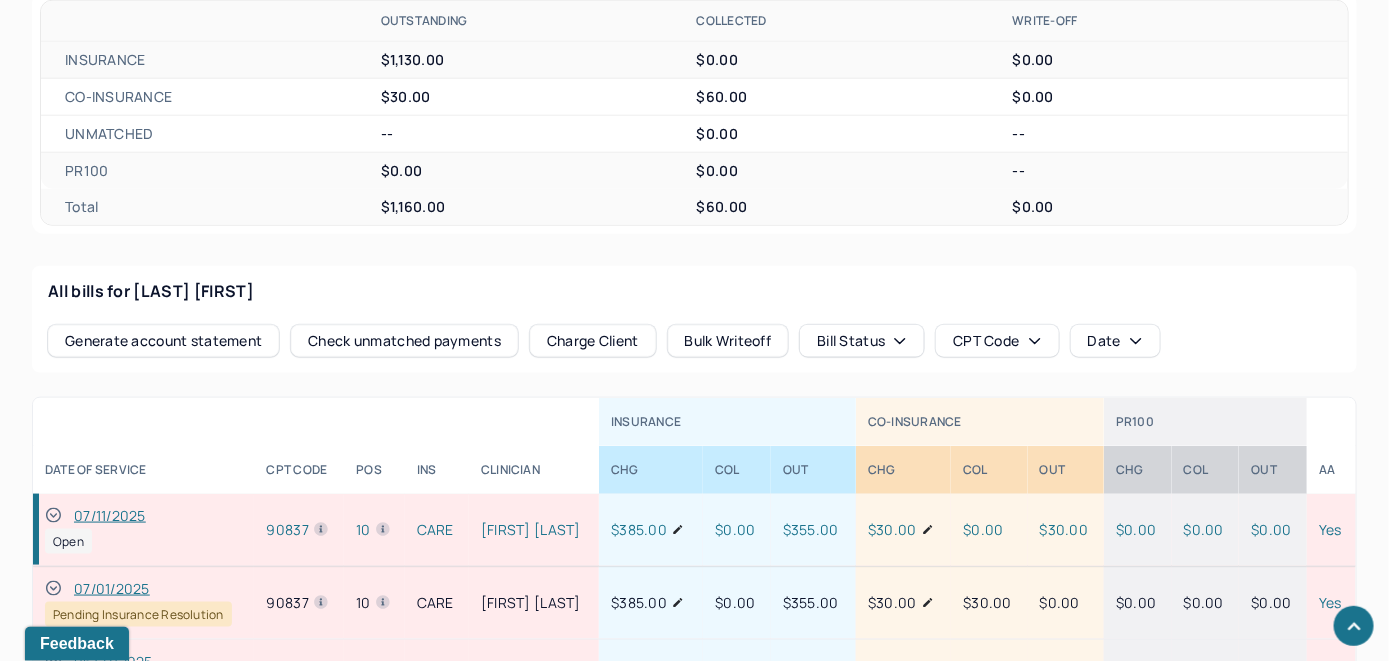 click on "Check unmatched payments" at bounding box center [404, 341] 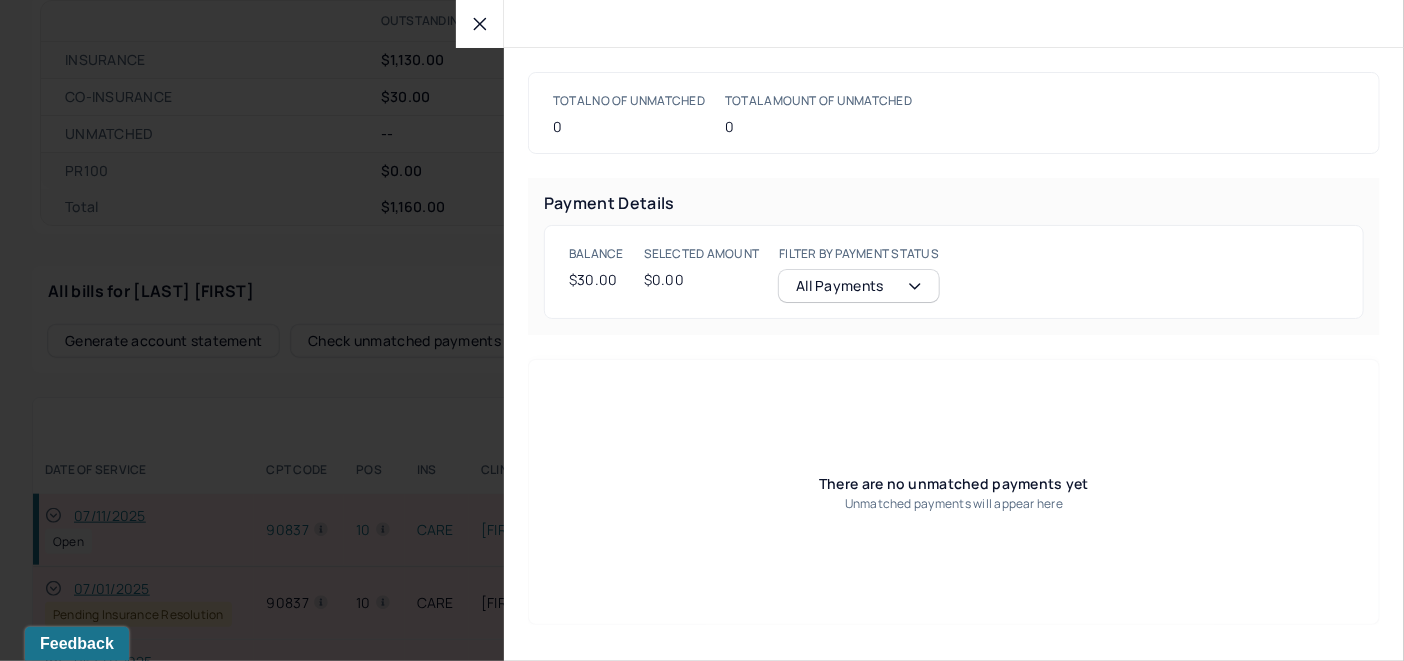 click 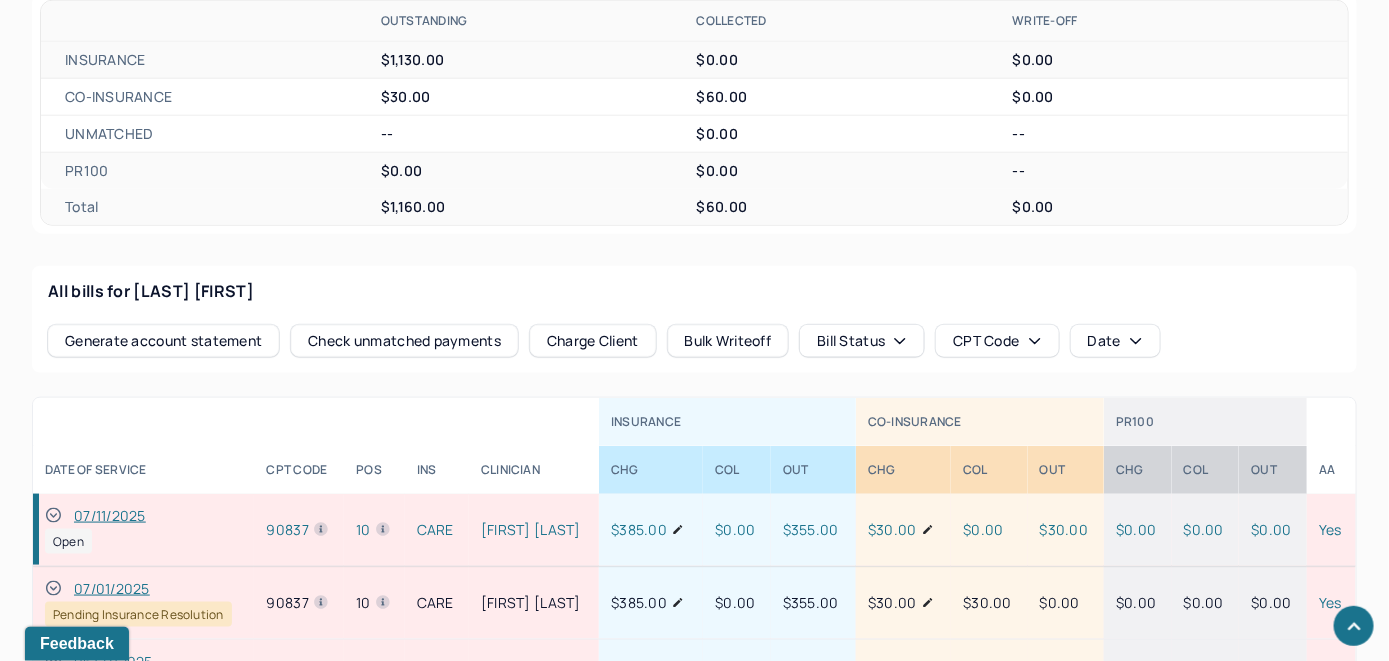 click on "Charge Client" at bounding box center (593, 341) 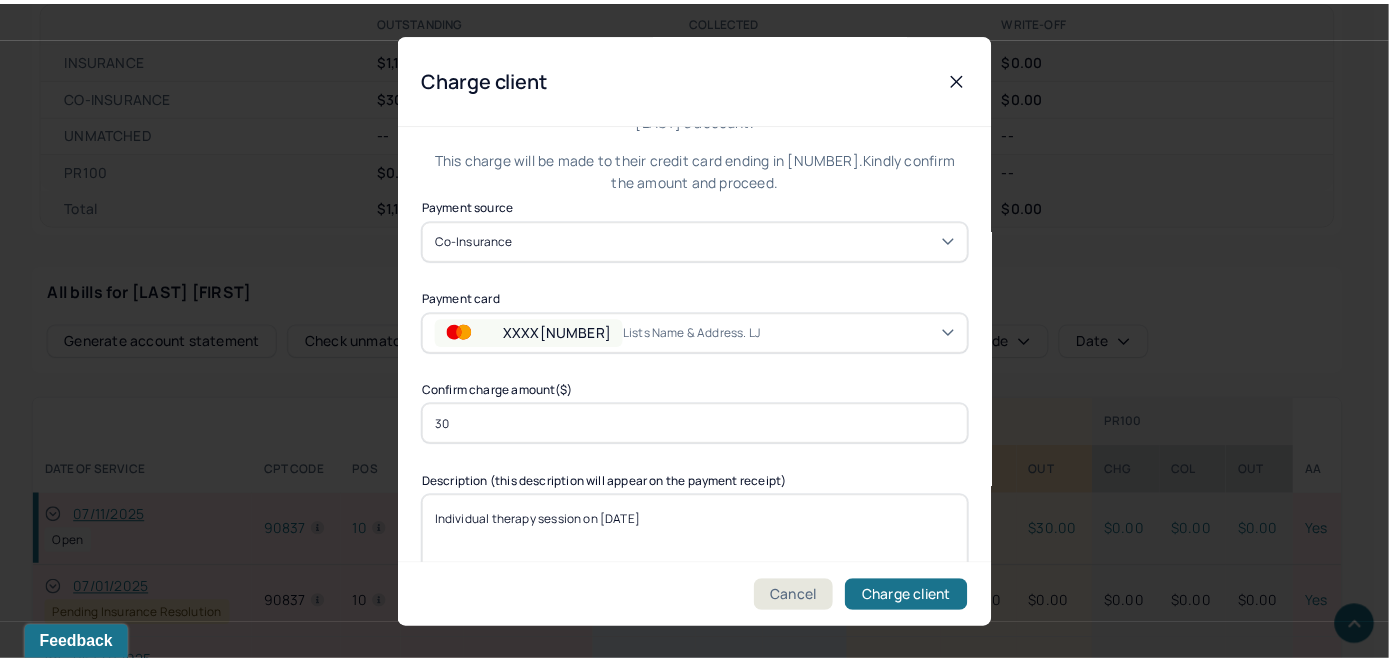scroll, scrollTop: 121, scrollLeft: 0, axis: vertical 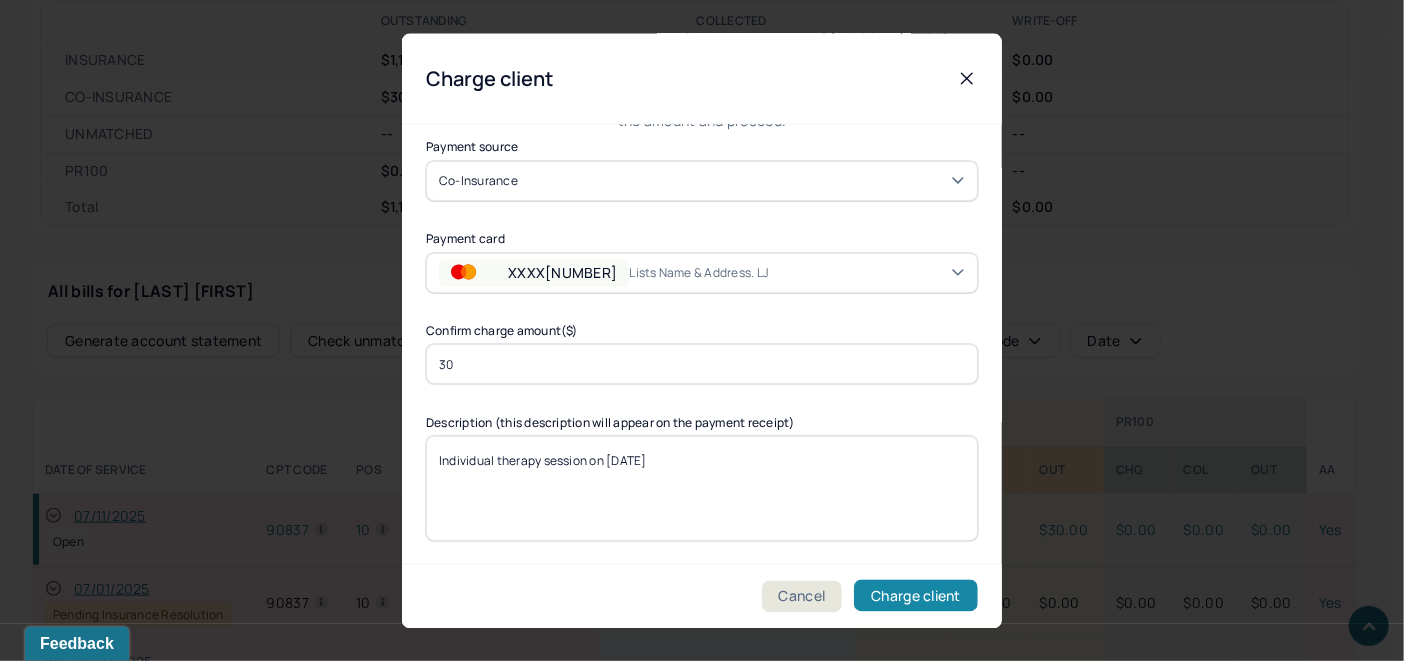 click on "Charge client" at bounding box center [916, 596] 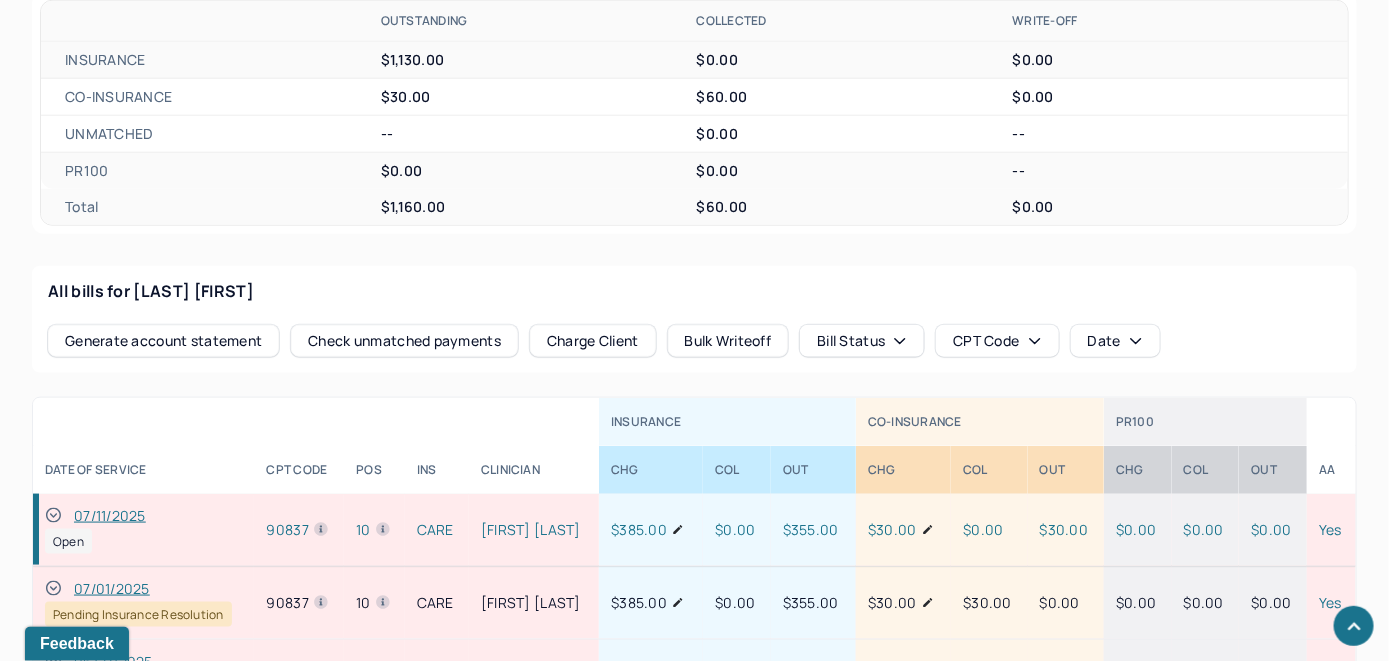 click 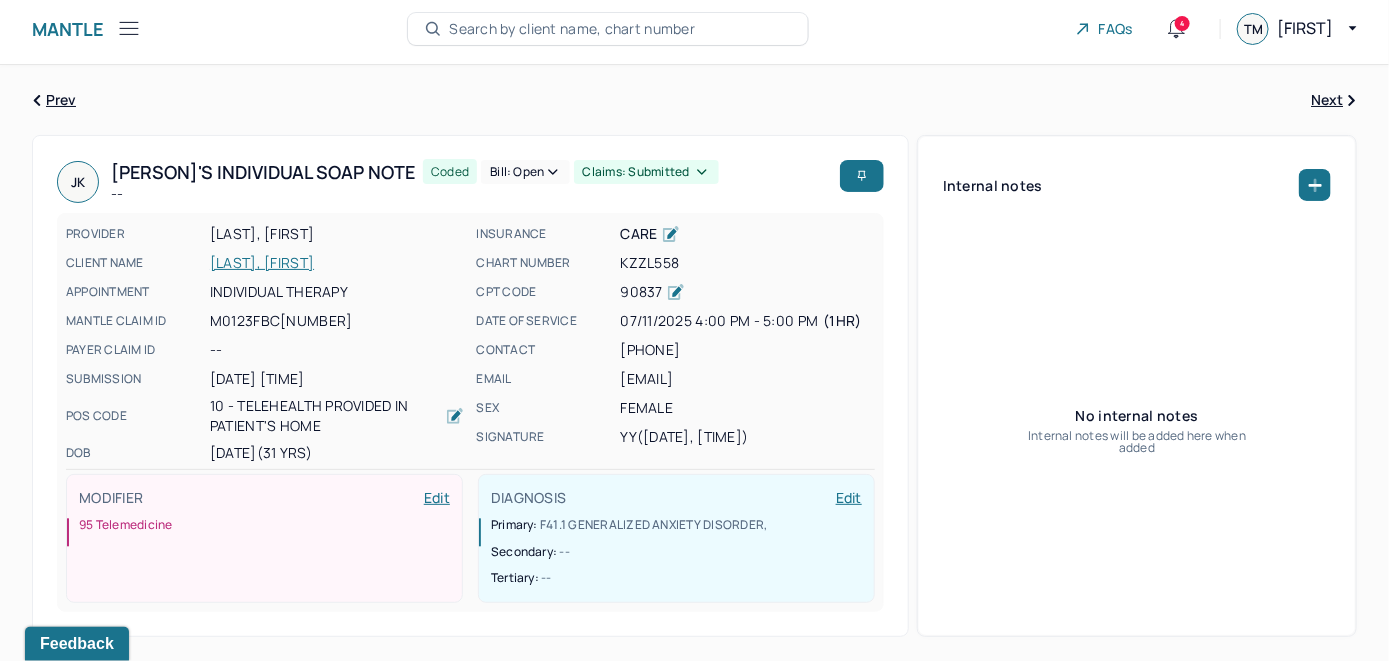 scroll, scrollTop: 0, scrollLeft: 0, axis: both 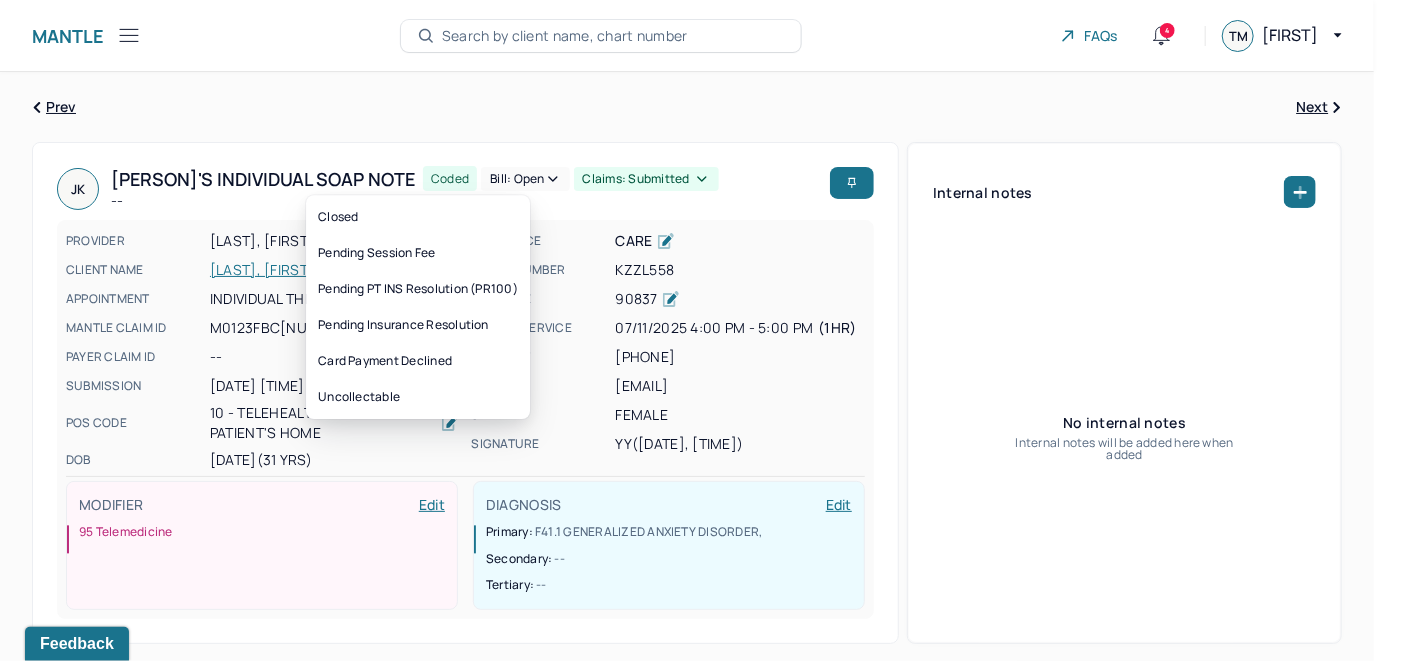 click on "Bill: Open" at bounding box center (525, 179) 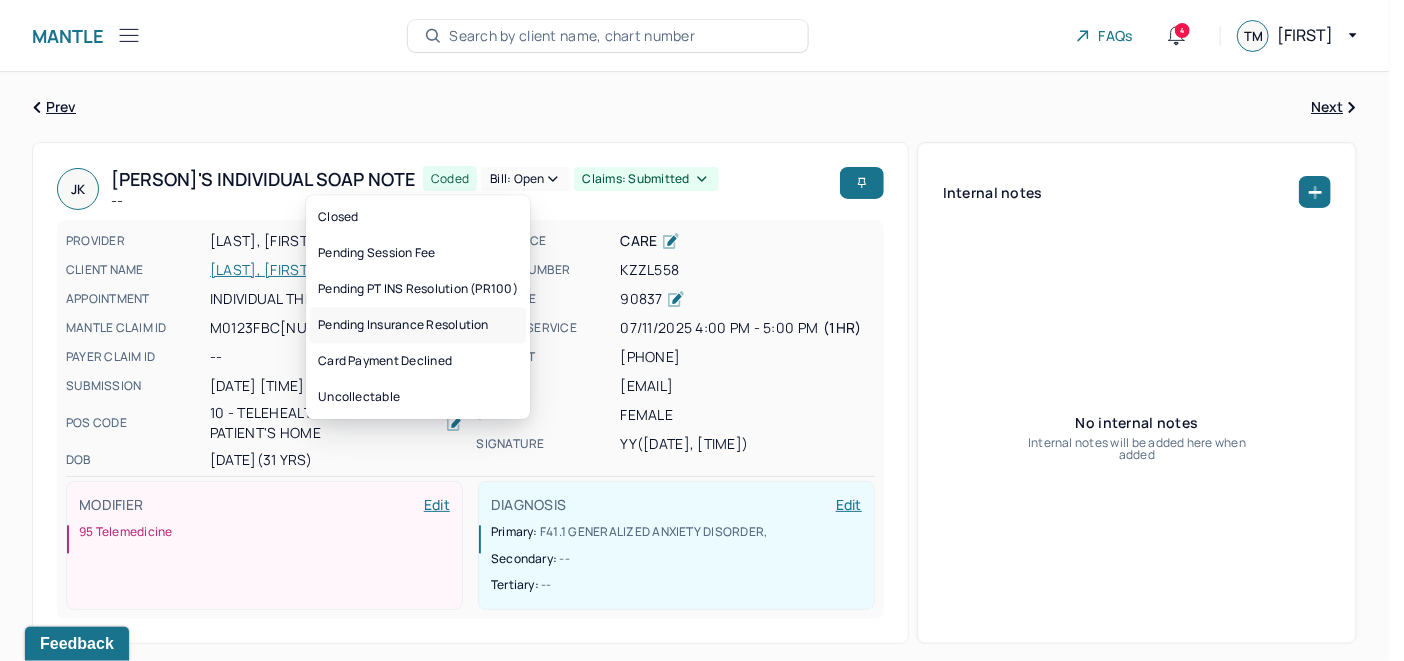 click on "Pending Insurance Resolution" at bounding box center (418, 325) 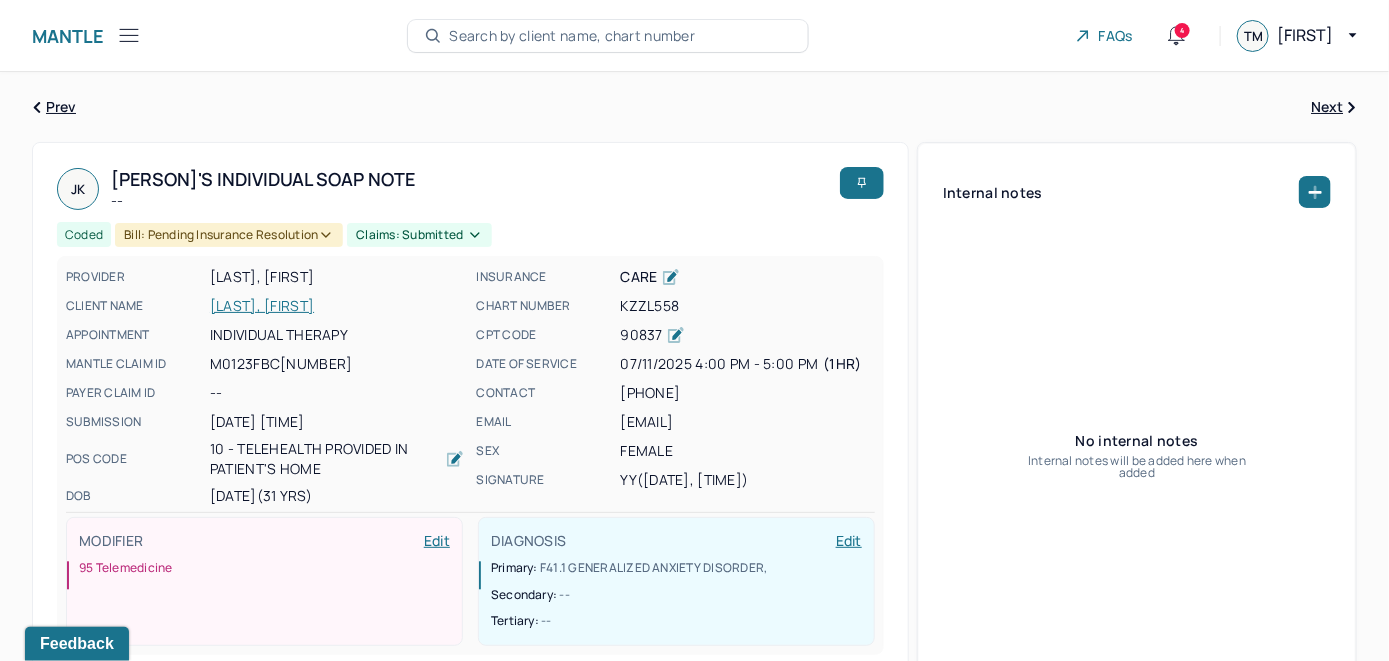 click on "Search by client name, chart number" at bounding box center (572, 36) 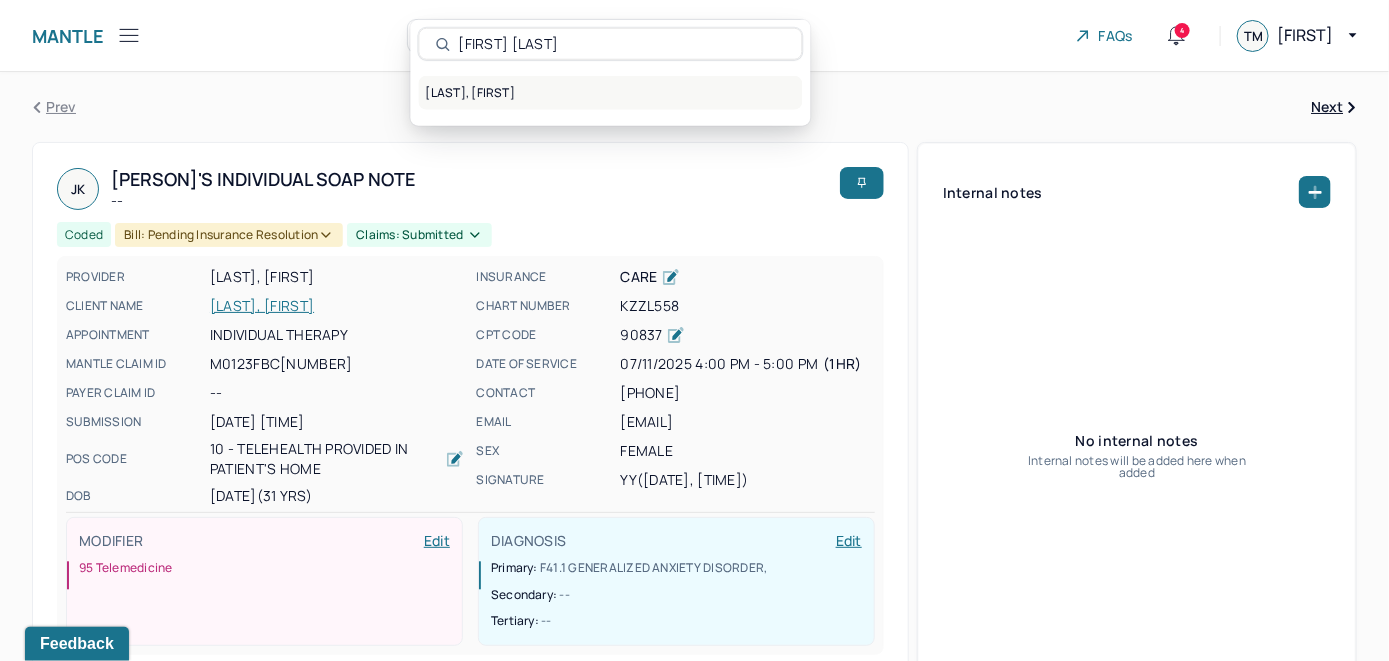 type on "[FIRST] [LAST]" 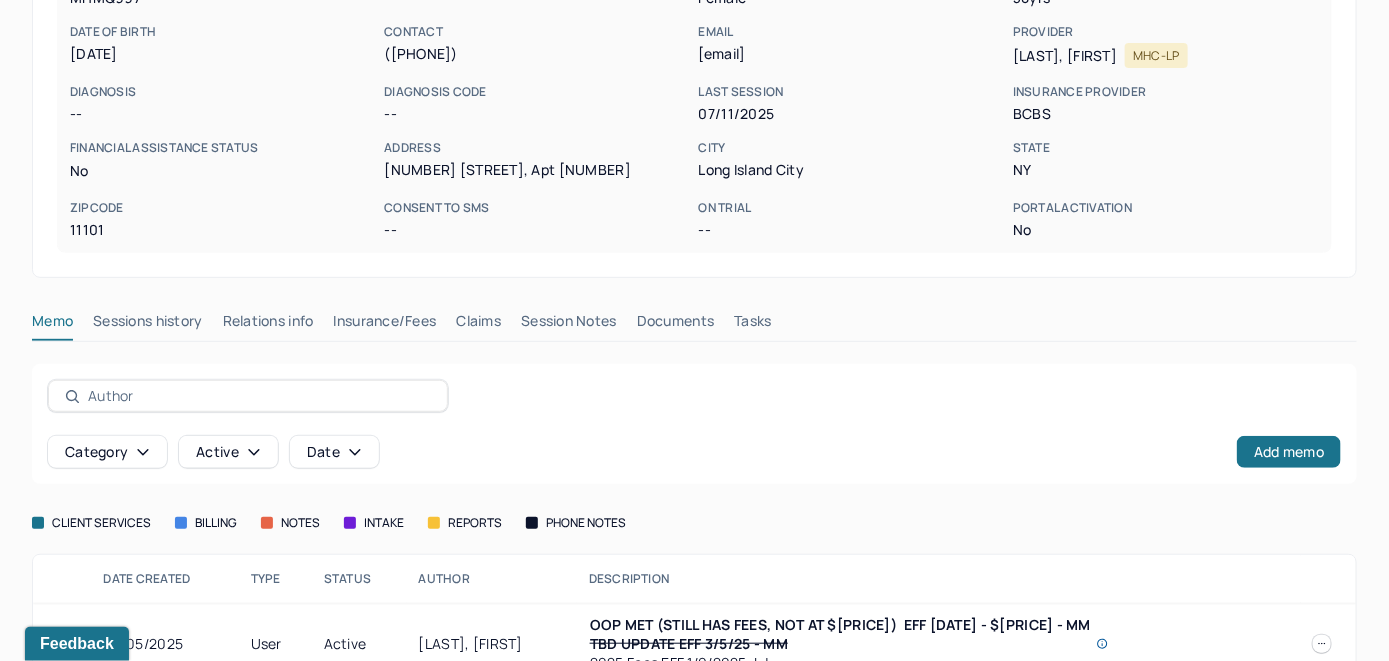 scroll, scrollTop: 299, scrollLeft: 0, axis: vertical 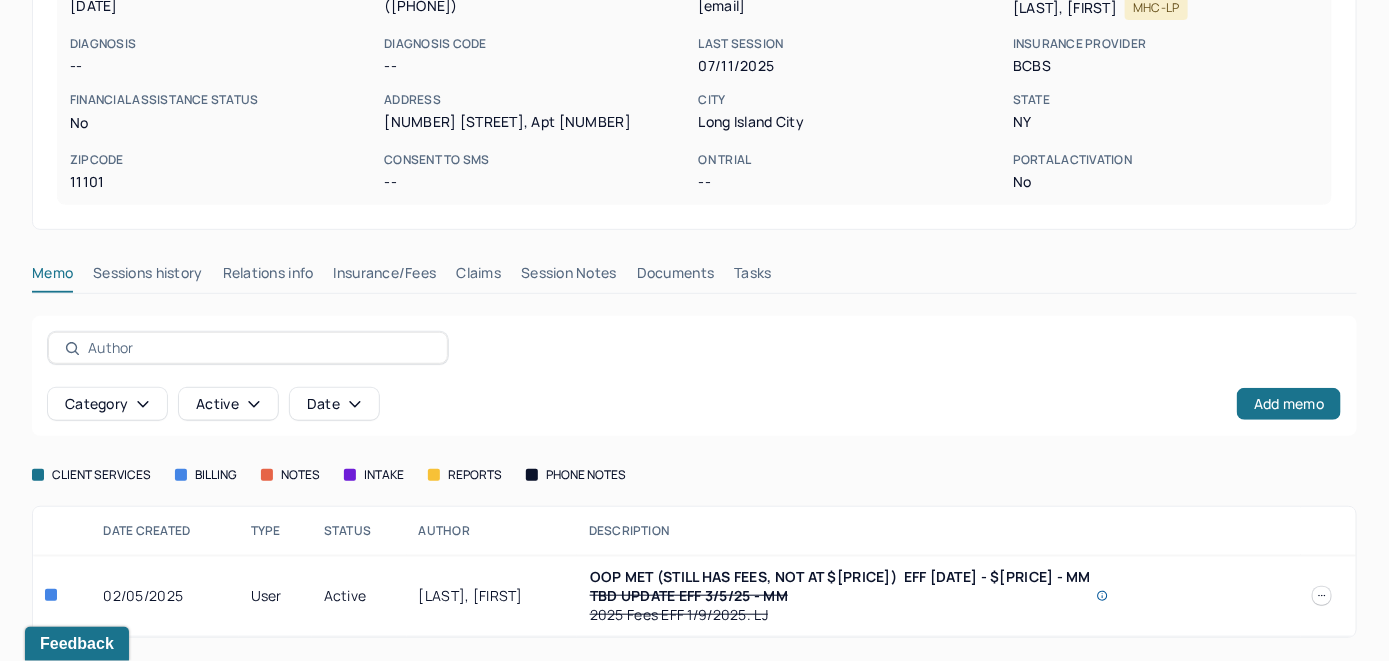 click on "Insurance/Fees" at bounding box center (385, 277) 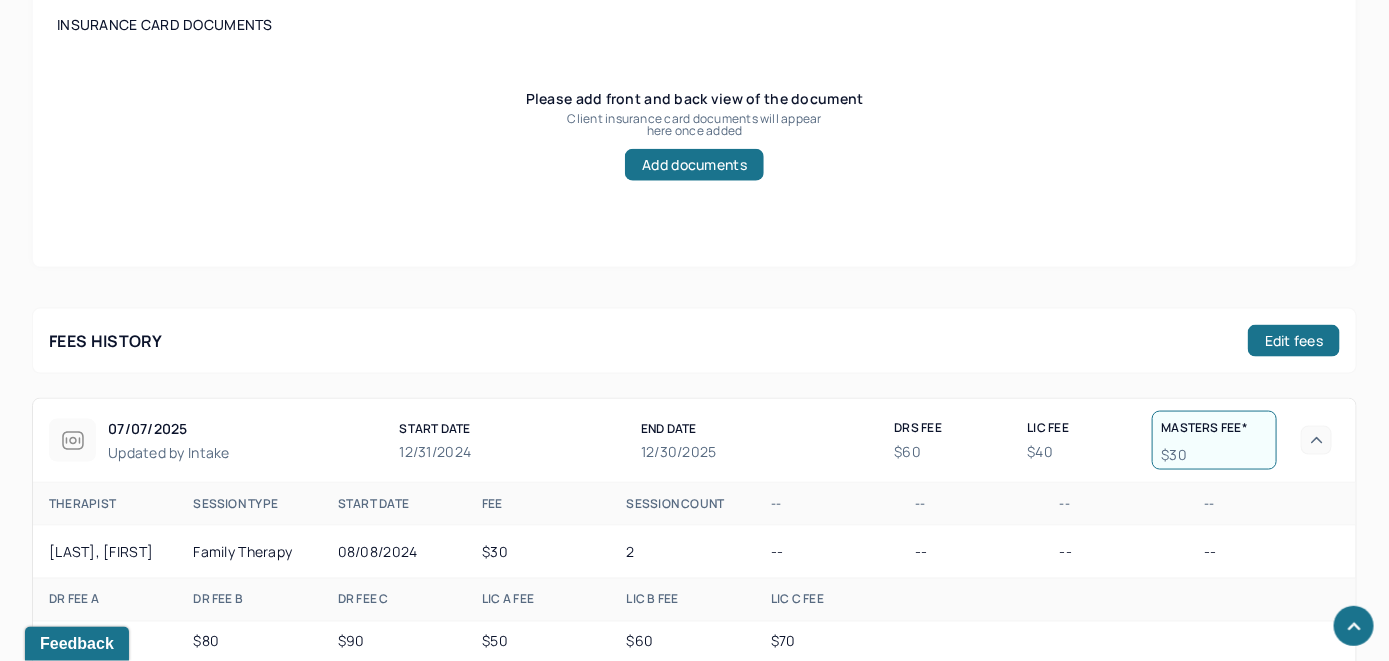scroll, scrollTop: 899, scrollLeft: 0, axis: vertical 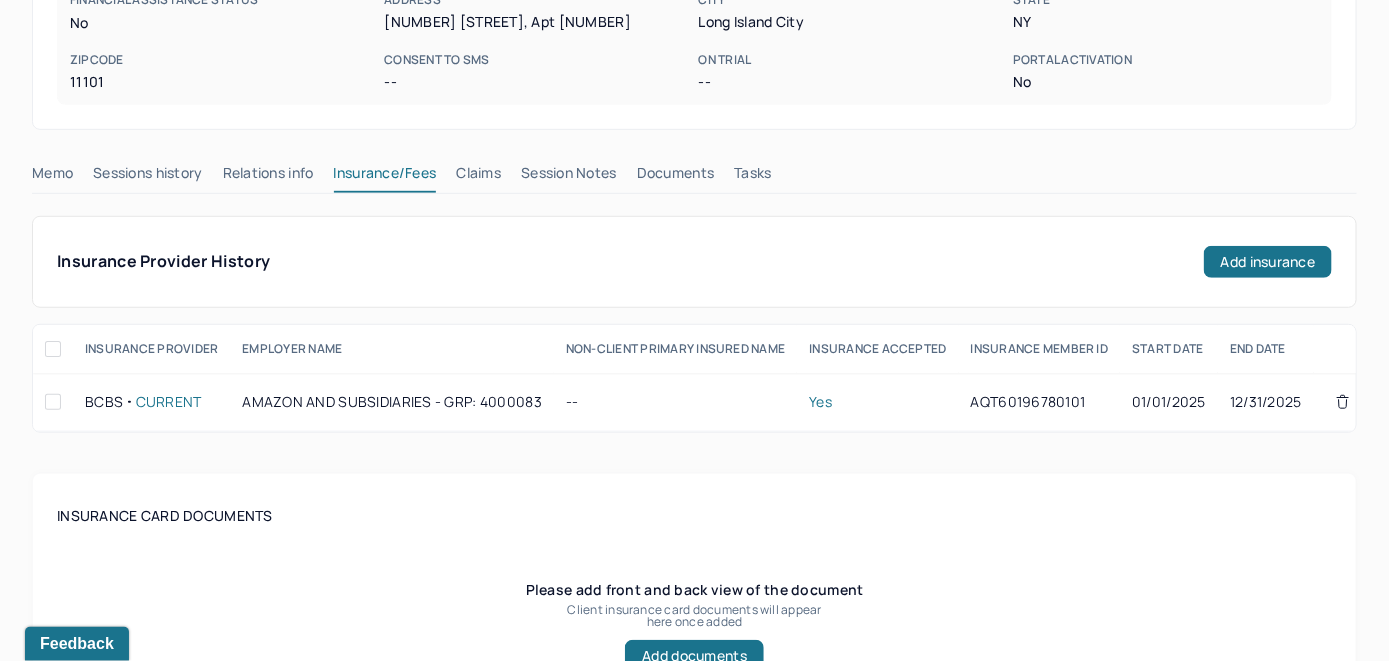 click on "Claims" at bounding box center (478, 177) 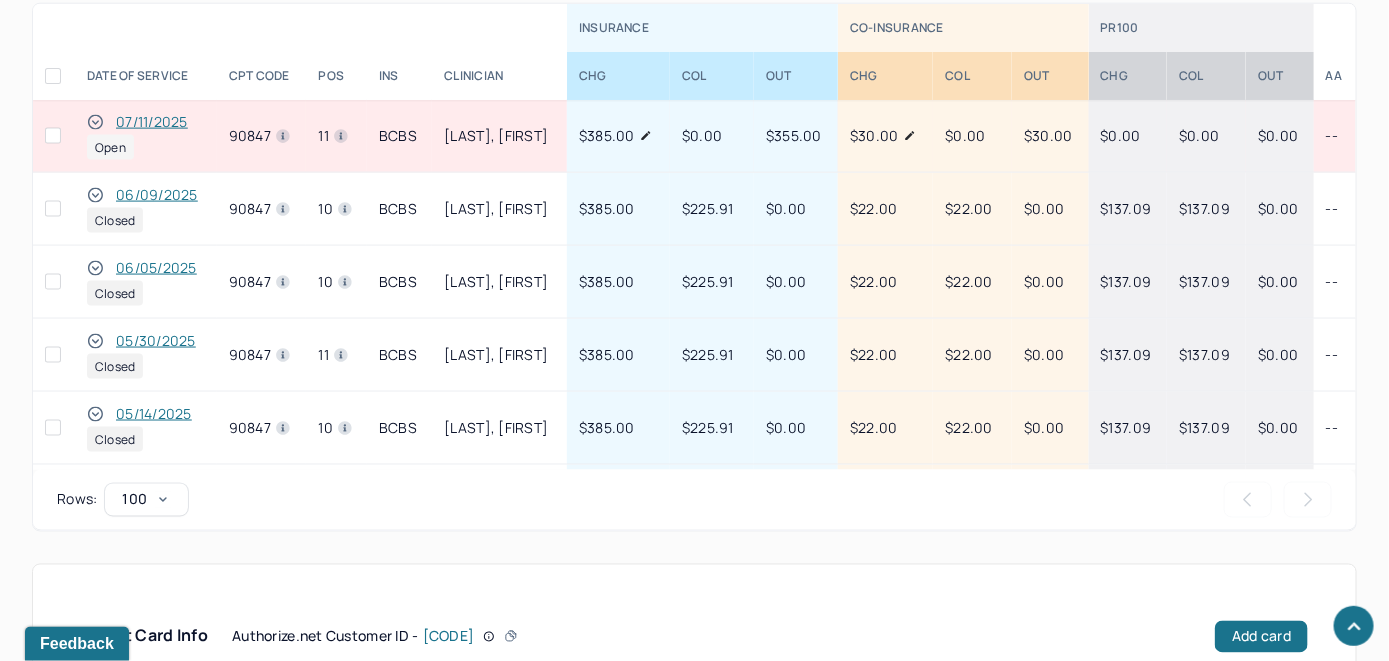 scroll, scrollTop: 985, scrollLeft: 0, axis: vertical 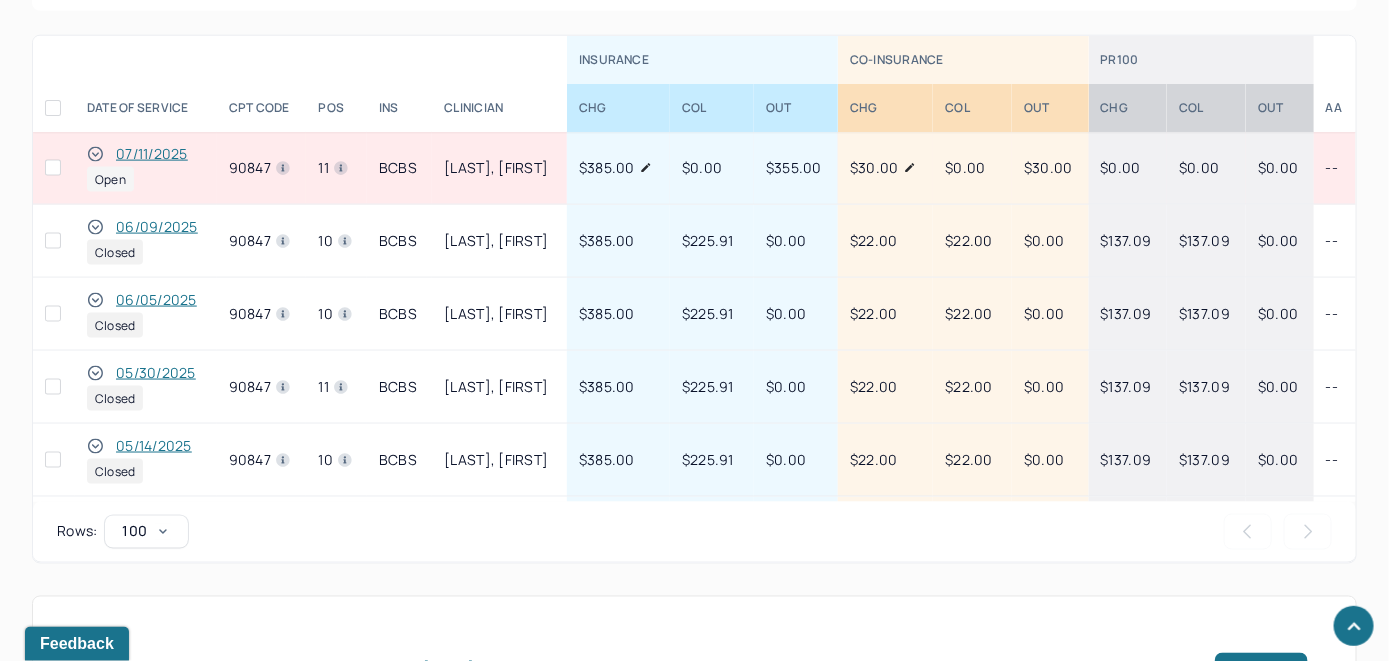 click on "07/11/2025" at bounding box center (152, 154) 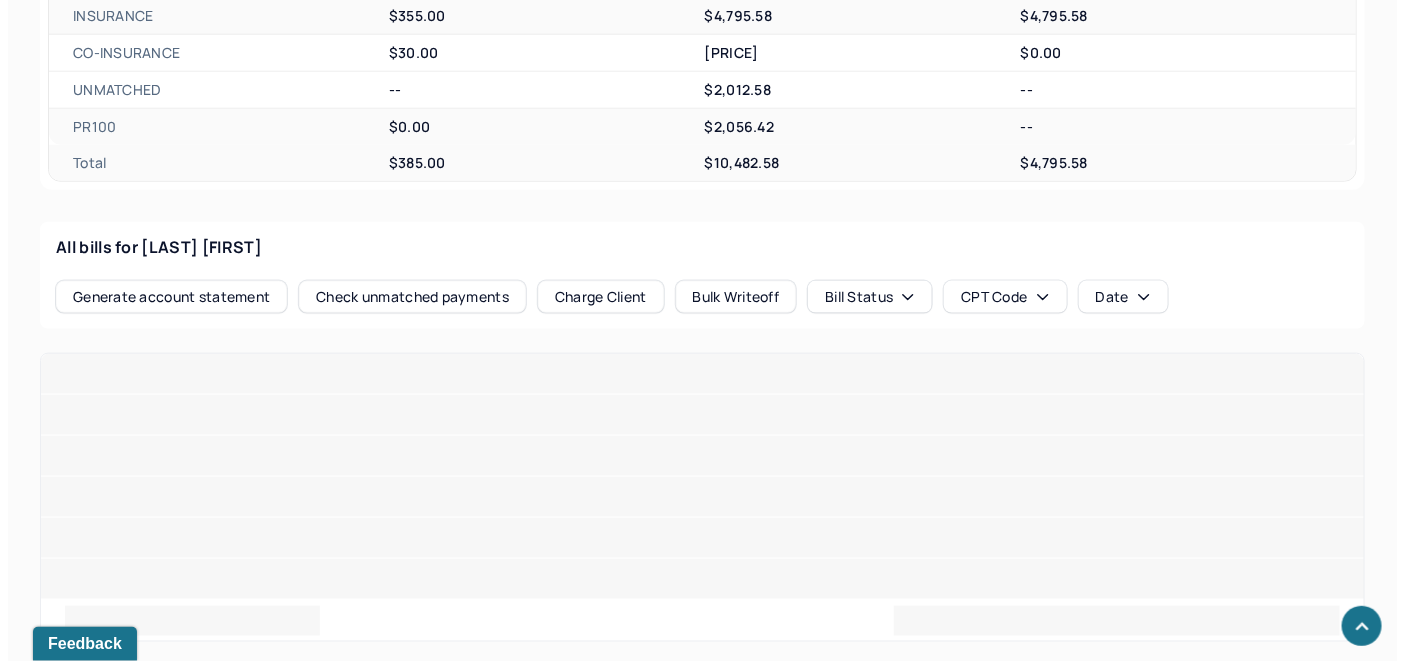 scroll, scrollTop: 914, scrollLeft: 0, axis: vertical 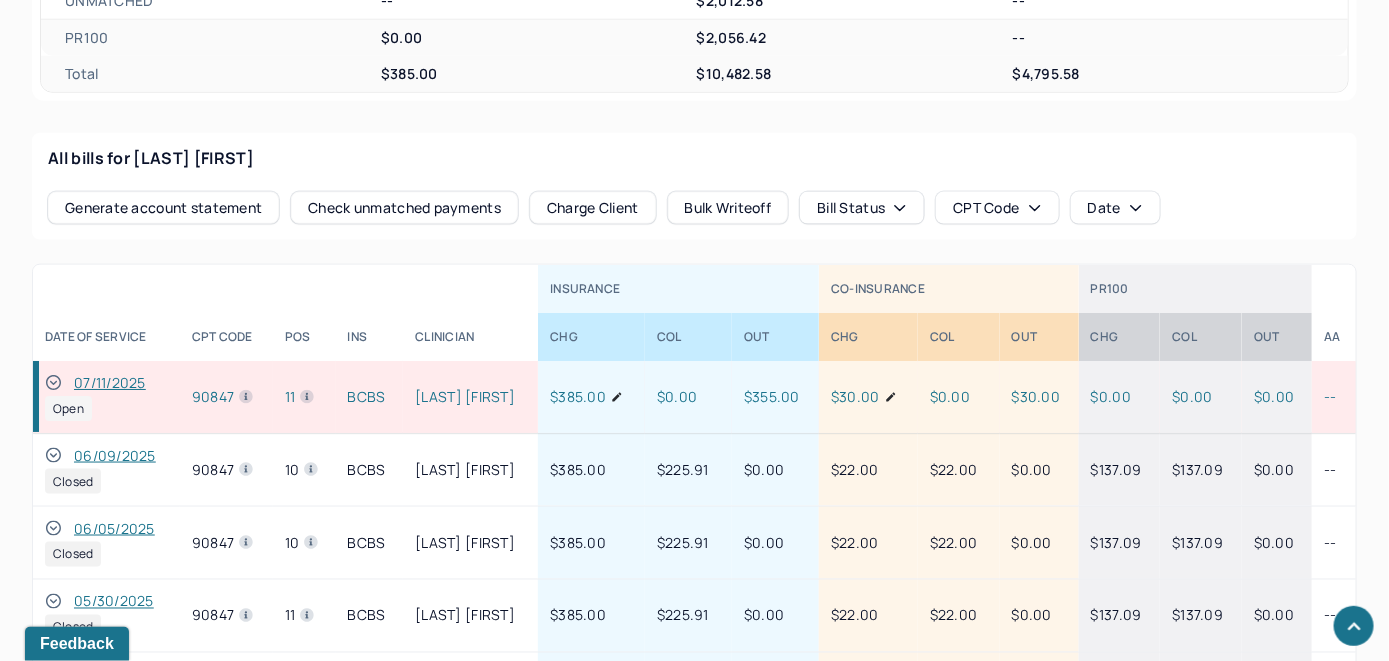 click on "Check unmatched payments" at bounding box center (404, 208) 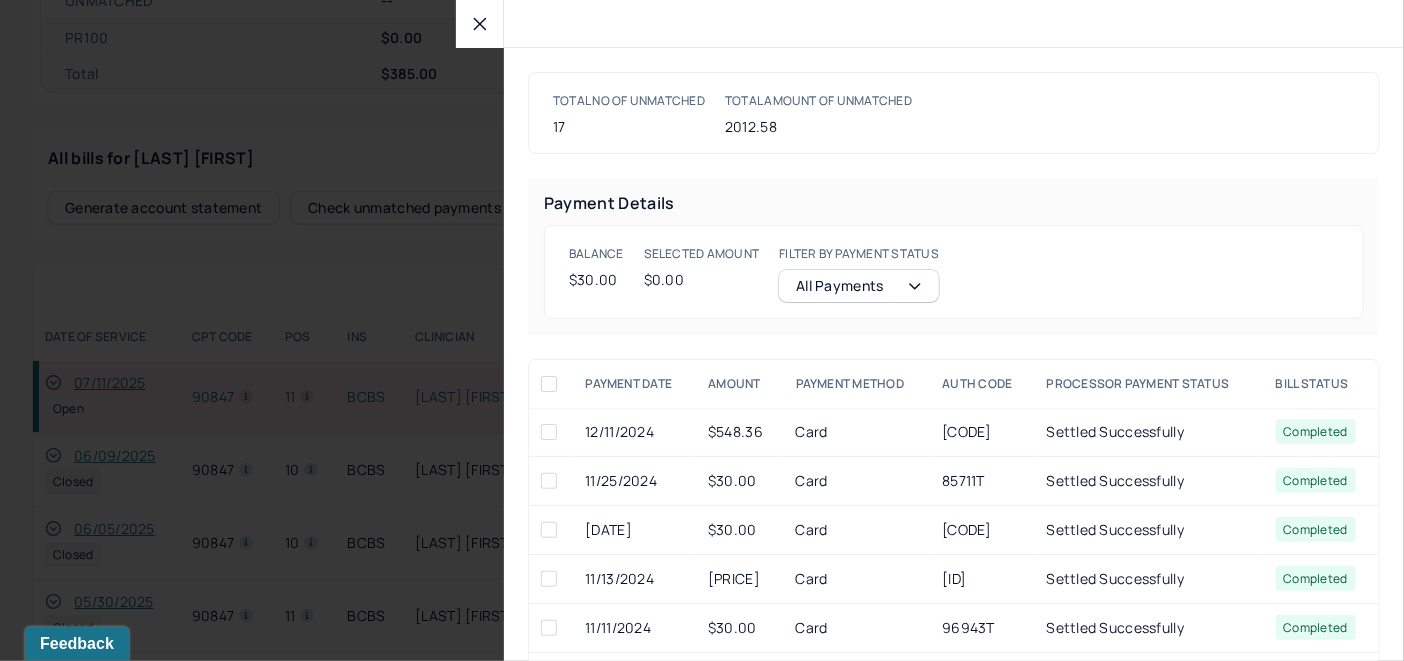 click at bounding box center (480, 24) 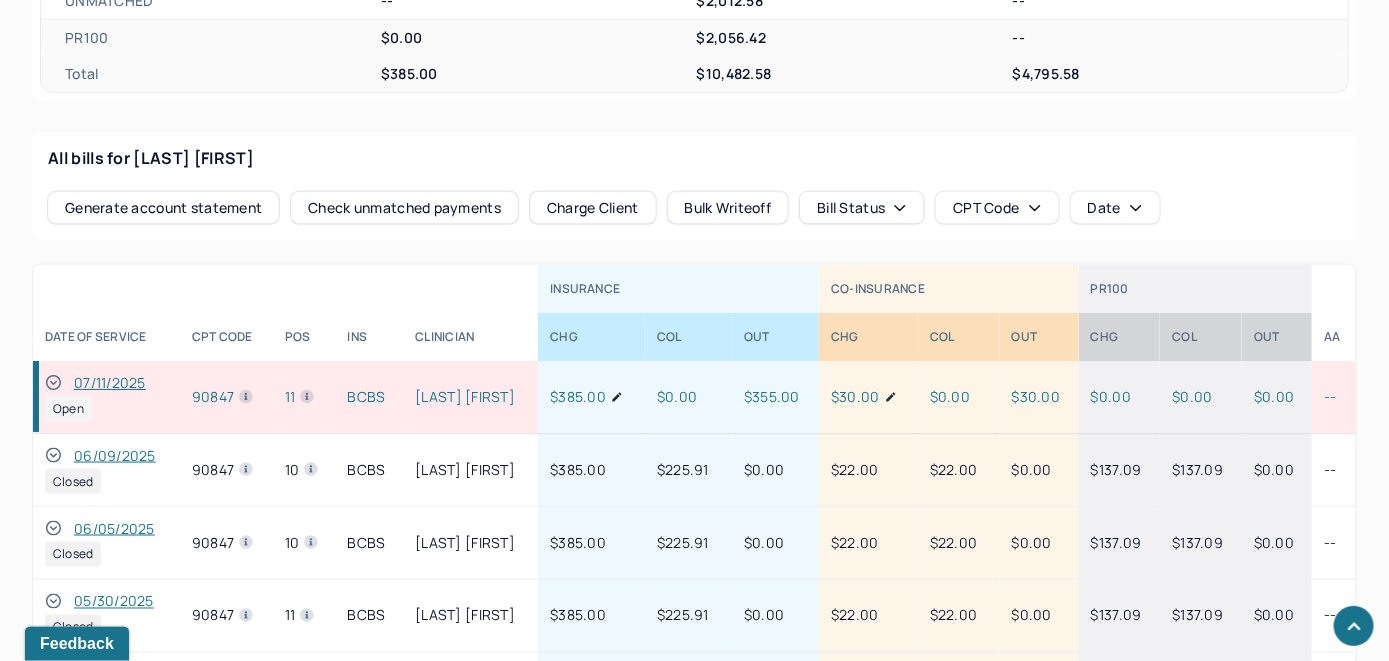 click on "Charge Client" at bounding box center (593, 208) 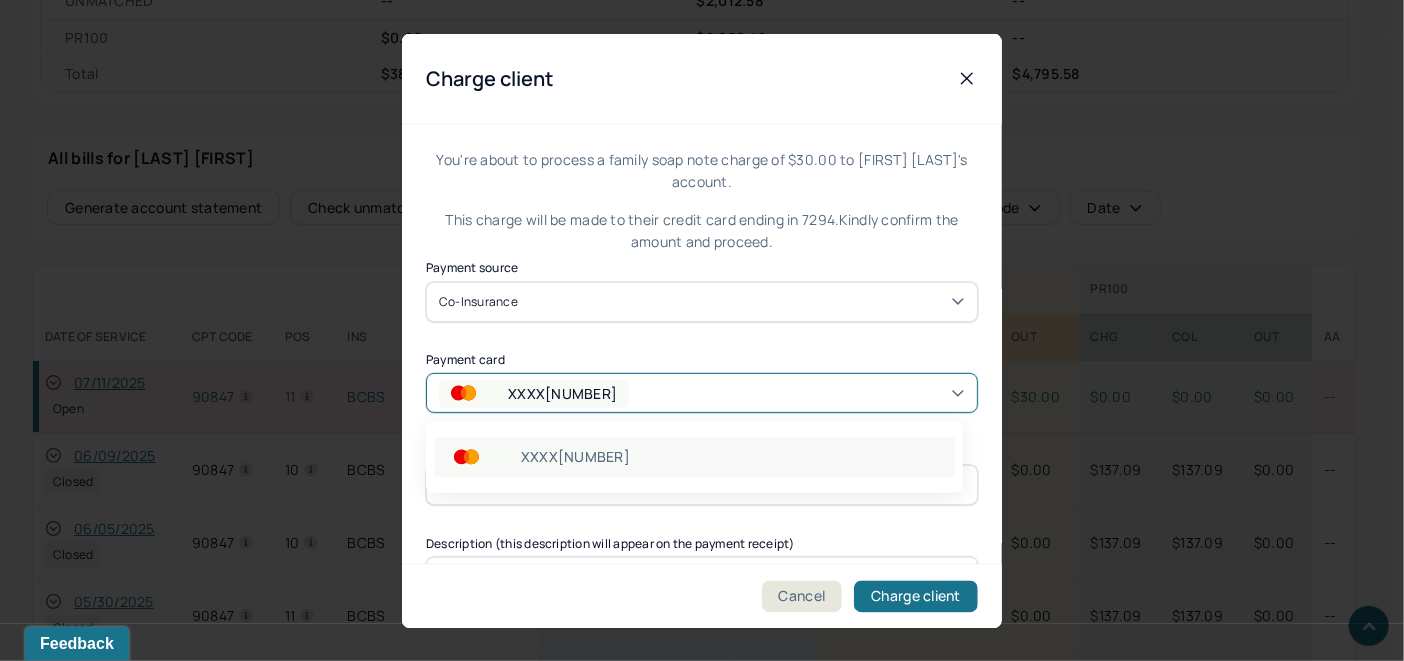 click 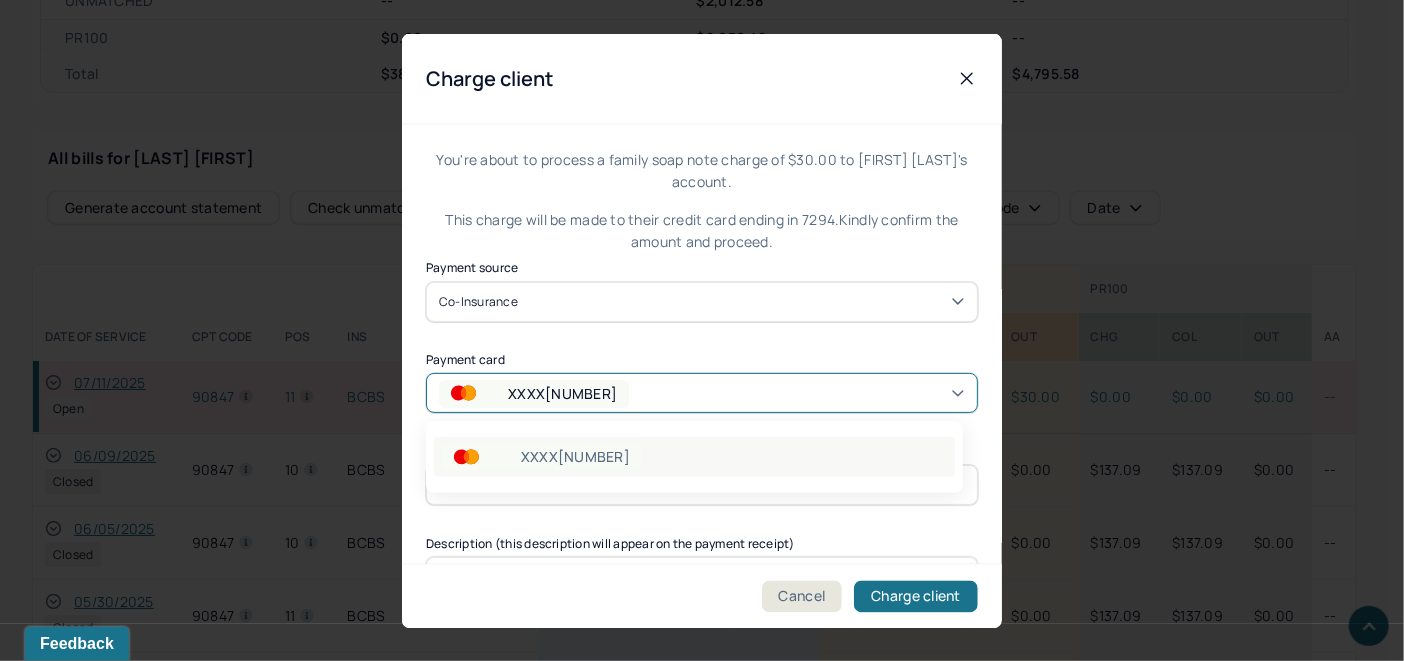 click on "XXXX[NUMBER]" at bounding box center (694, 457) 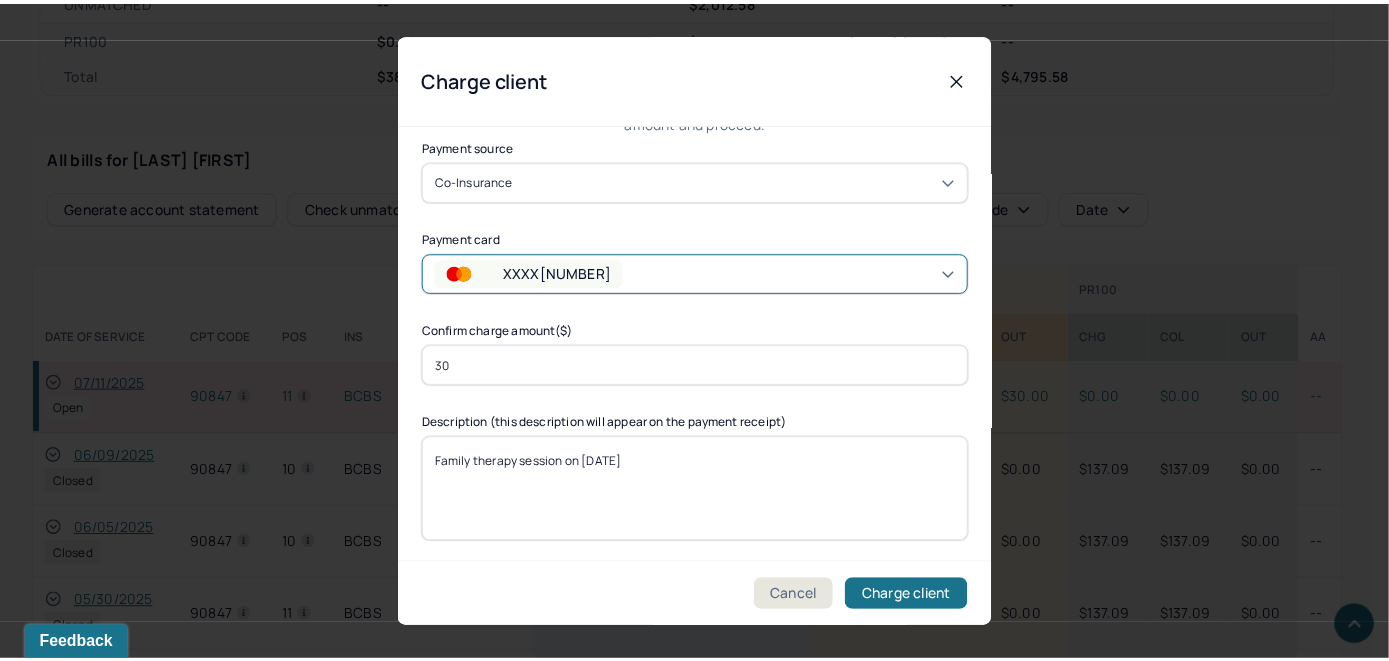 scroll, scrollTop: 121, scrollLeft: 0, axis: vertical 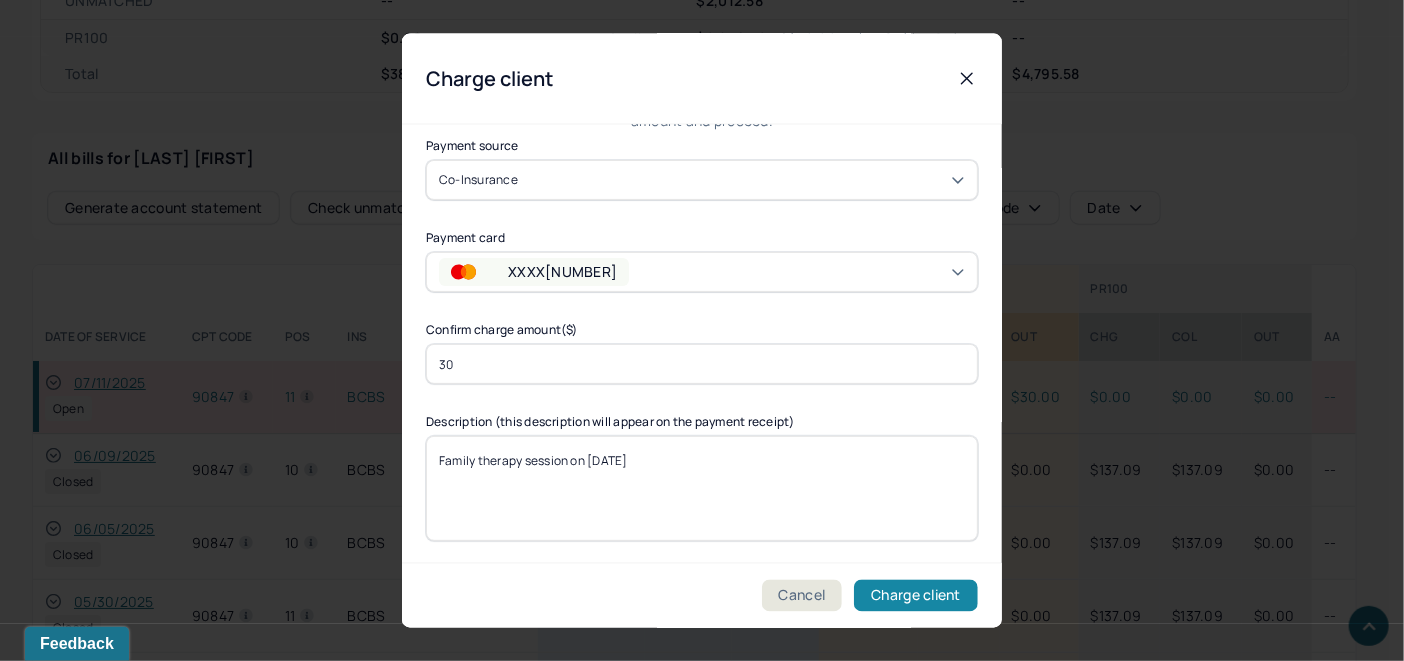 click on "Charge client" at bounding box center (916, 596) 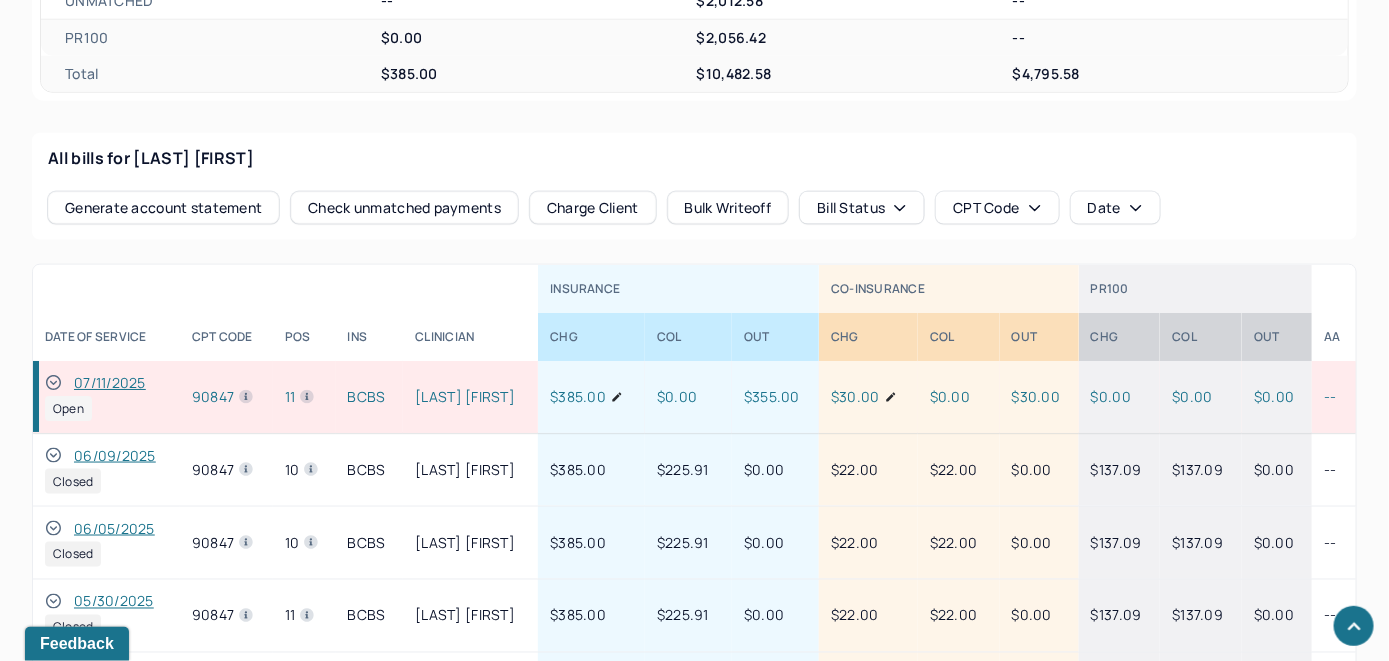 click 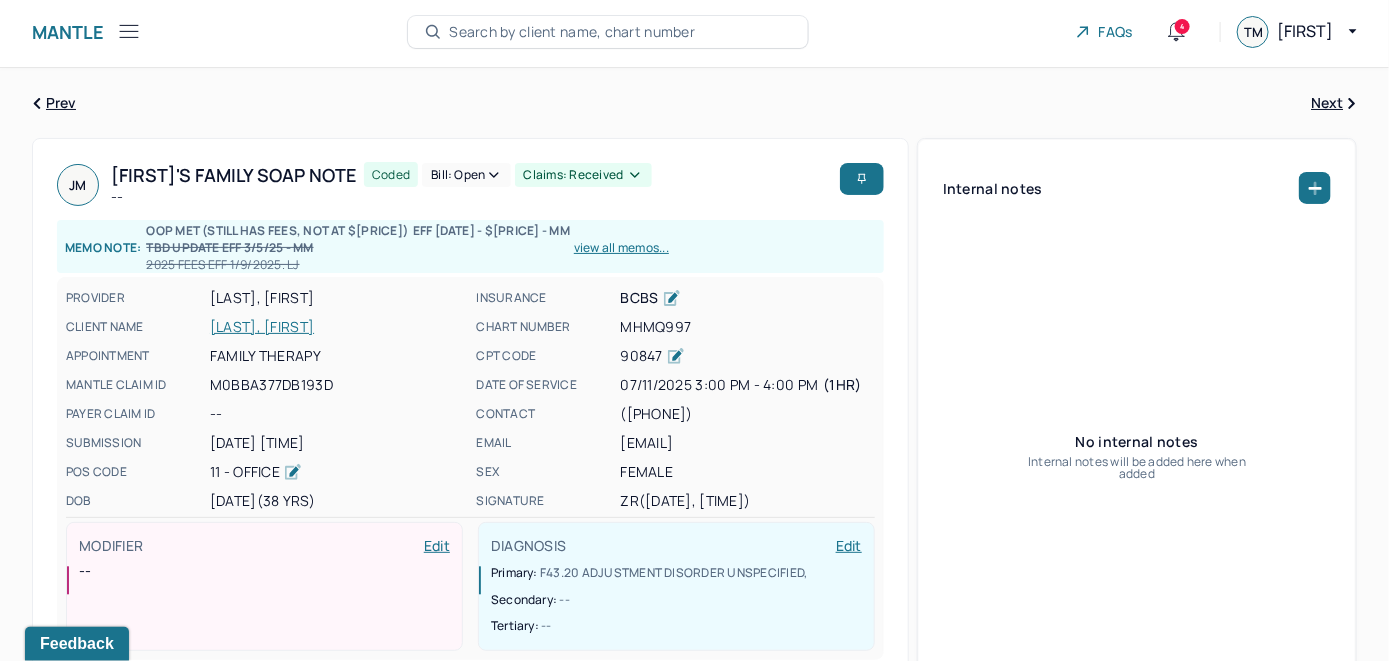 scroll, scrollTop: 0, scrollLeft: 0, axis: both 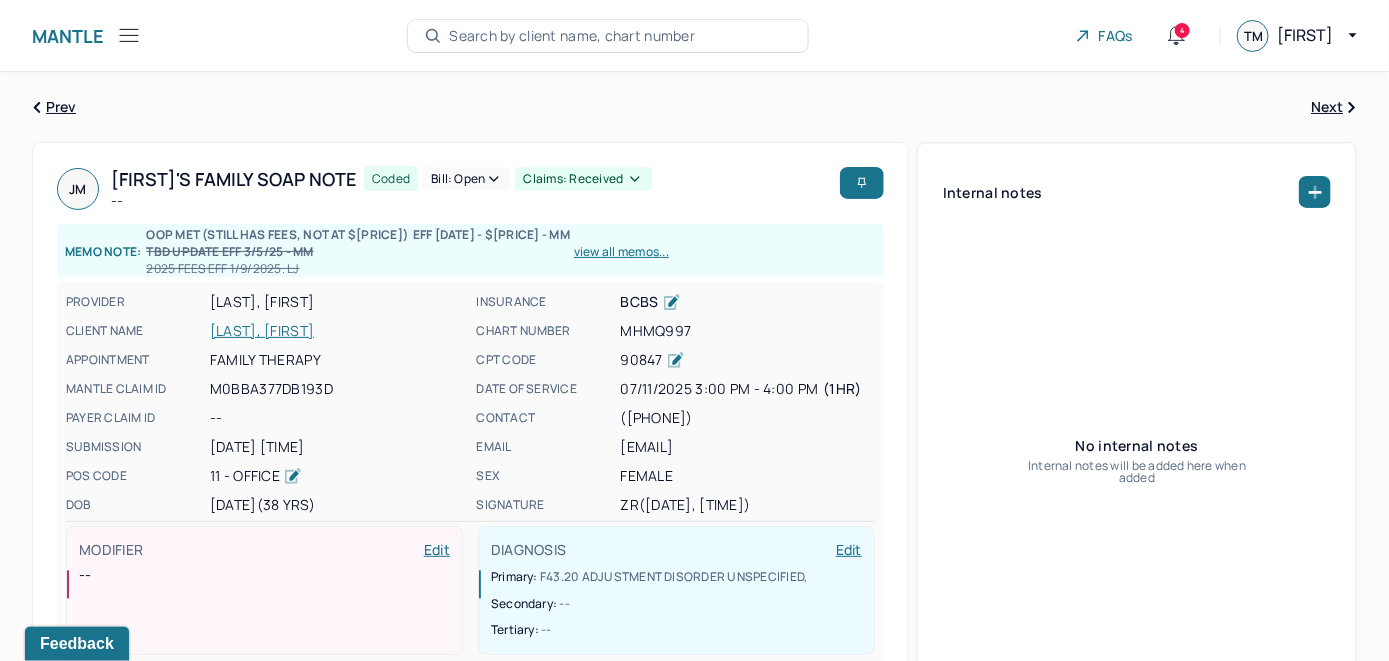 click on "Bill: Open" at bounding box center [466, 179] 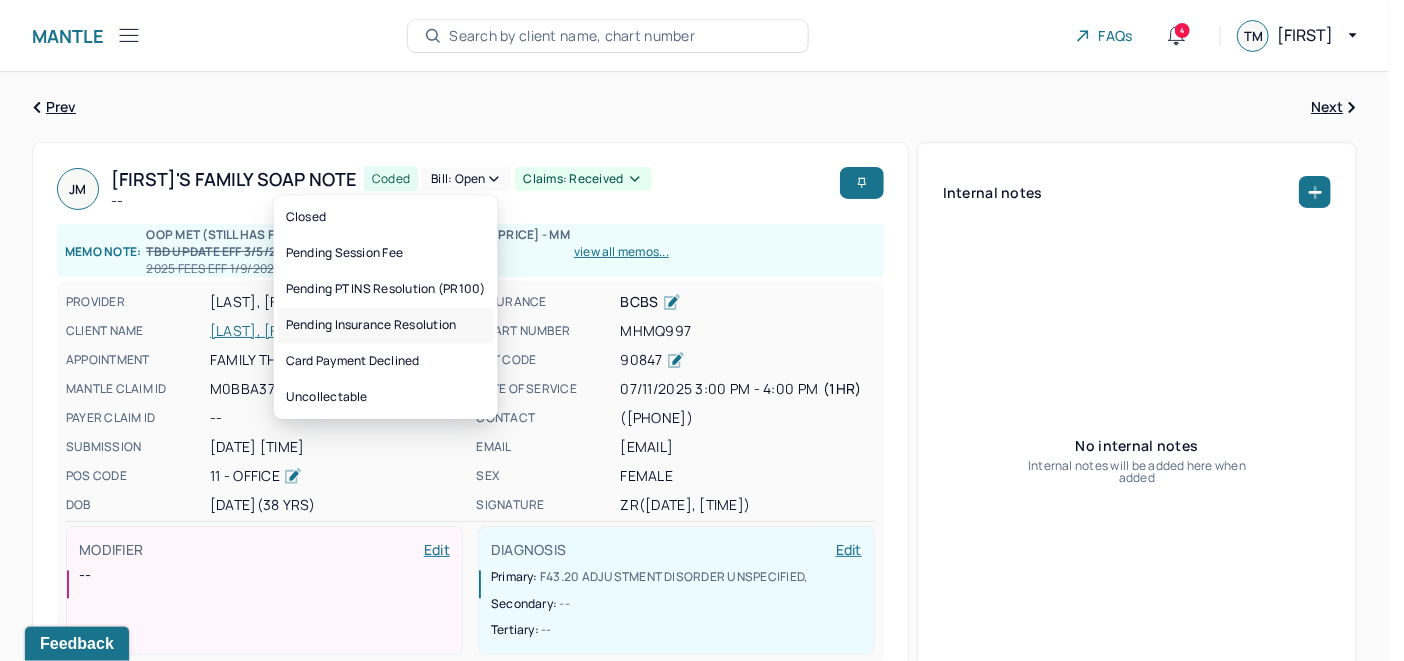 click on "Pending Insurance Resolution" at bounding box center (386, 325) 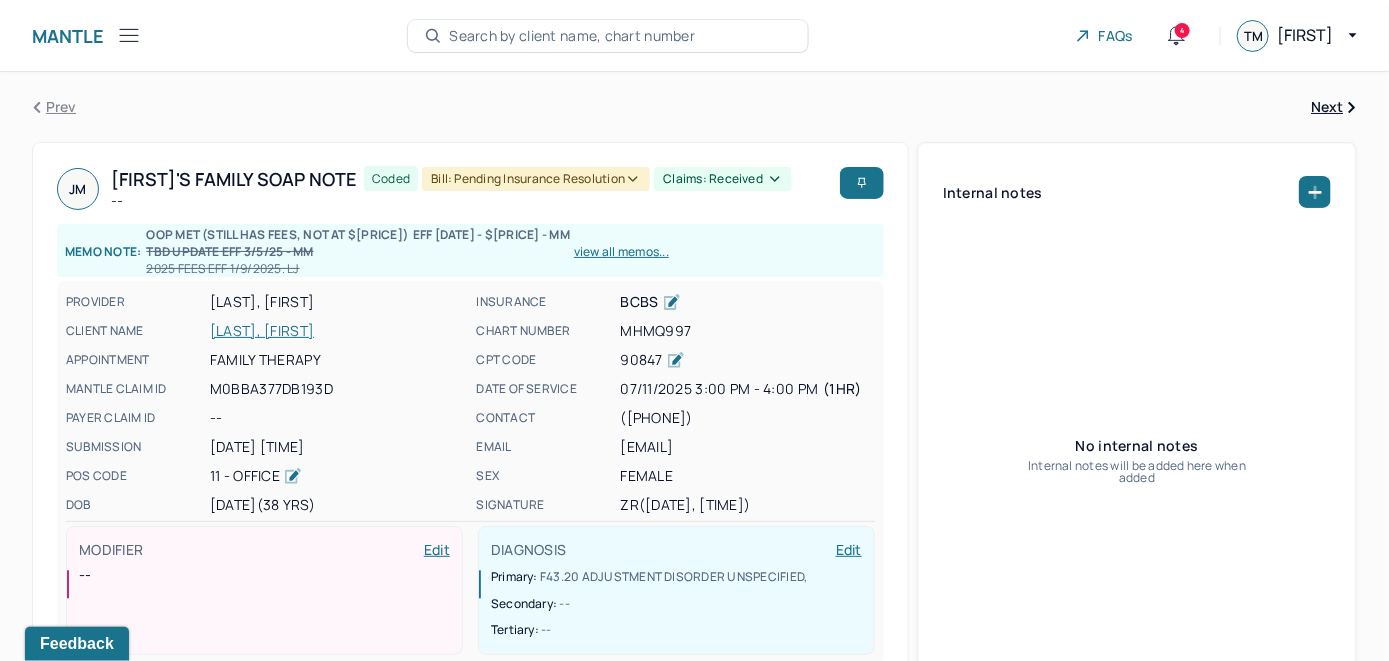 click on "Search by client name, chart number" at bounding box center (572, 36) 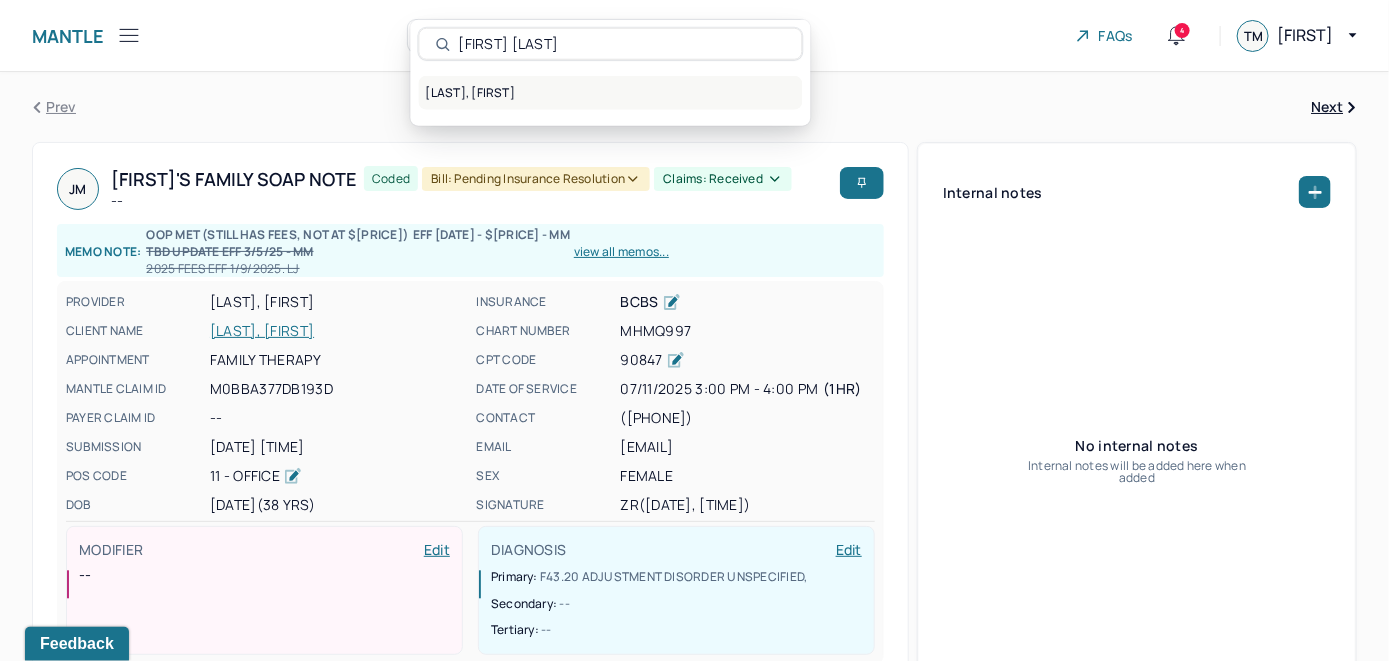 type on "[FIRST] [LAST]" 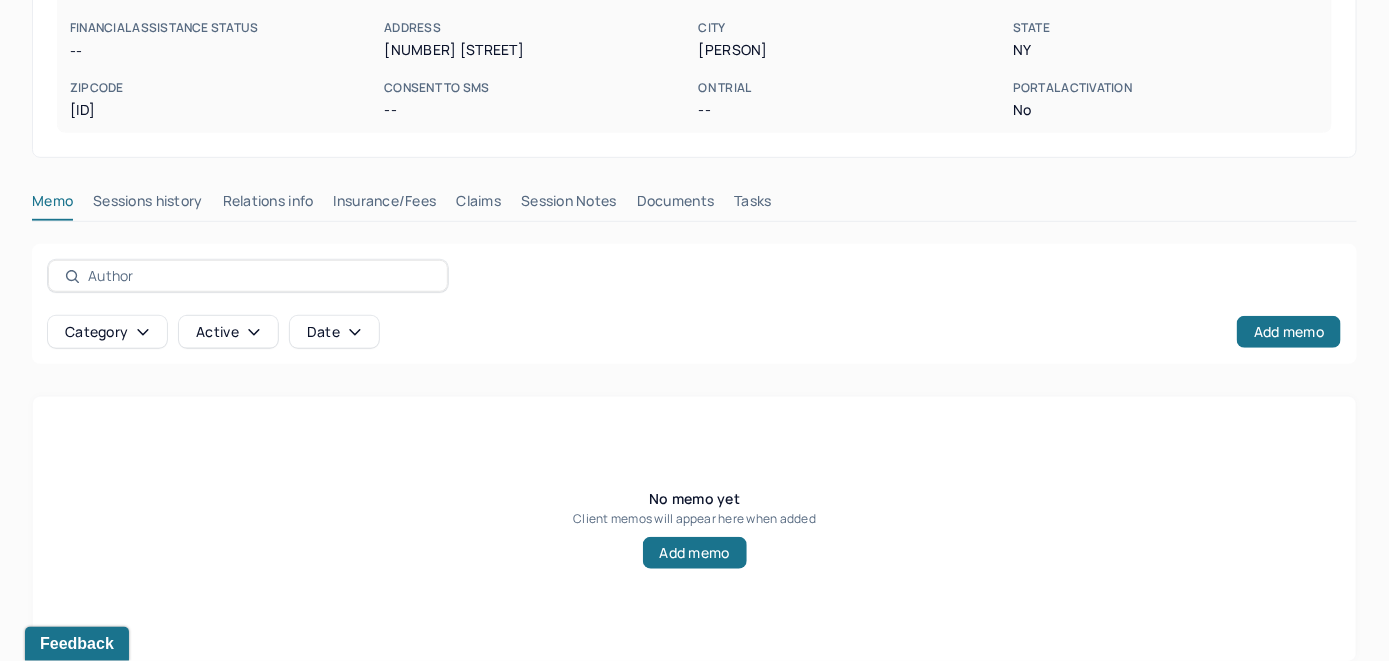 scroll, scrollTop: 393, scrollLeft: 0, axis: vertical 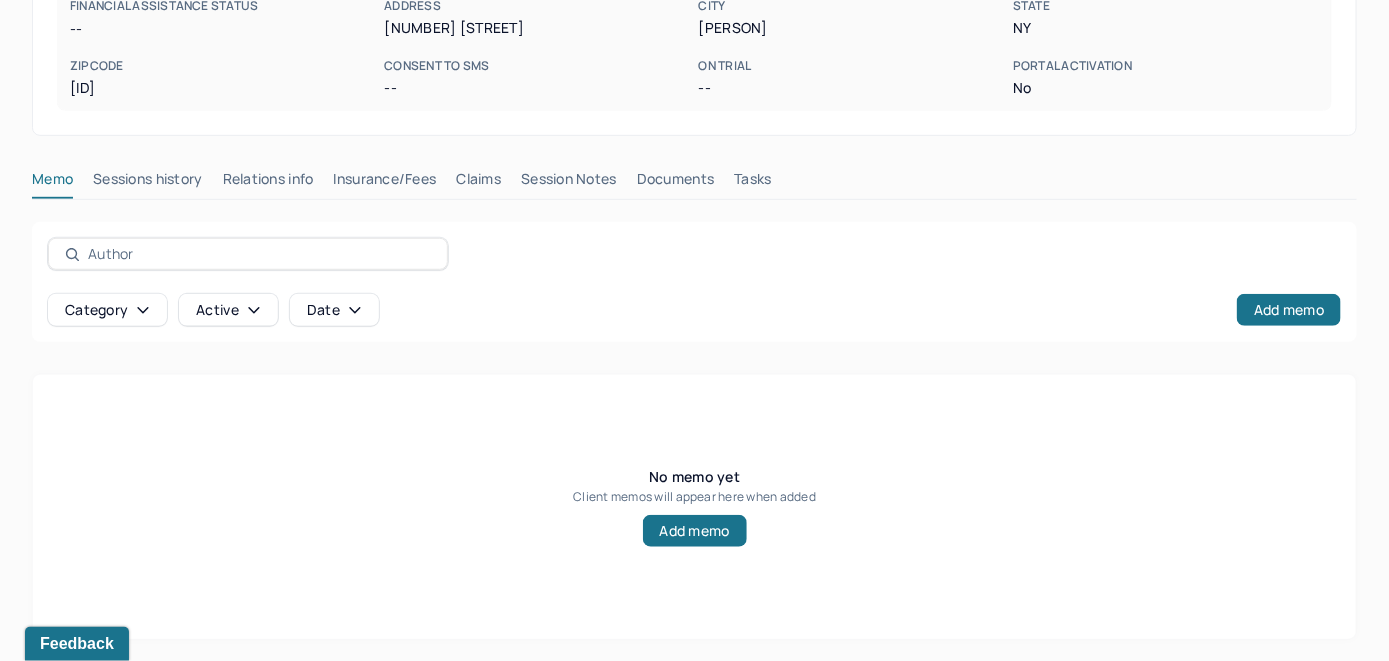 click on "Insurance/Fees" at bounding box center (385, 183) 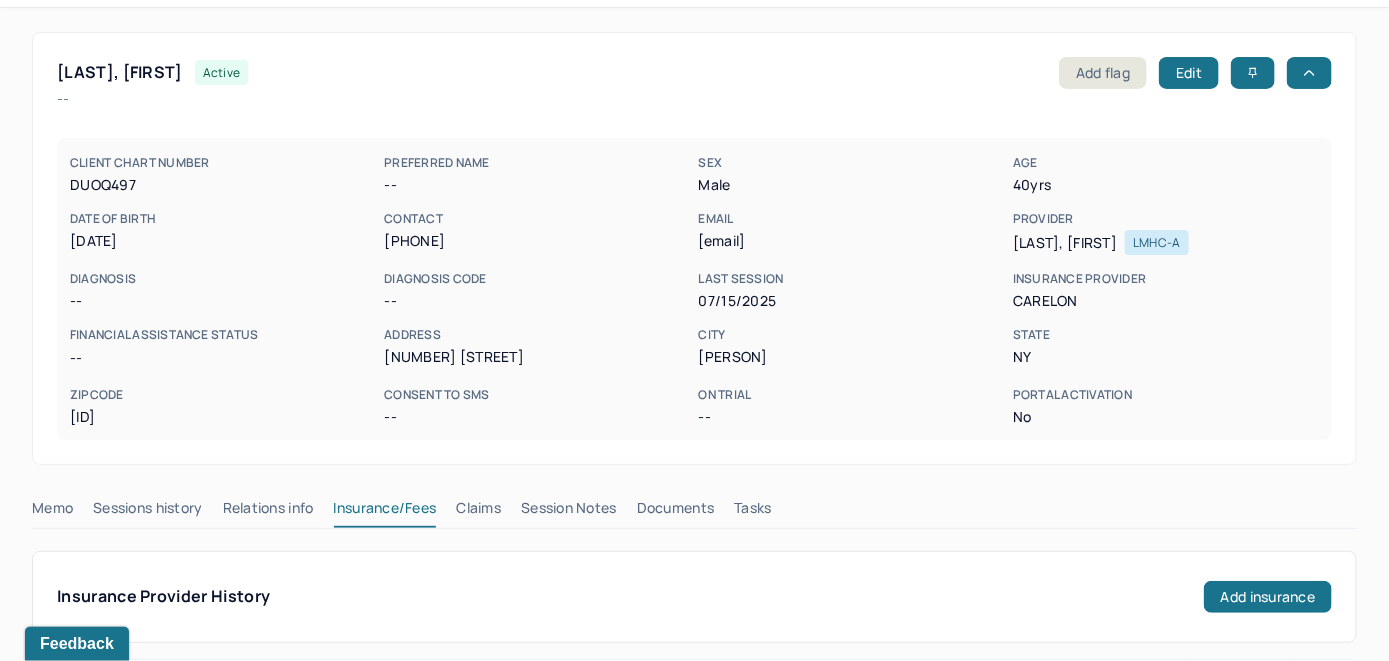 scroll, scrollTop: 100, scrollLeft: 0, axis: vertical 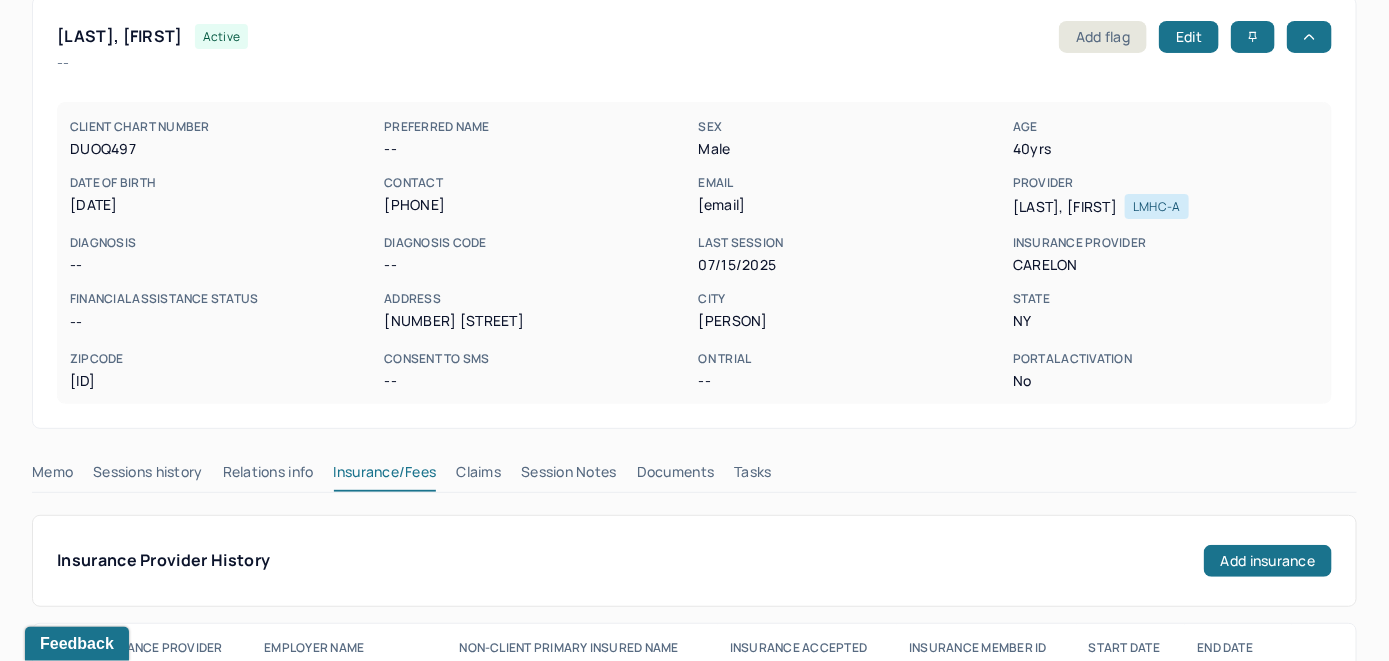 click on "Claims" at bounding box center [478, 476] 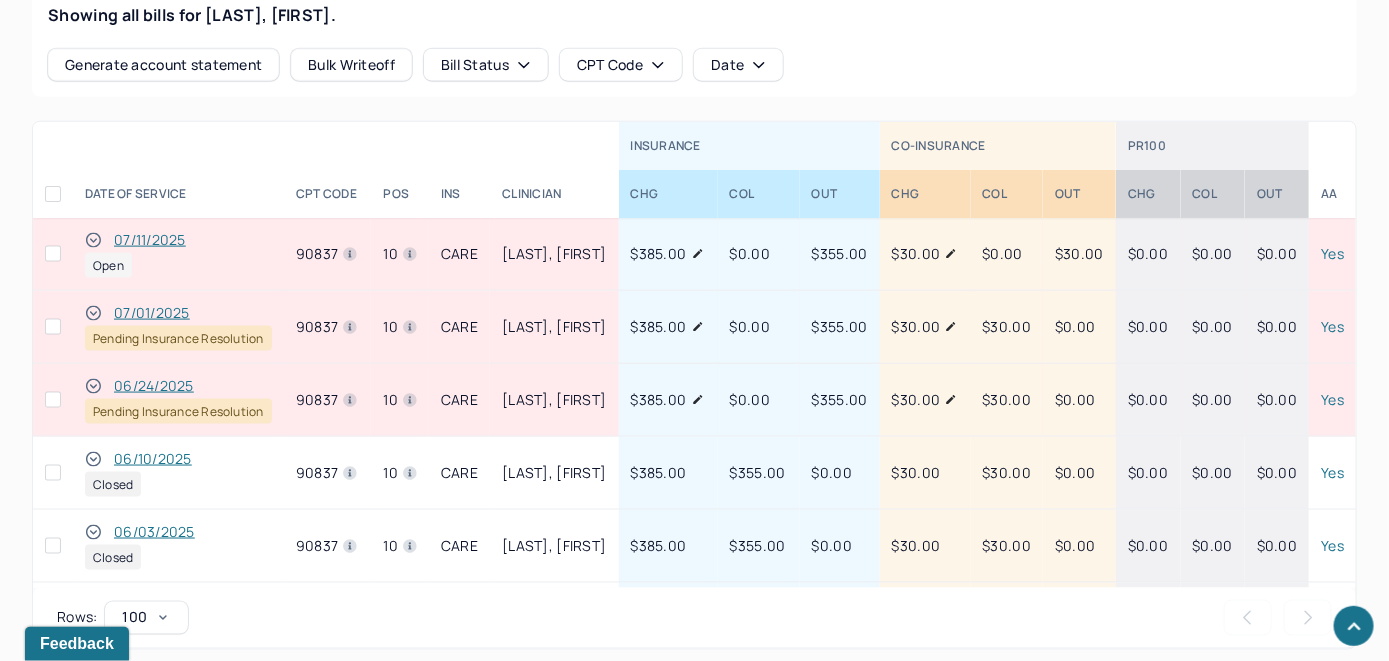 scroll, scrollTop: 900, scrollLeft: 0, axis: vertical 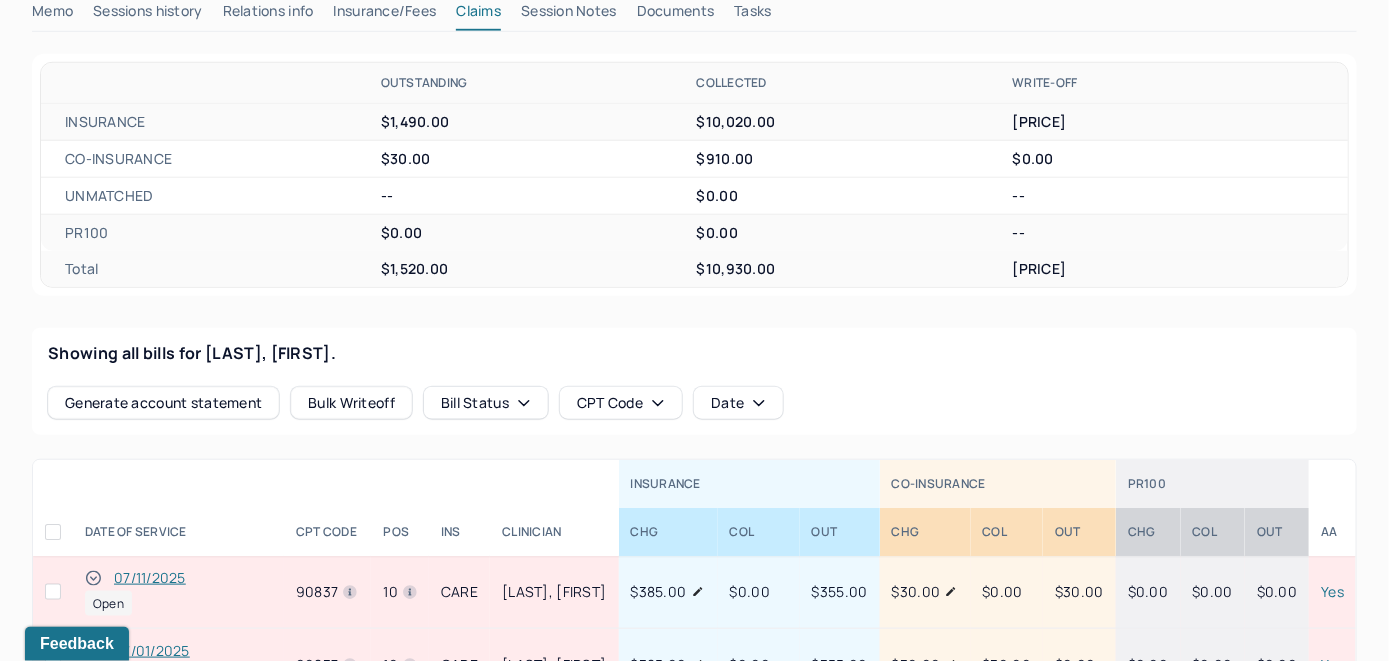 click on "07/11/2025" at bounding box center (150, 578) 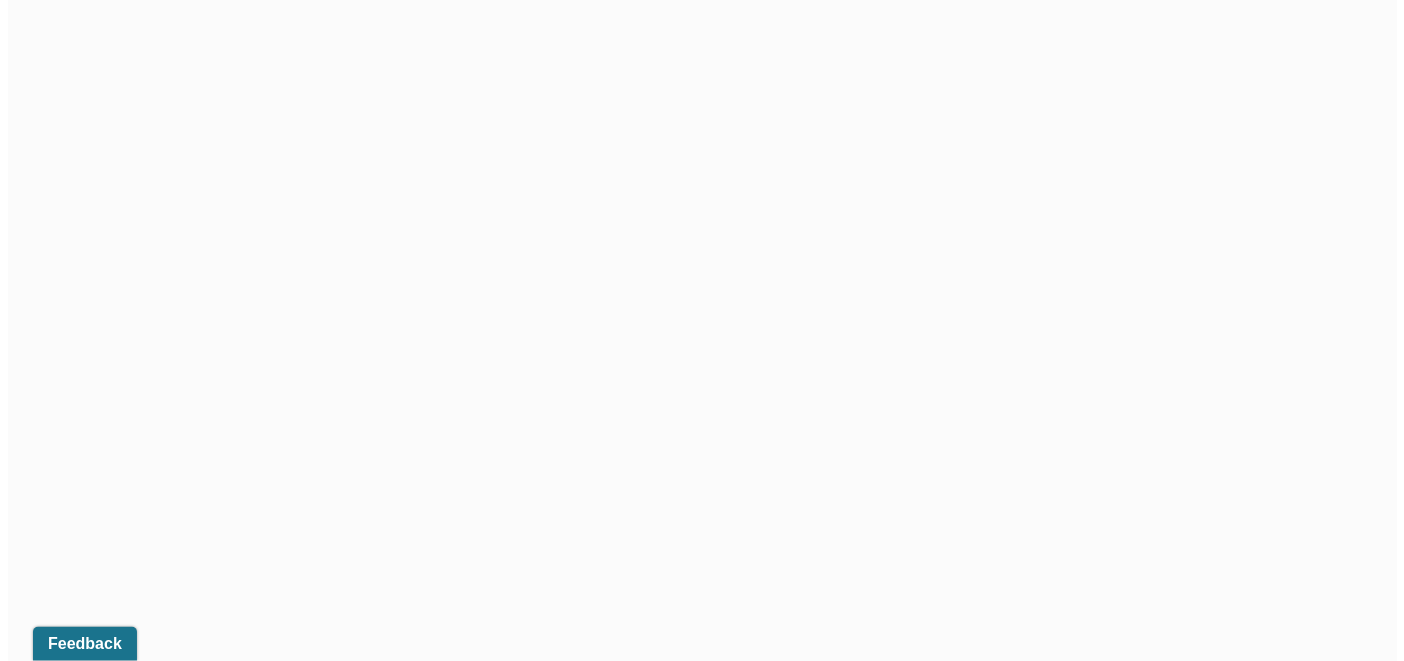 scroll, scrollTop: 489, scrollLeft: 0, axis: vertical 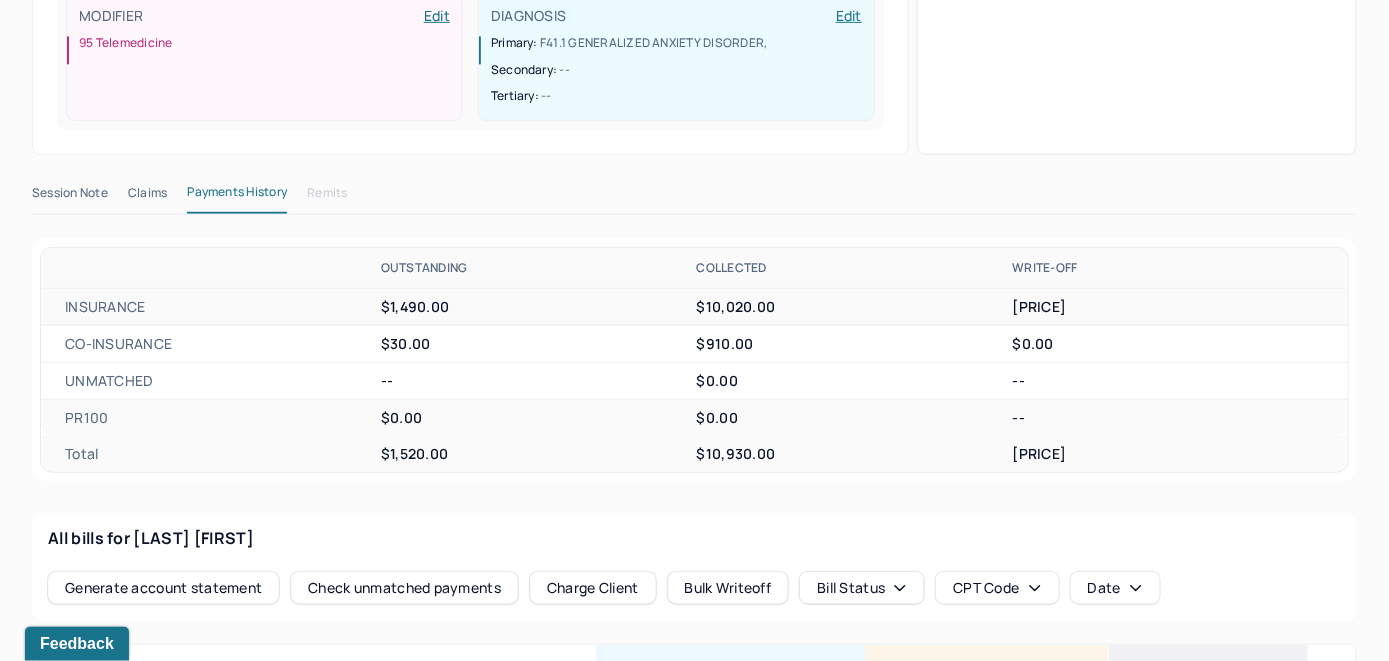 click on "Check unmatched payments" at bounding box center (404, 588) 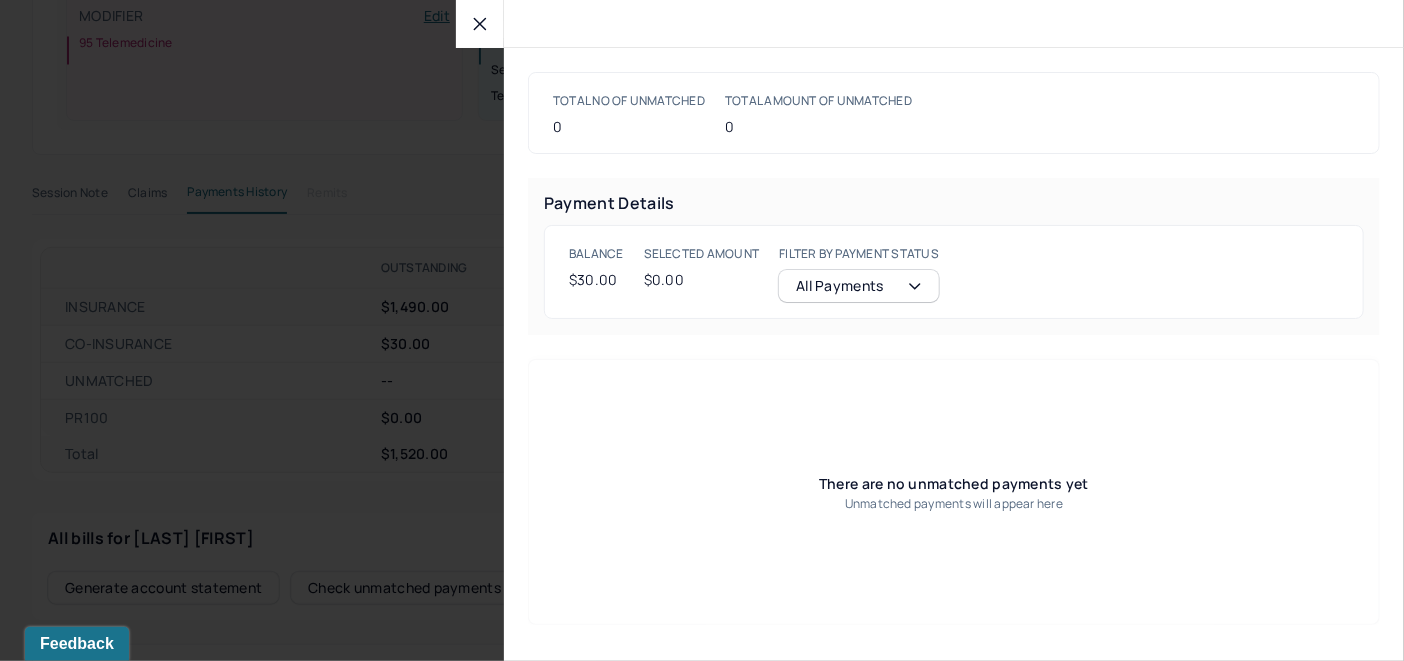 click at bounding box center (480, 24) 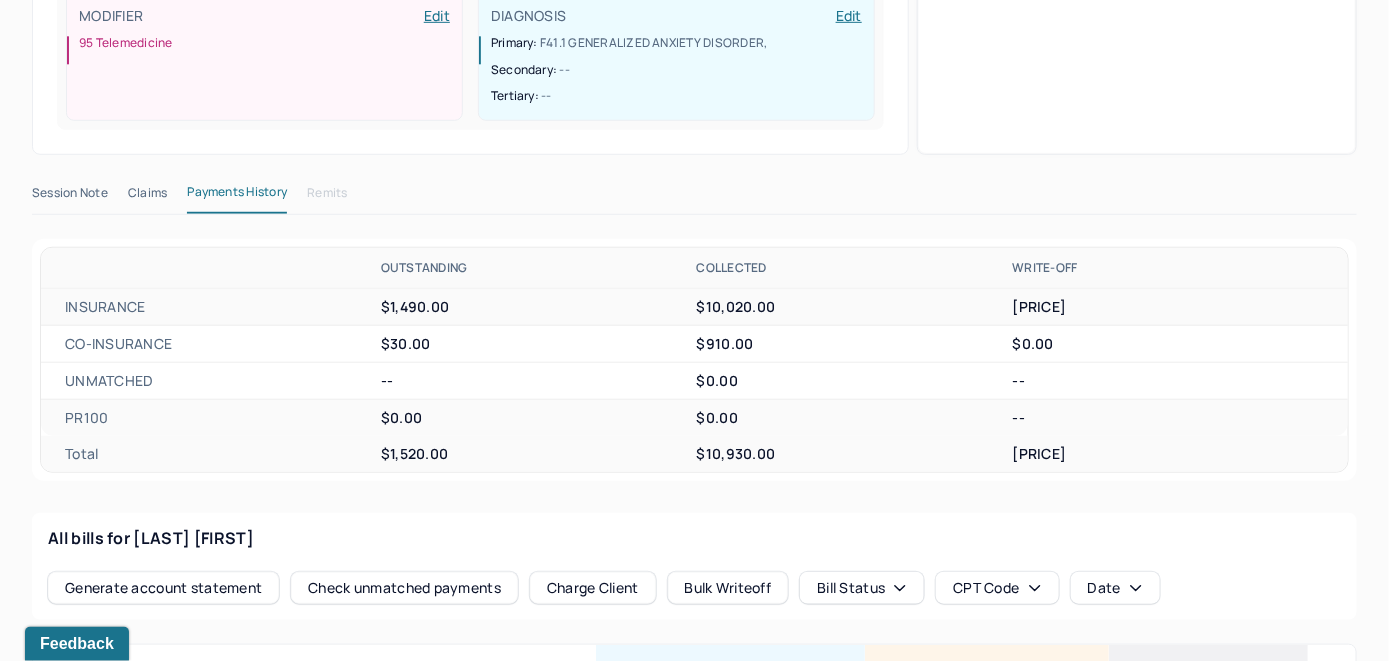 click on "Charge Client" at bounding box center [593, 588] 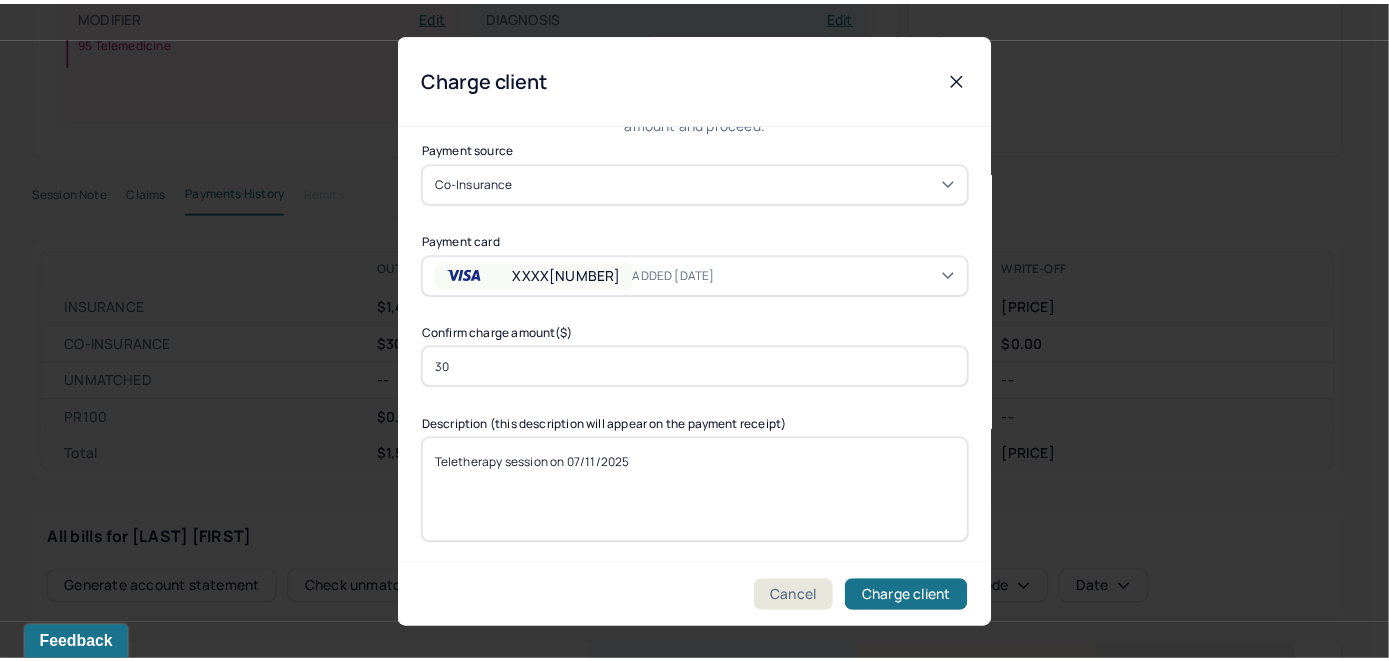 scroll, scrollTop: 121, scrollLeft: 0, axis: vertical 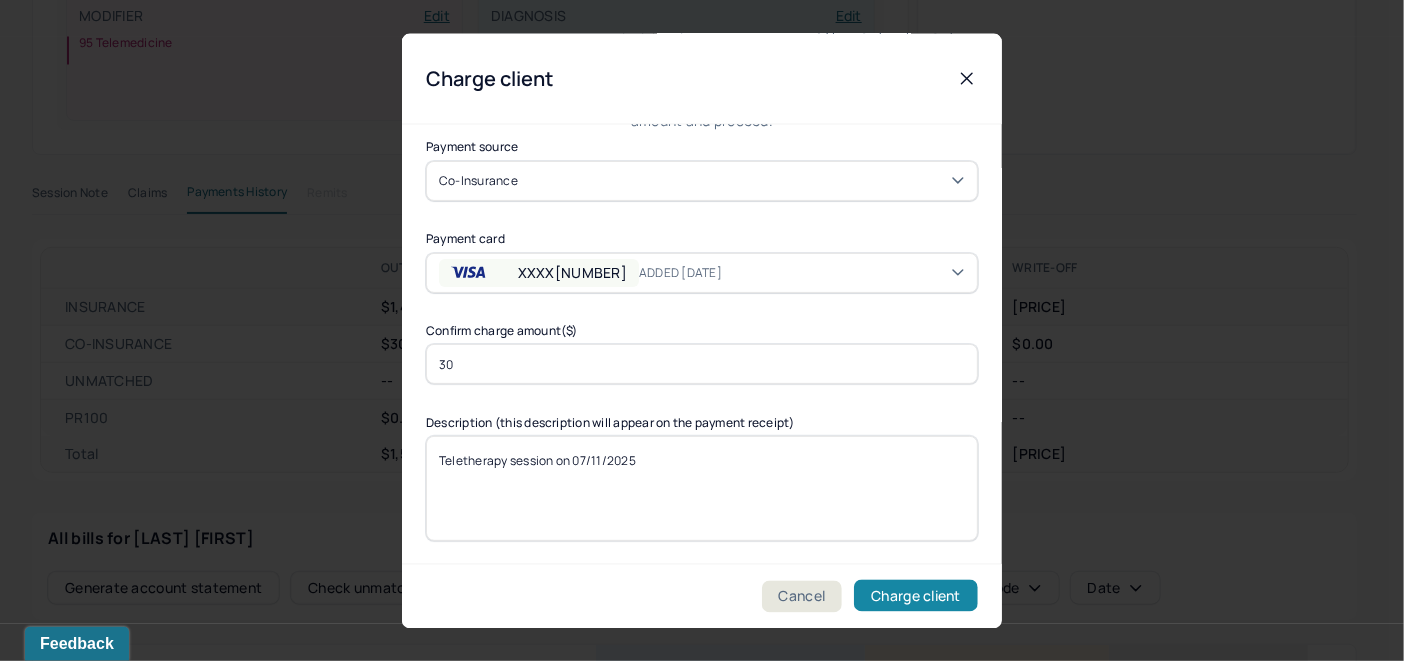 click on "Charge client" at bounding box center (916, 596) 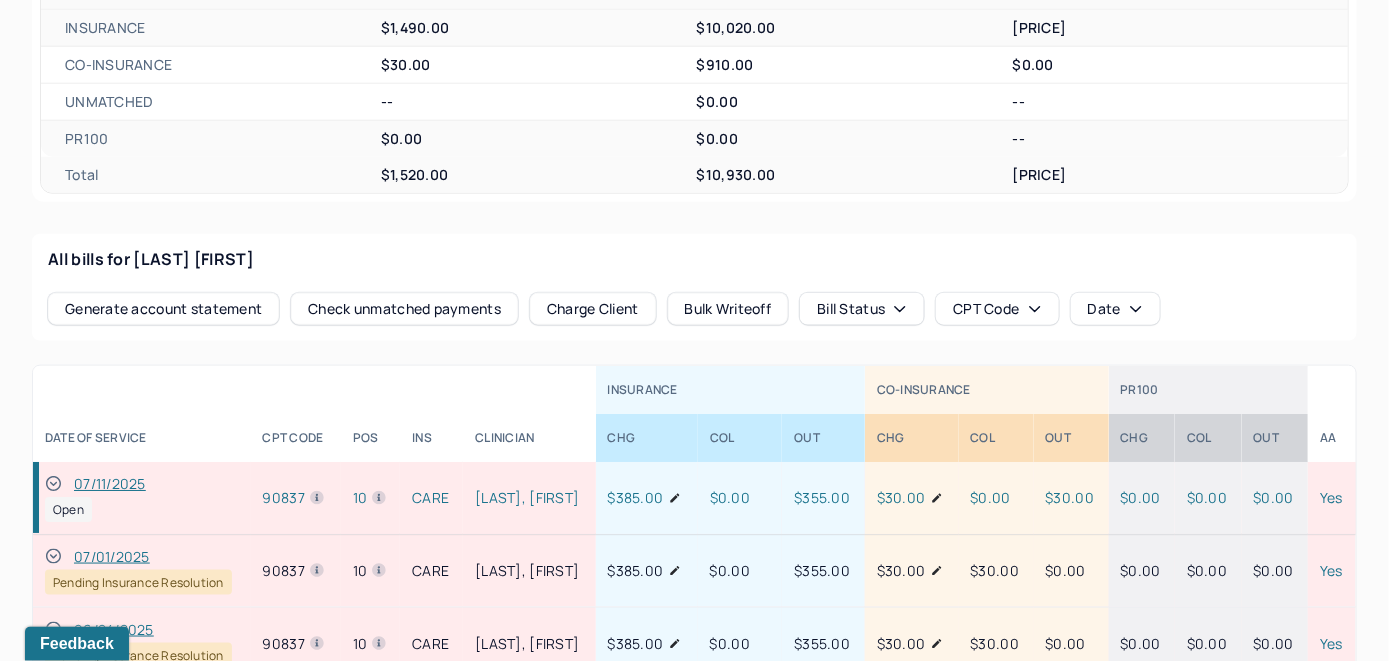 scroll, scrollTop: 789, scrollLeft: 0, axis: vertical 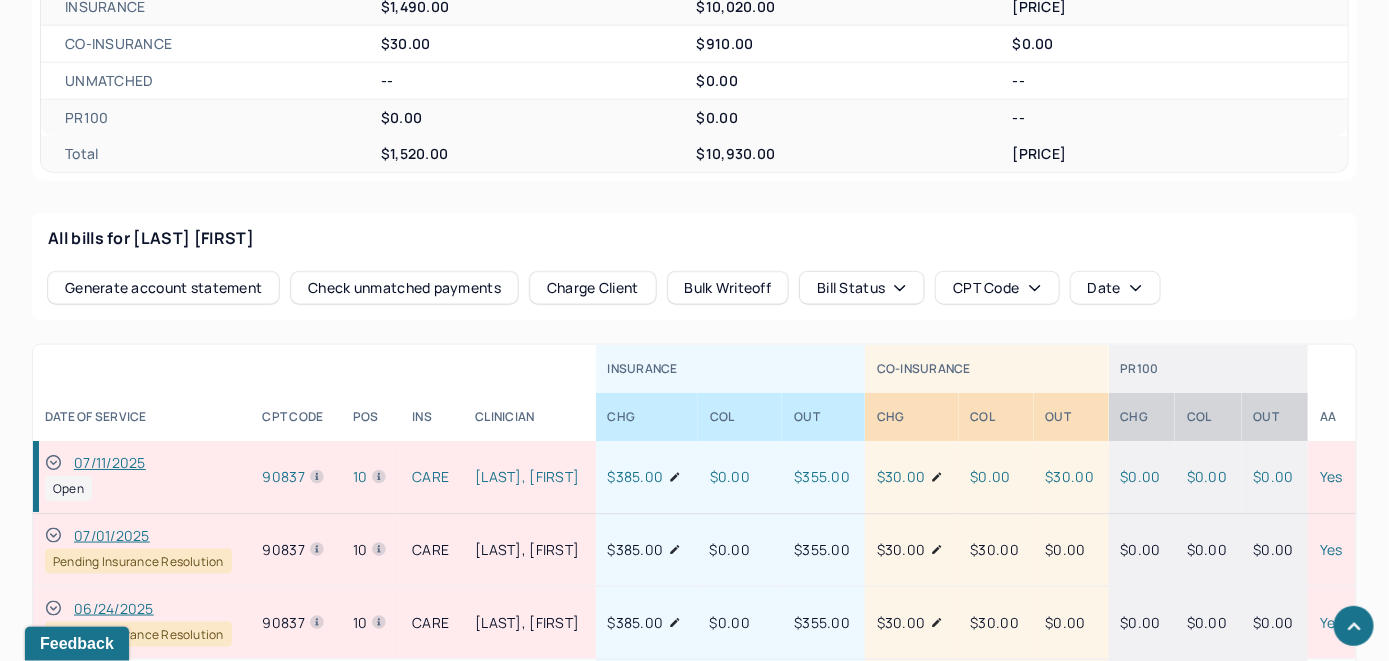 drag, startPoint x: 52, startPoint y: 455, endPoint x: 63, endPoint y: 446, distance: 14.21267 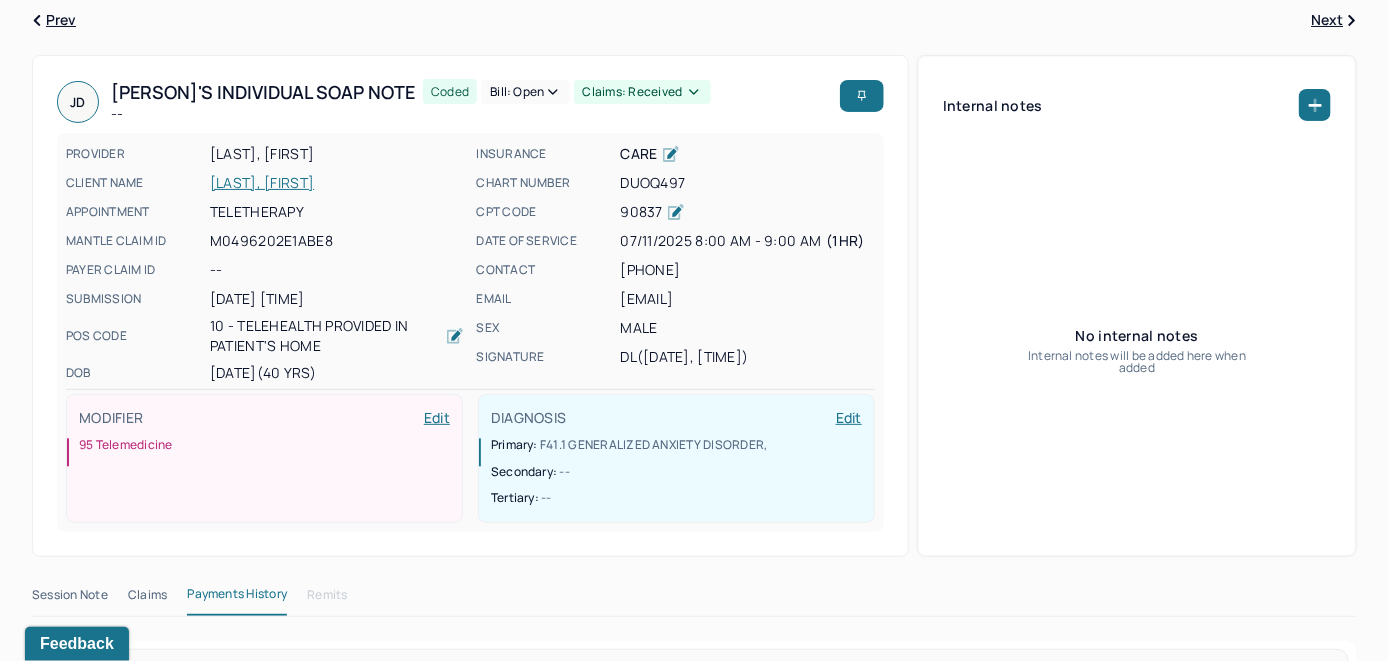 scroll, scrollTop: 0, scrollLeft: 0, axis: both 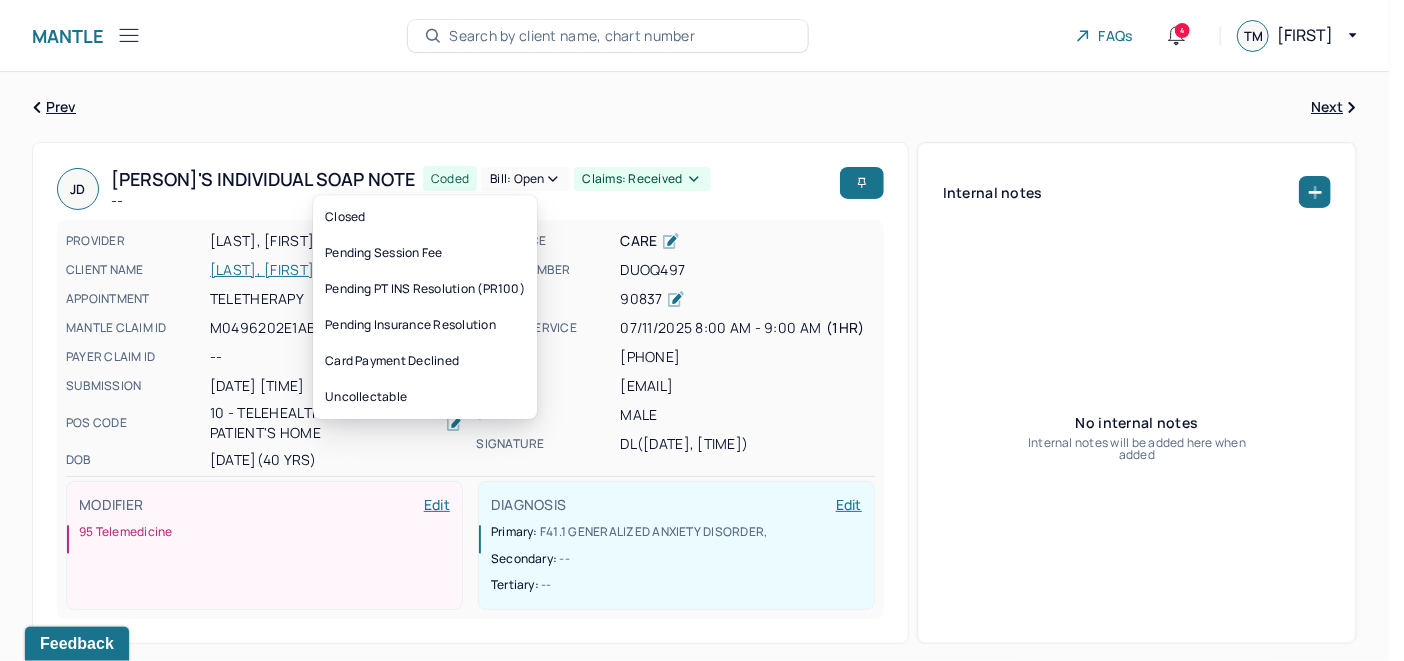 click on "Bill: Open" at bounding box center (525, 179) 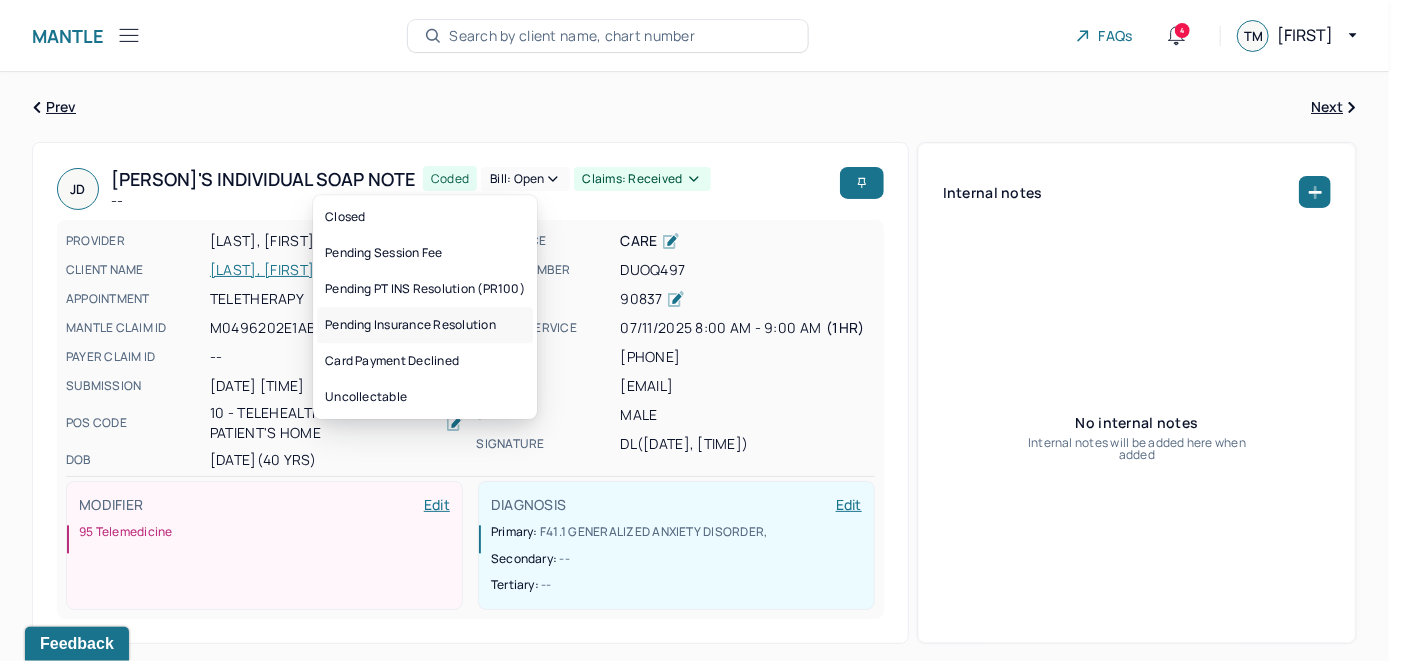 click on "Pending Insurance Resolution" at bounding box center [425, 325] 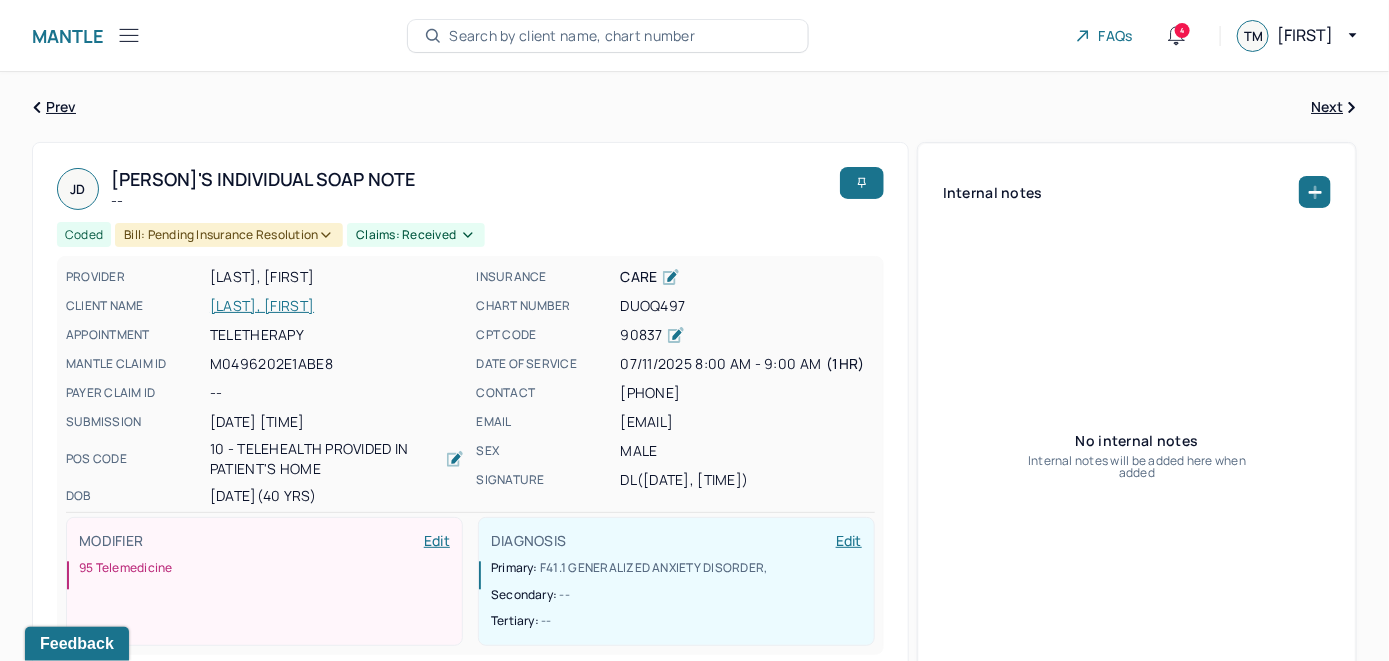 click on "Search by client name, chart number" at bounding box center (572, 36) 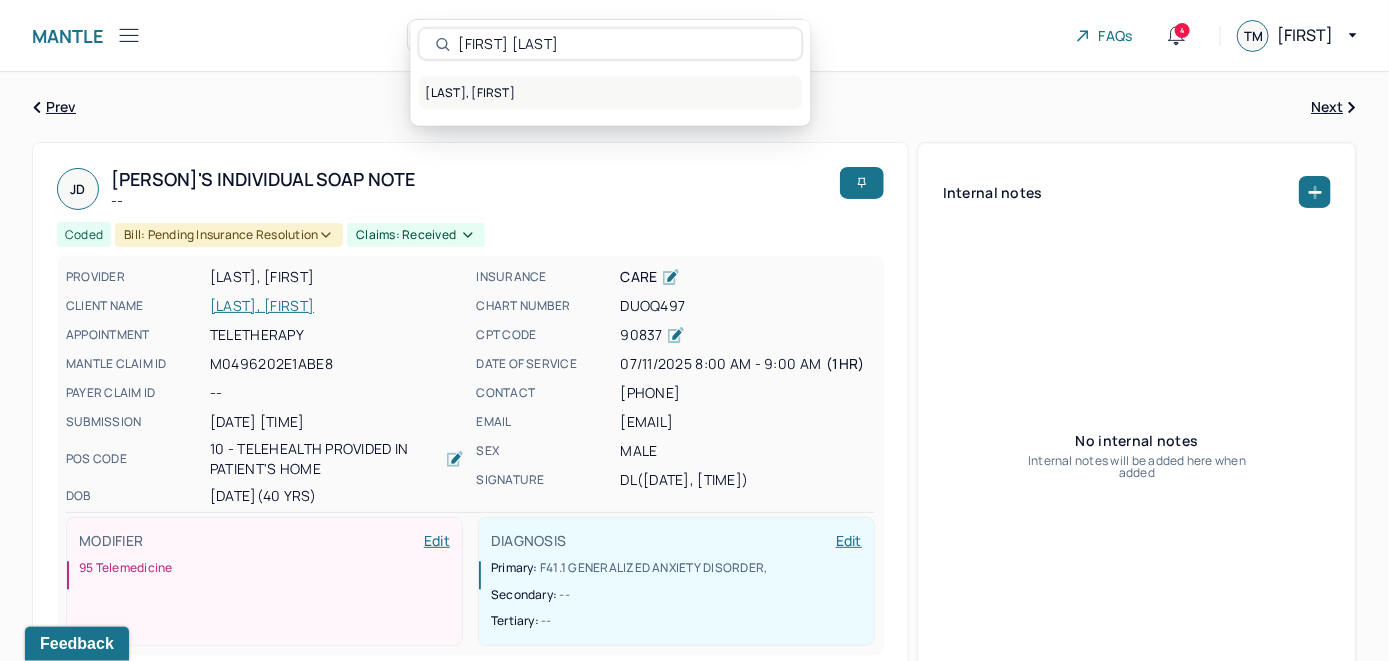 type on "[FIRST] [LAST]" 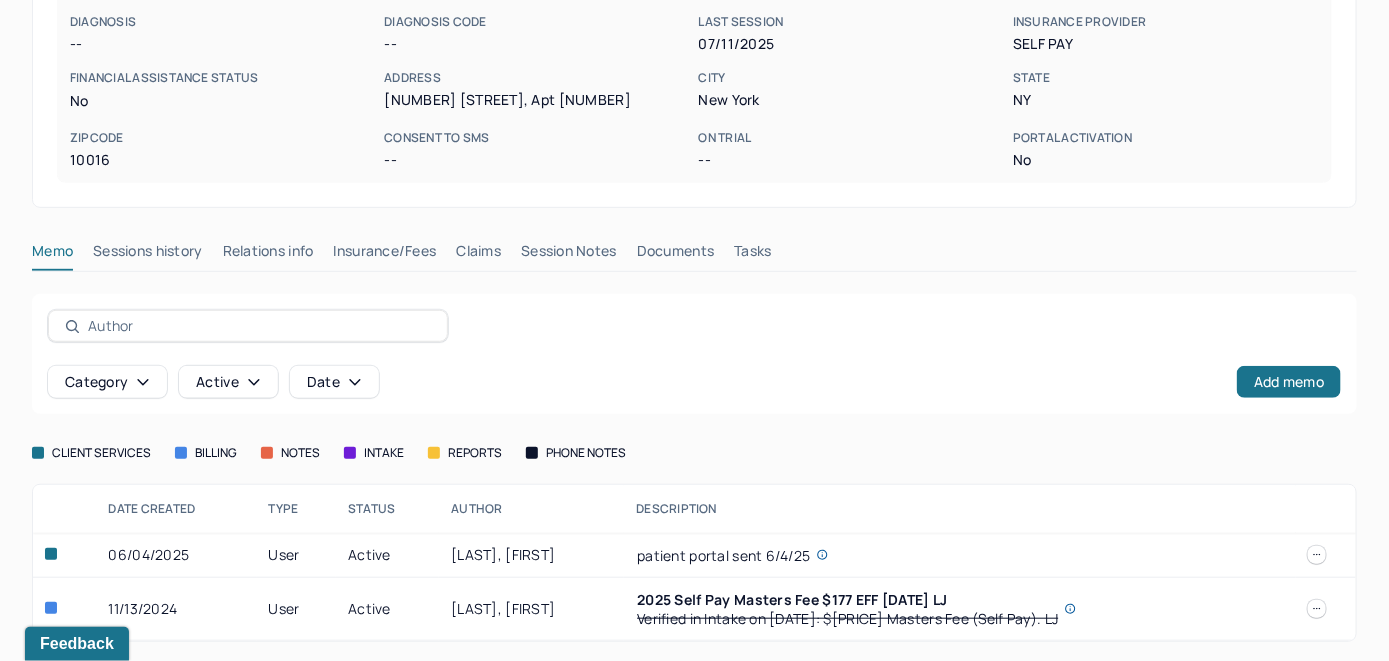 scroll, scrollTop: 324, scrollLeft: 0, axis: vertical 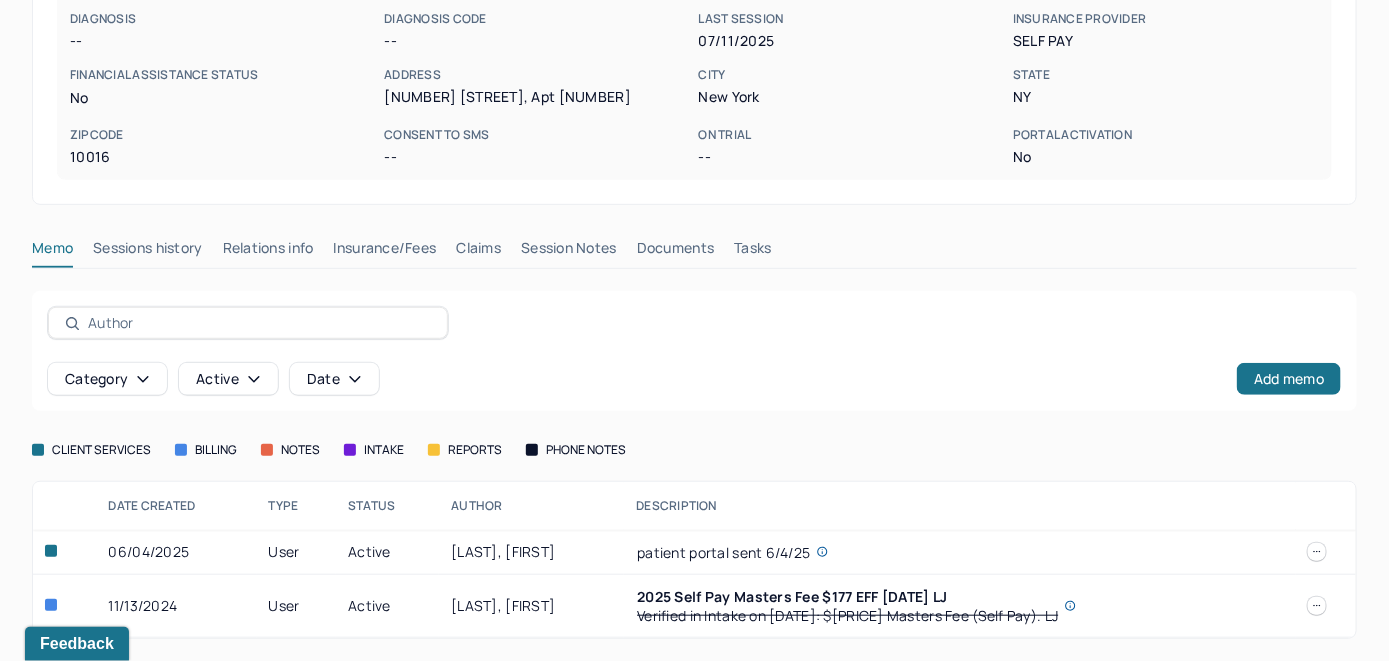 click on "Insurance/Fees" at bounding box center [385, 252] 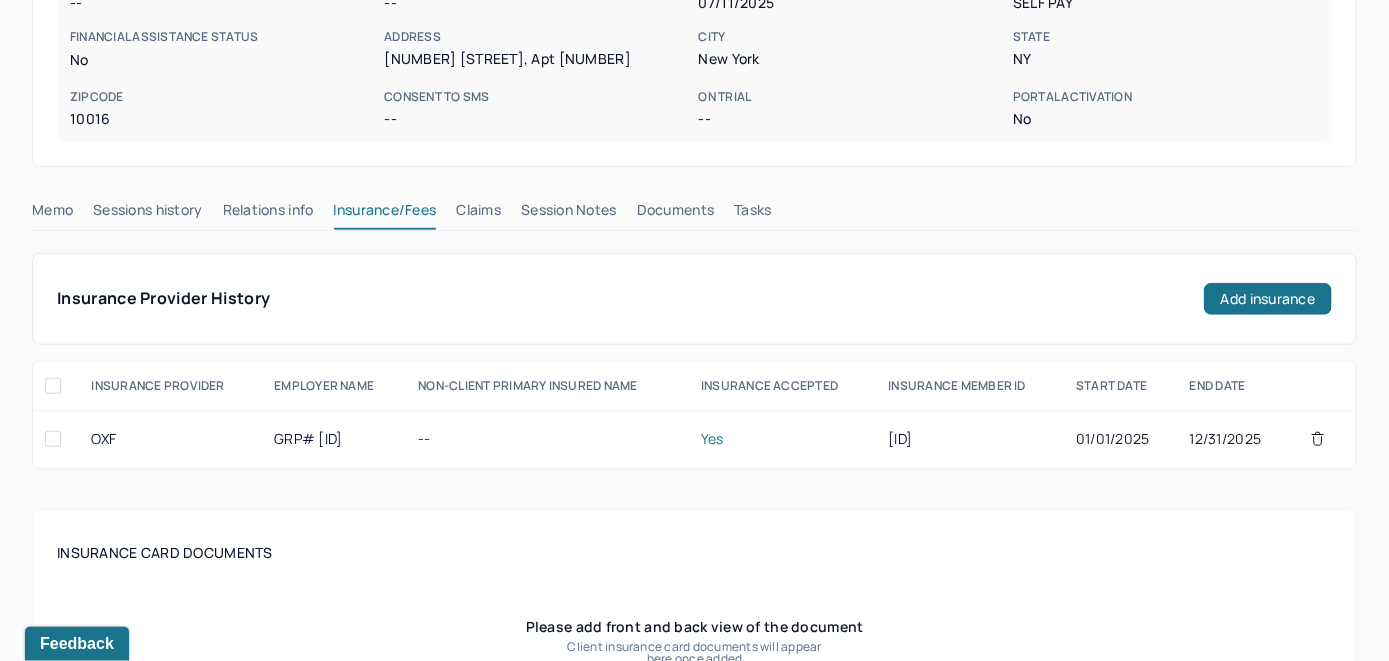 scroll, scrollTop: 224, scrollLeft: 0, axis: vertical 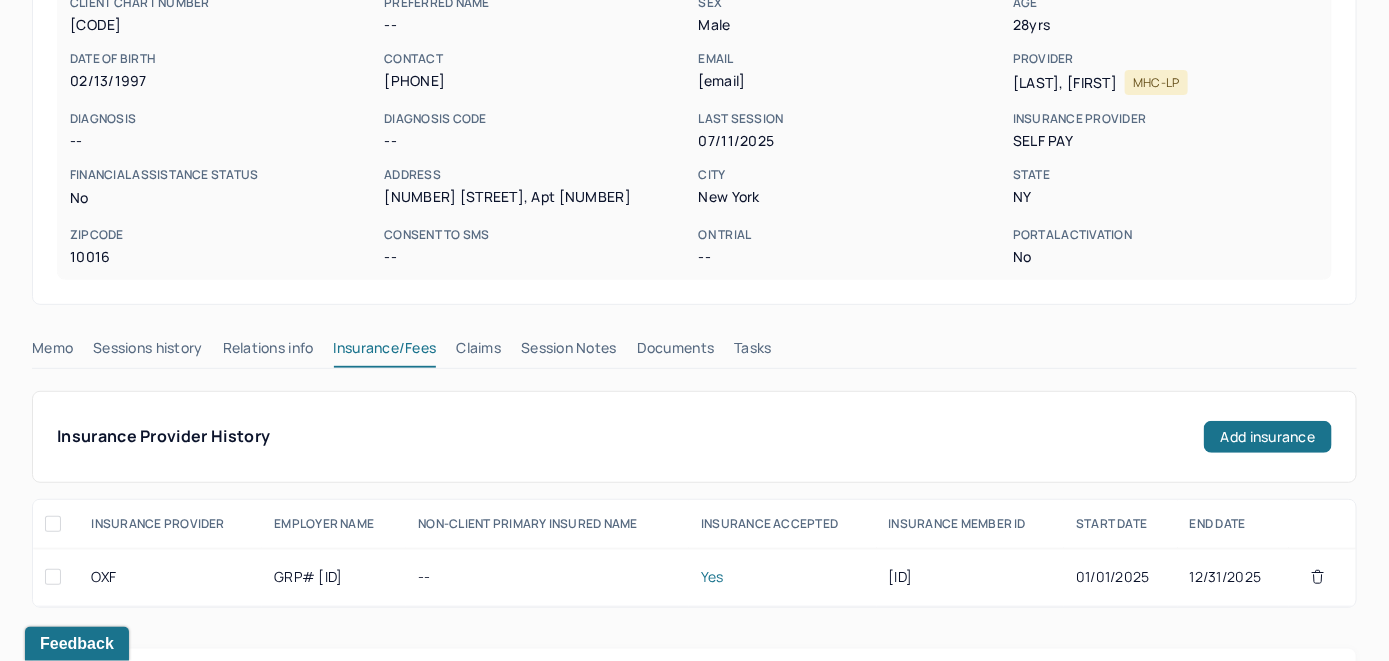 click on "Claims" at bounding box center [478, 352] 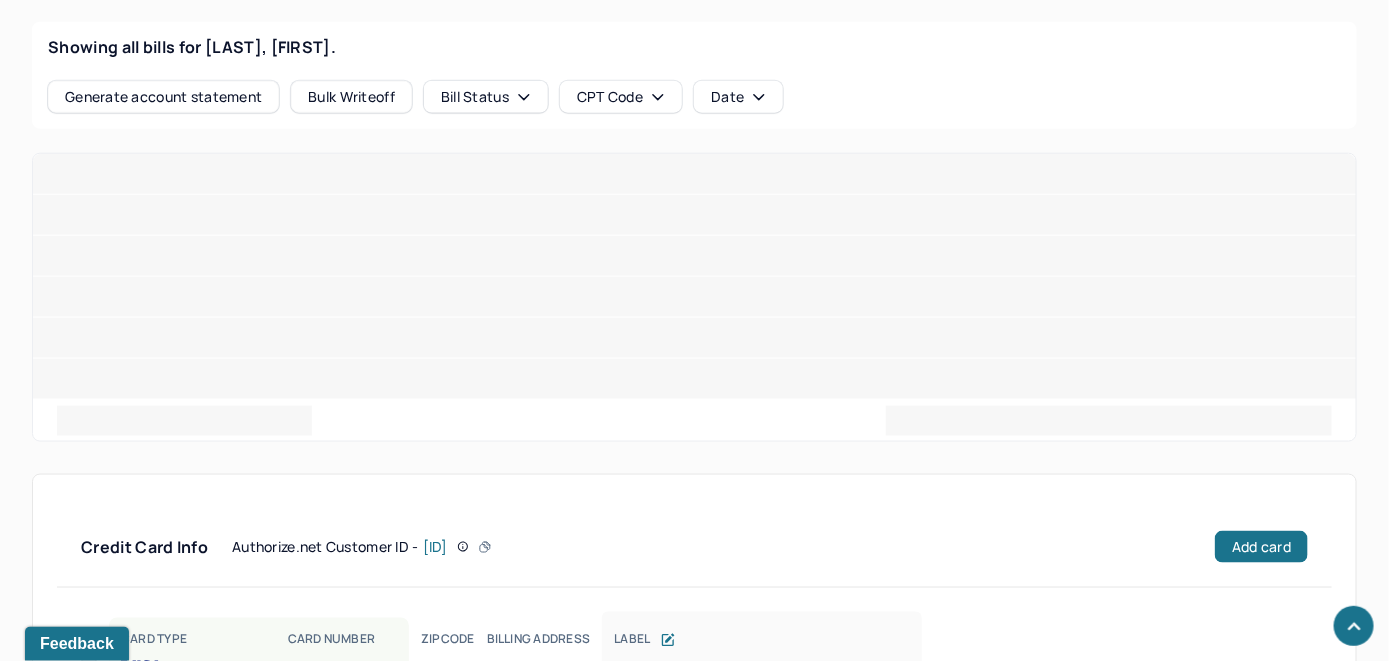 scroll, scrollTop: 865, scrollLeft: 0, axis: vertical 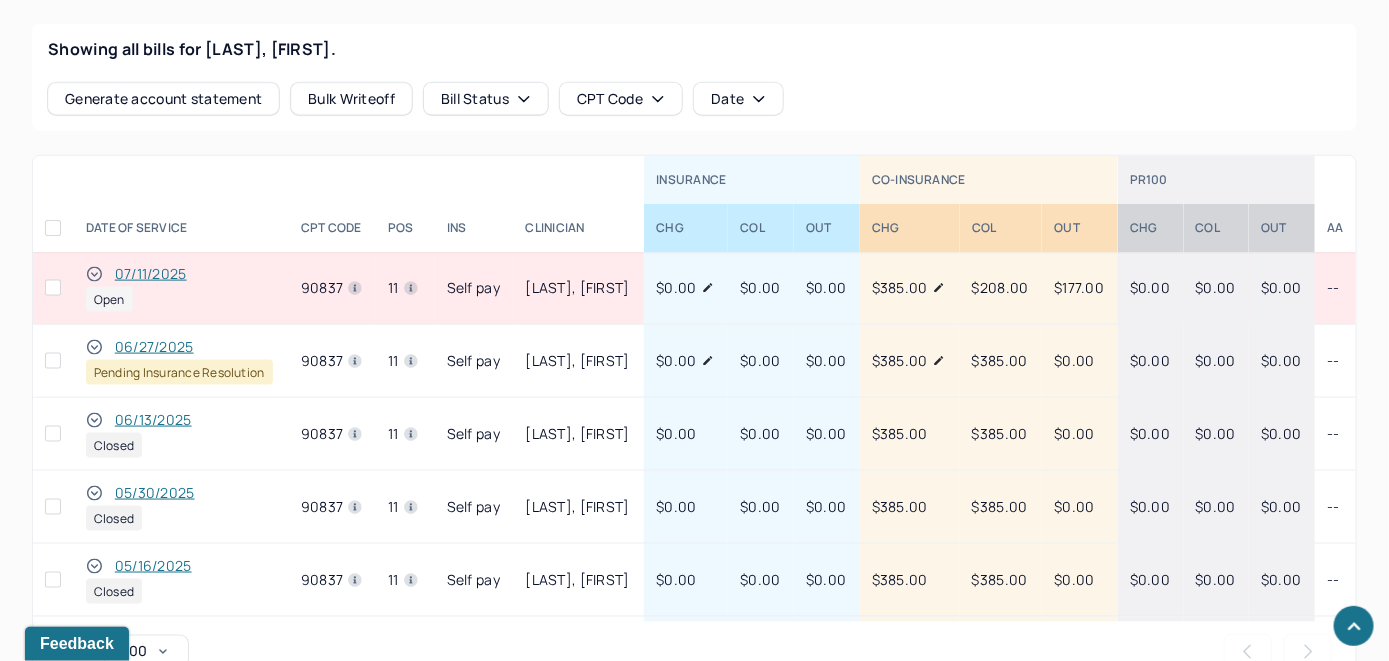 click on "07/11/2025" at bounding box center [151, 274] 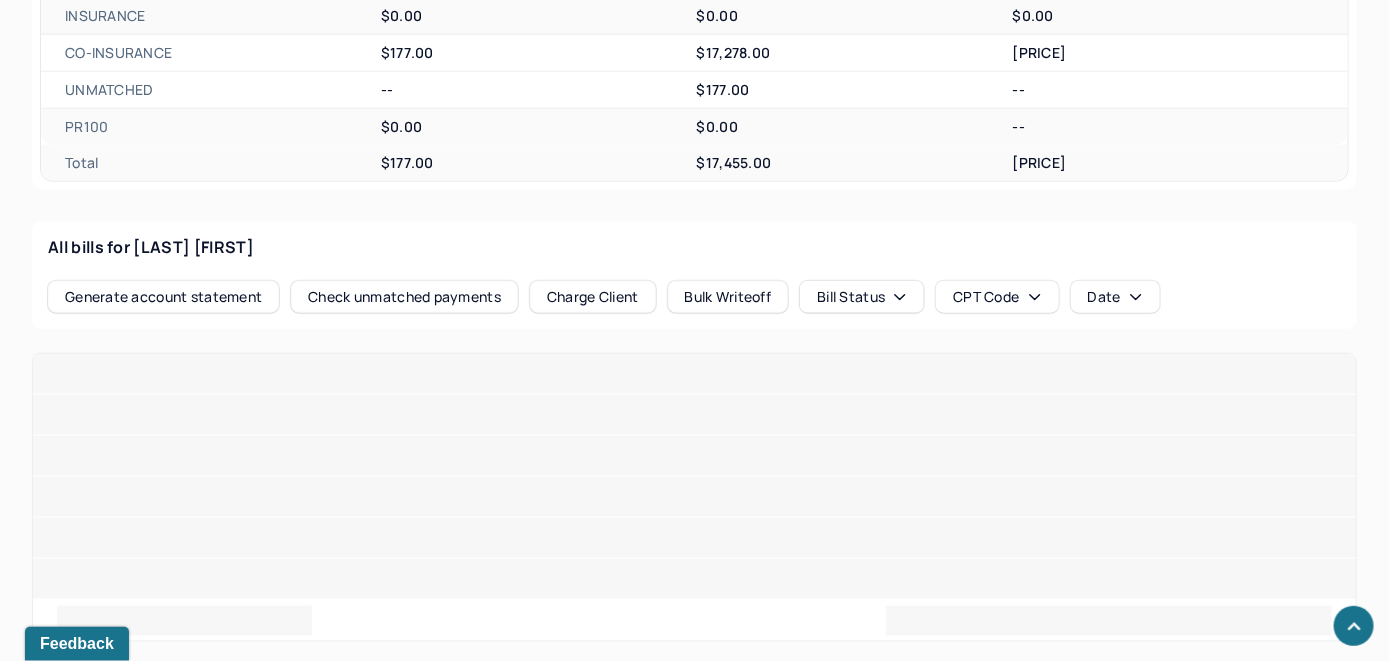 scroll, scrollTop: 793, scrollLeft: 0, axis: vertical 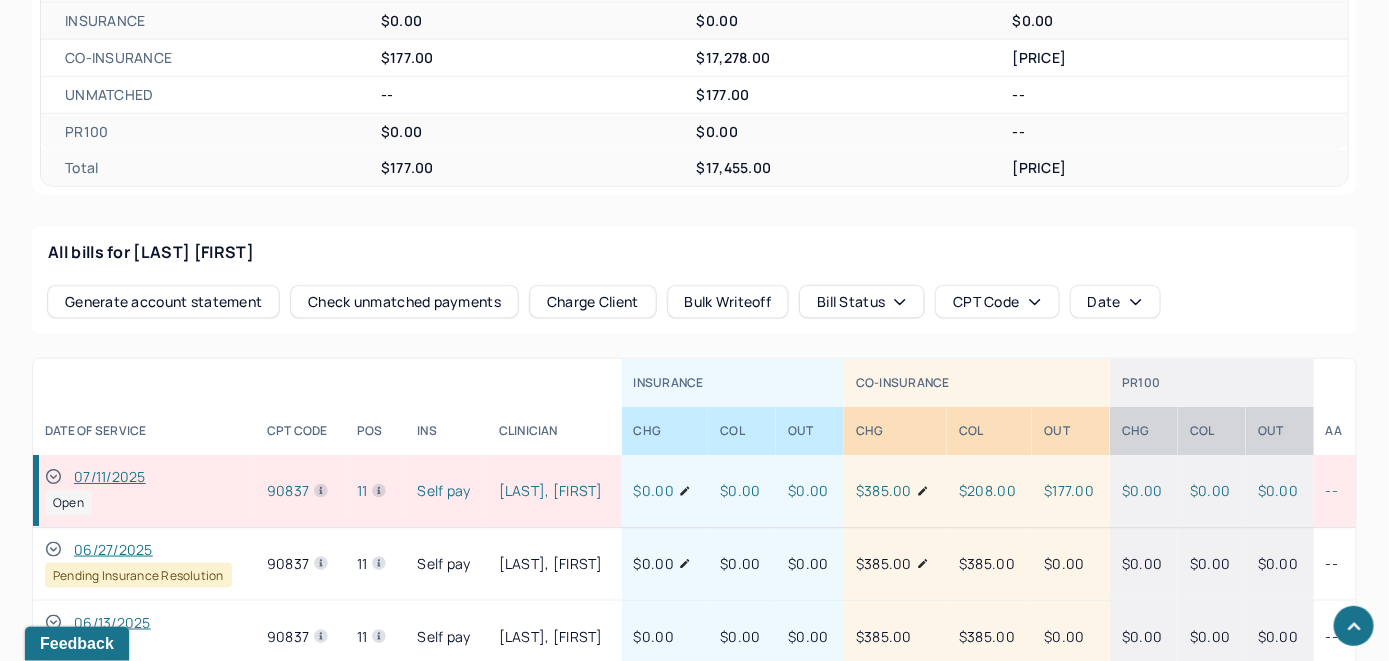 click on "07/11/2025" at bounding box center (110, 477) 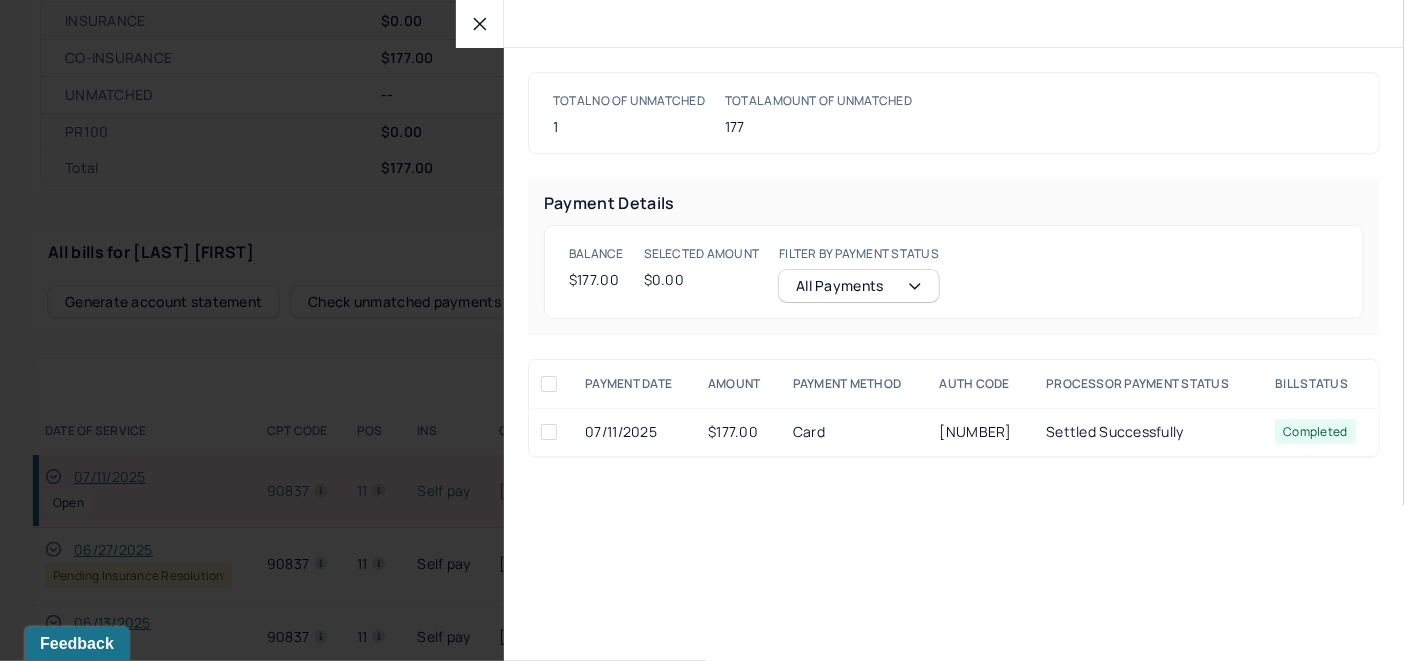 click at bounding box center (549, 432) 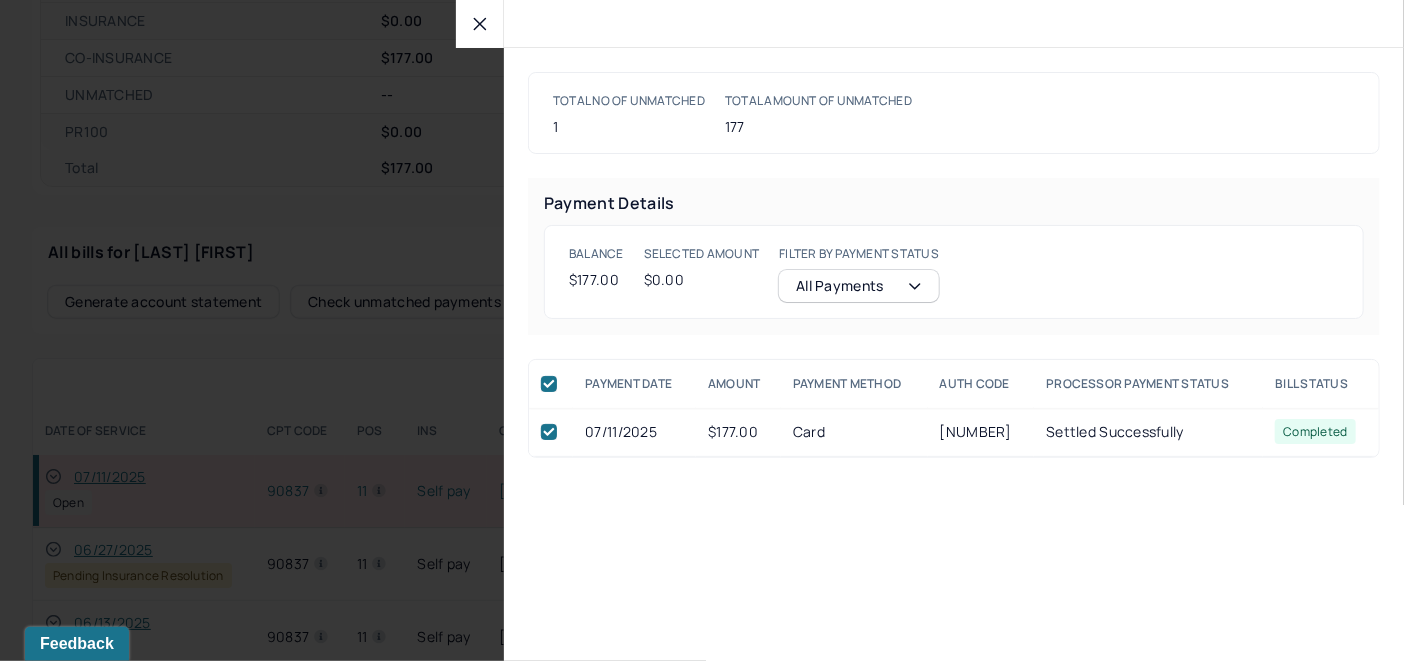 checkbox on "true" 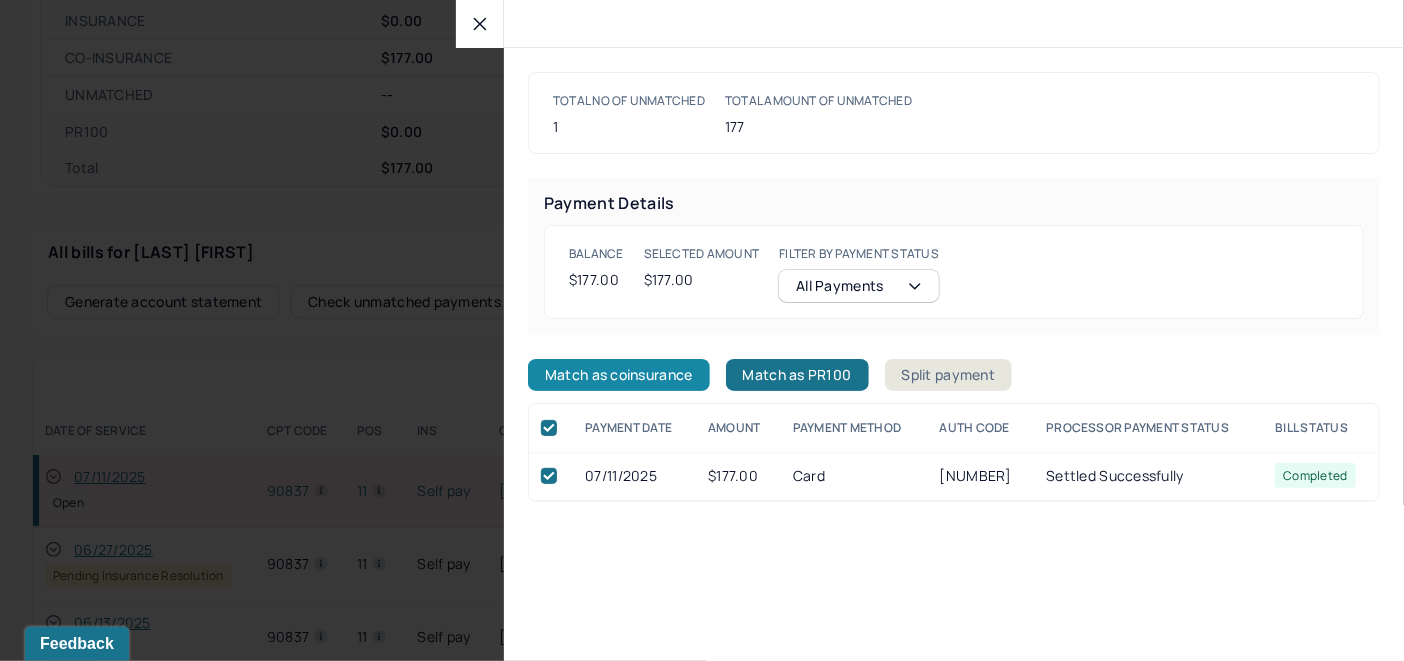 click on "Match as coinsurance" at bounding box center (619, 375) 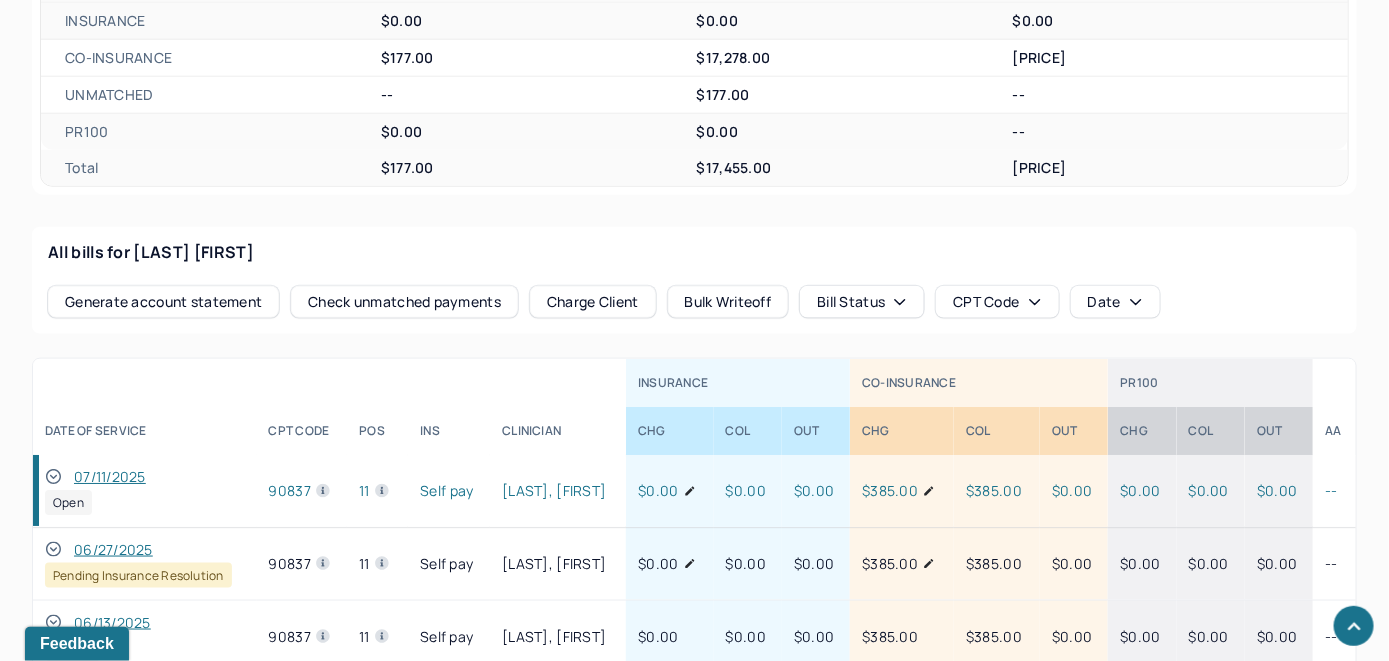 click on "[DATE] Open" at bounding box center [145, 491] 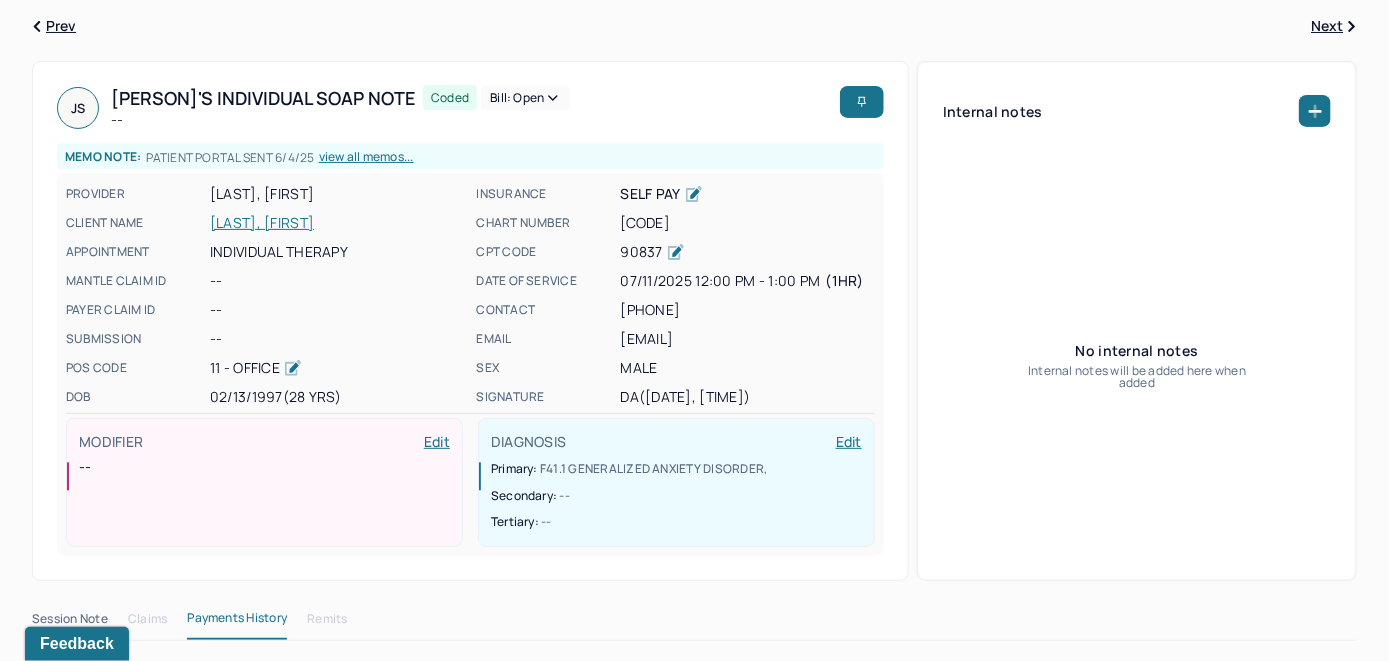scroll, scrollTop: 0, scrollLeft: 0, axis: both 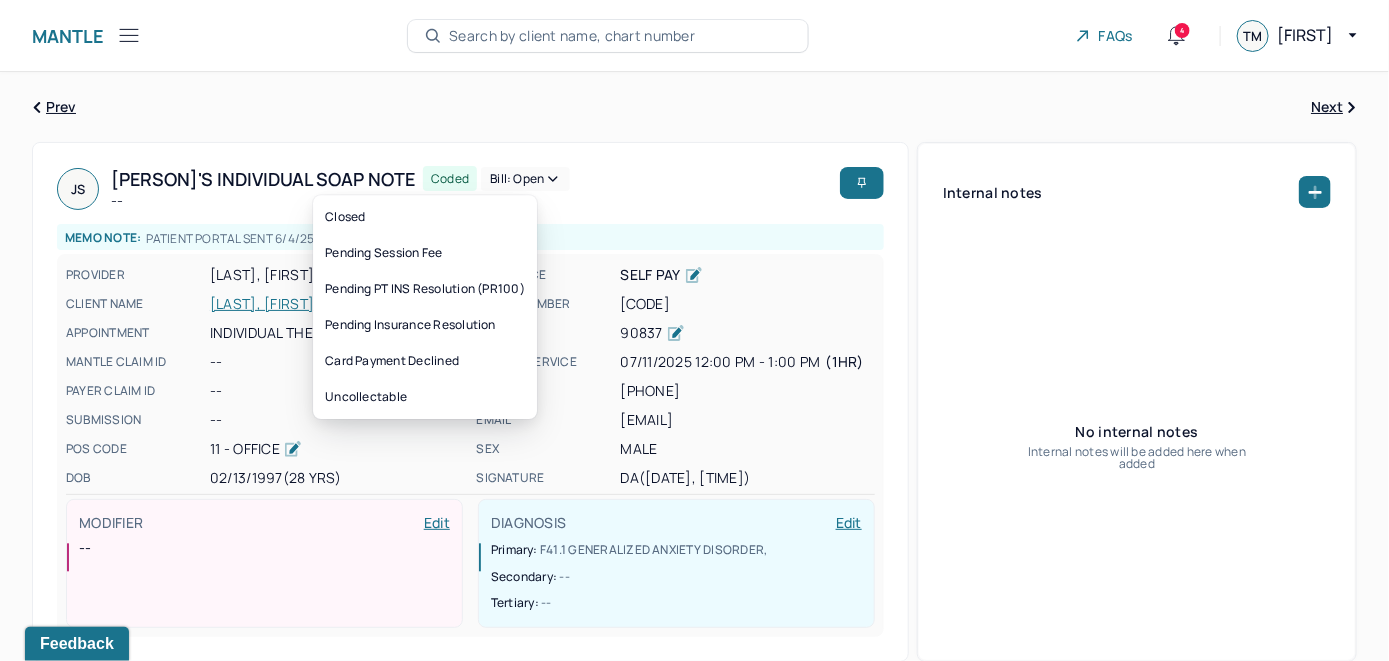 click on "Bill: Open" at bounding box center (525, 179) 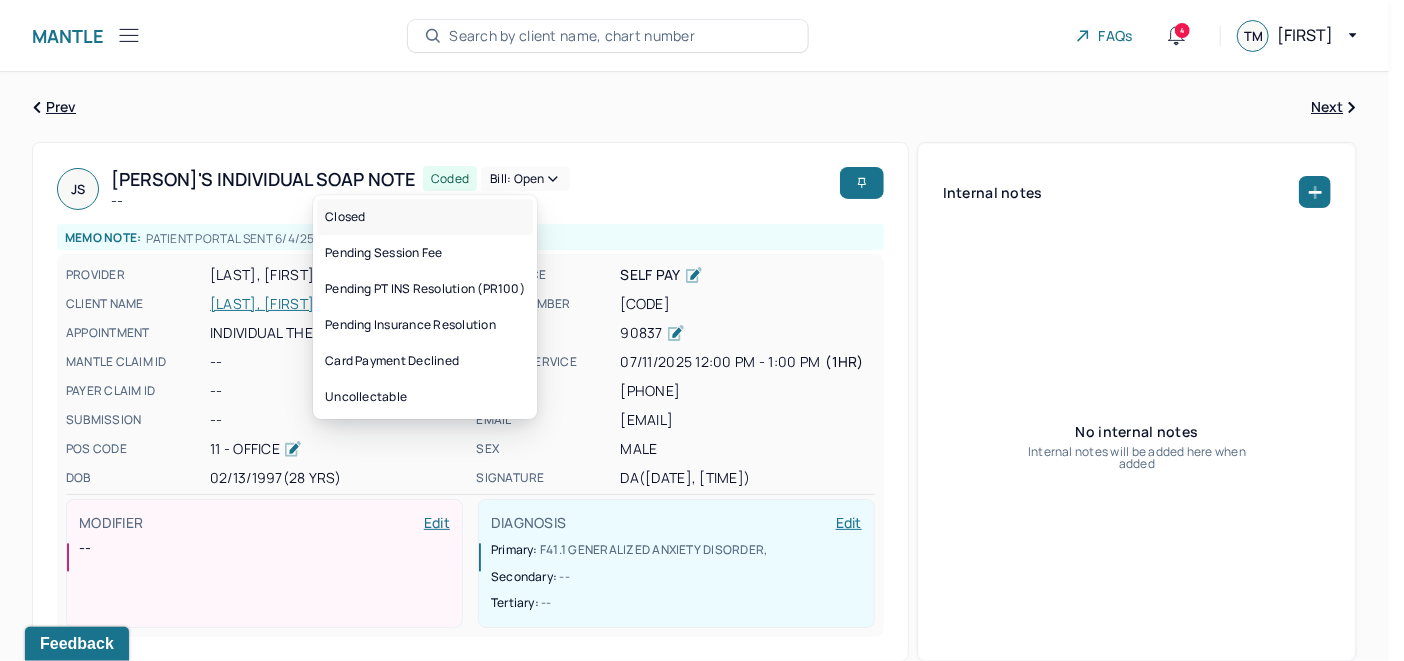 click on "Closed" at bounding box center [425, 217] 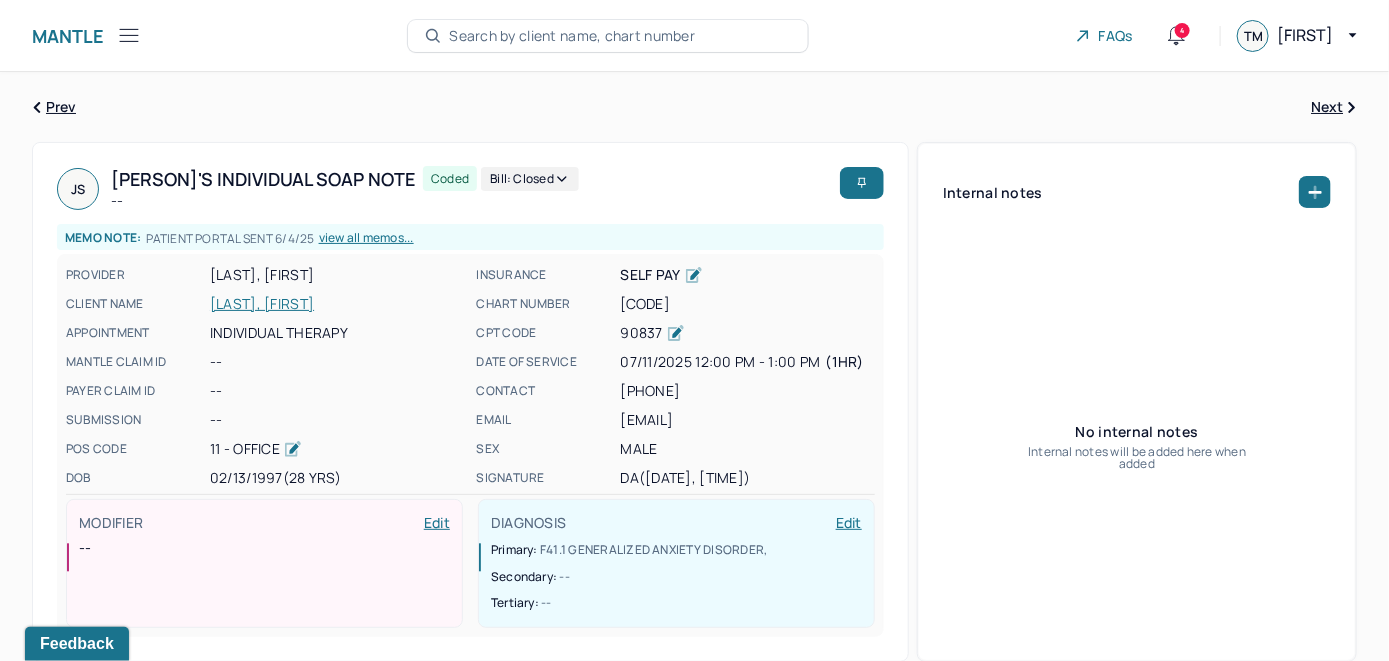 click on "Search by client name, chart number" at bounding box center (572, 36) 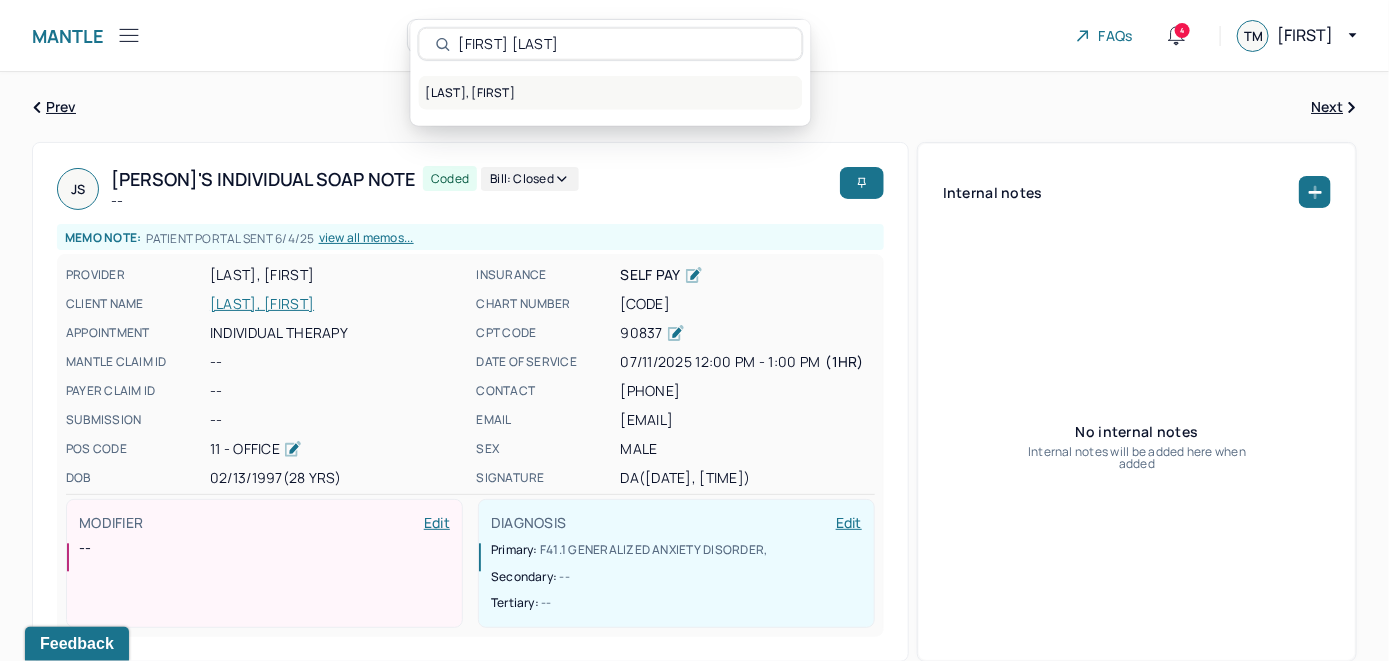 type on "[FIRST] [LAST]" 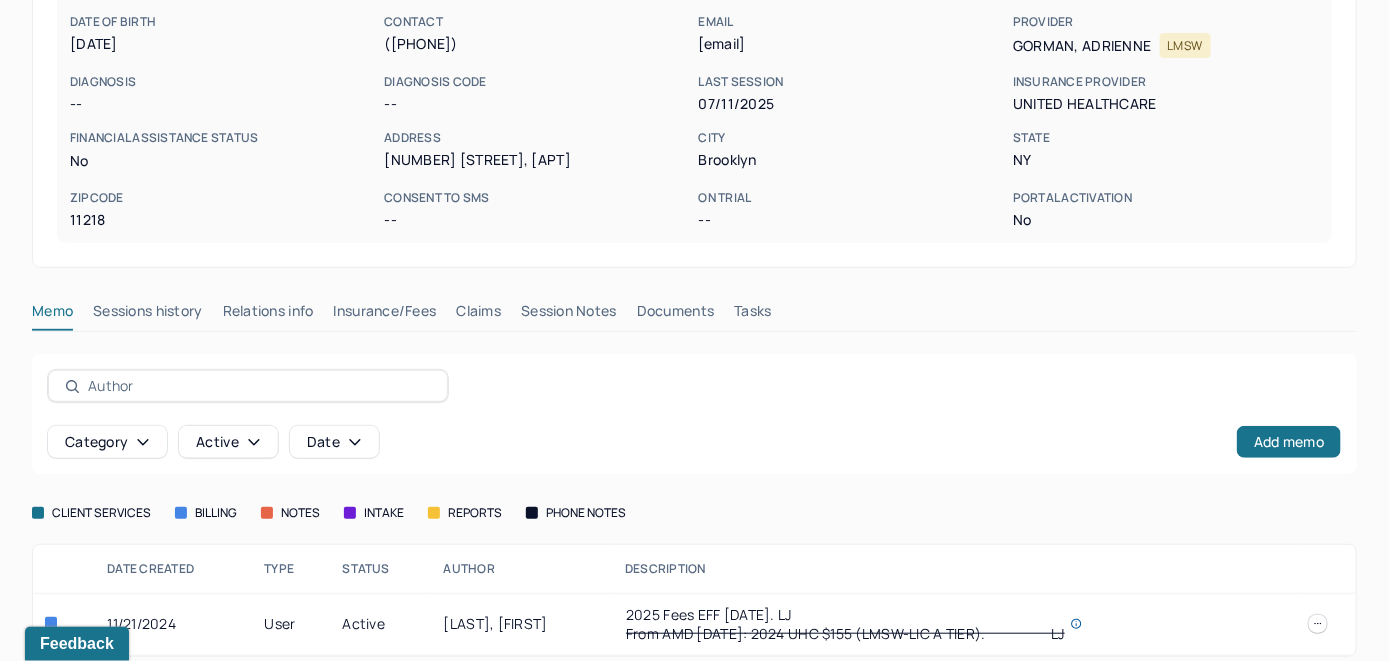 scroll, scrollTop: 279, scrollLeft: 0, axis: vertical 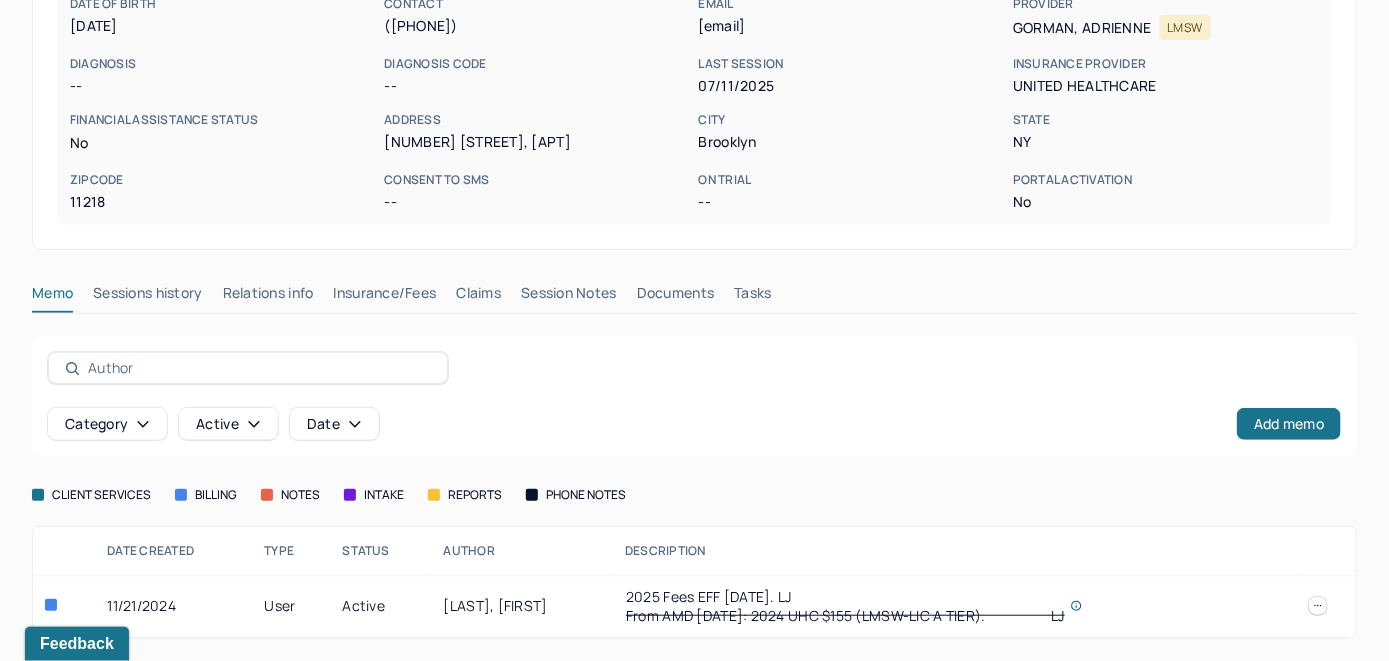 click on "Insurance/Fees" at bounding box center (385, 297) 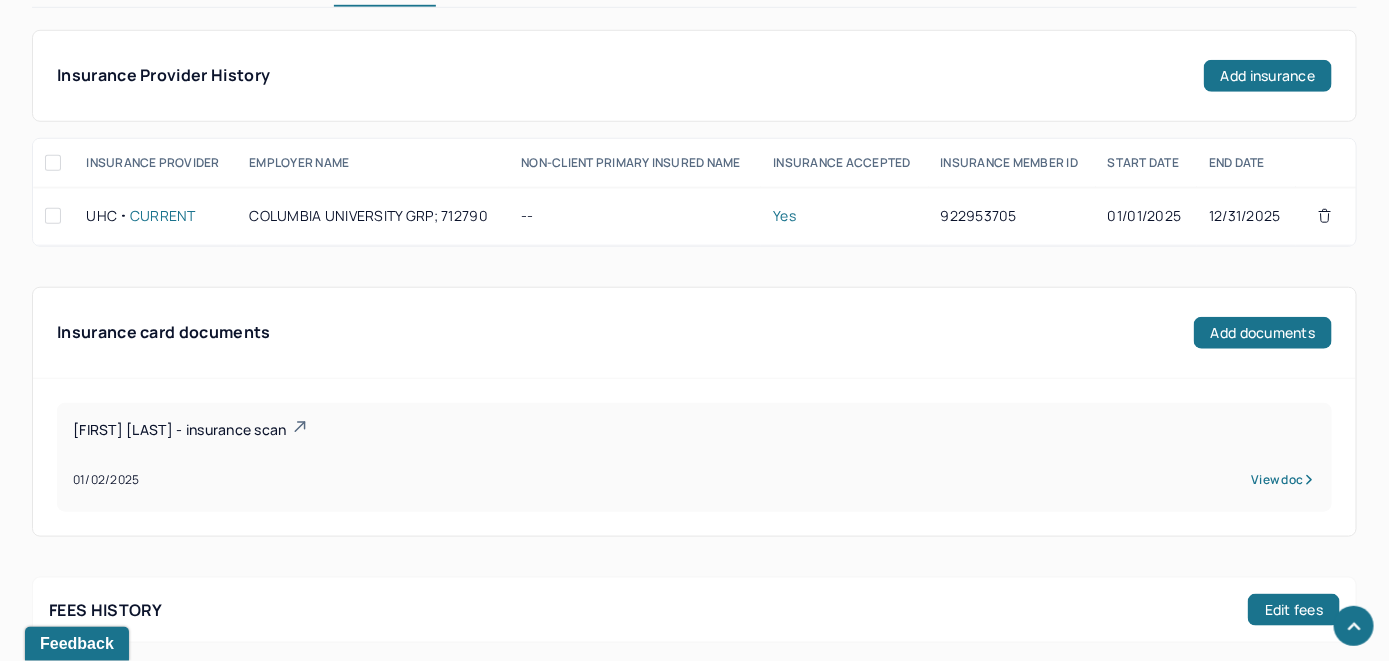 scroll, scrollTop: 479, scrollLeft: 0, axis: vertical 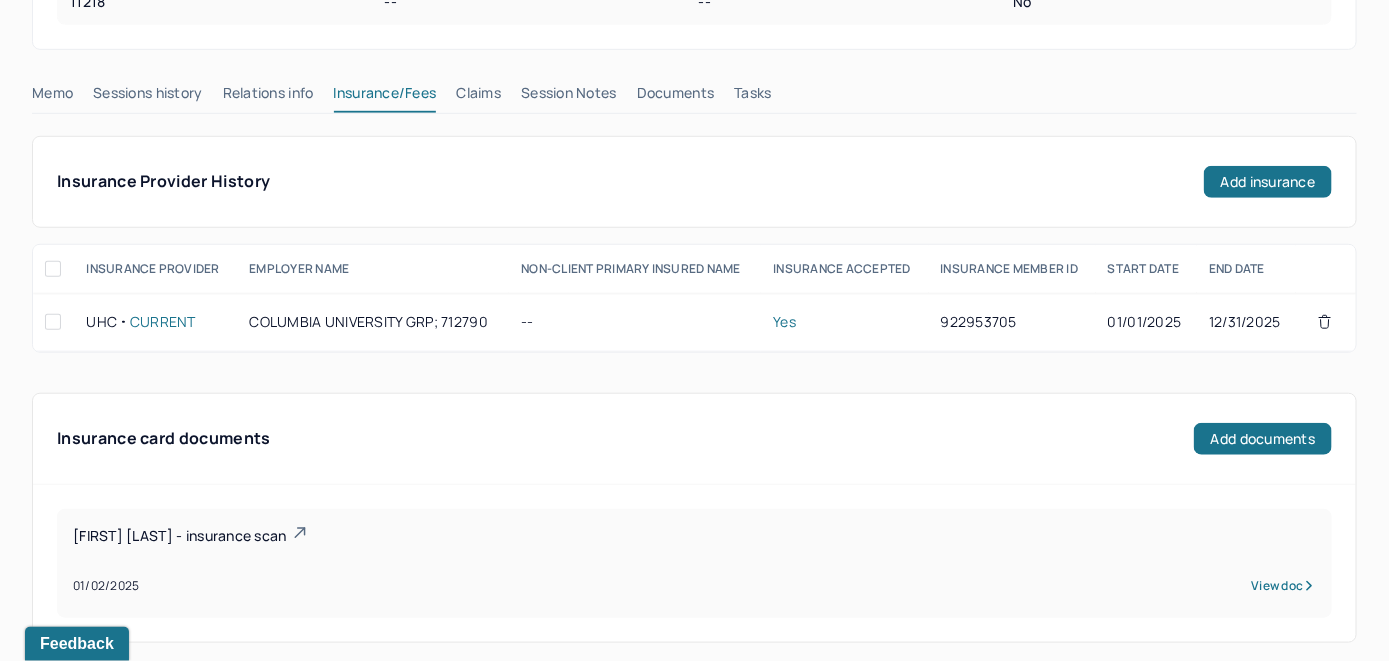 click on "Claims" at bounding box center (478, 97) 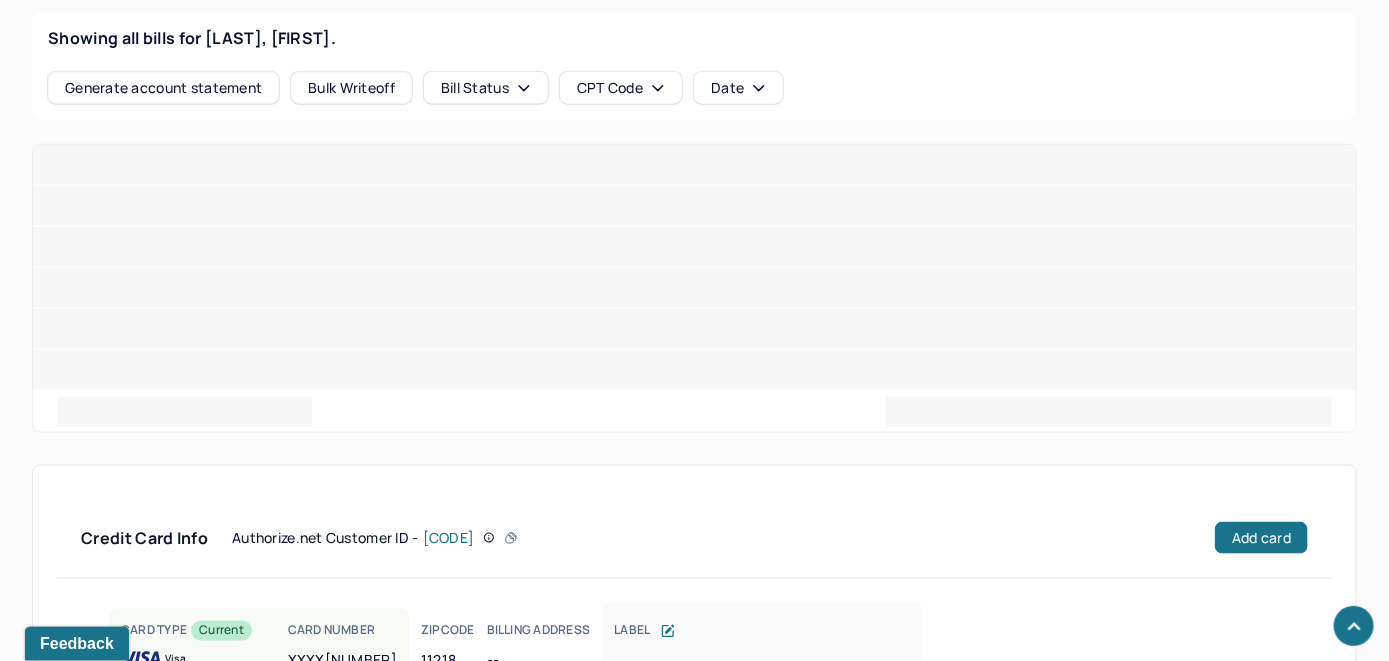 scroll, scrollTop: 874, scrollLeft: 0, axis: vertical 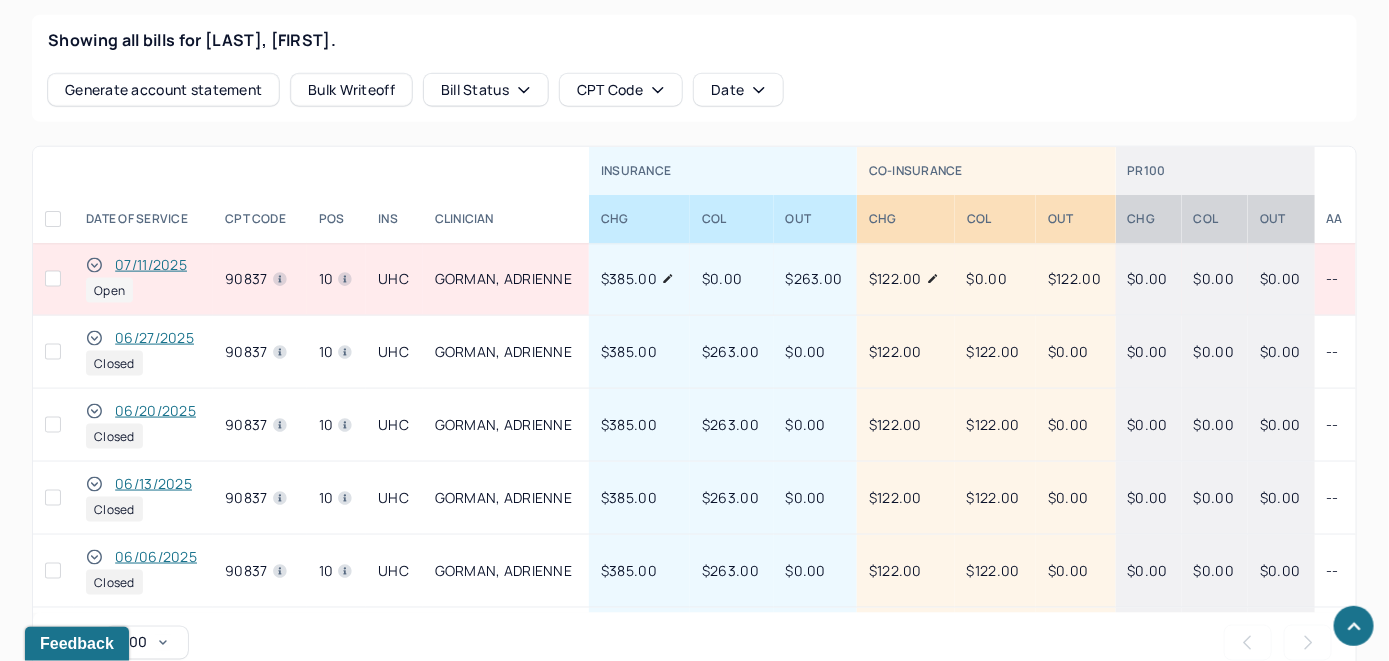 click on "07/11/2025" at bounding box center [151, 265] 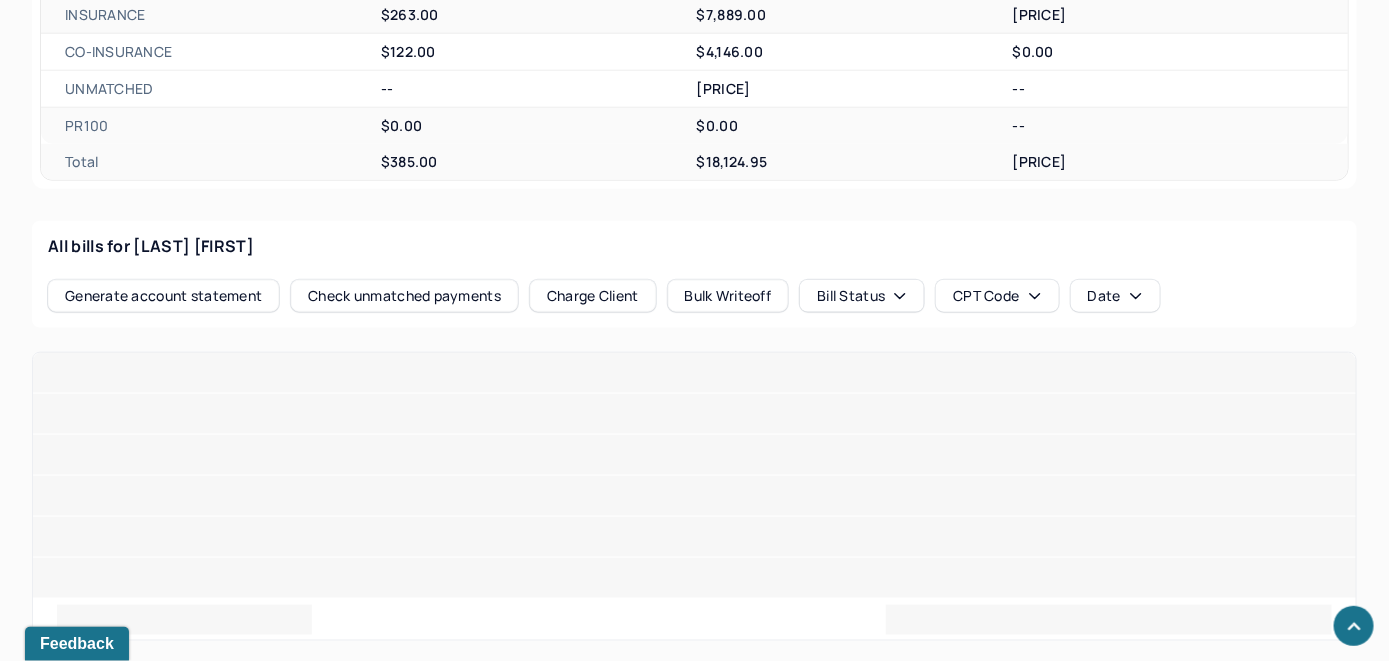 scroll, scrollTop: 802, scrollLeft: 0, axis: vertical 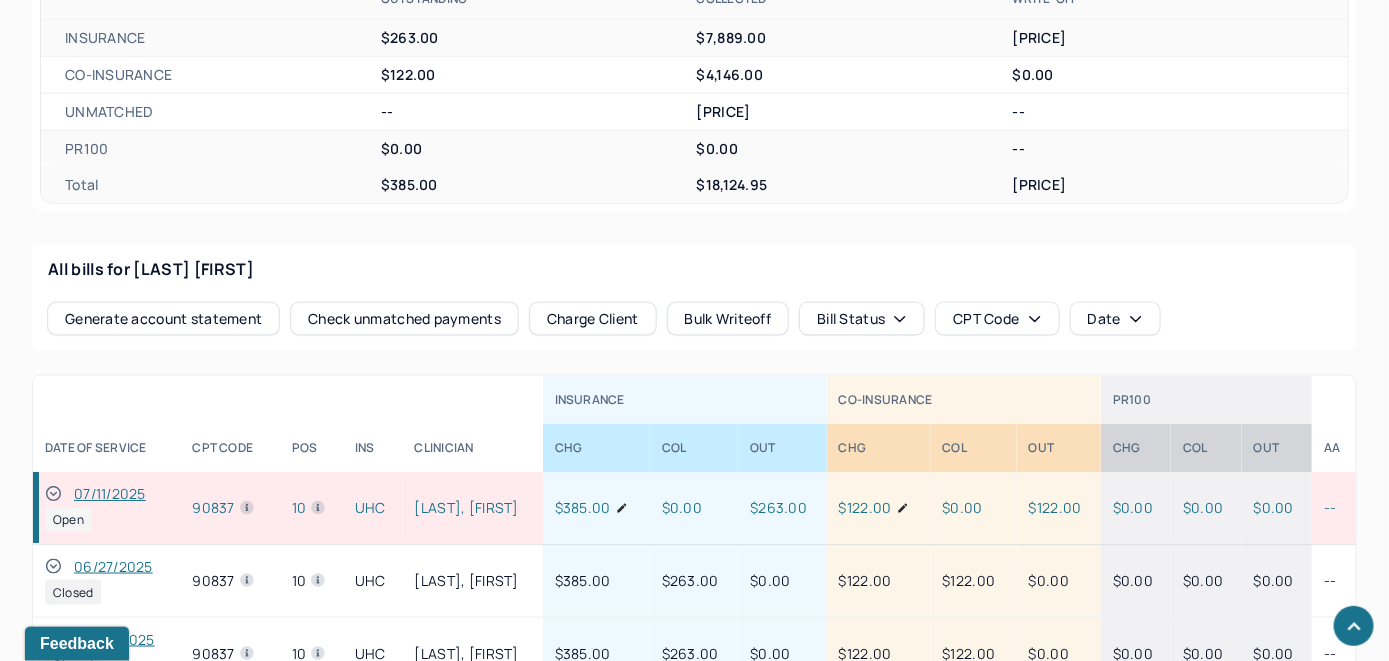 click on "Check unmatched payments" at bounding box center (404, 319) 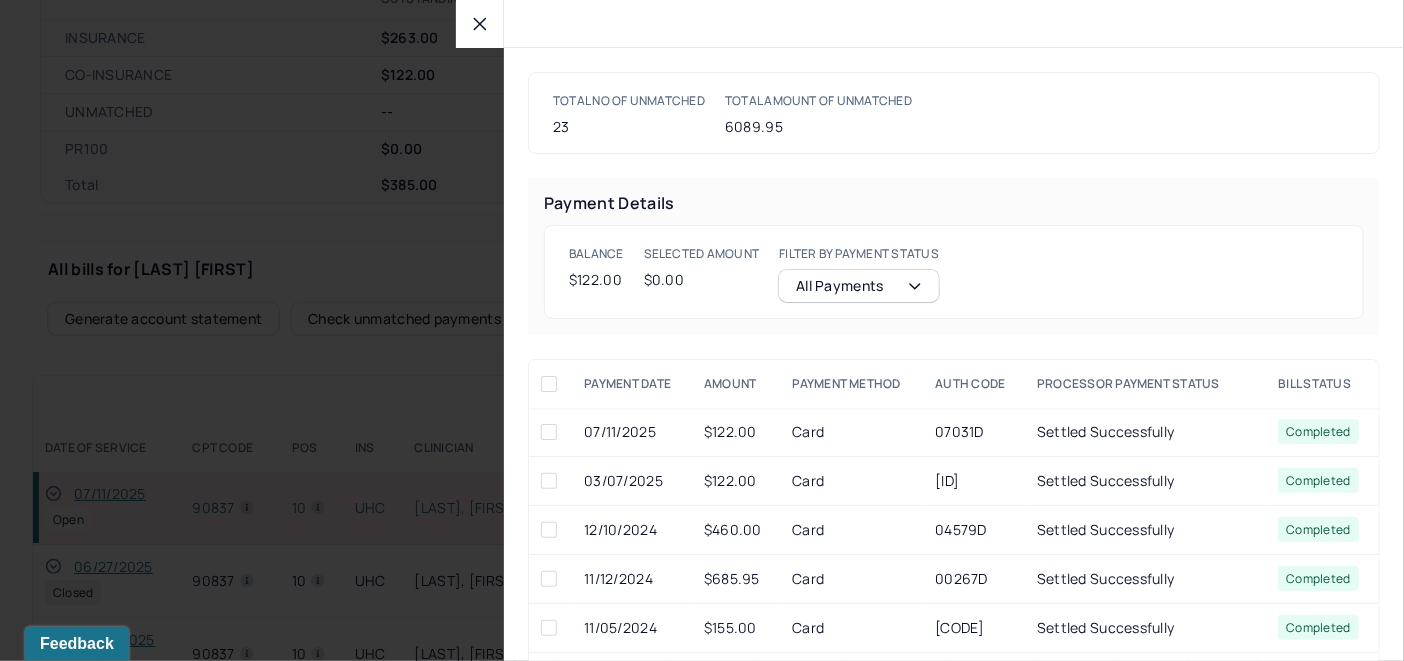 click at bounding box center (549, 432) 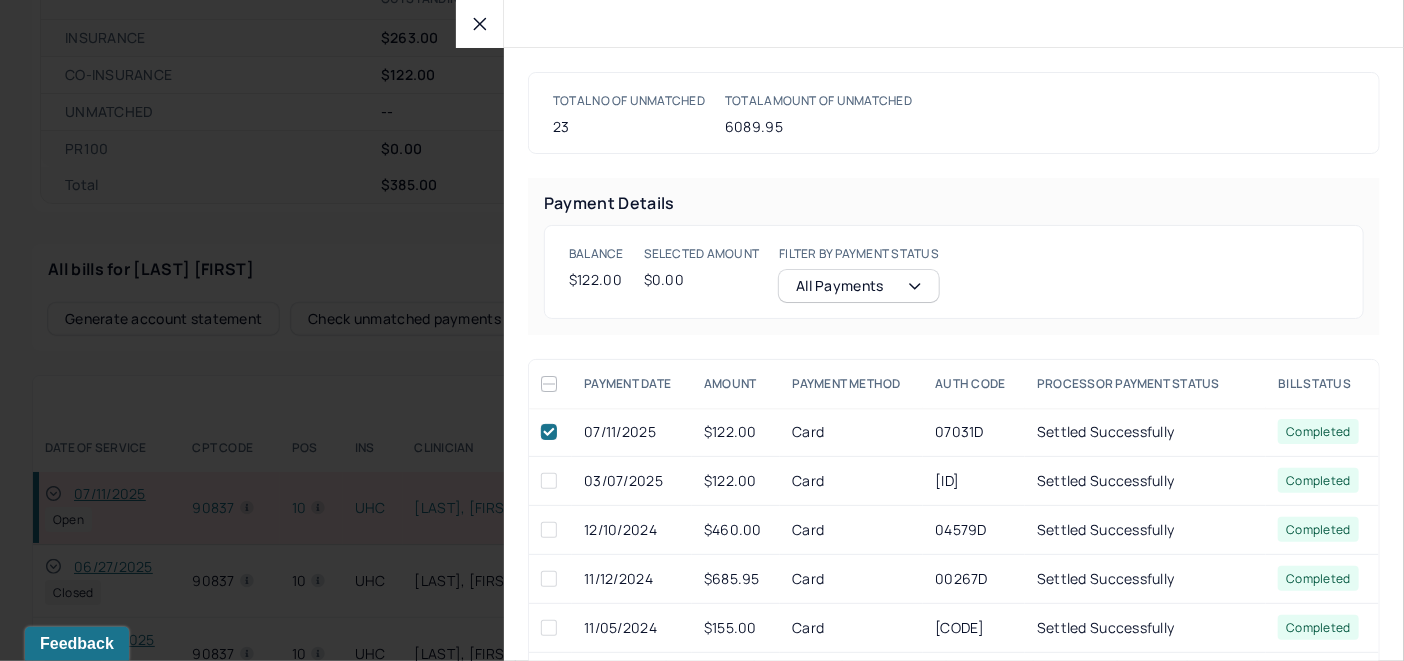 checkbox on "true" 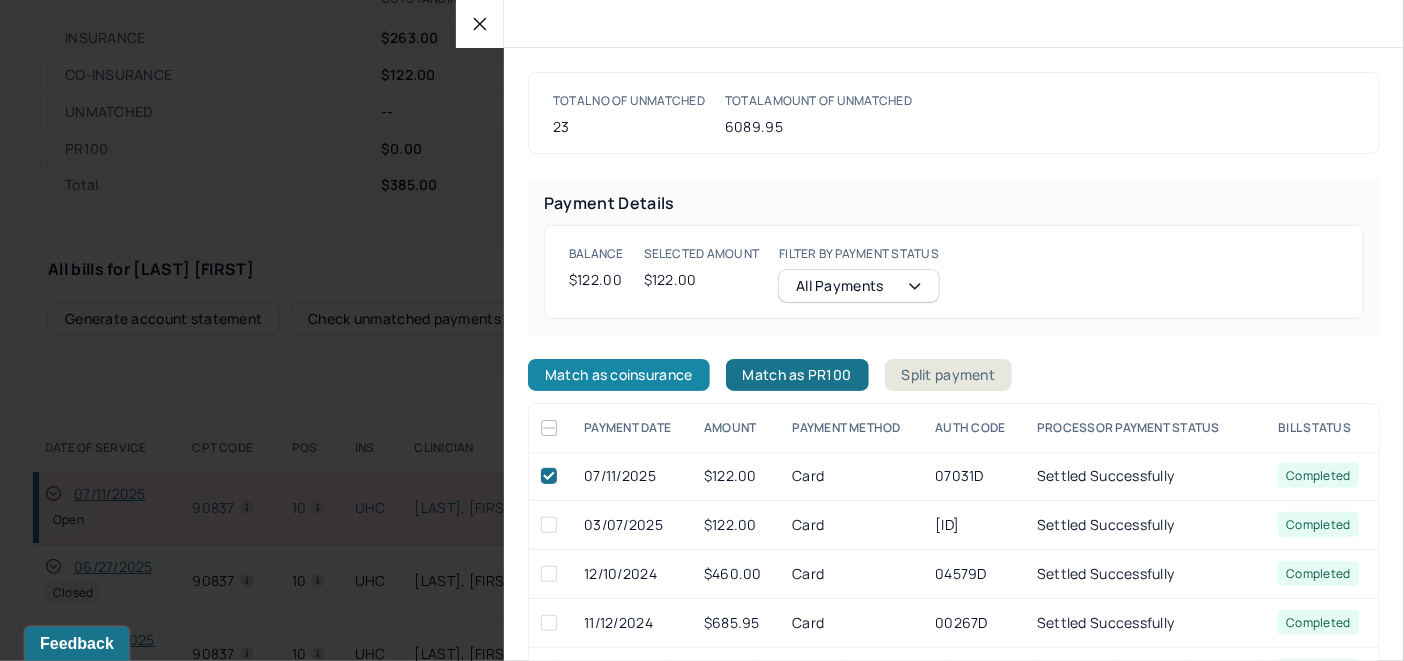 click on "Match as coinsurance" at bounding box center [619, 375] 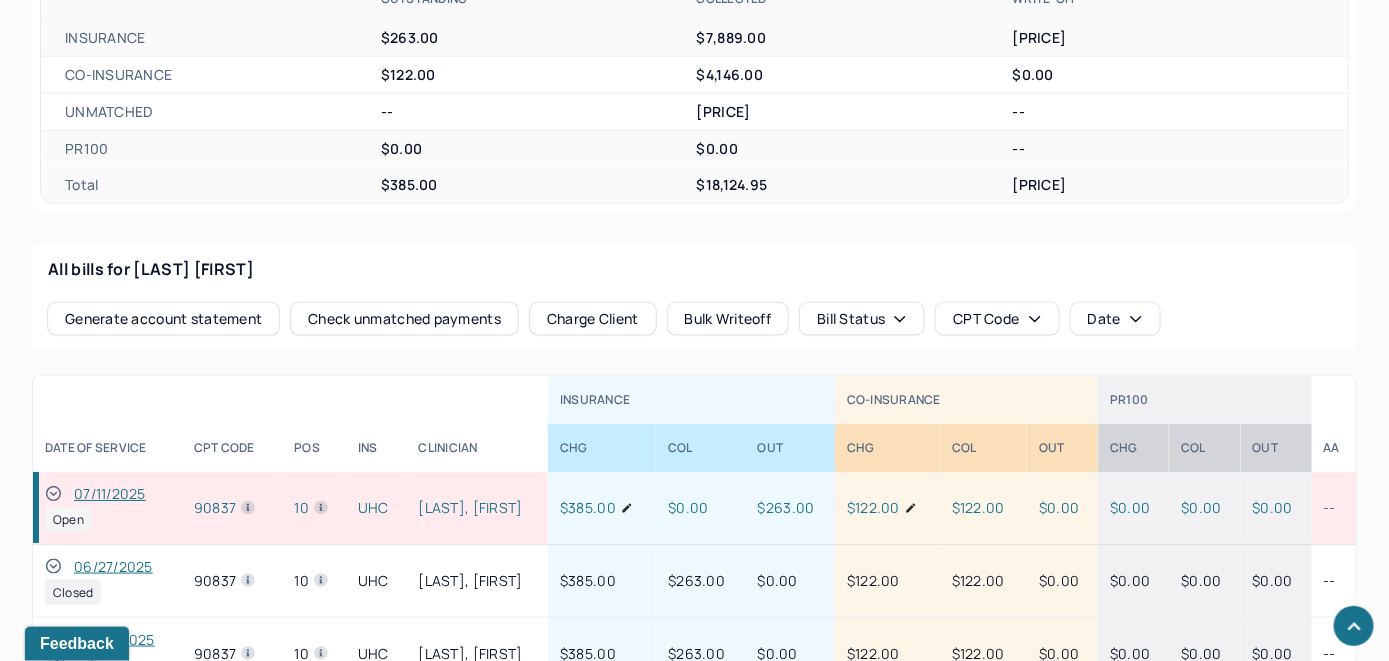 click 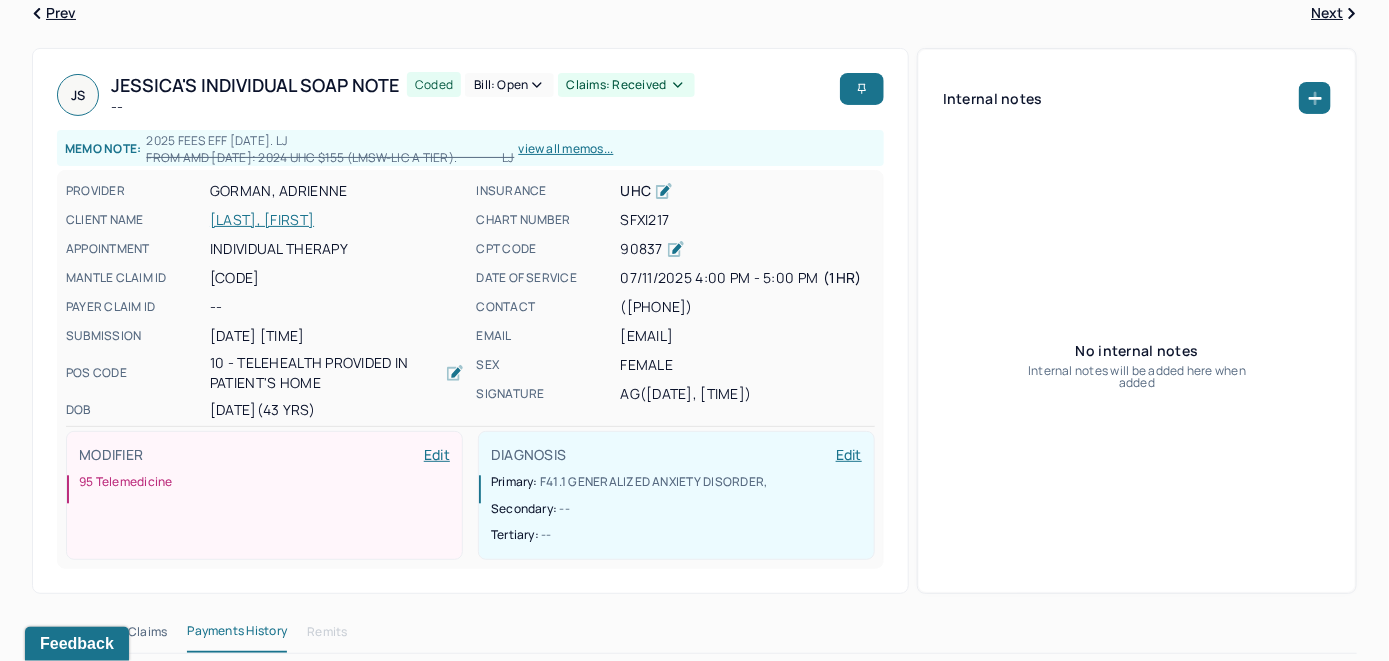 scroll, scrollTop: 2, scrollLeft: 0, axis: vertical 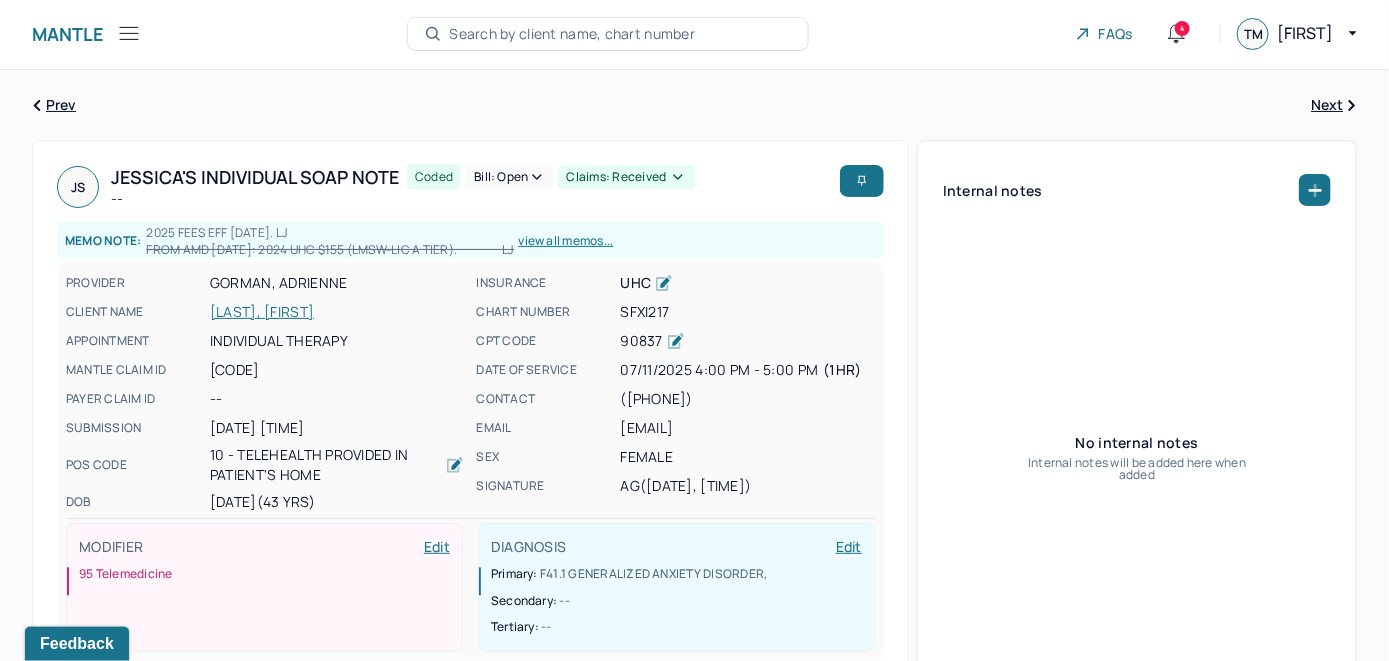 click on "Bill: Open" at bounding box center (509, 177) 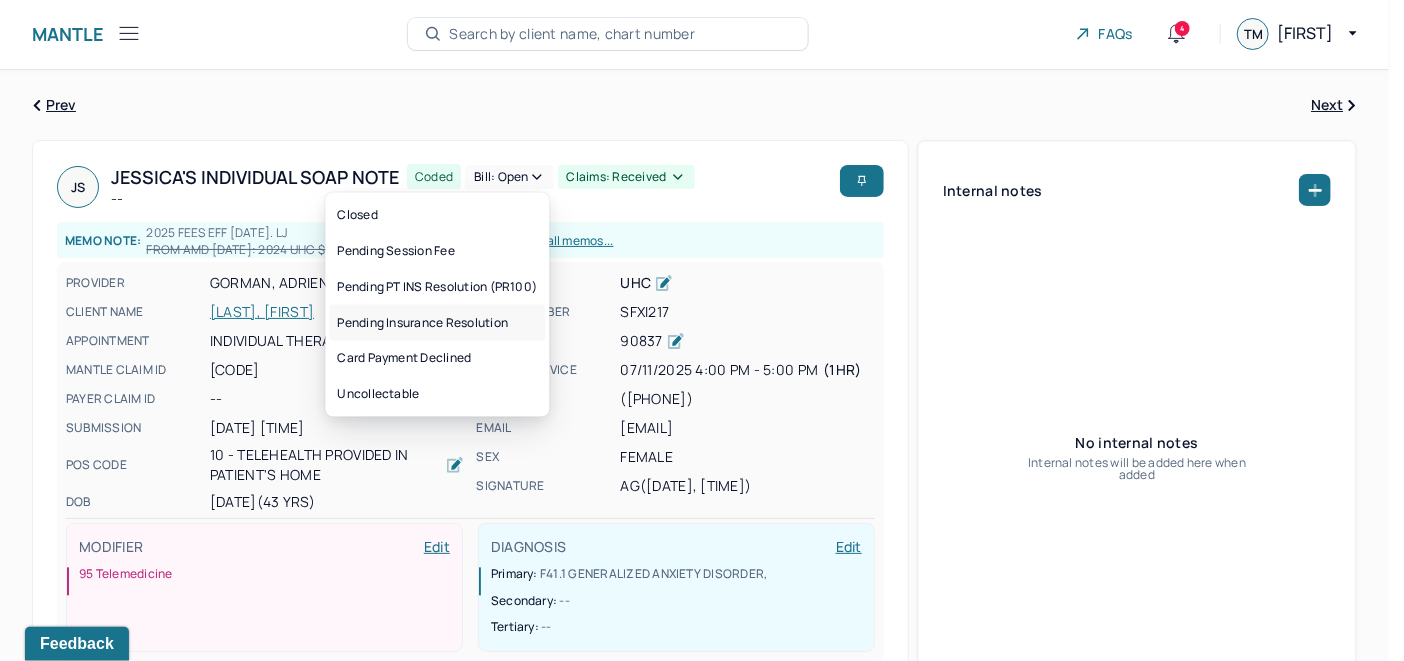 click on "Pending Insurance Resolution" at bounding box center (437, 323) 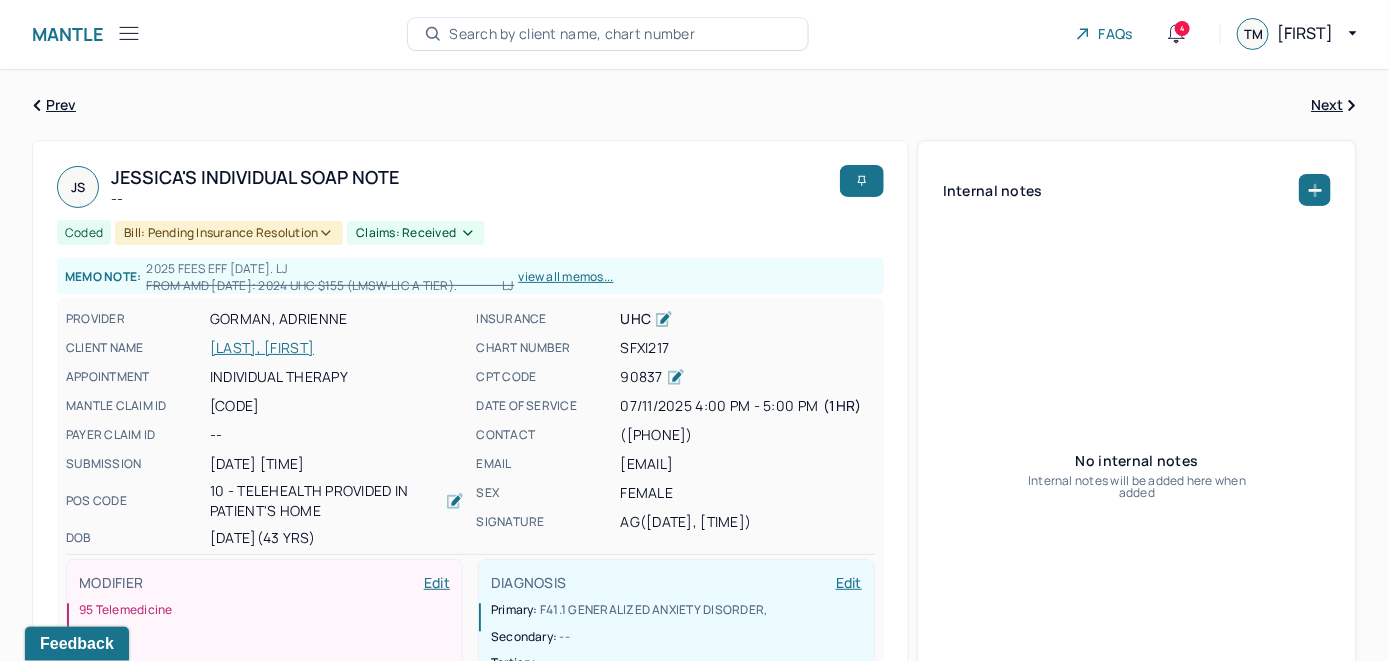 click on "Search by client name, chart number" at bounding box center [572, 34] 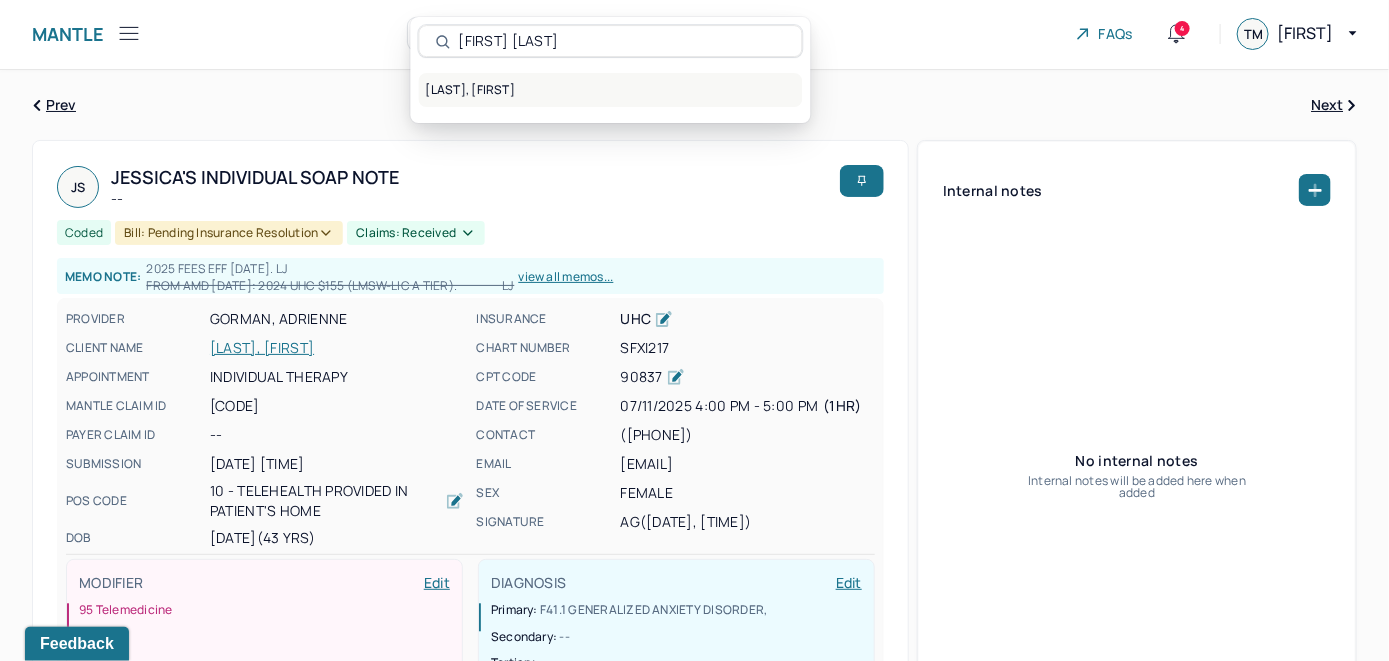 type on "[FIRST] [LAST]" 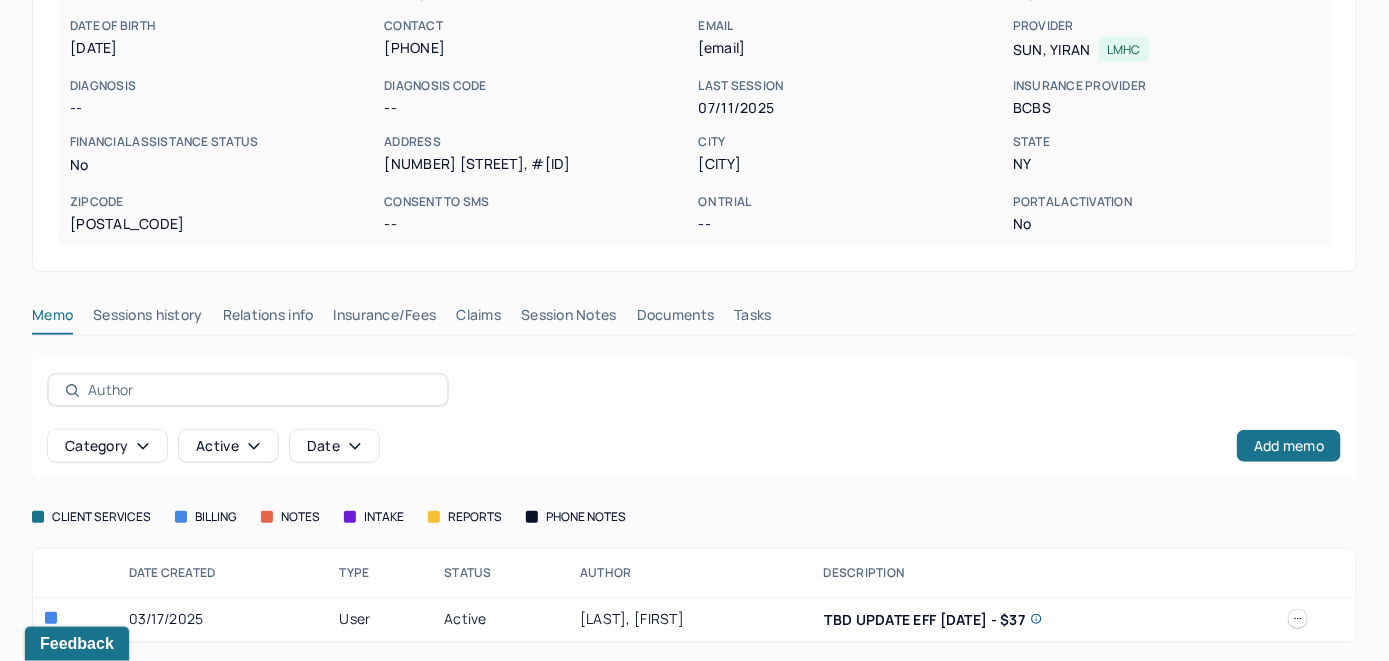 scroll, scrollTop: 261, scrollLeft: 0, axis: vertical 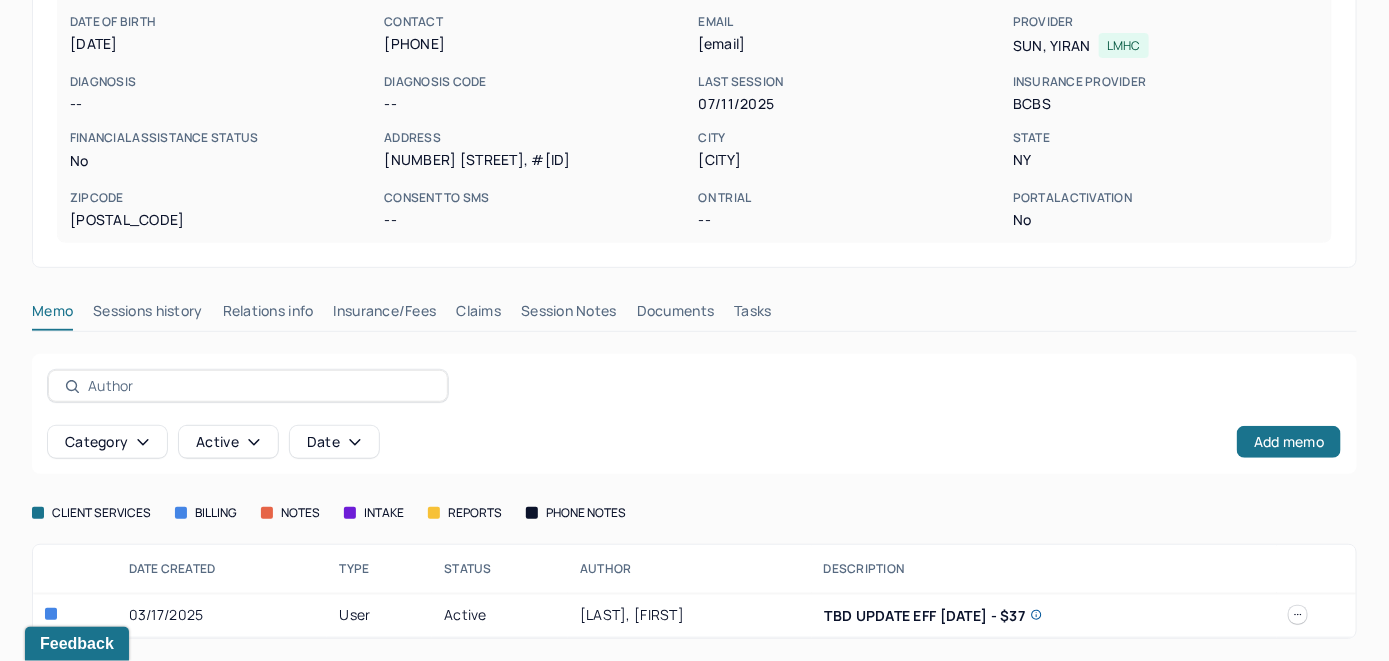click on "Insurance/Fees" at bounding box center (385, 315) 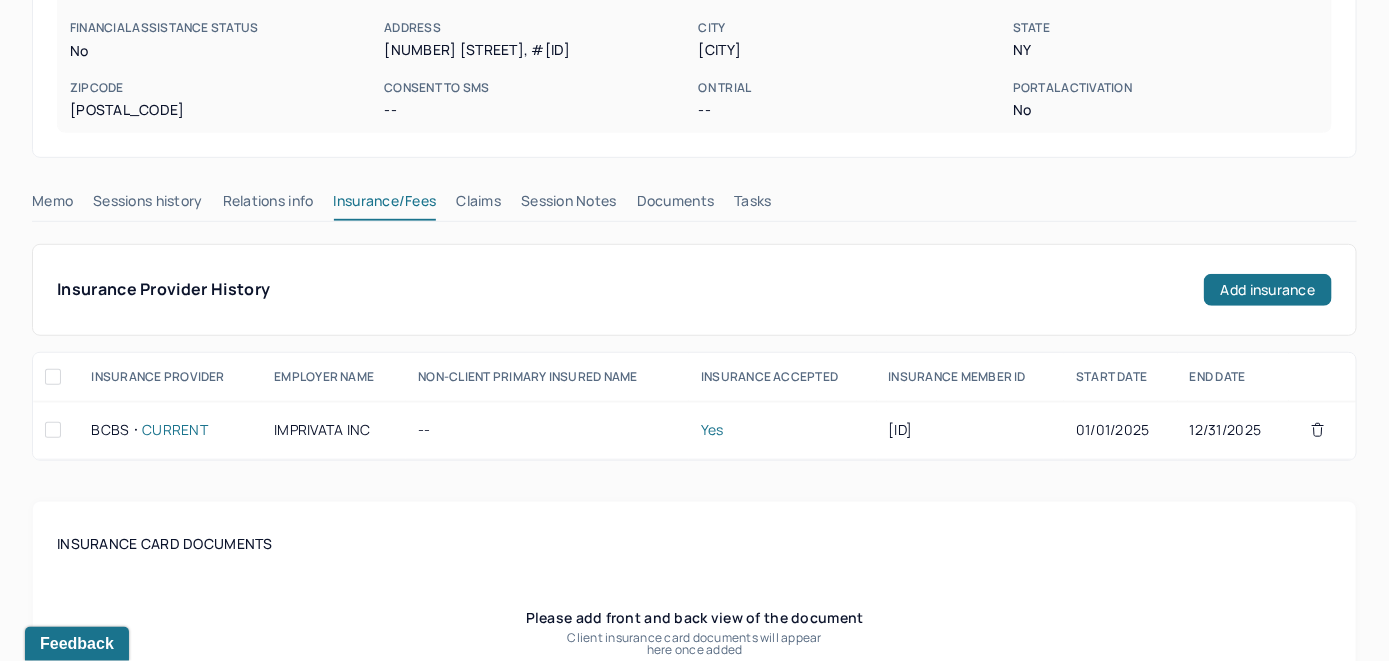 scroll, scrollTop: 361, scrollLeft: 0, axis: vertical 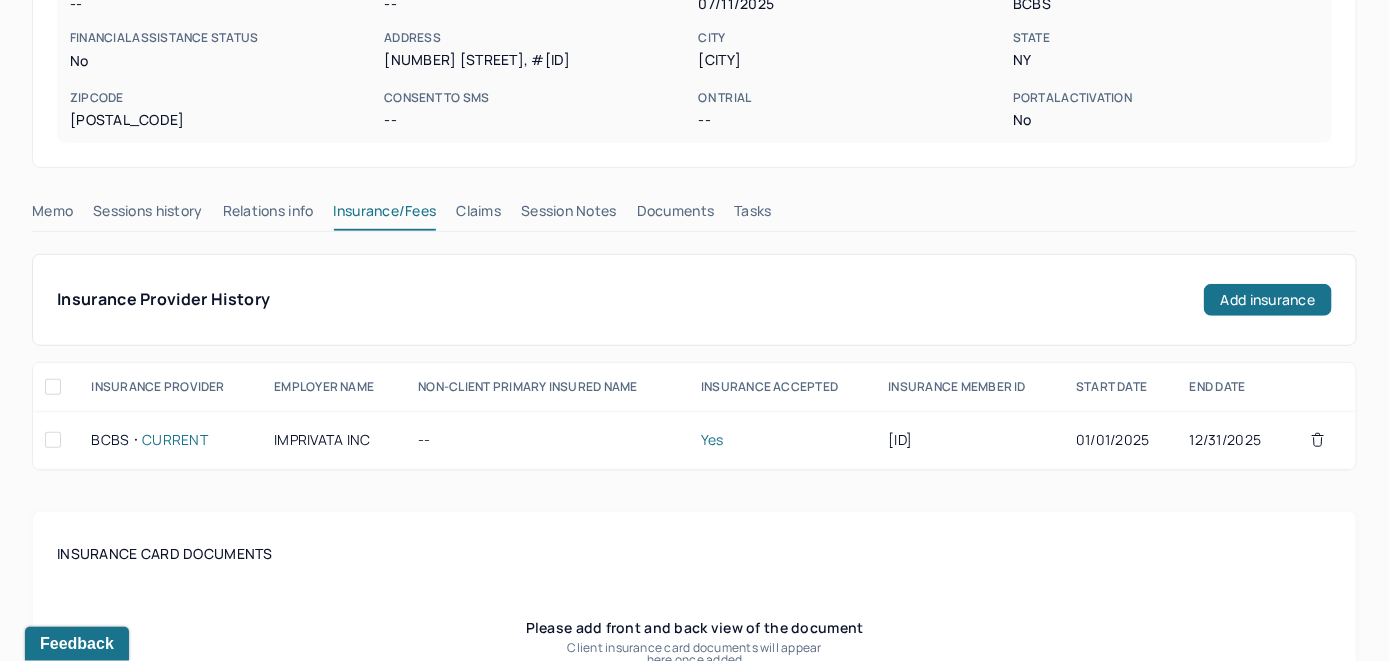 click on "Claims" at bounding box center [478, 215] 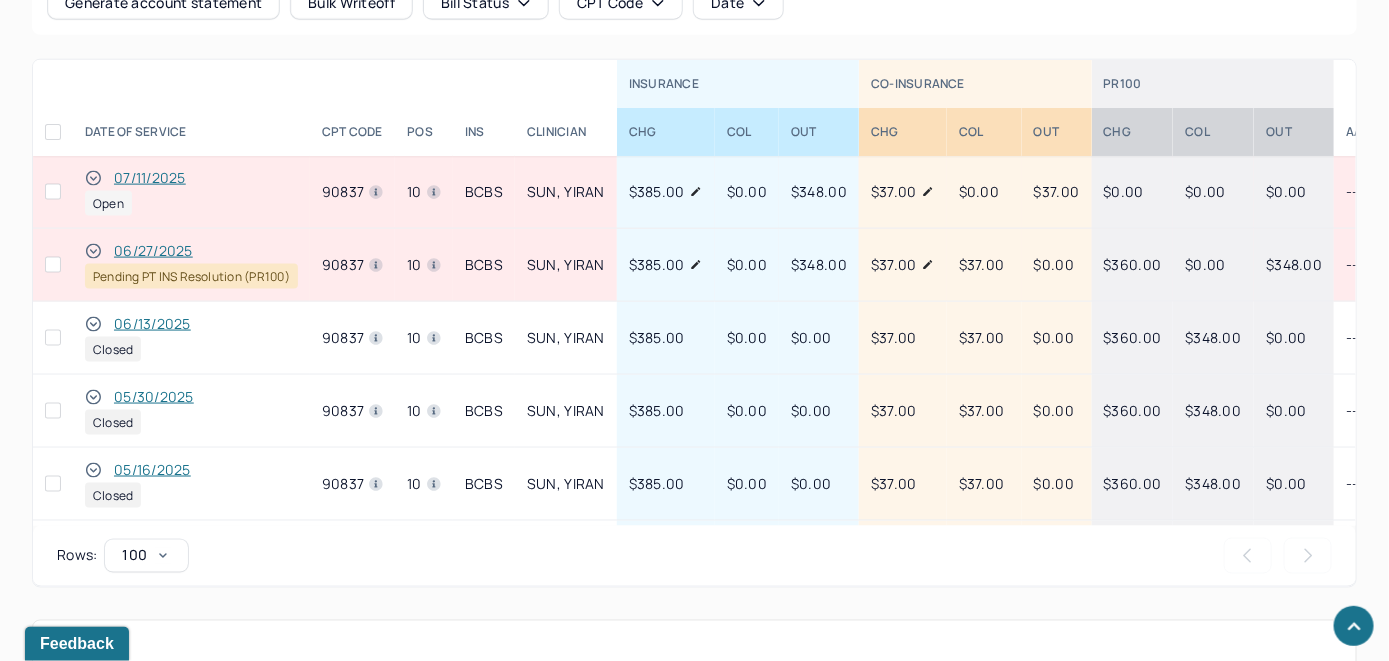 scroll, scrollTop: 1243, scrollLeft: 0, axis: vertical 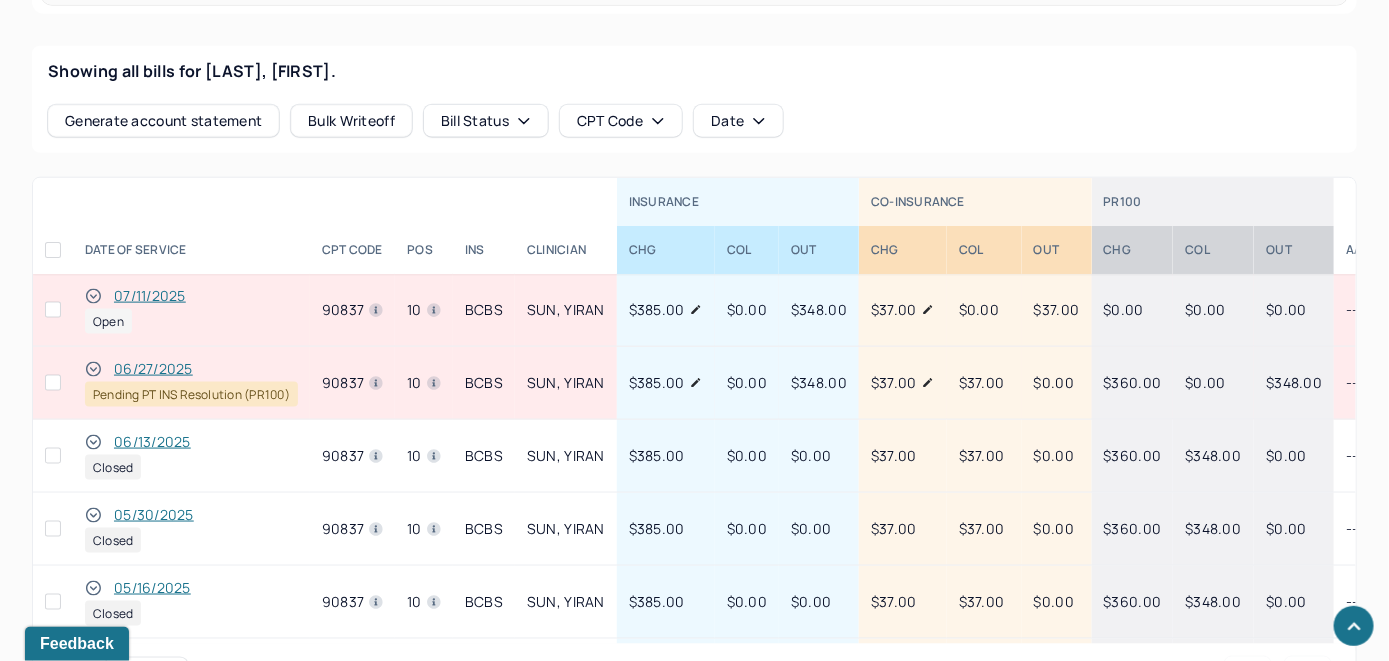 click on "07/11/2025" at bounding box center [150, 296] 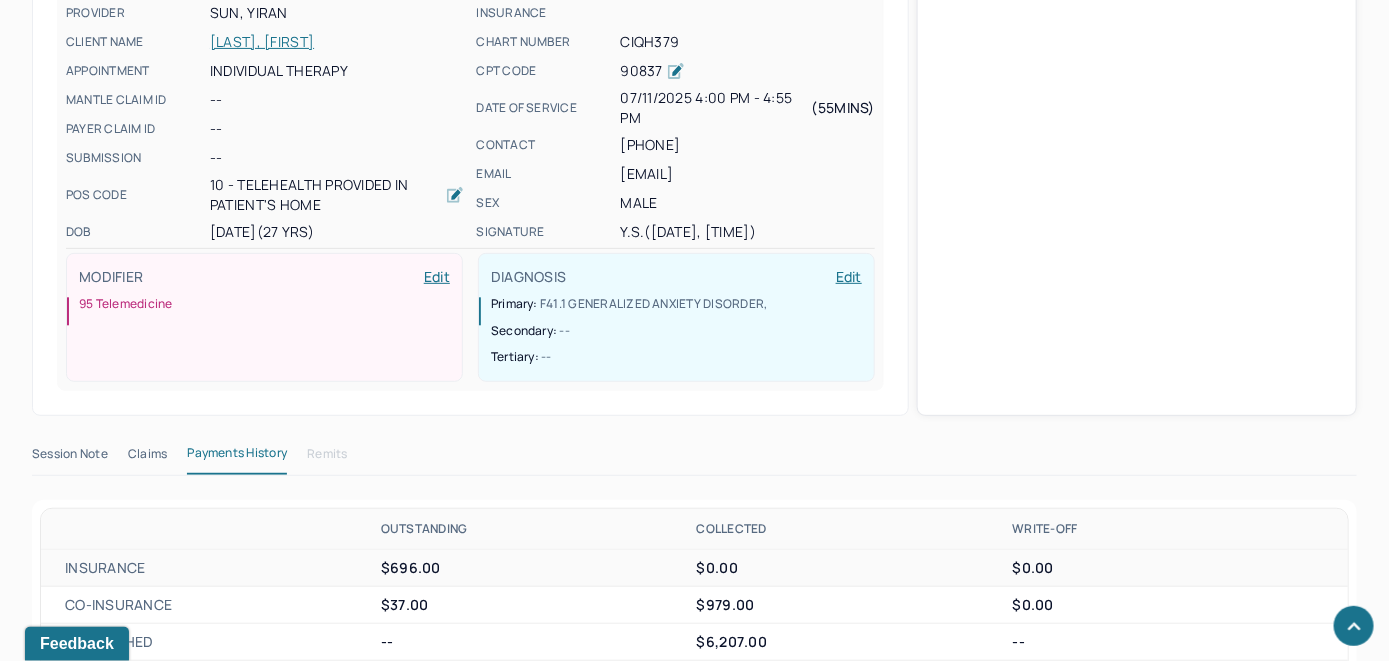 scroll, scrollTop: 771, scrollLeft: 0, axis: vertical 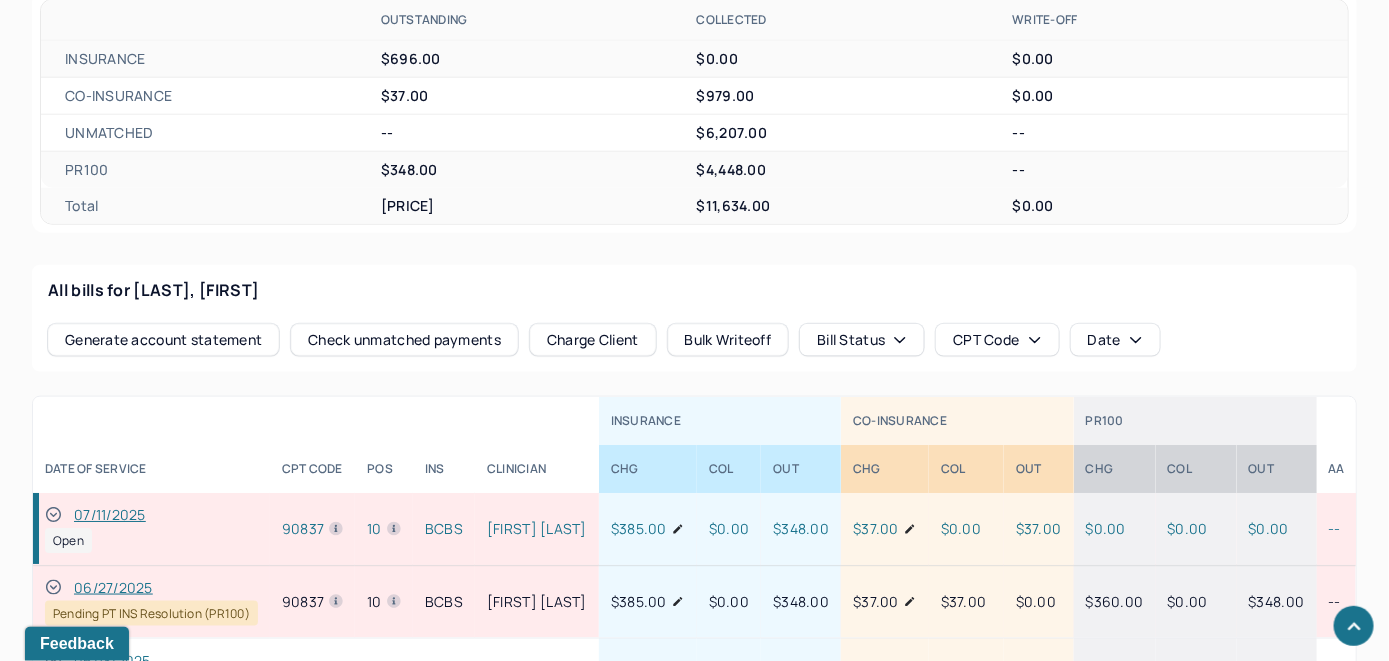 click on "Check unmatched payments" at bounding box center [404, 340] 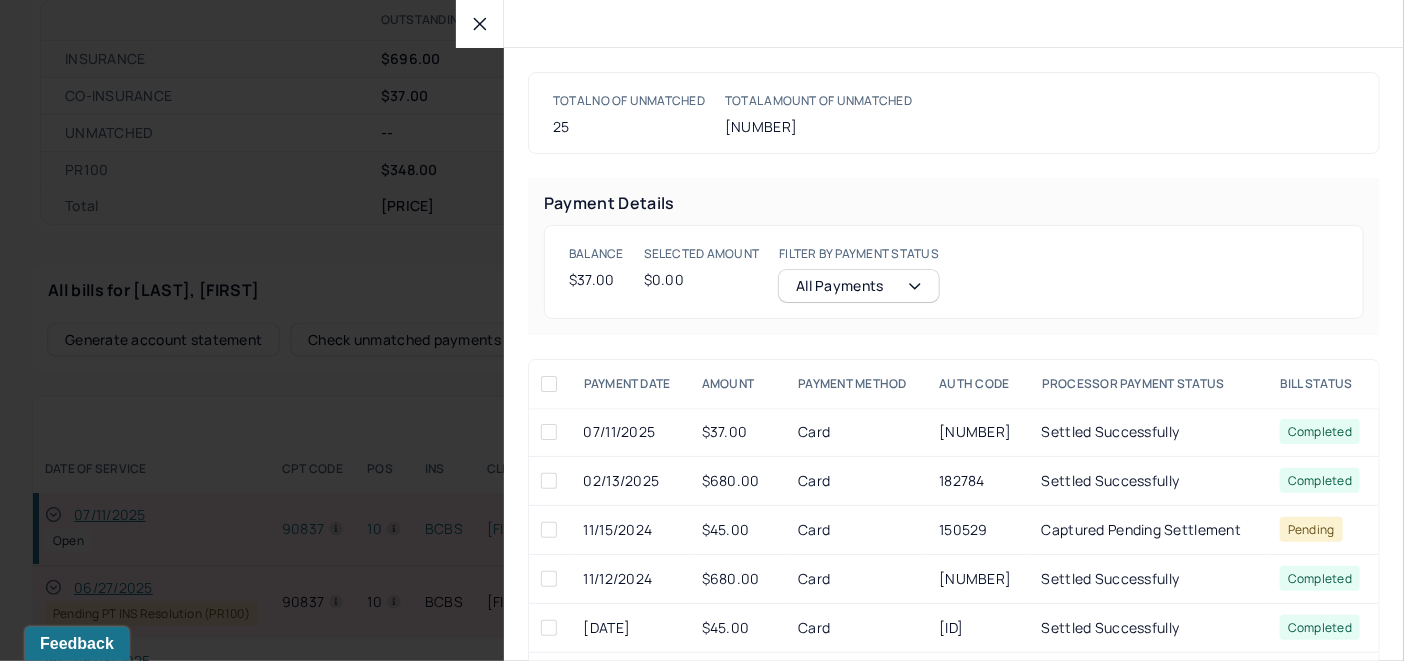 click at bounding box center (549, 432) 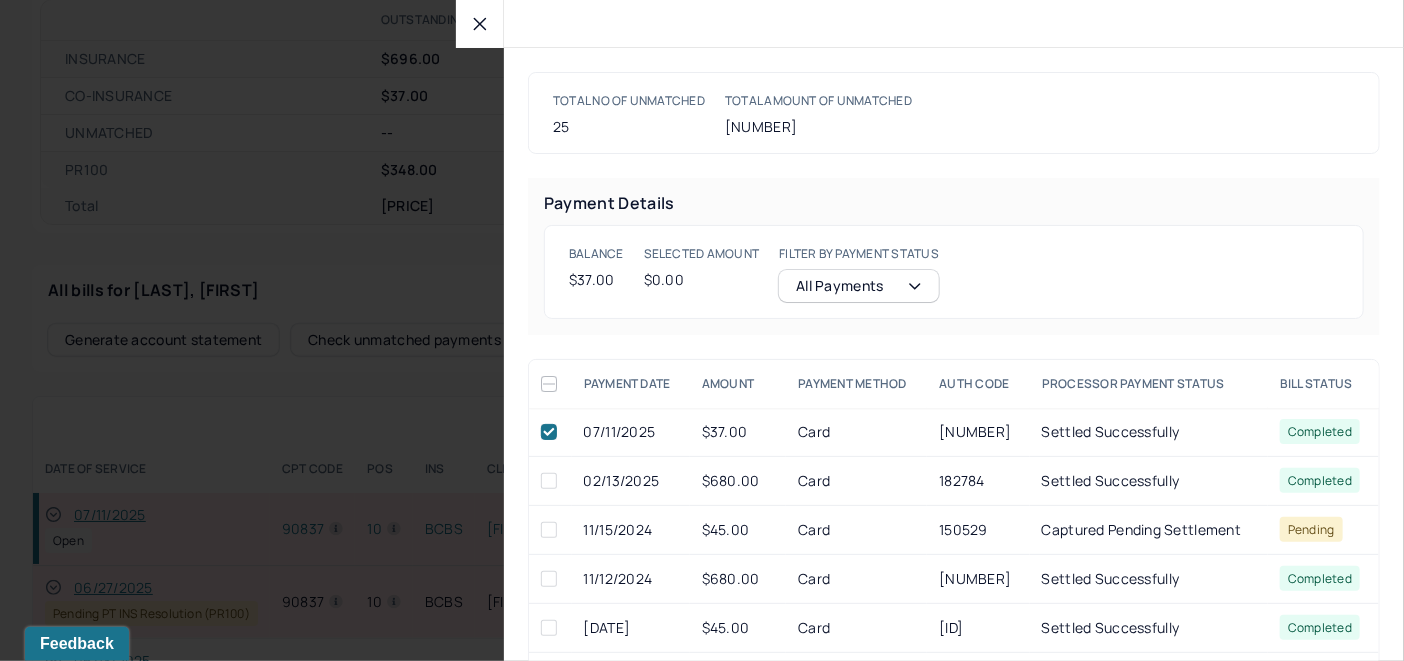 checkbox on "true" 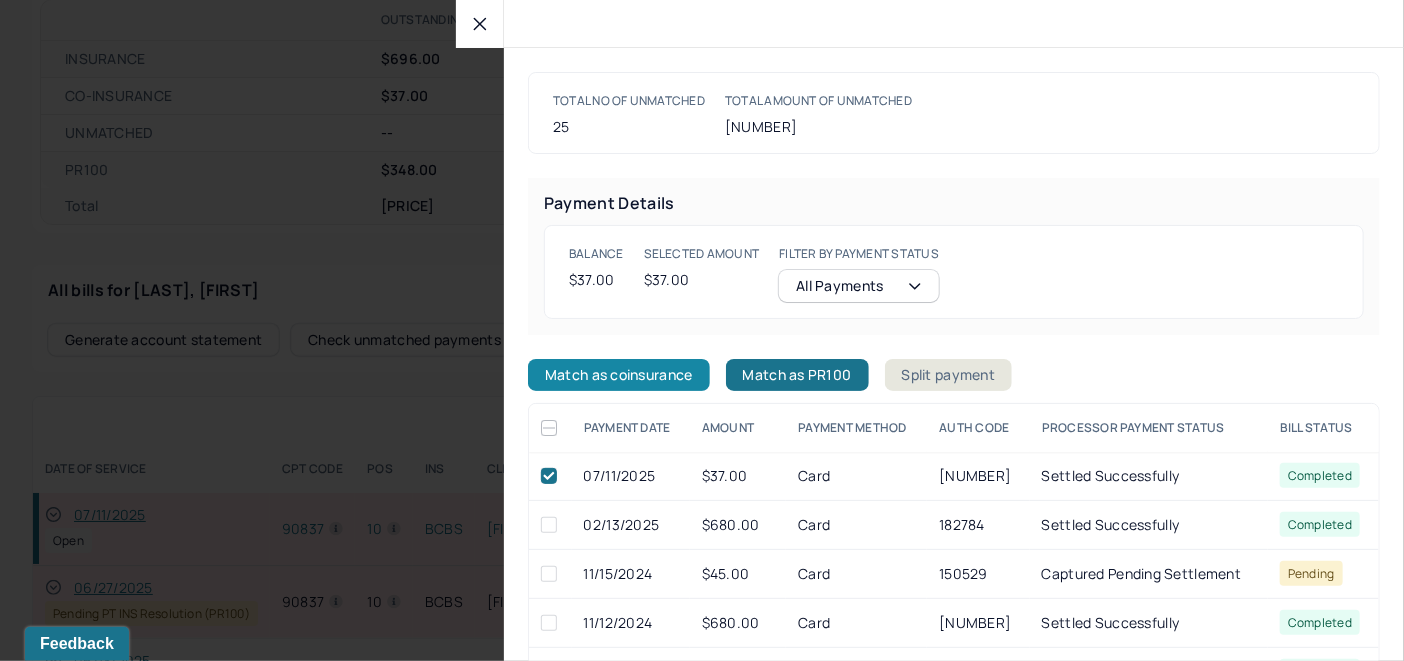 click on "Match as coinsurance" at bounding box center (619, 375) 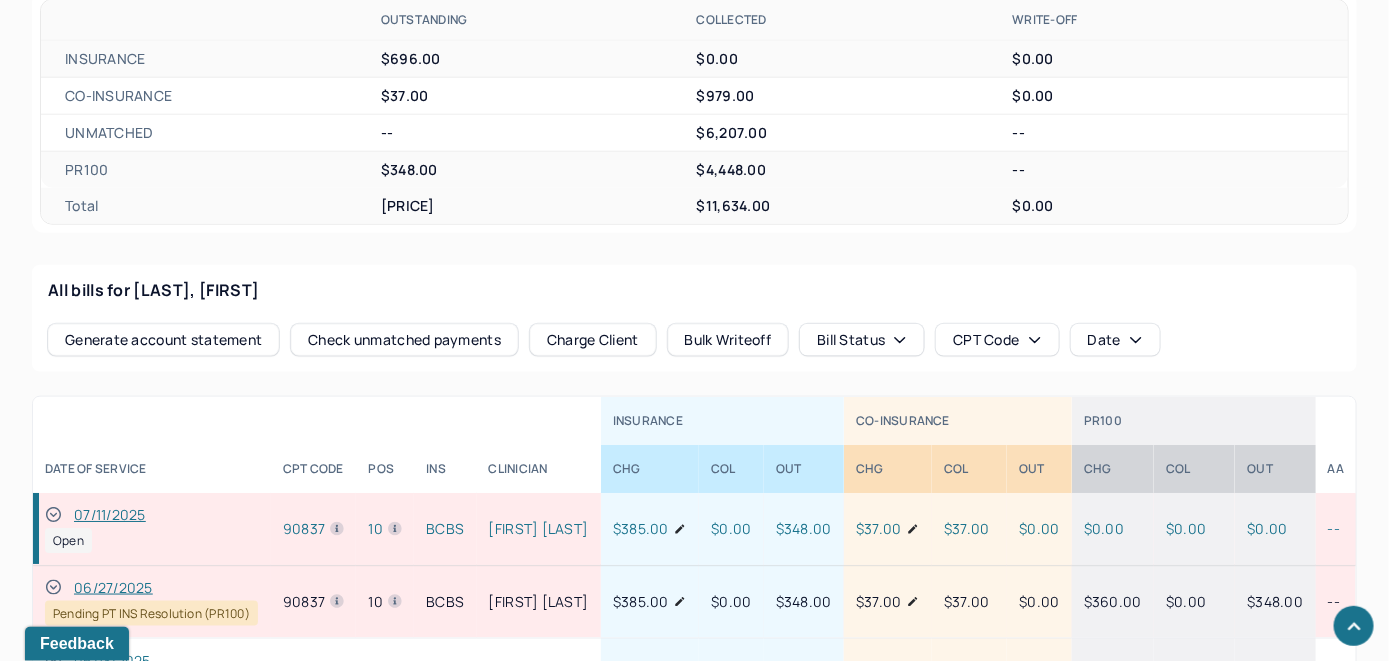 click on "07/11/2025" at bounding box center [110, 515] 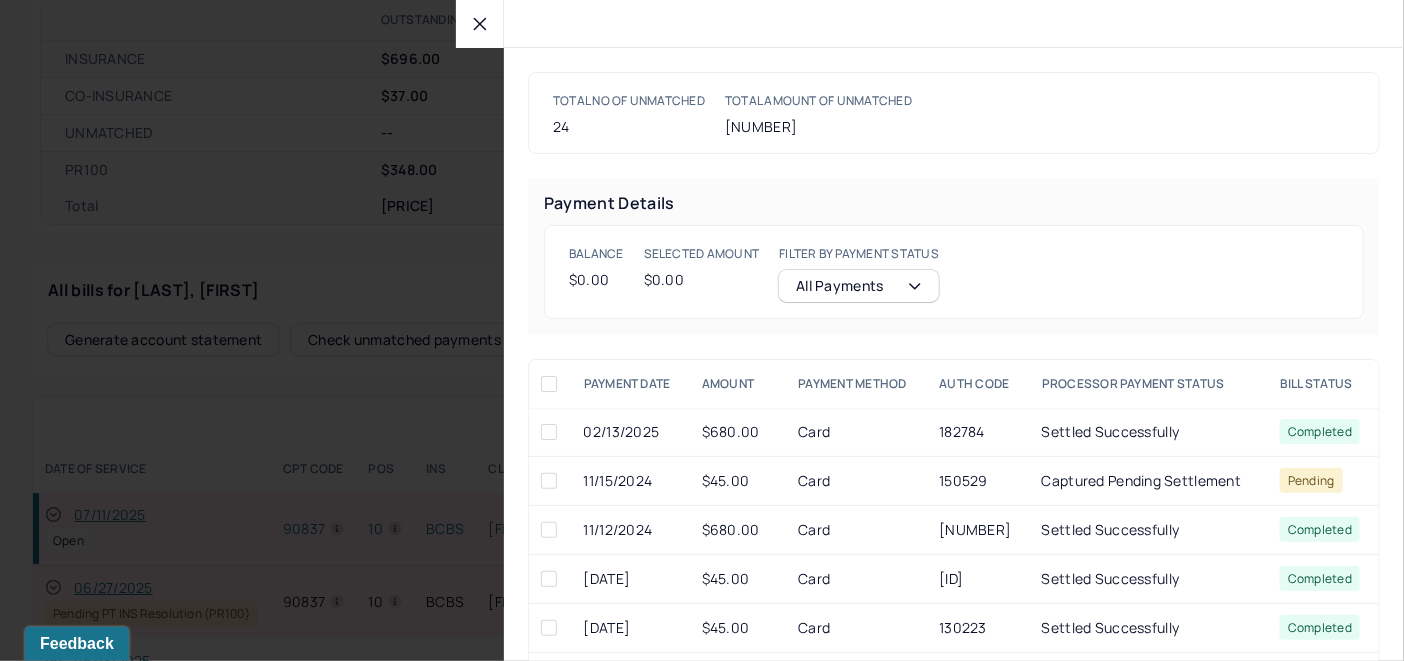 click 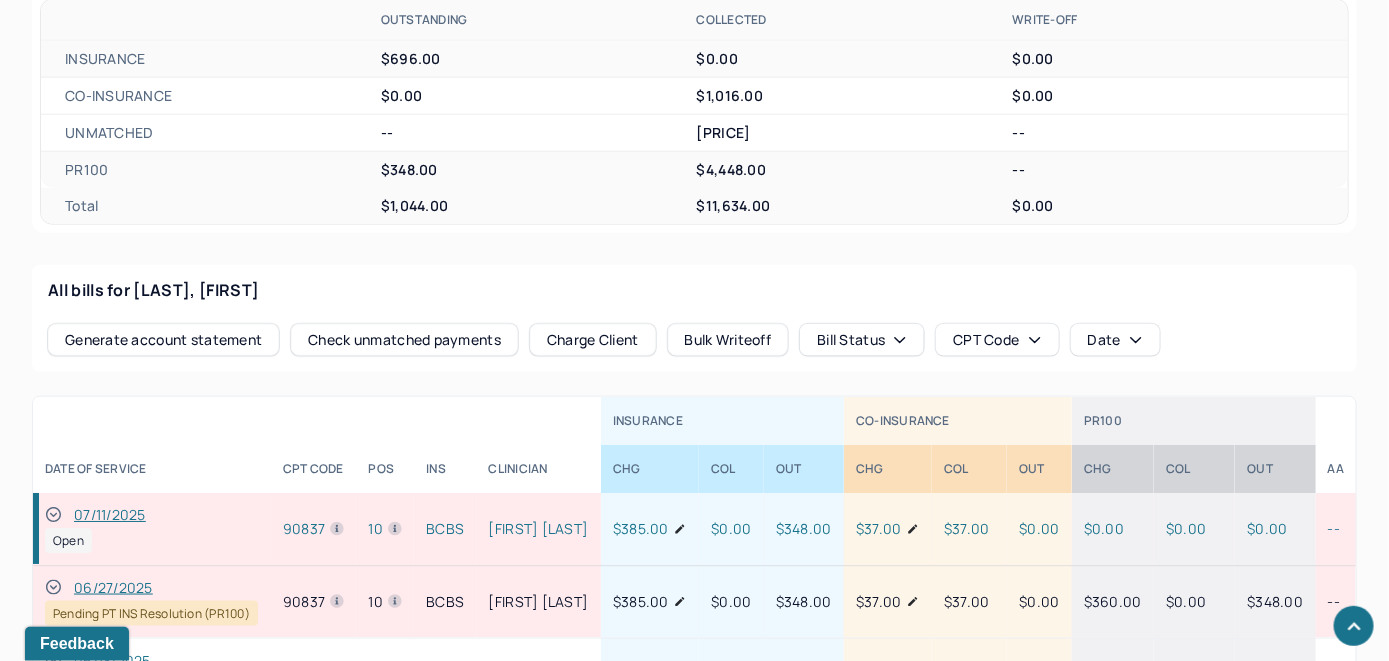 click 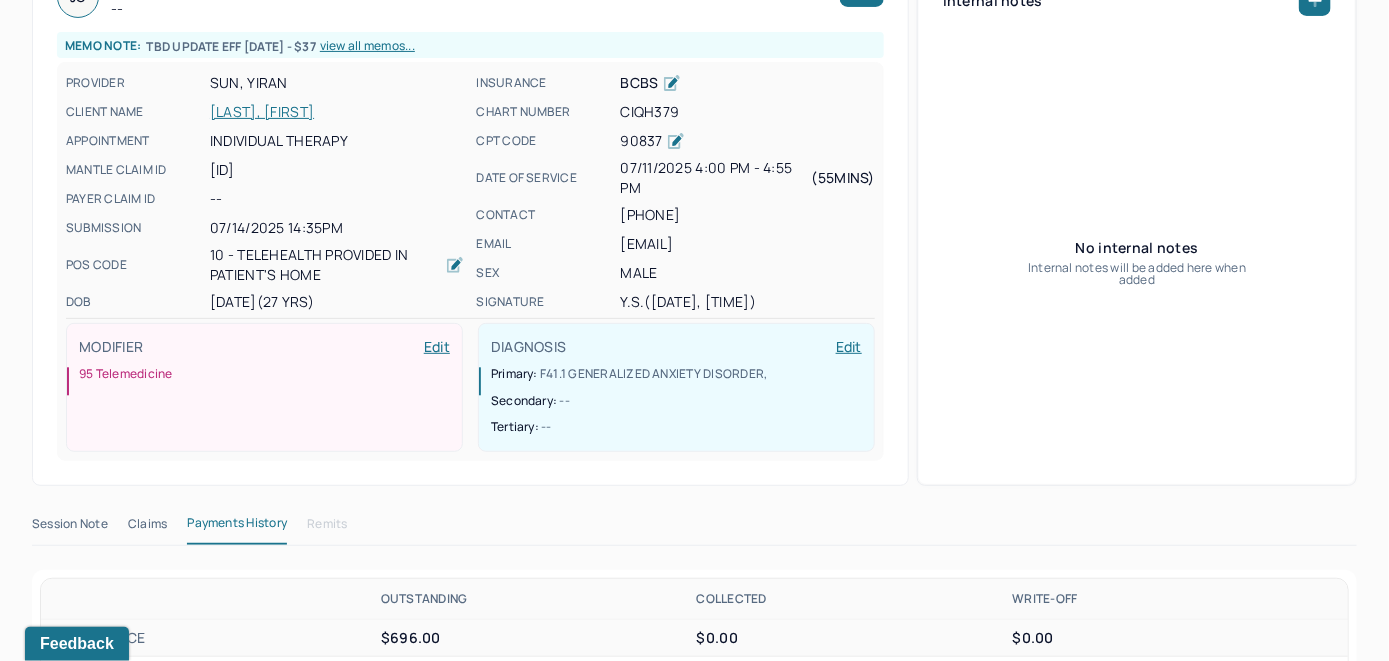 scroll, scrollTop: 0, scrollLeft: 0, axis: both 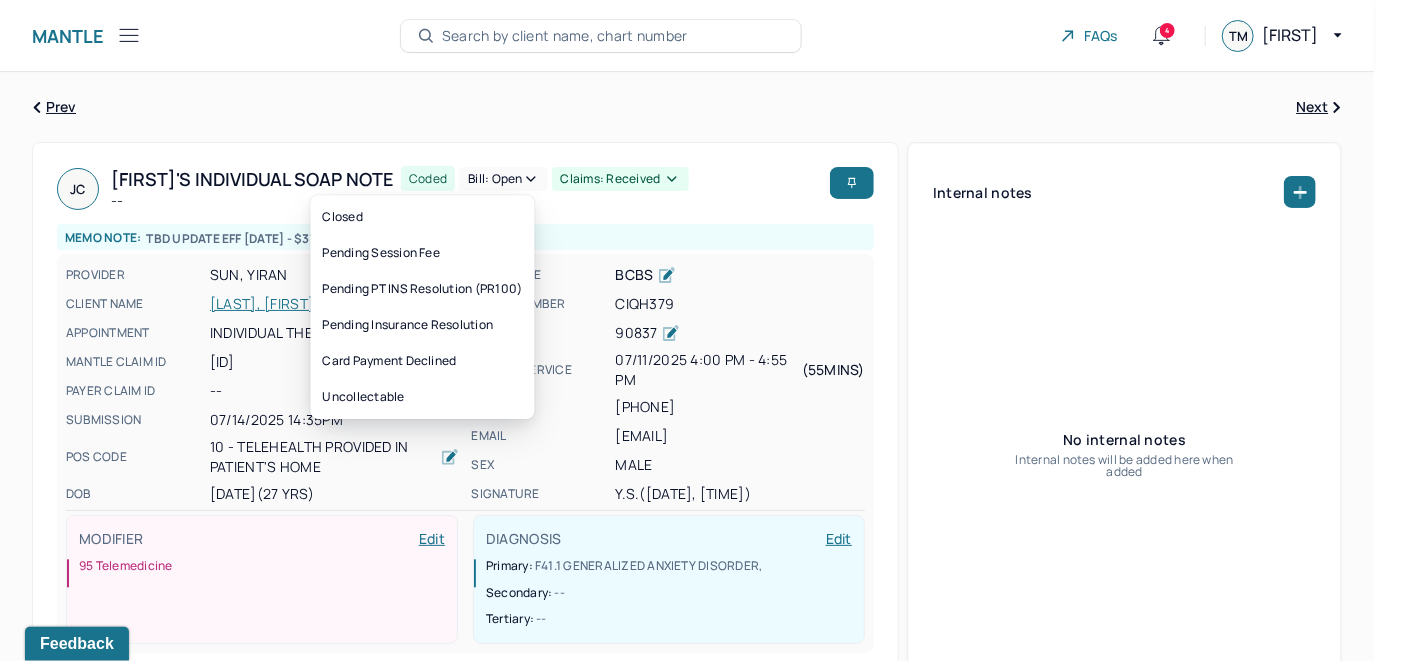 click on "Bill: Open" at bounding box center (503, 179) 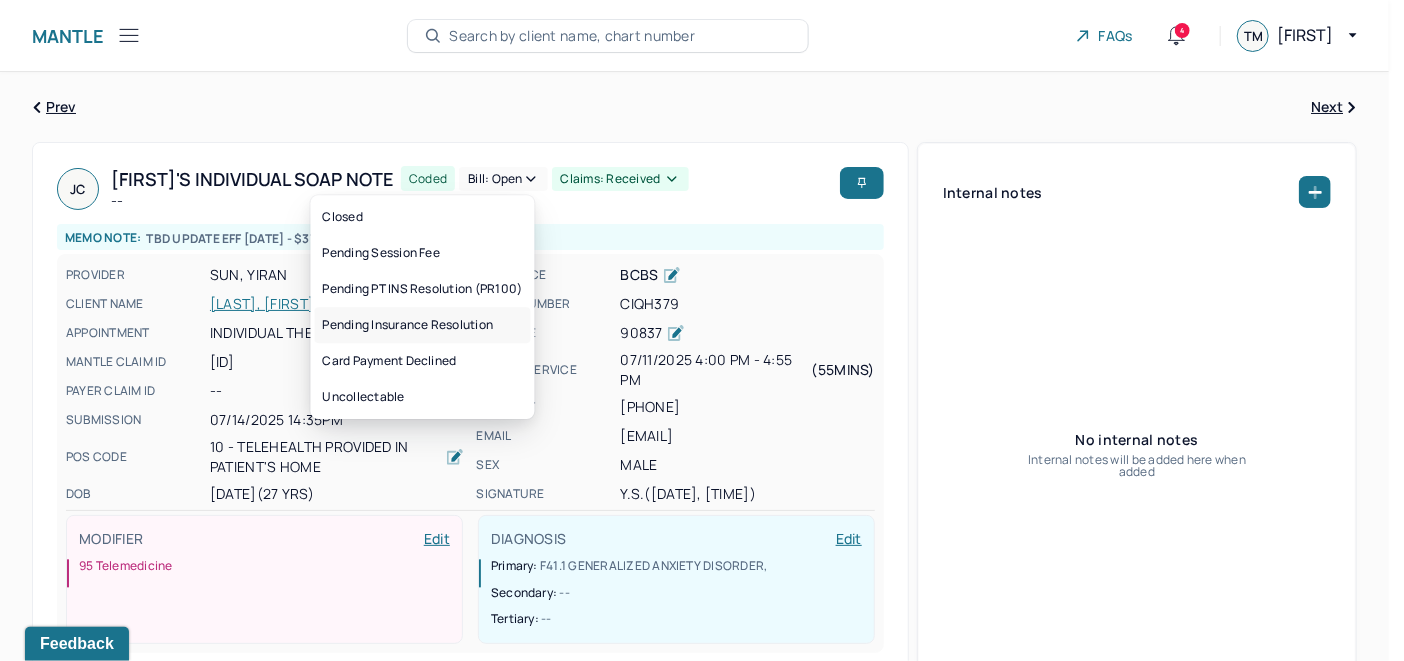 click on "Pending Insurance Resolution" at bounding box center [423, 325] 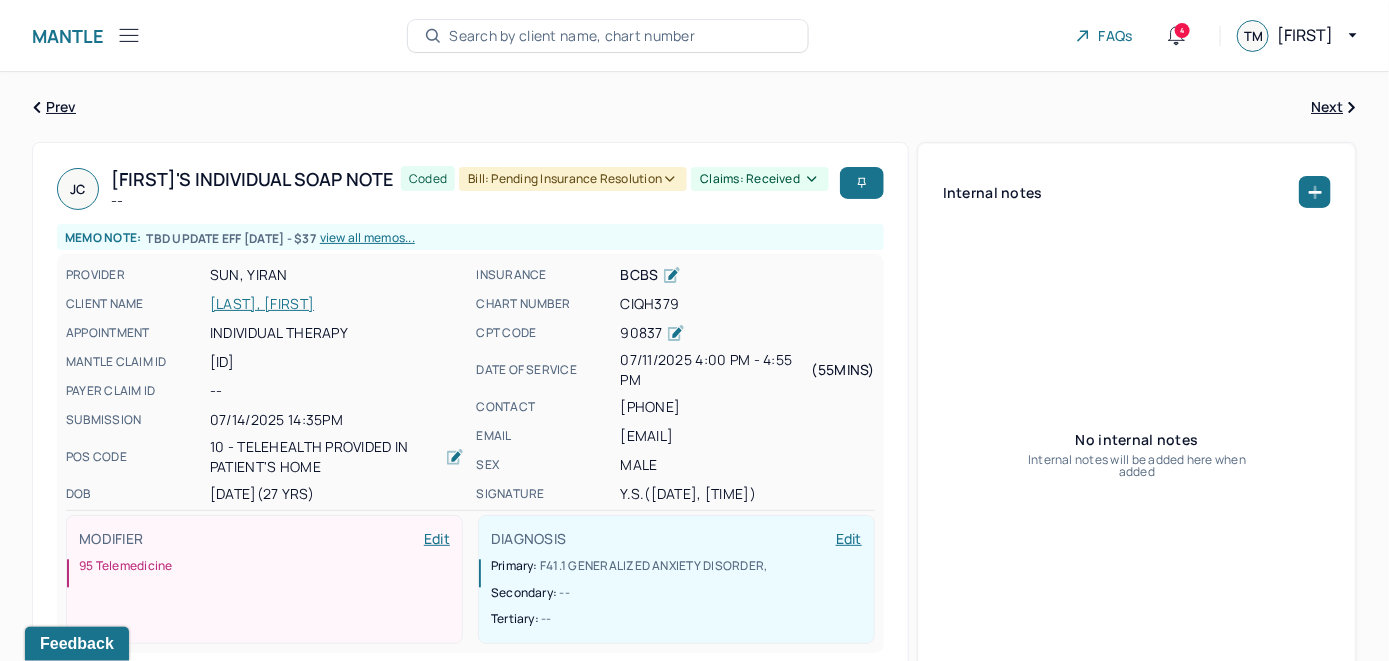 click on "Search by client name, chart number" at bounding box center [572, 36] 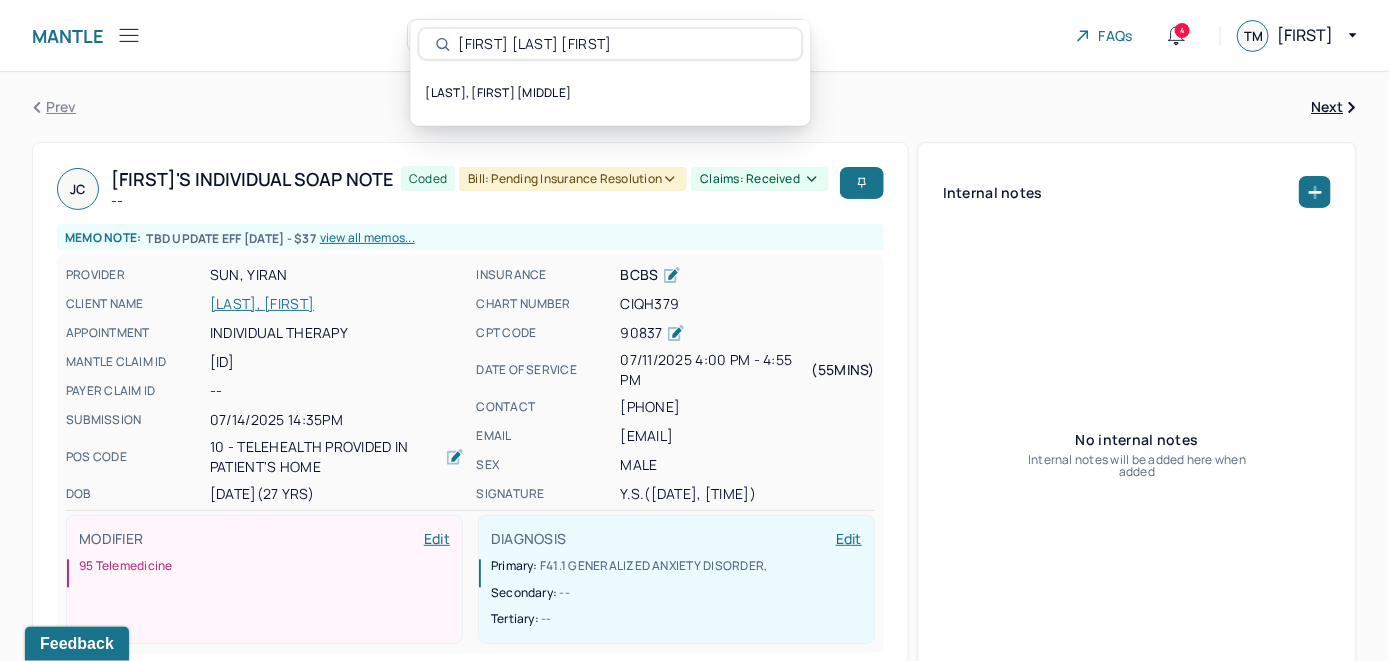 type on "[FIRST] [LAST] [FIRST]" 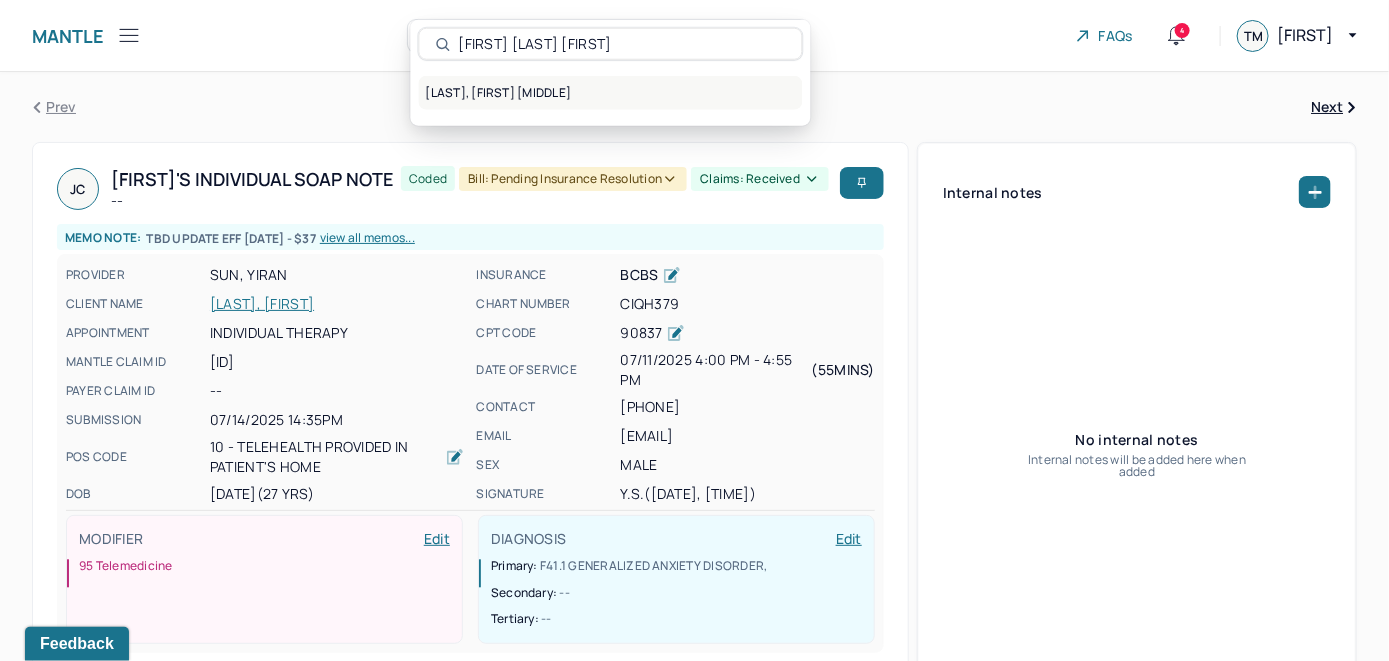 click on "[LAST], [FIRST] [MIDDLE]" at bounding box center (611, 93) 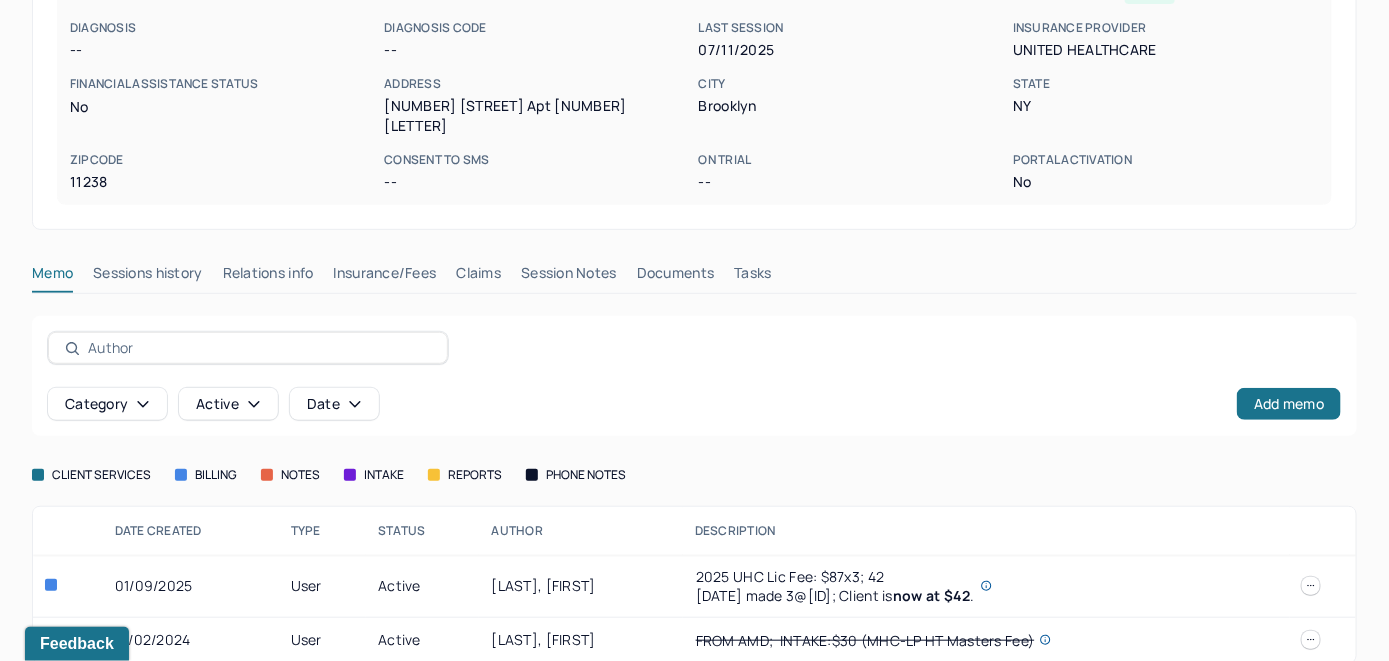 scroll, scrollTop: 324, scrollLeft: 0, axis: vertical 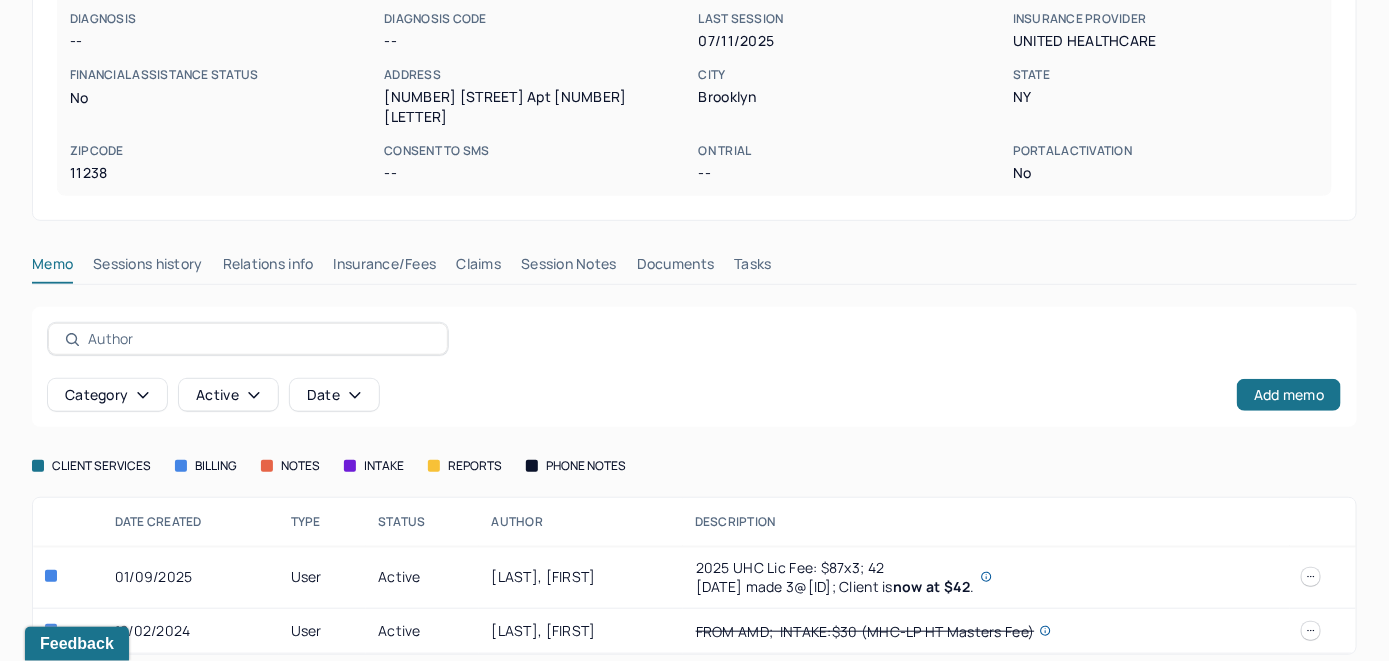 click on "Insurance/Fees" at bounding box center (385, 268) 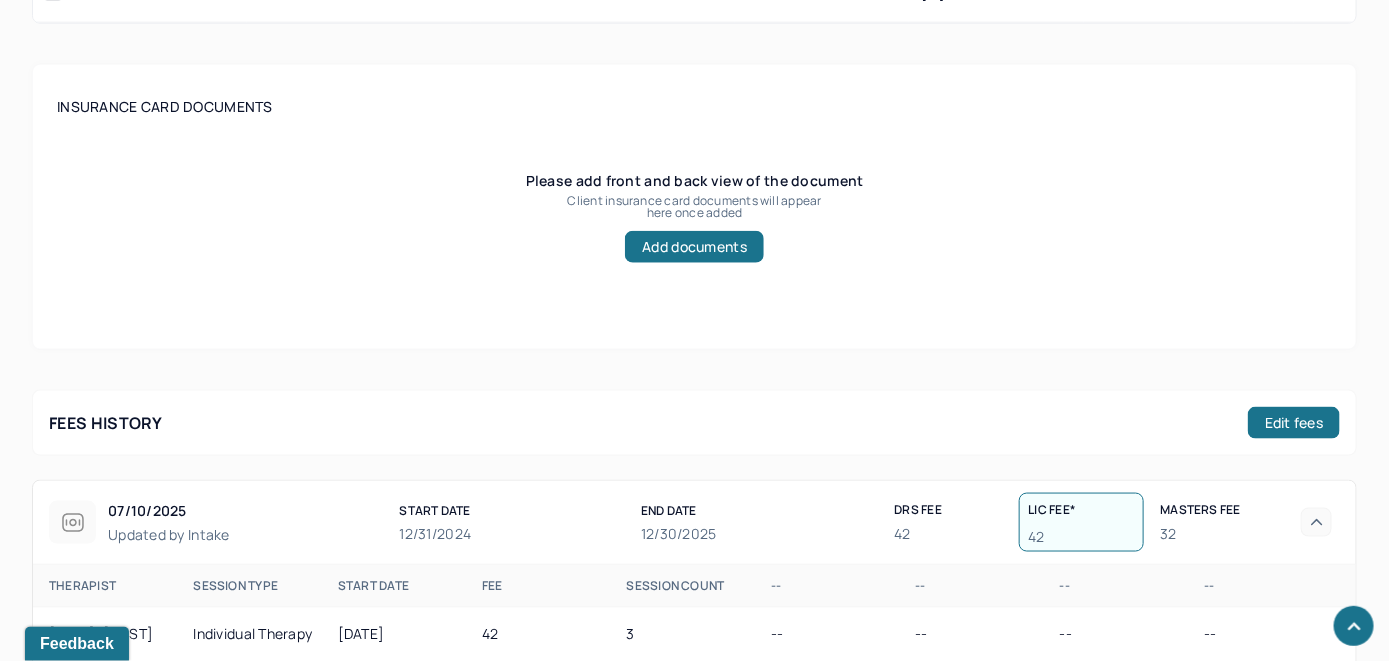 scroll, scrollTop: 524, scrollLeft: 0, axis: vertical 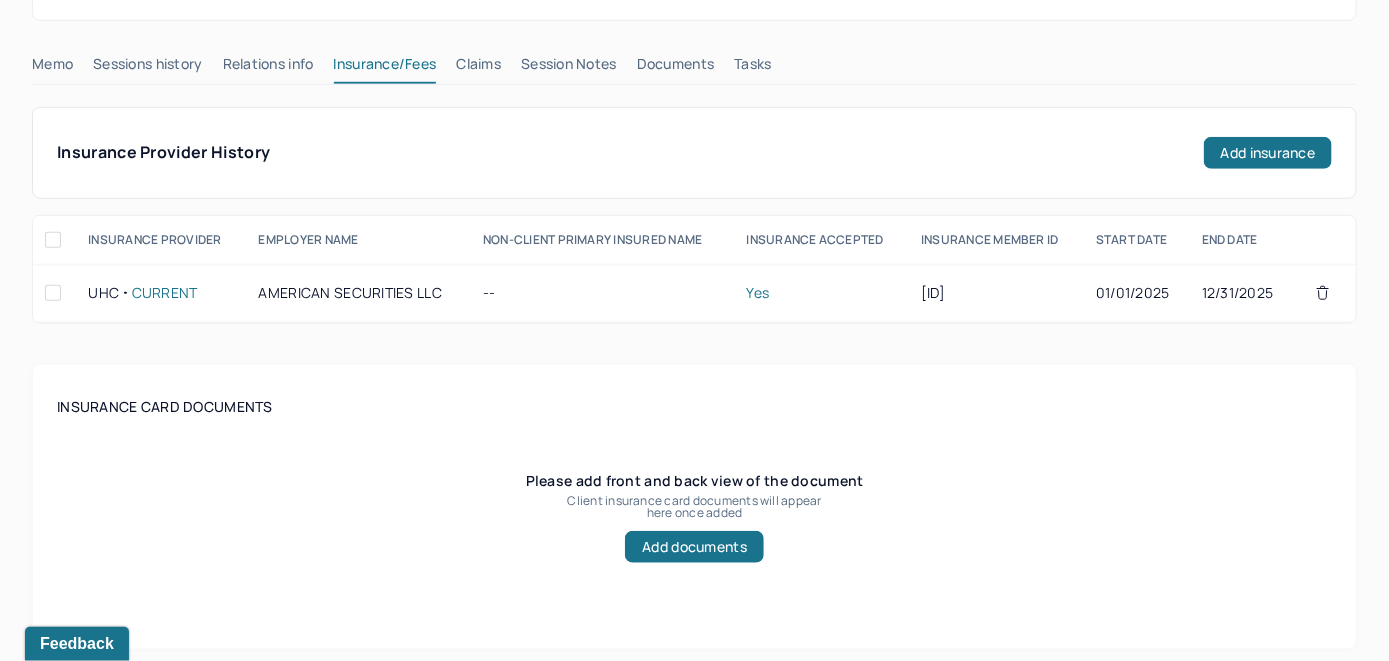click on "Claims" at bounding box center [478, 68] 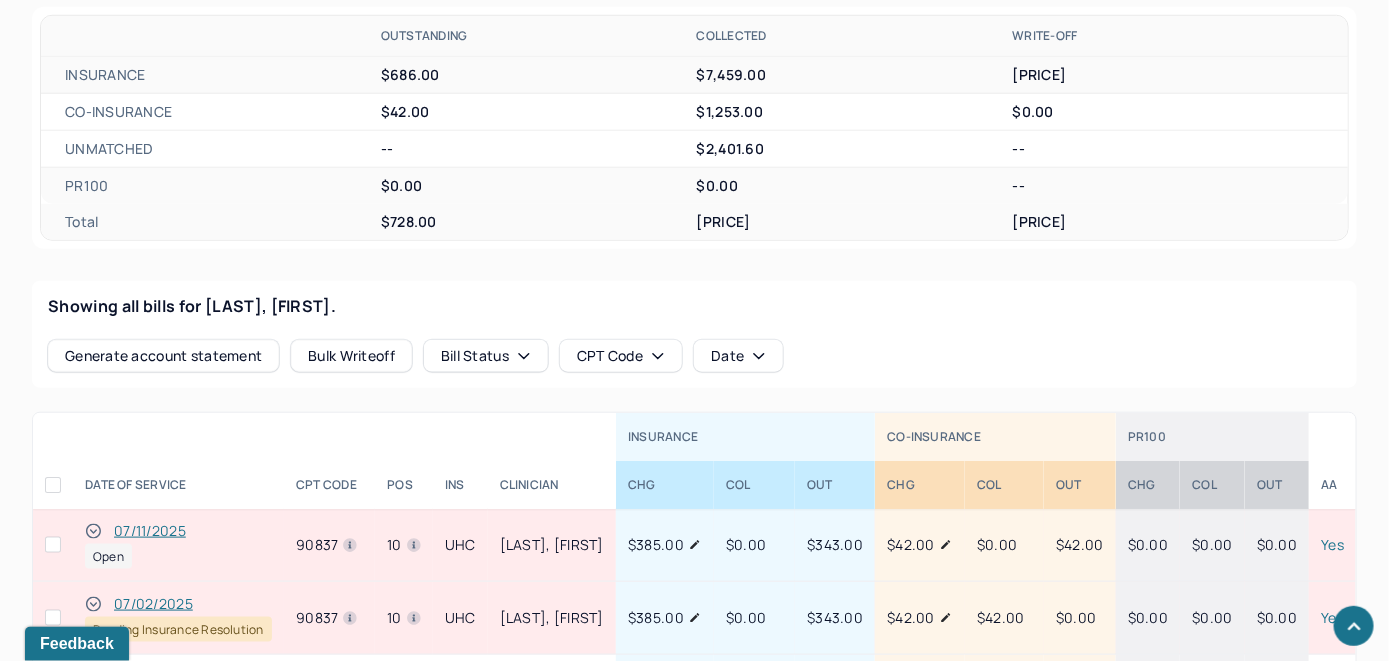 scroll, scrollTop: 665, scrollLeft: 0, axis: vertical 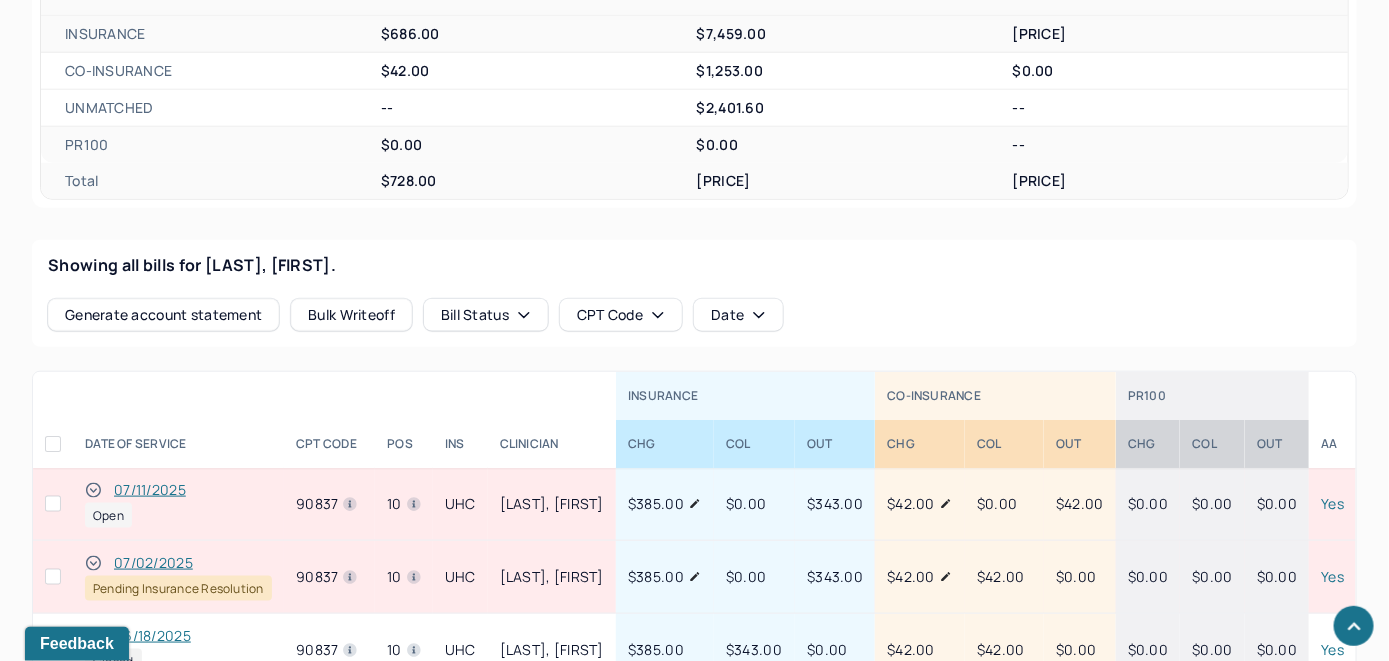 click on "07/11/2025" at bounding box center [150, 490] 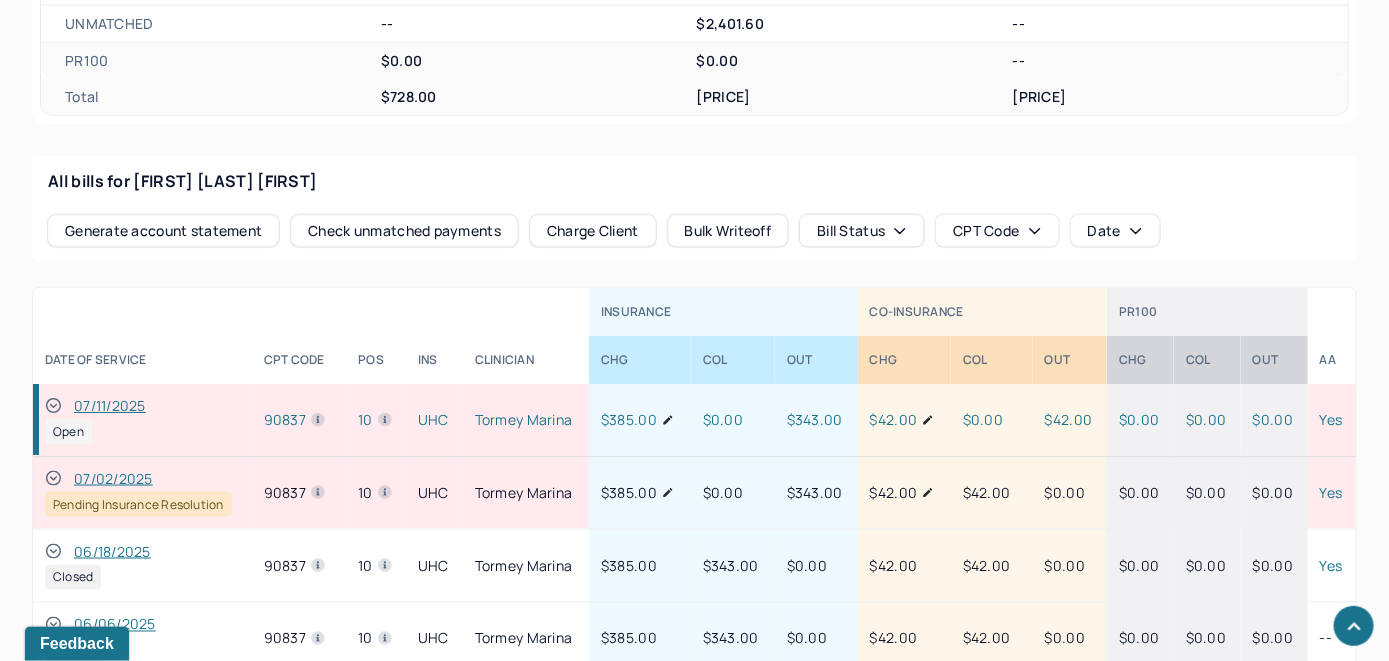 scroll, scrollTop: 893, scrollLeft: 0, axis: vertical 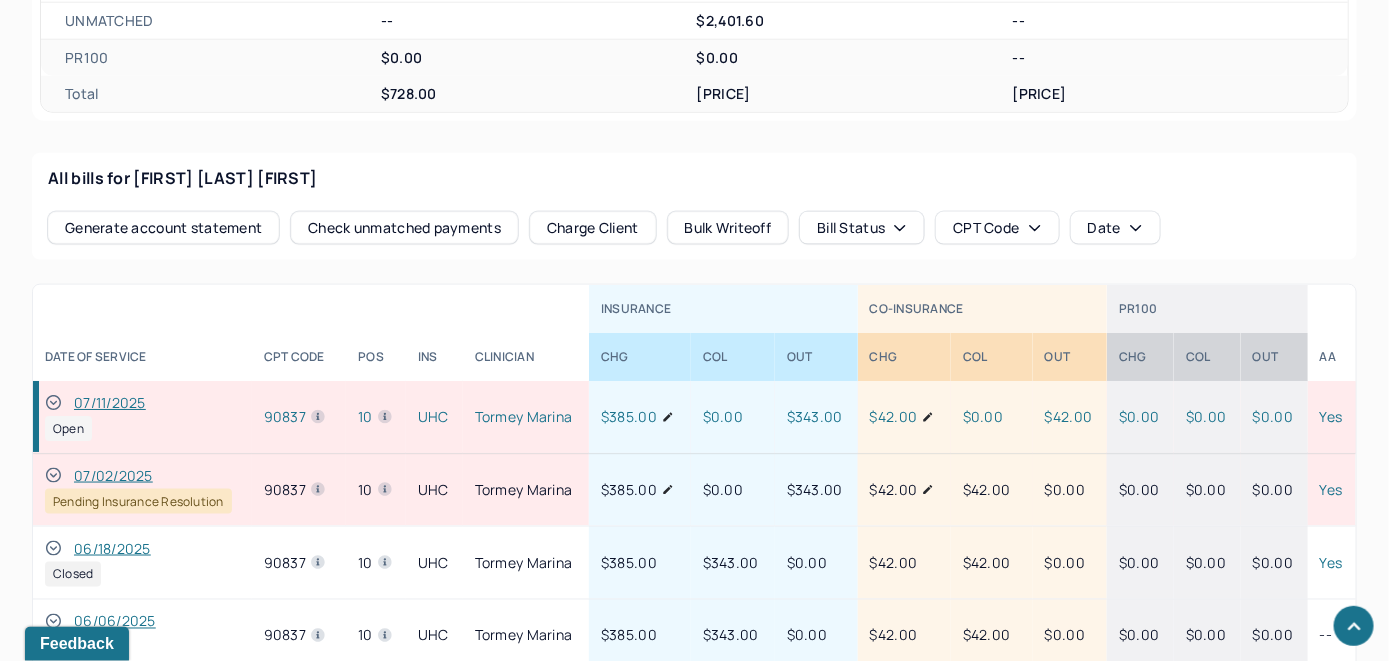 click on "07/11/2025" at bounding box center [110, 403] 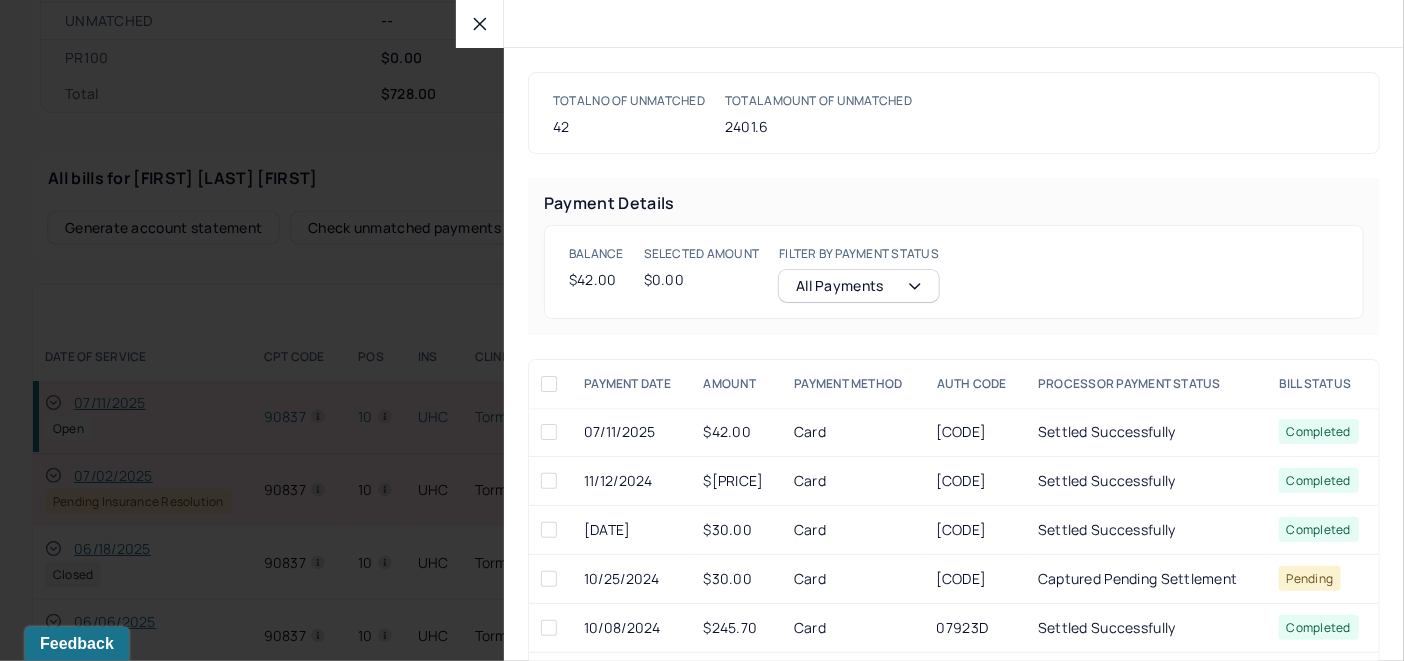 click at bounding box center [549, 432] 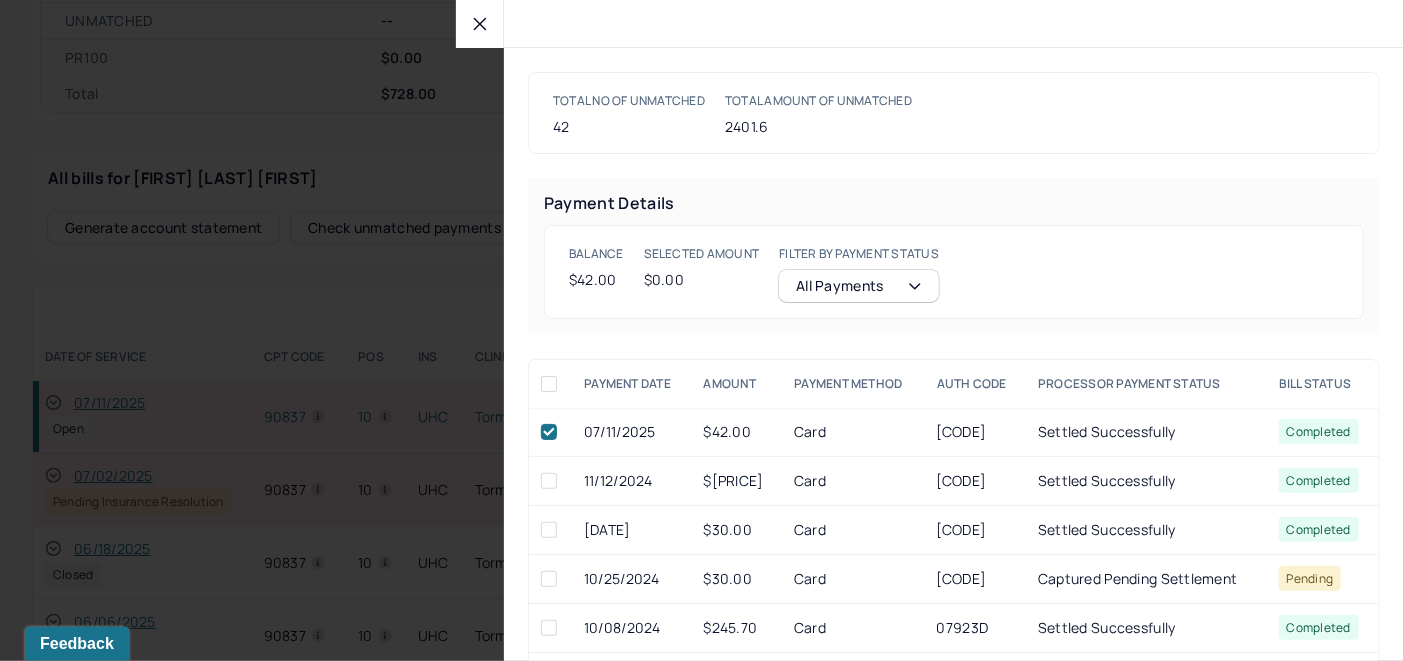 checkbox on "true" 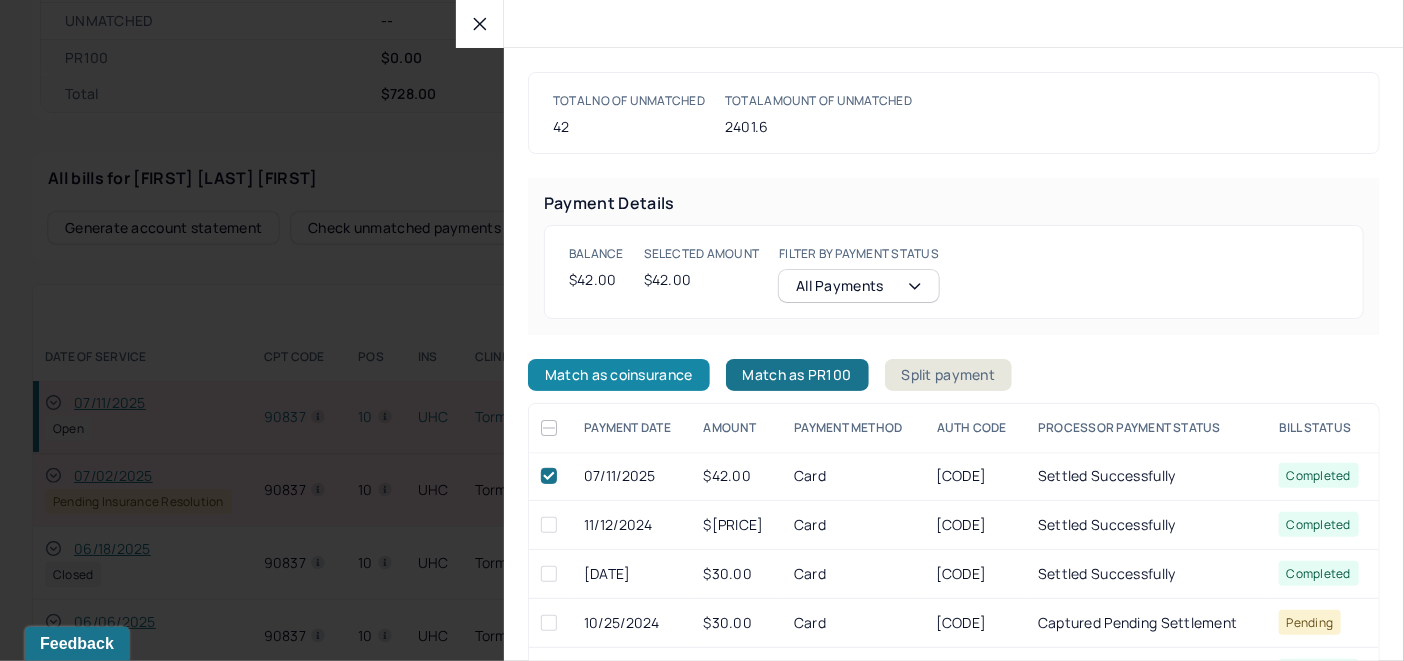click on "Match as coinsurance" at bounding box center [619, 375] 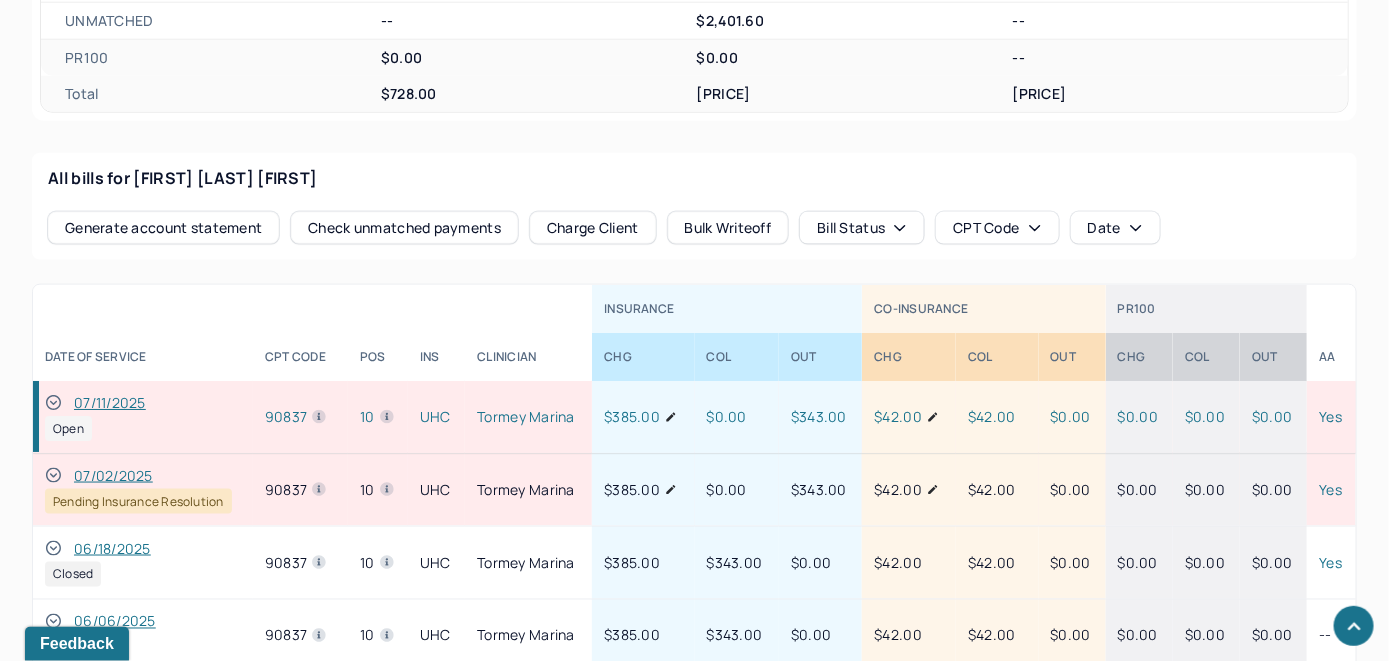click 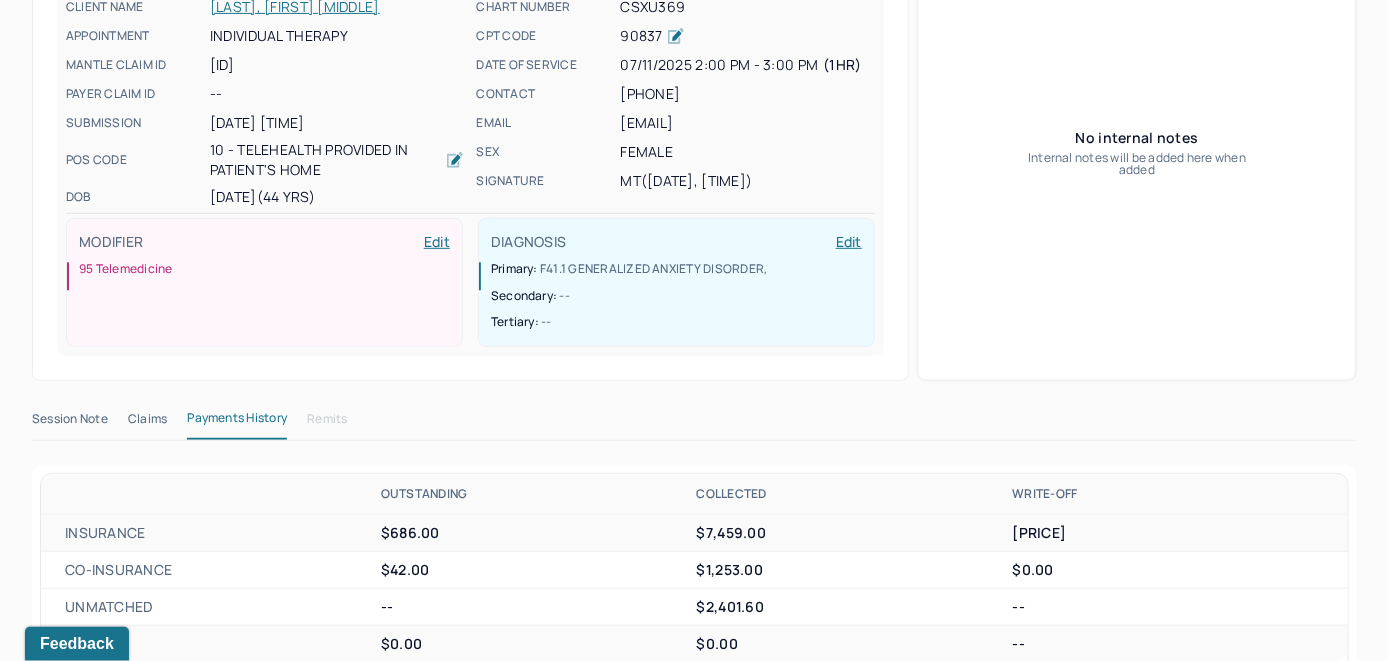 scroll, scrollTop: 0, scrollLeft: 0, axis: both 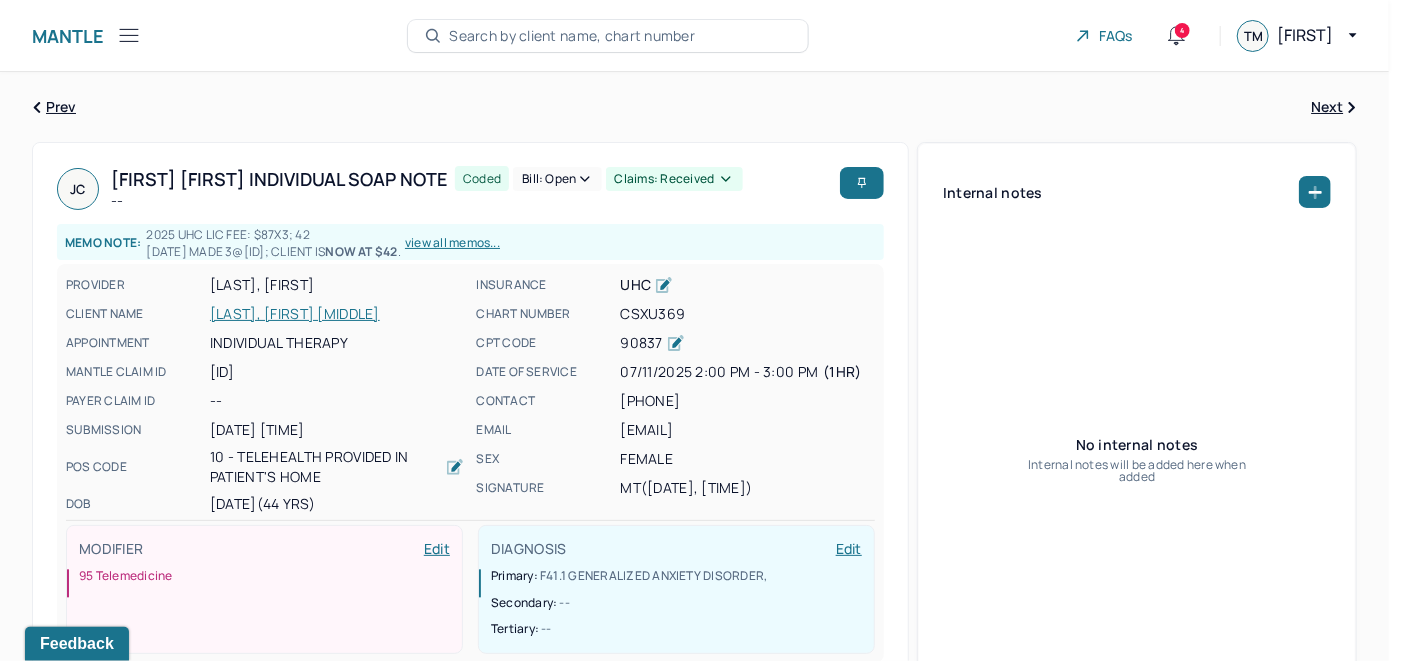 click on "Bill: Open" at bounding box center [557, 179] 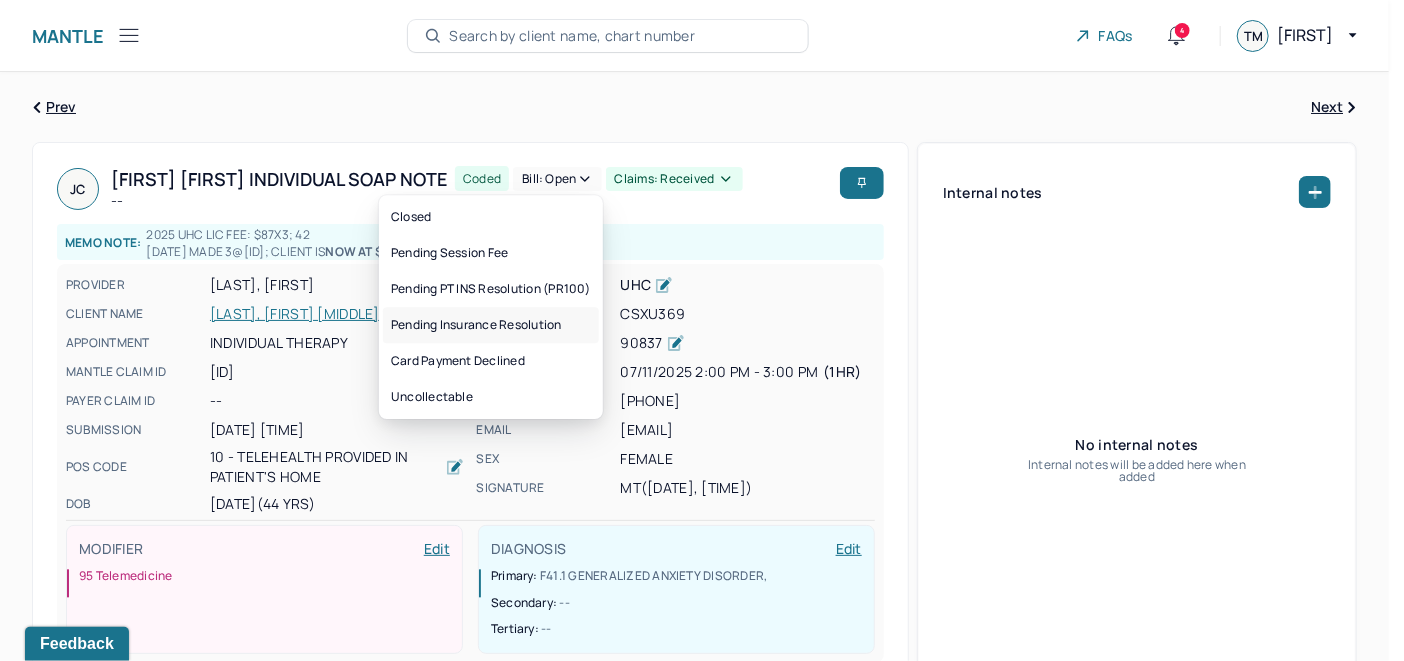 click on "Pending Insurance Resolution" at bounding box center (491, 325) 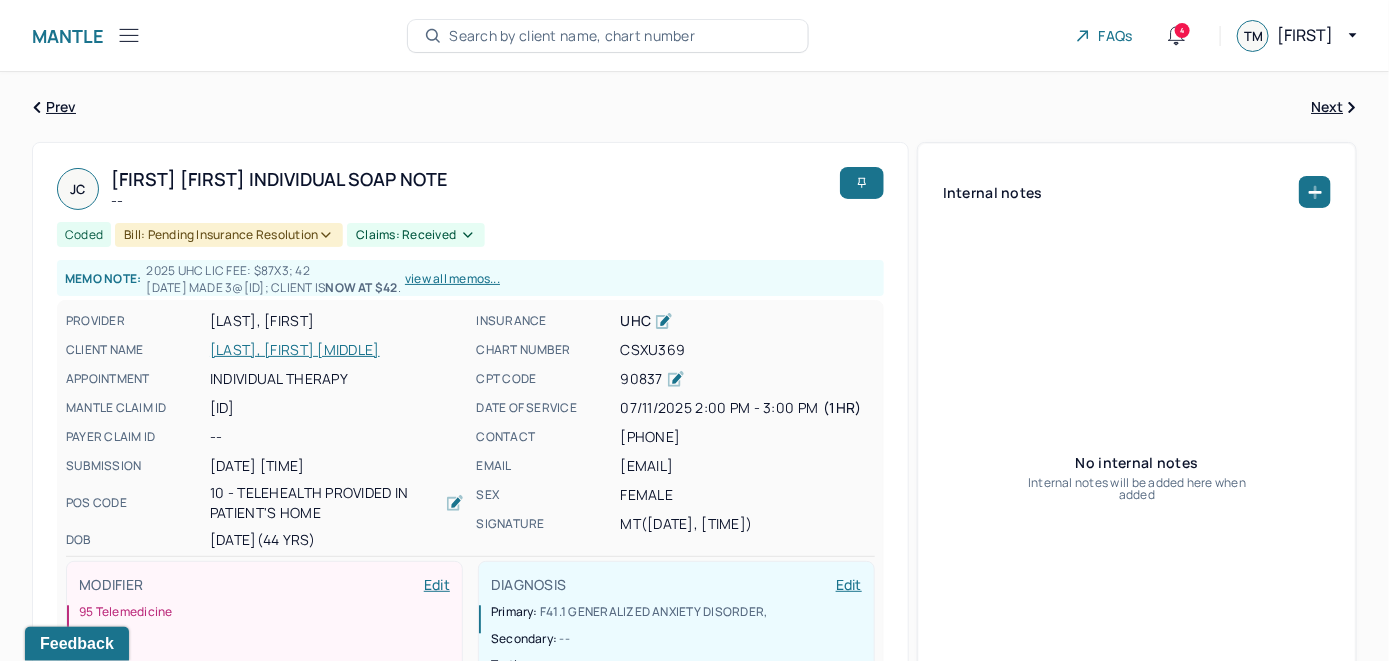 click on "Search by client name, chart number" at bounding box center [572, 36] 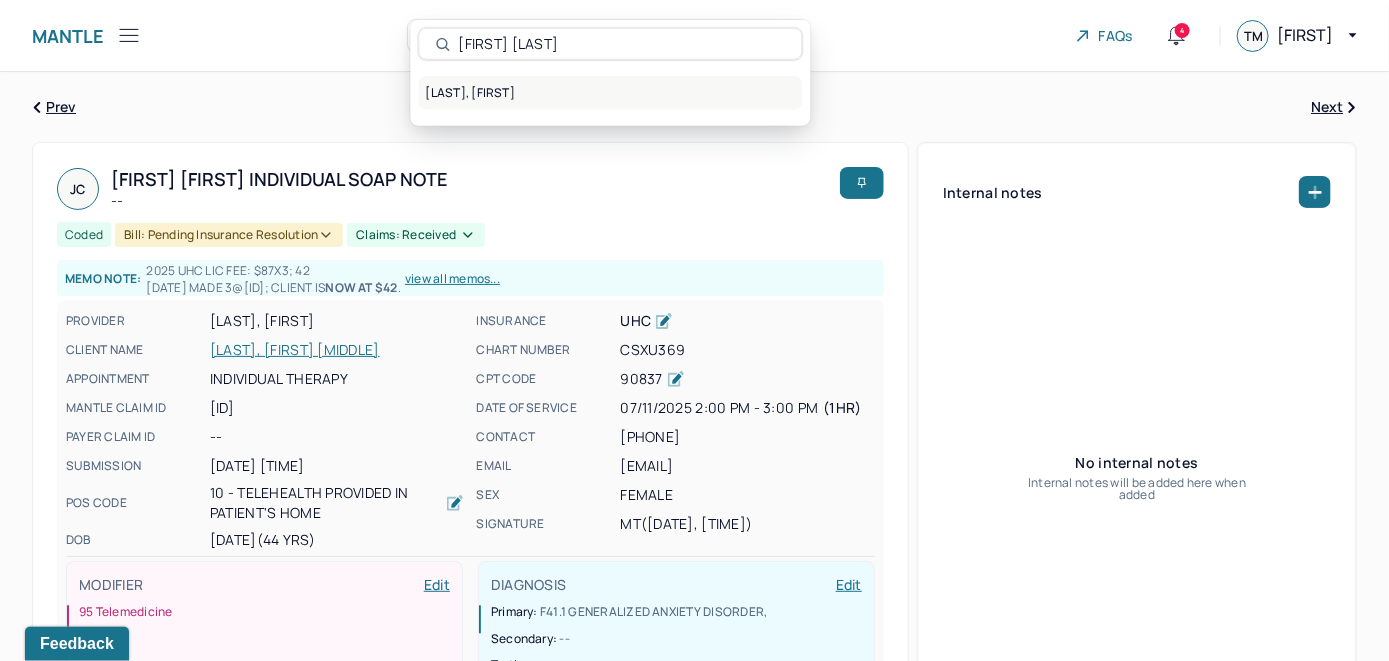 type on "[FIRST] [LAST]" 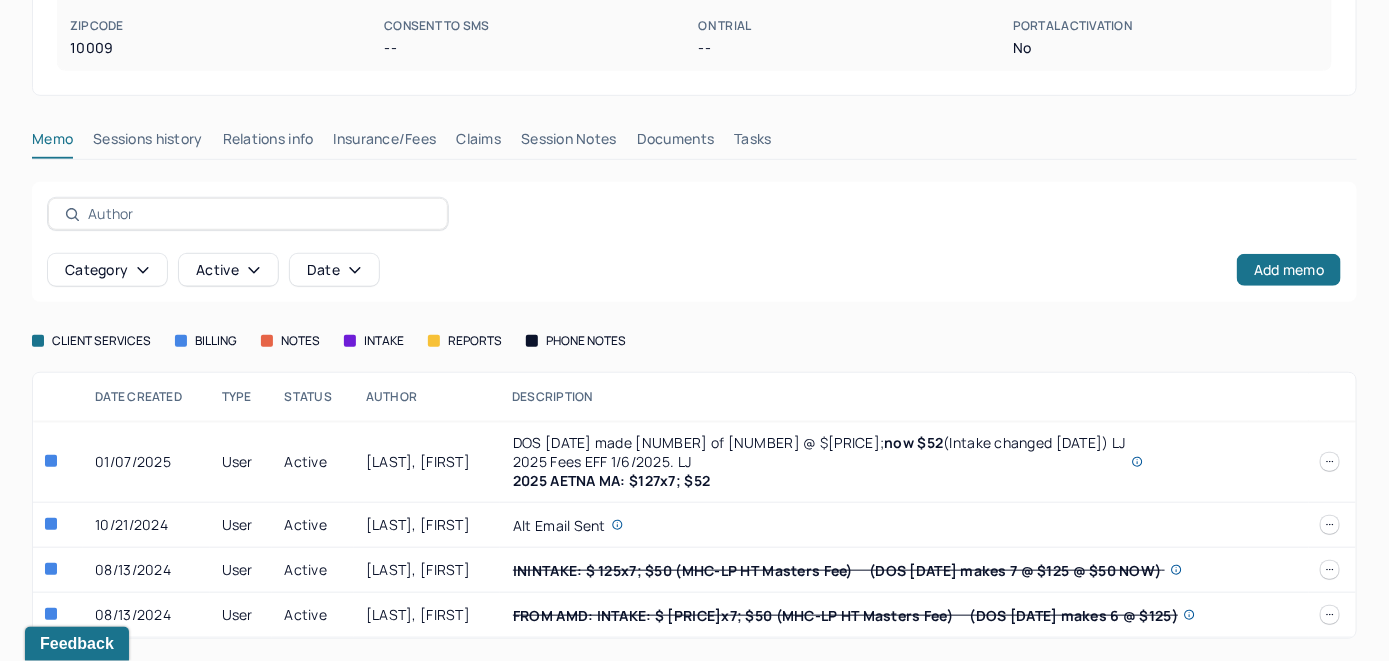 scroll, scrollTop: 434, scrollLeft: 0, axis: vertical 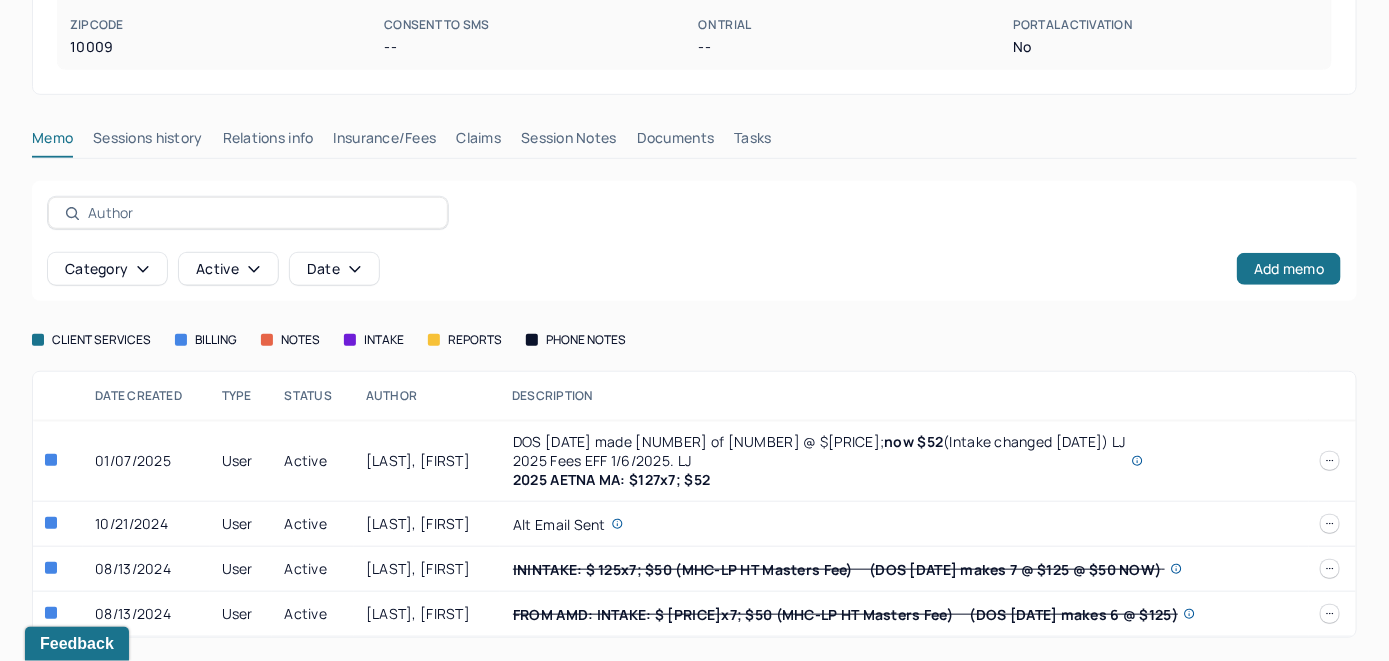 click on "Insurance/Fees" at bounding box center (385, 142) 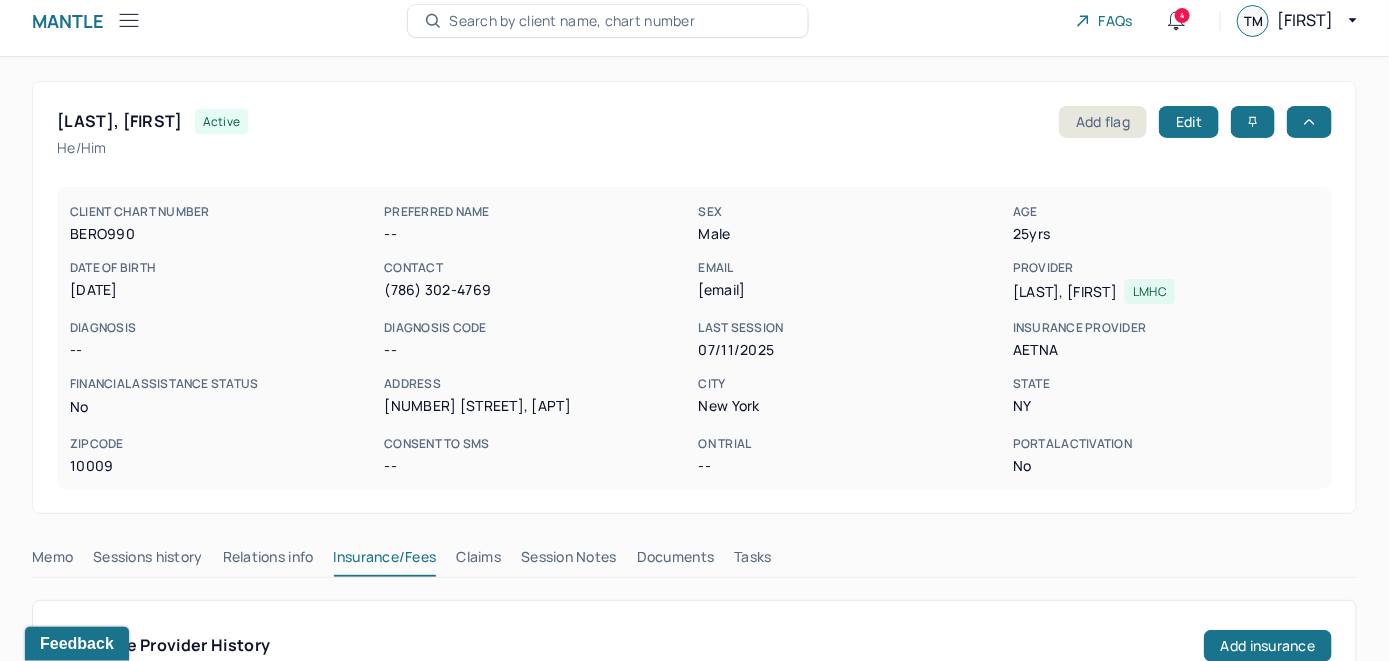 scroll, scrollTop: 0, scrollLeft: 0, axis: both 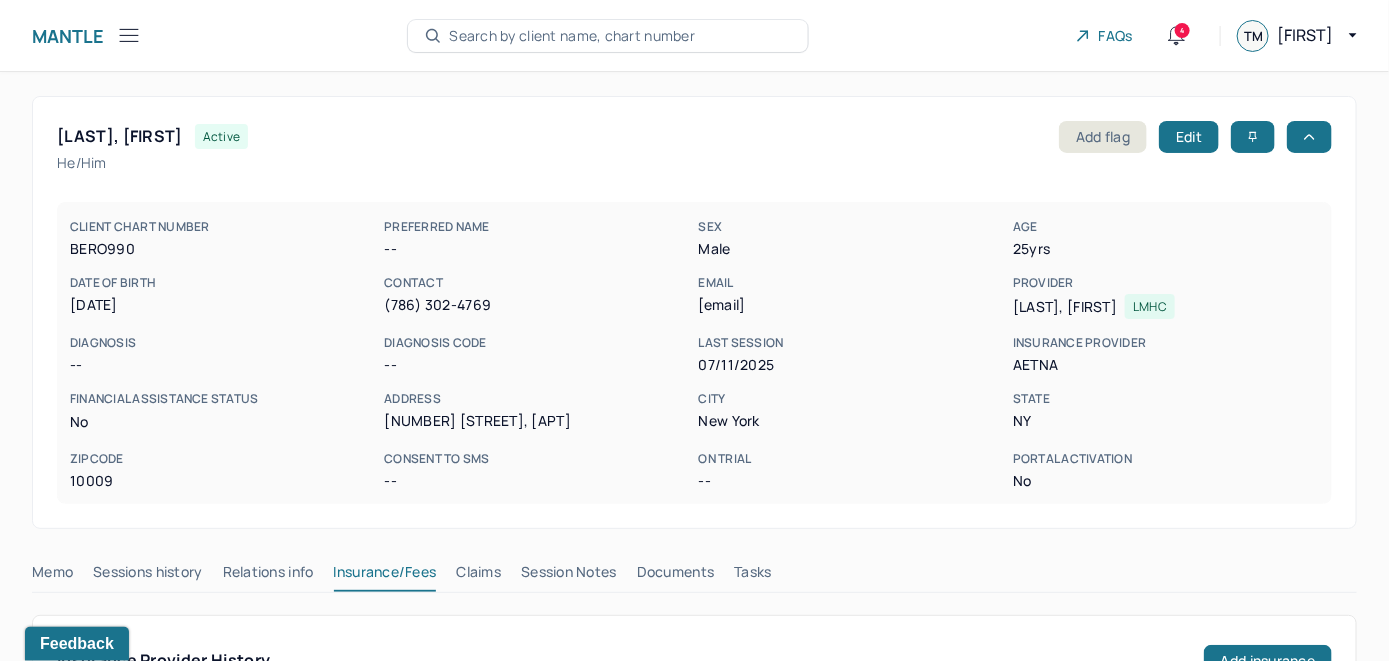 click on "Search by client name, chart number" at bounding box center [572, 36] 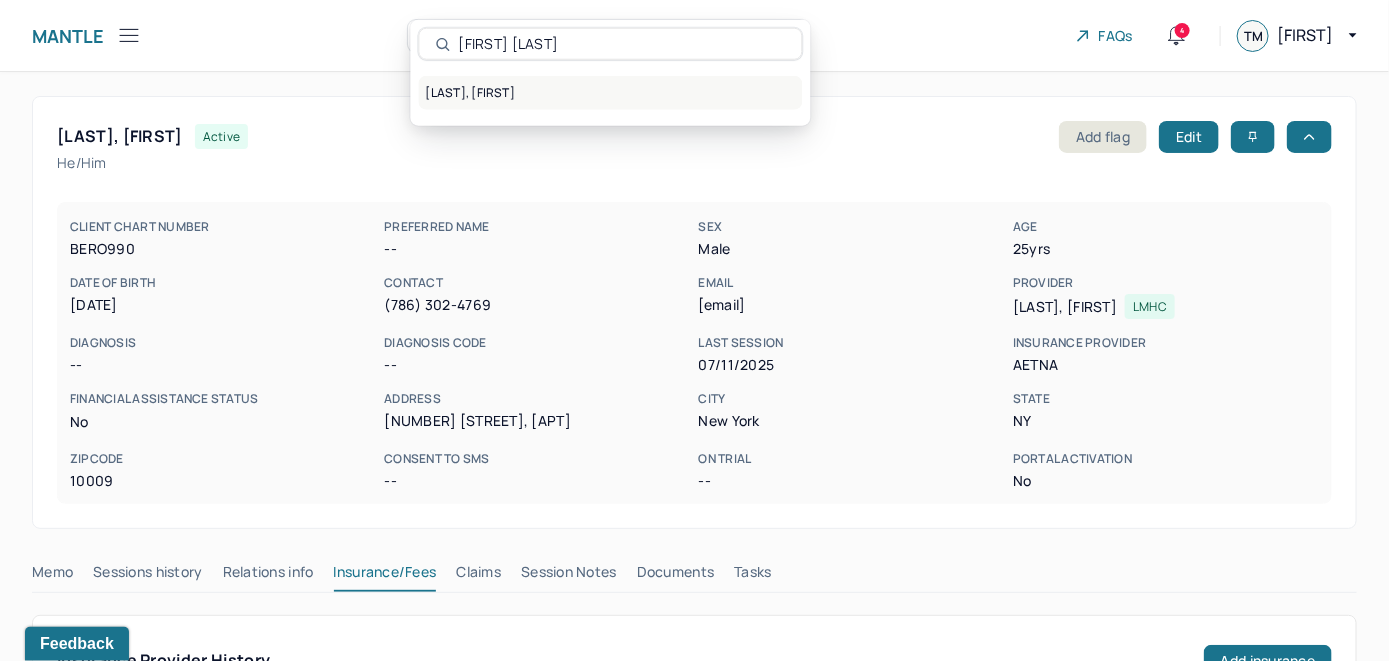 type on "[FIRST] [LAST]" 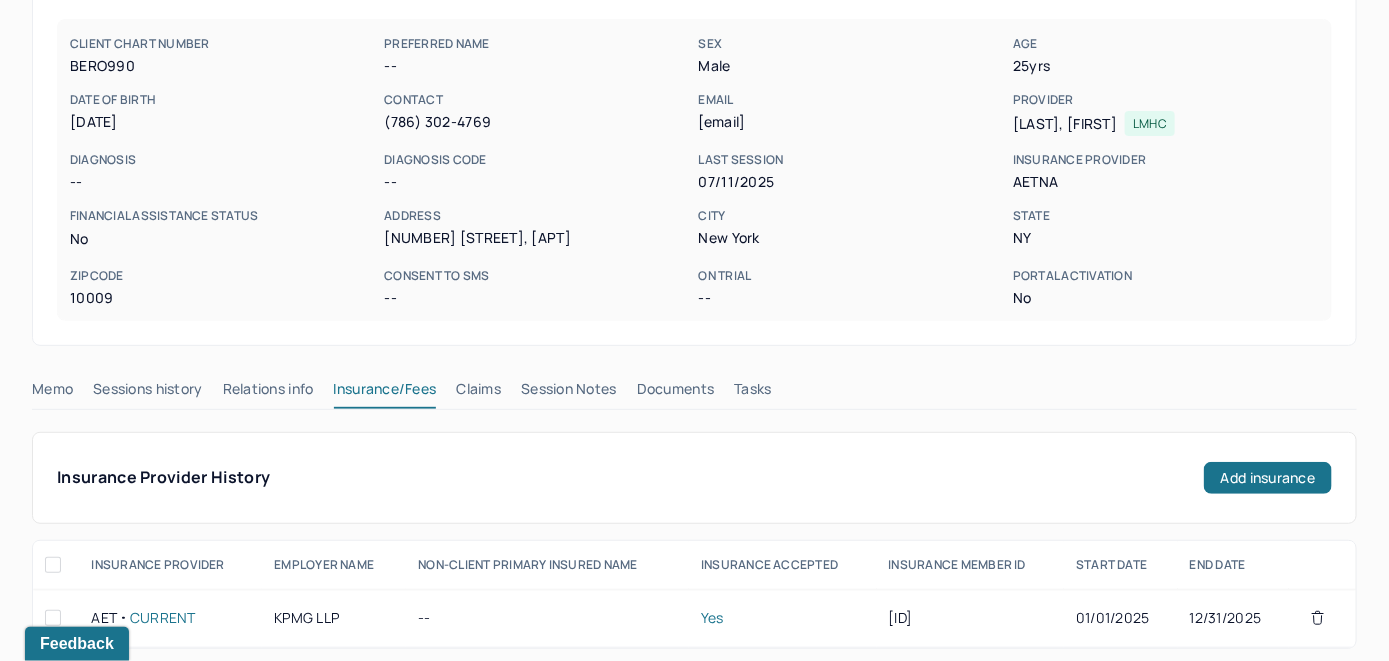 scroll, scrollTop: 200, scrollLeft: 0, axis: vertical 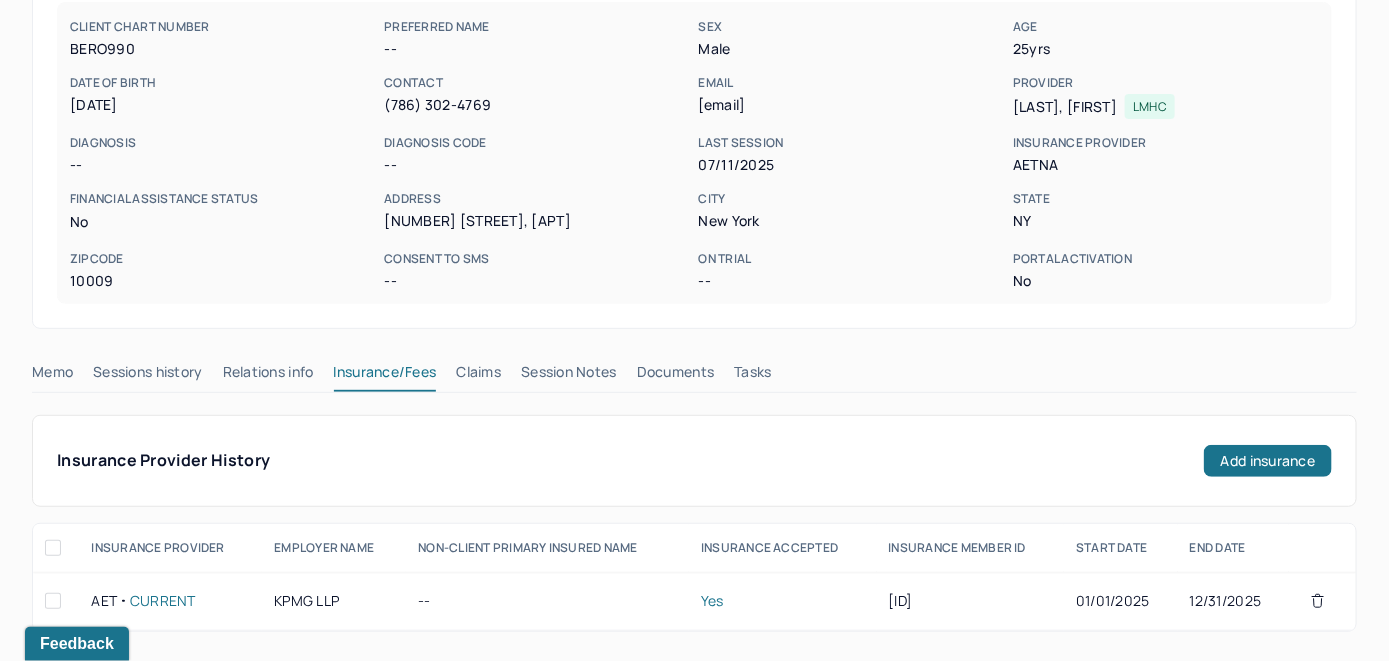 click on "Memo" at bounding box center [52, 376] 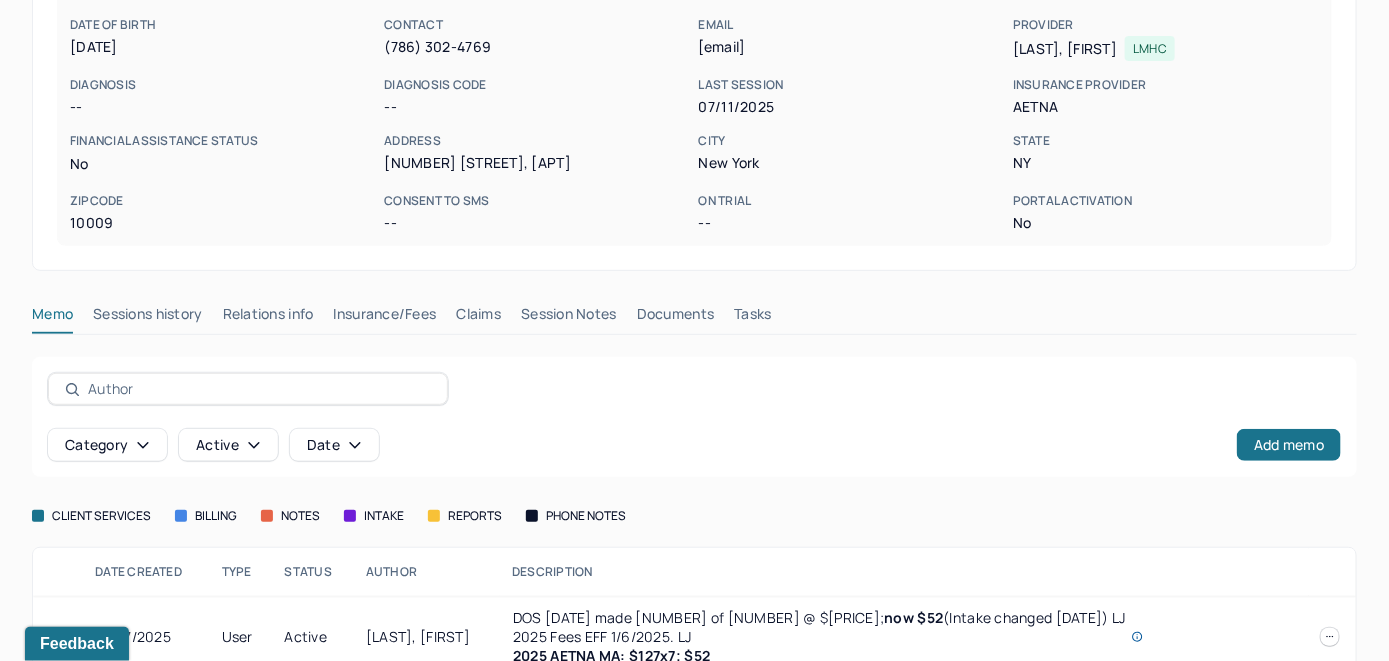scroll, scrollTop: 234, scrollLeft: 0, axis: vertical 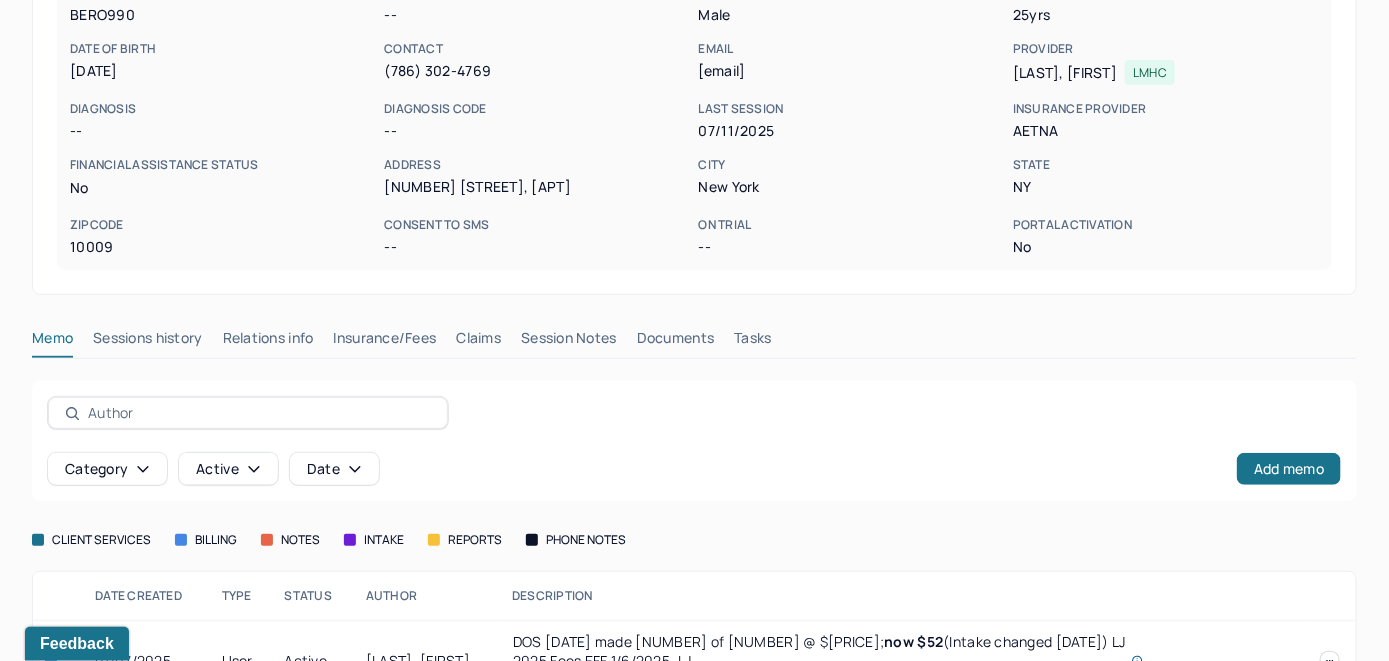 click on "Insurance/Fees" at bounding box center [385, 342] 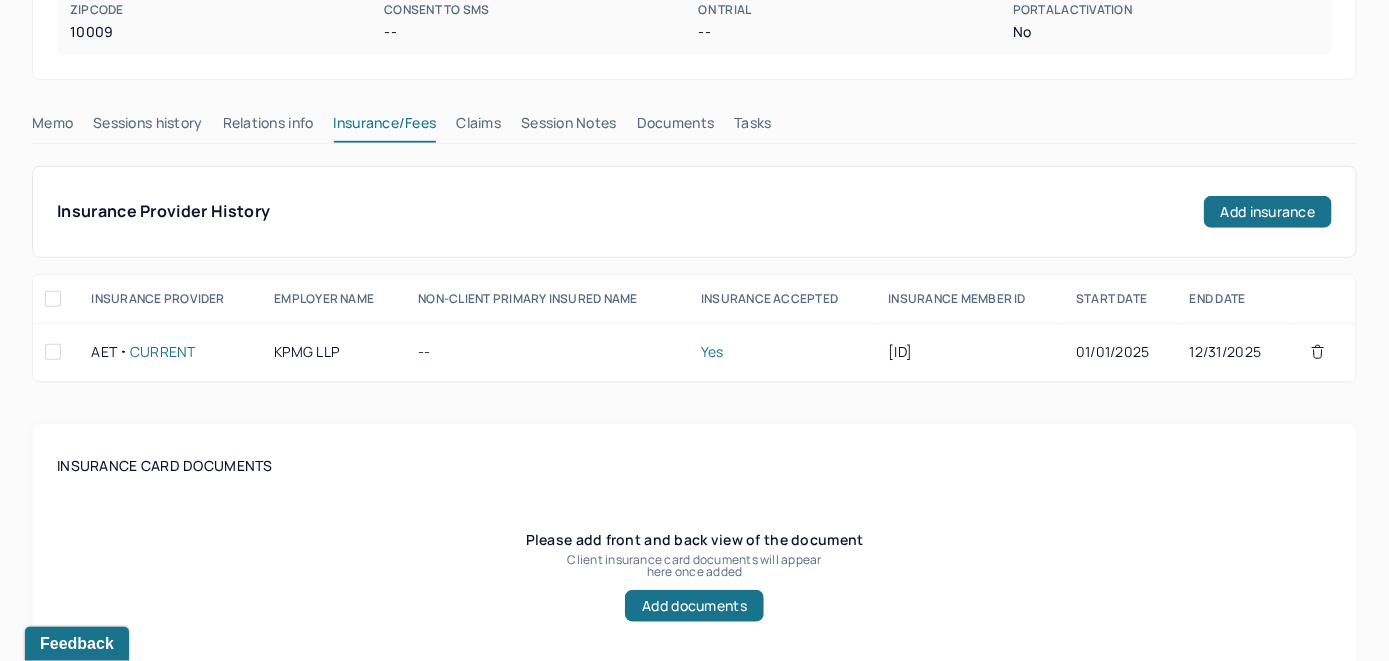 scroll, scrollTop: 352, scrollLeft: 0, axis: vertical 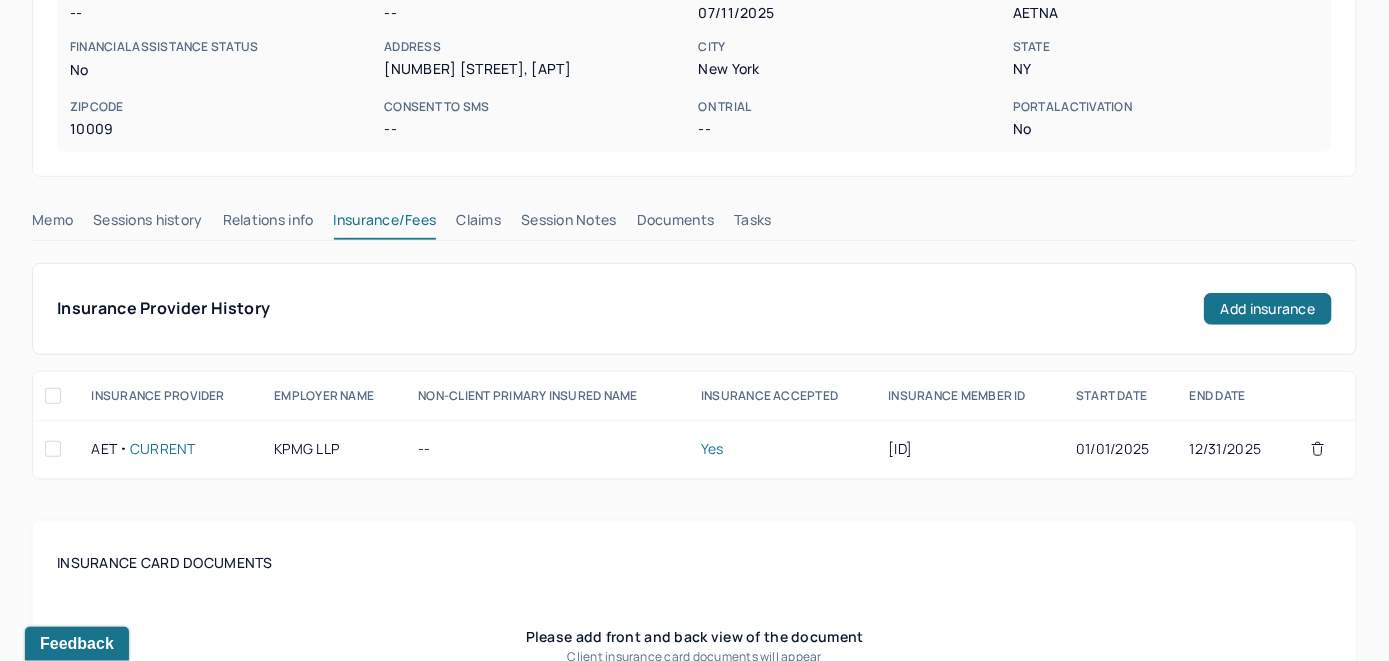 click on "Claims" at bounding box center [478, 224] 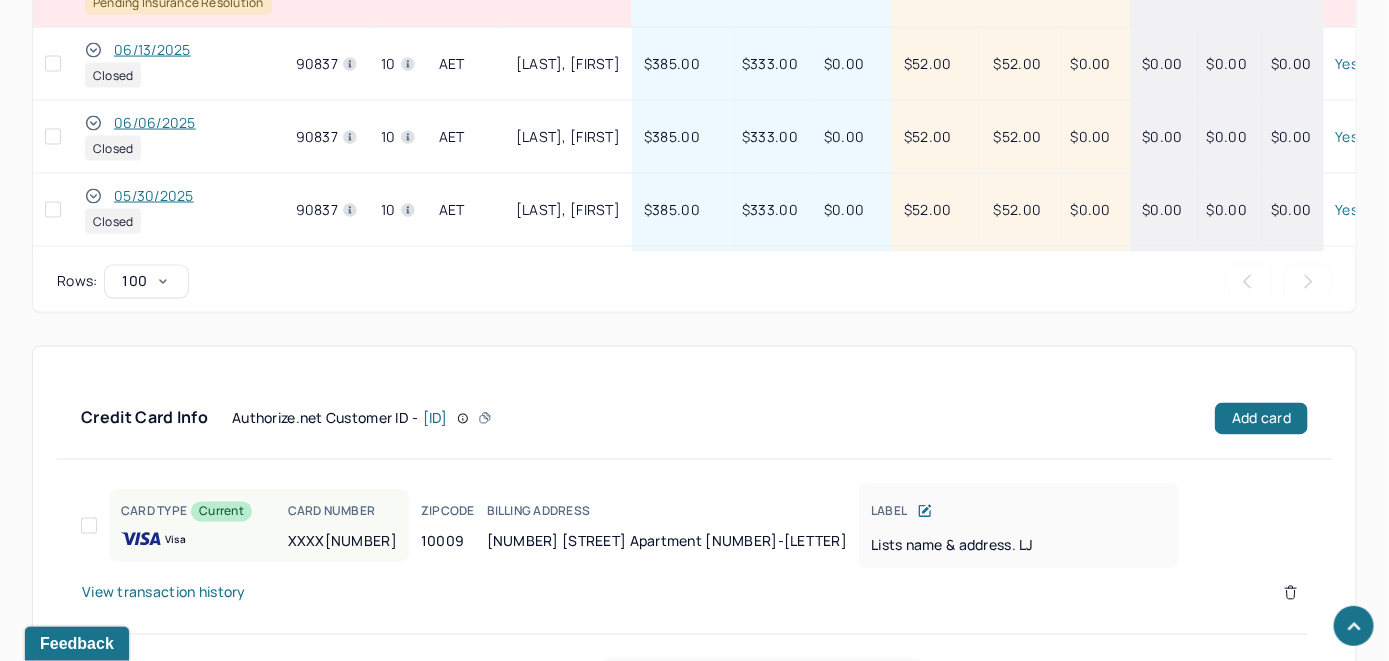 scroll, scrollTop: 1035, scrollLeft: 0, axis: vertical 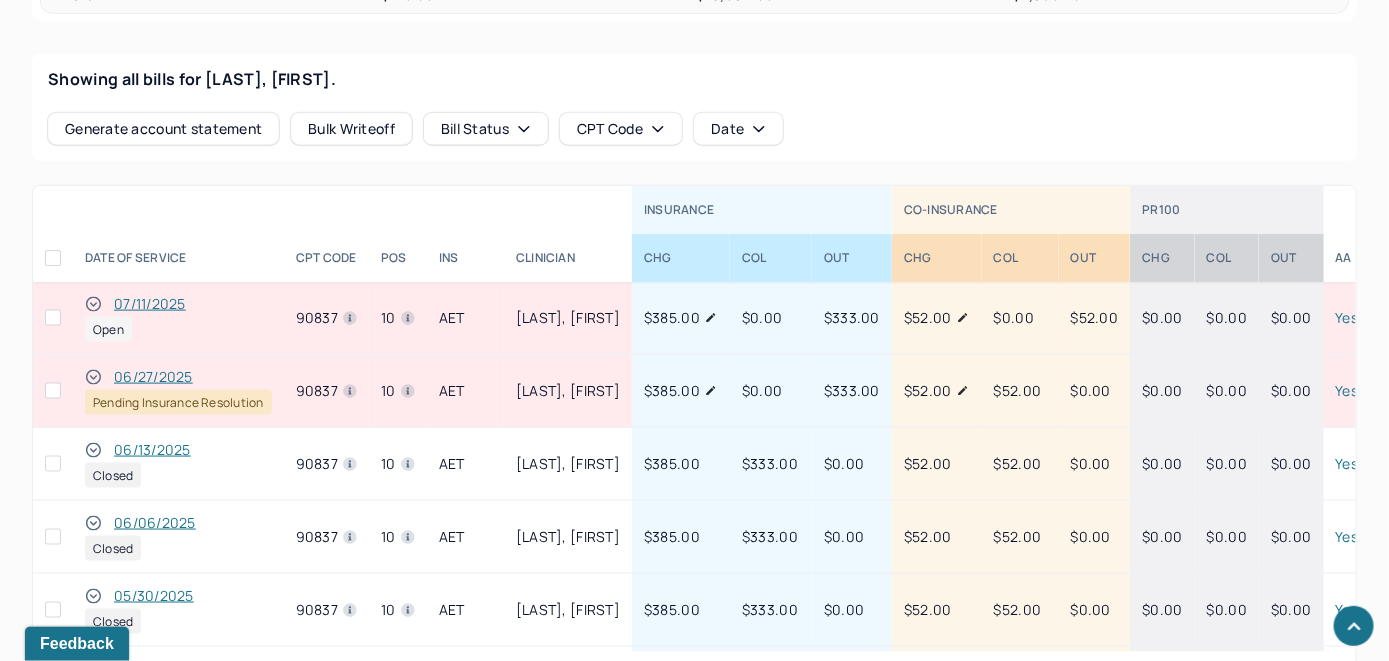 click on "07/11/2025" at bounding box center (150, 304) 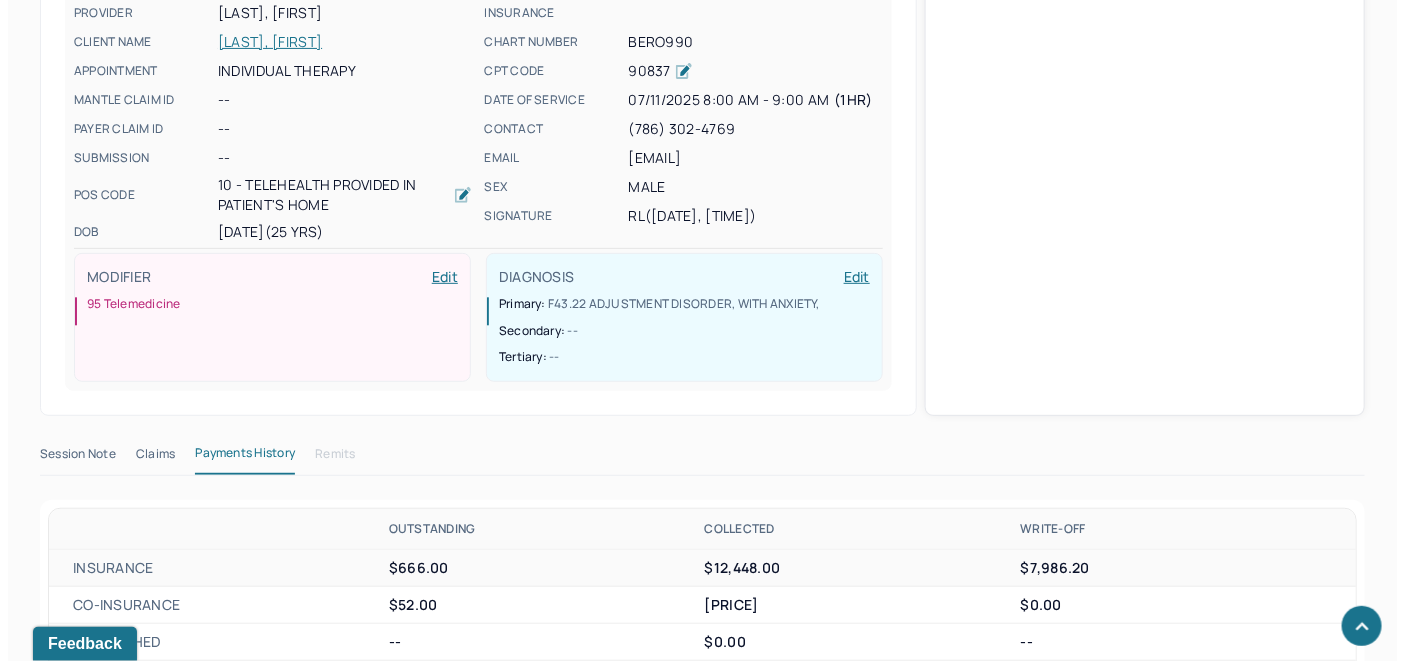 scroll, scrollTop: 764, scrollLeft: 0, axis: vertical 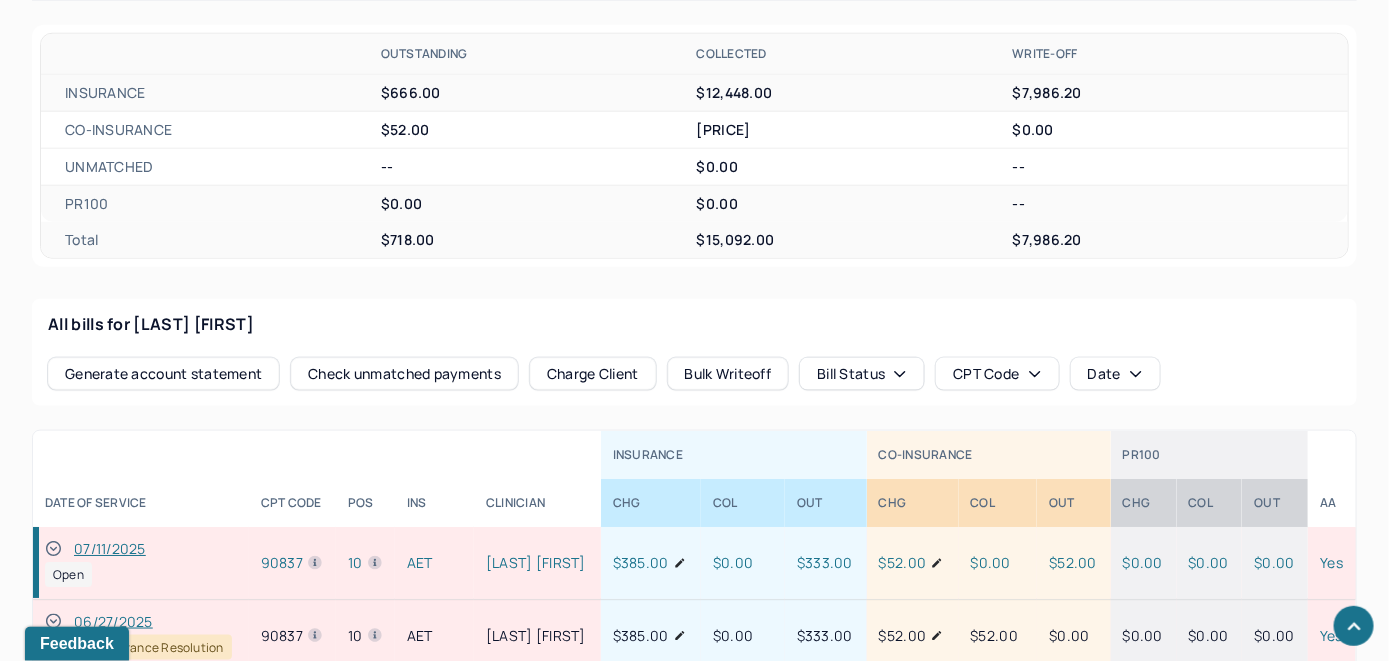 click on "Check unmatched payments" at bounding box center (404, 374) 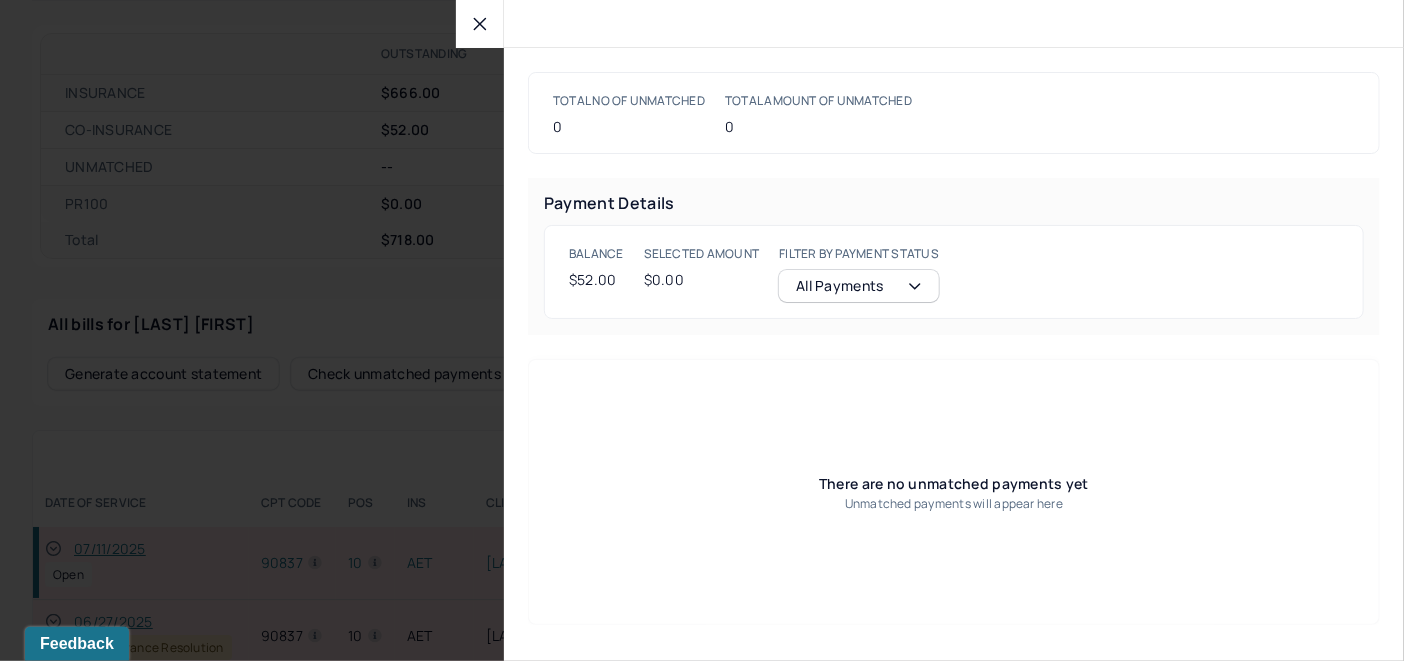 click at bounding box center (480, 24) 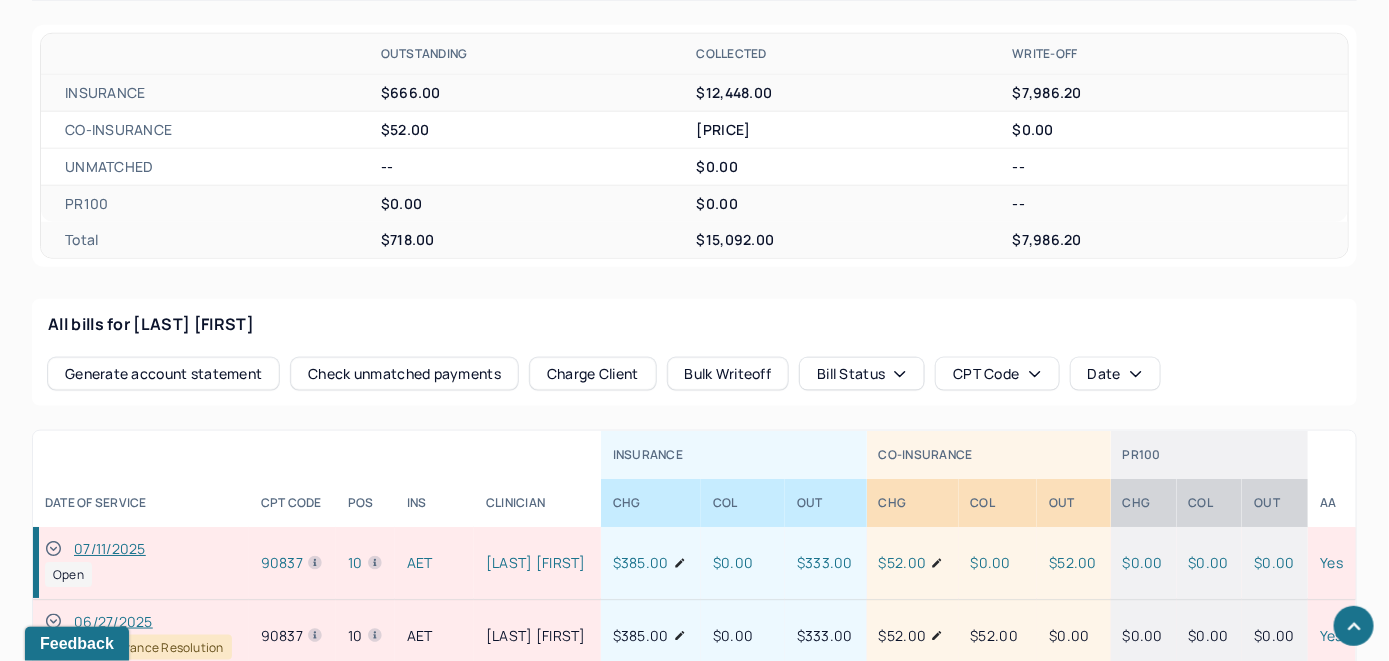 click on "Charge Client" at bounding box center [593, 374] 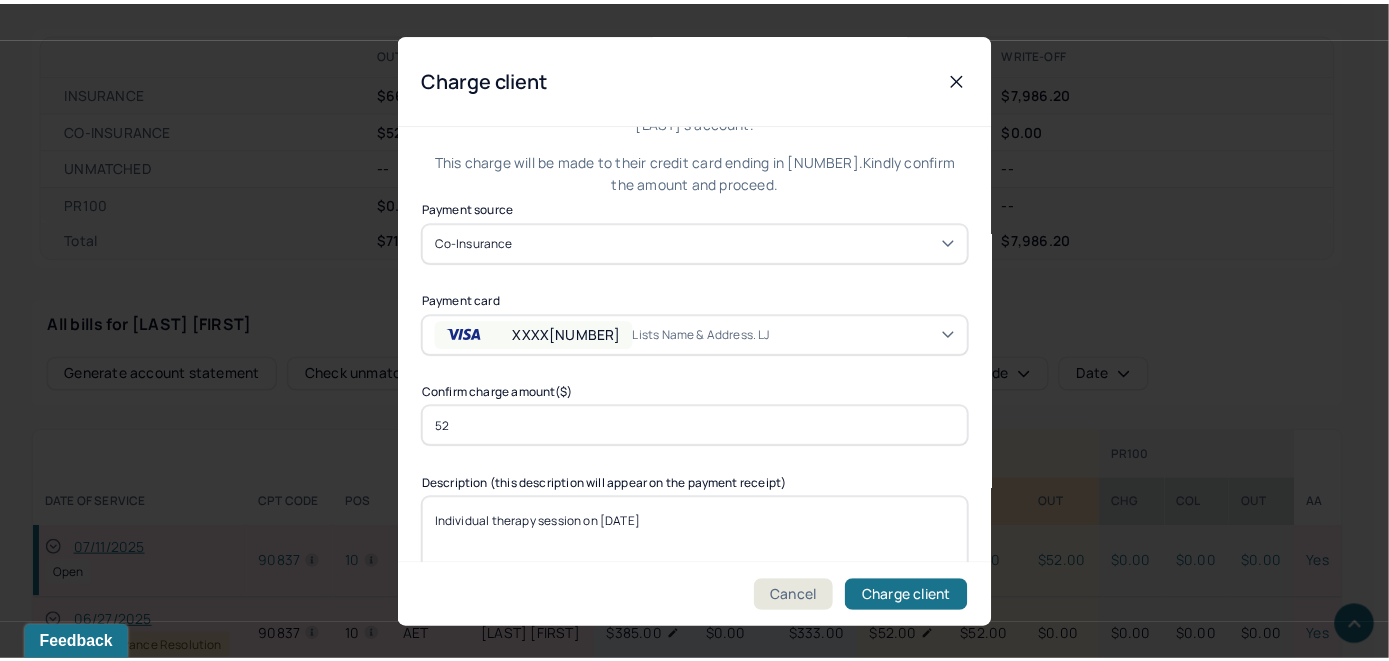 scroll, scrollTop: 121, scrollLeft: 0, axis: vertical 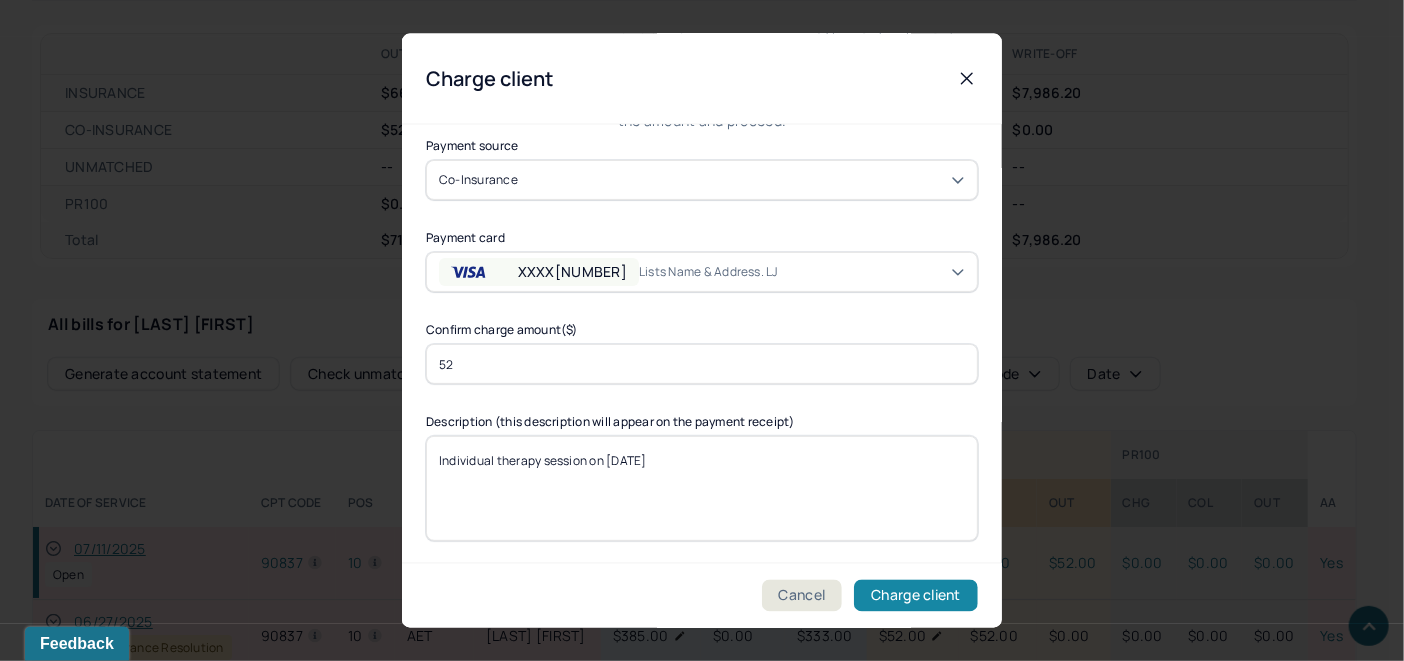 click on "Charge client" at bounding box center [916, 596] 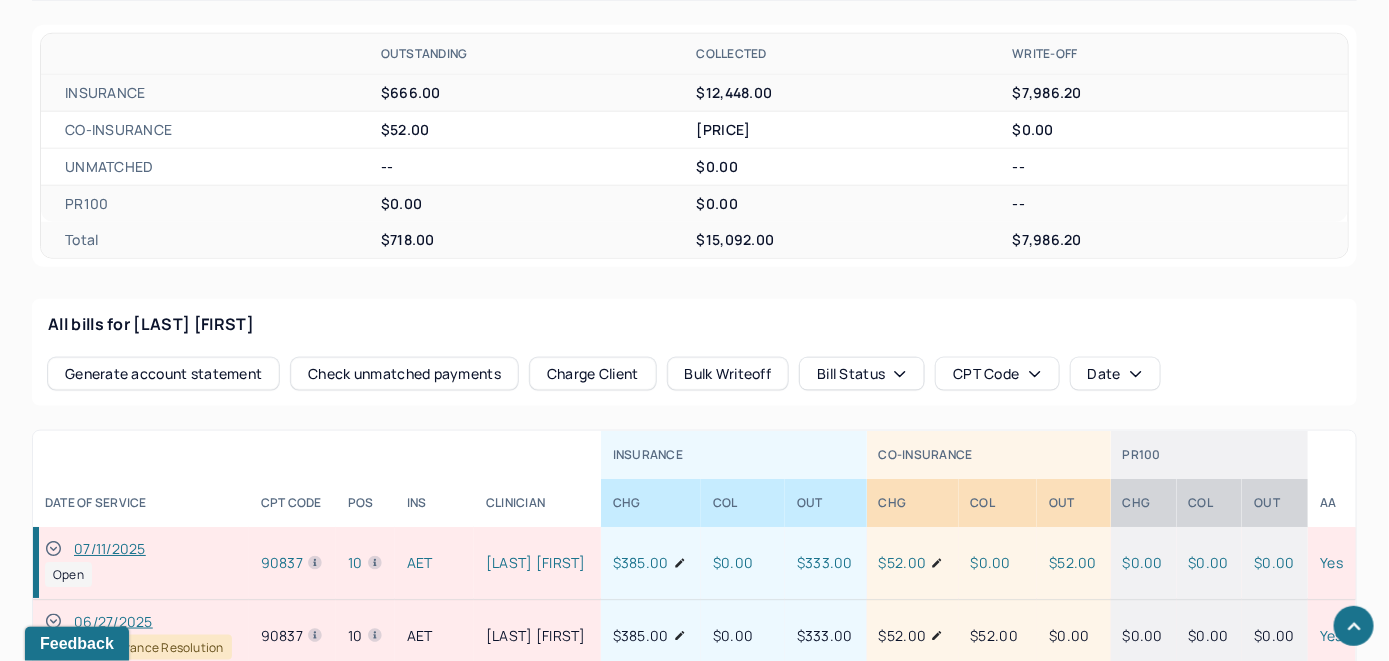 click 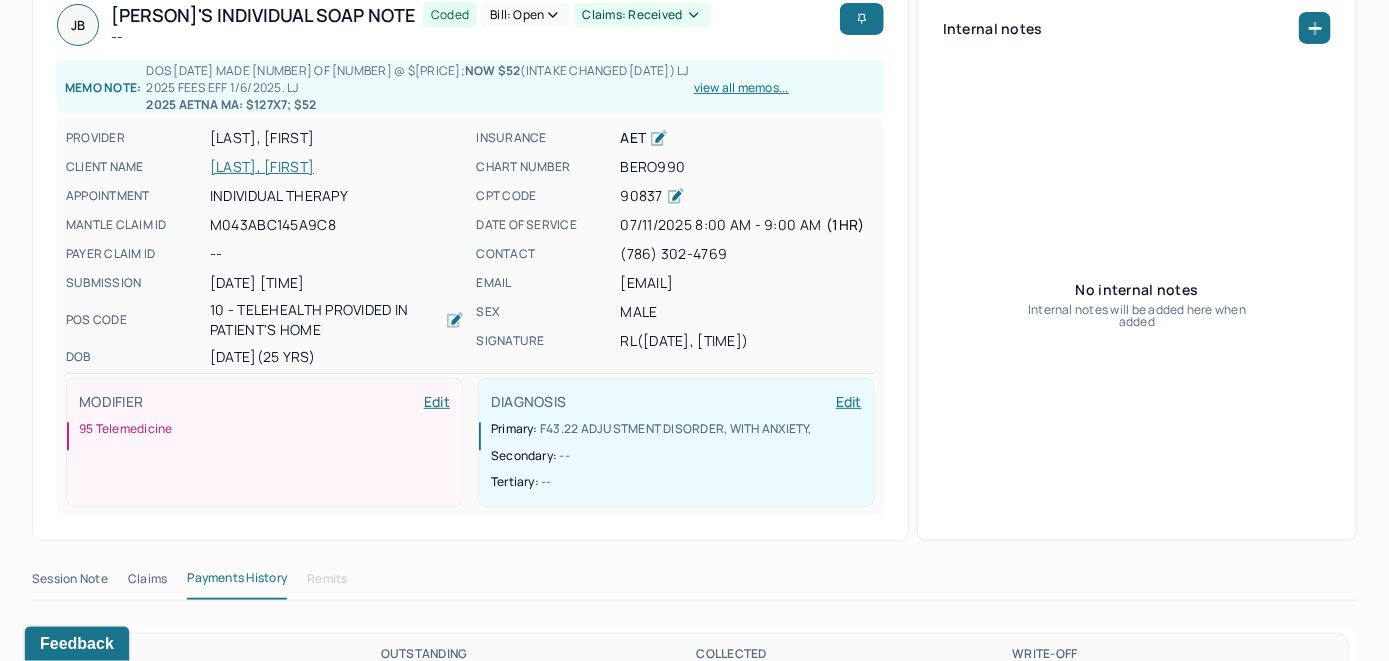scroll, scrollTop: 0, scrollLeft: 0, axis: both 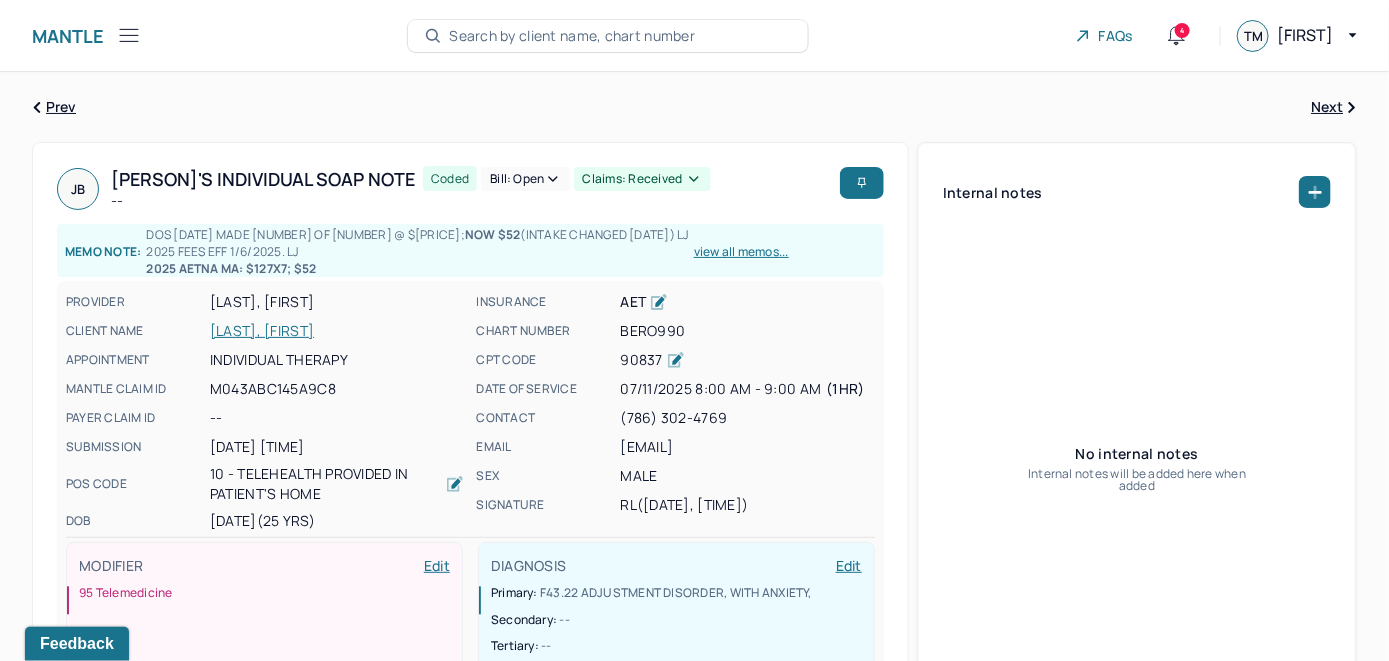 click on "Bill: Open" at bounding box center (525, 179) 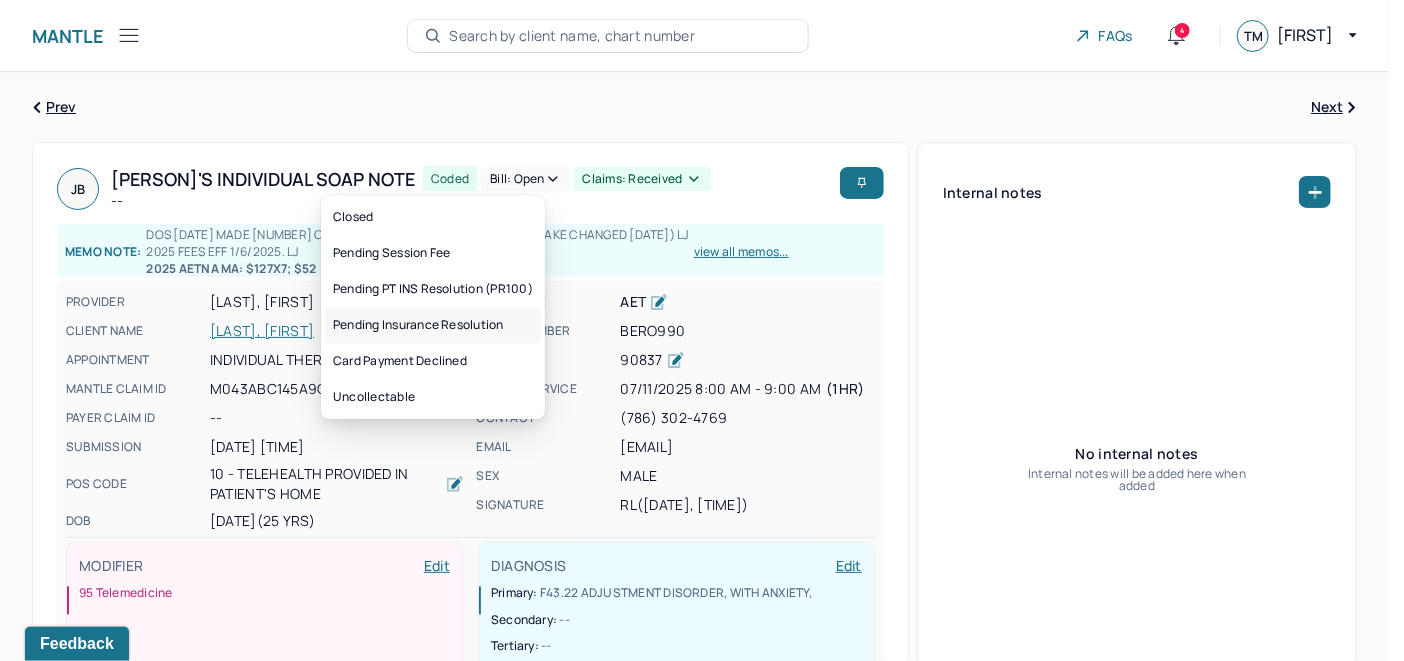 click on "Pending Insurance Resolution" at bounding box center [433, 325] 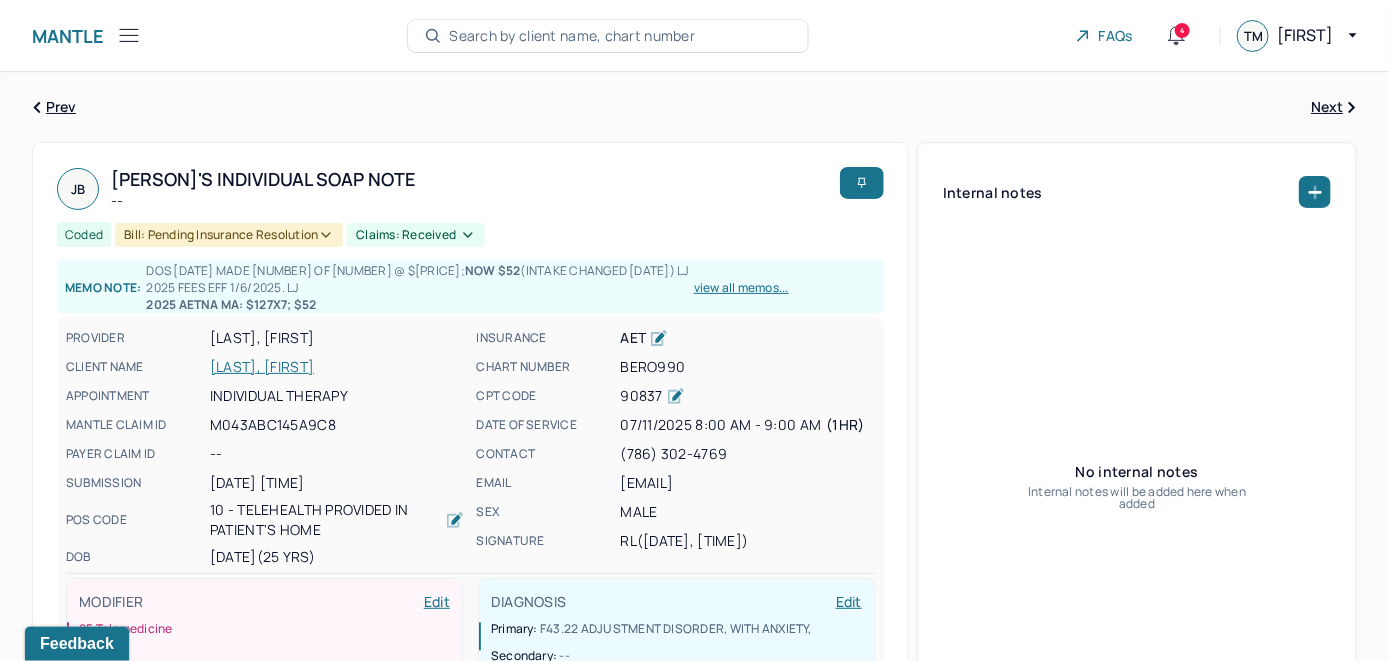 click on "Search by client name, chart number" at bounding box center [572, 36] 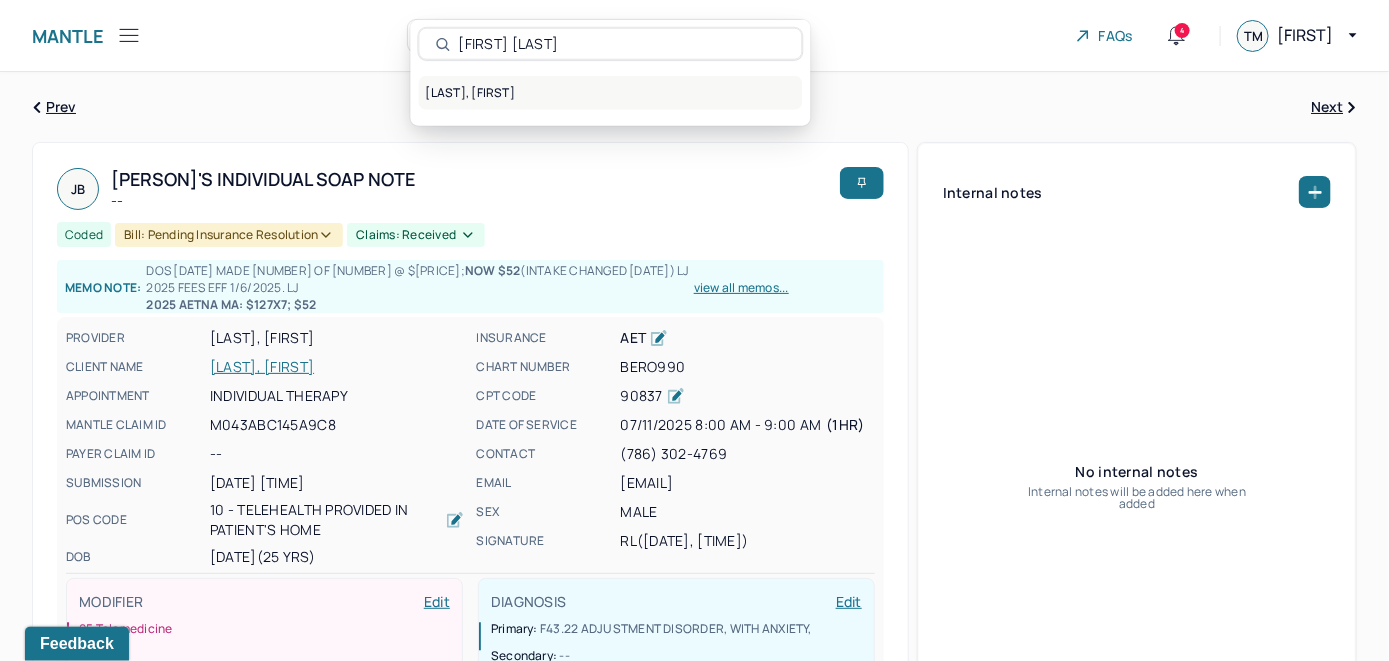 type on "[FIRST] [LAST]" 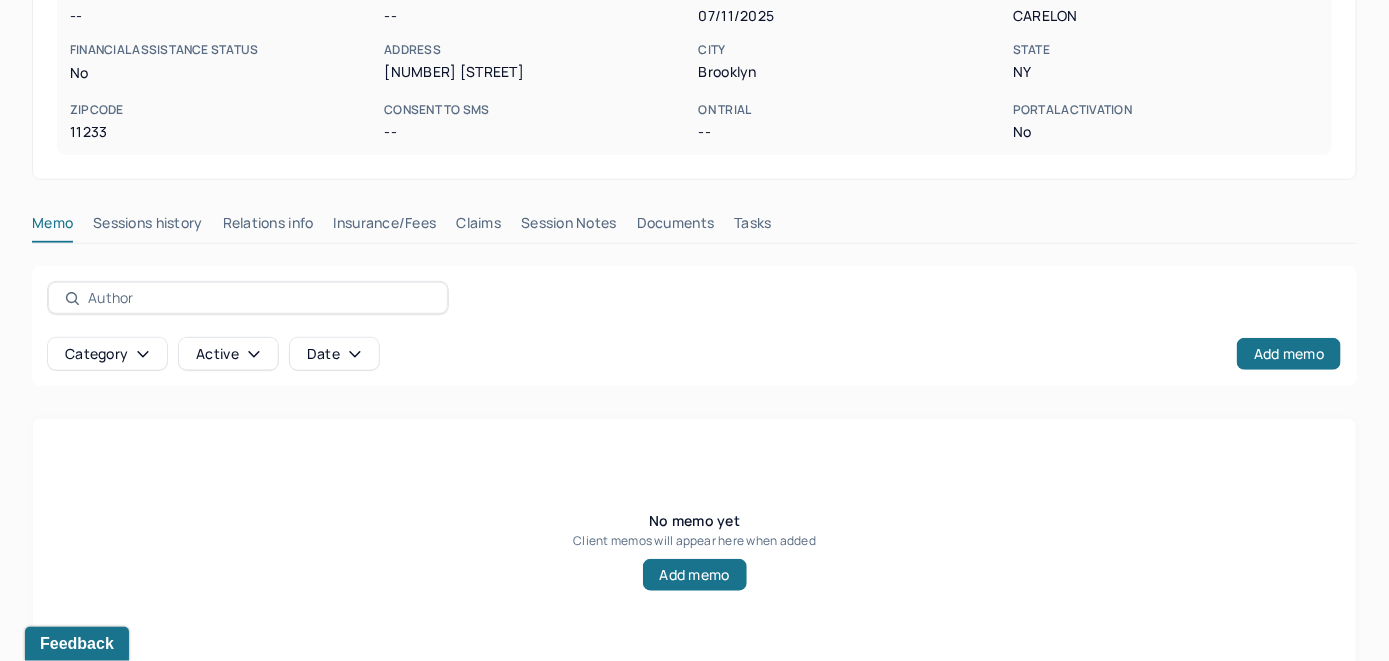 scroll, scrollTop: 393, scrollLeft: 0, axis: vertical 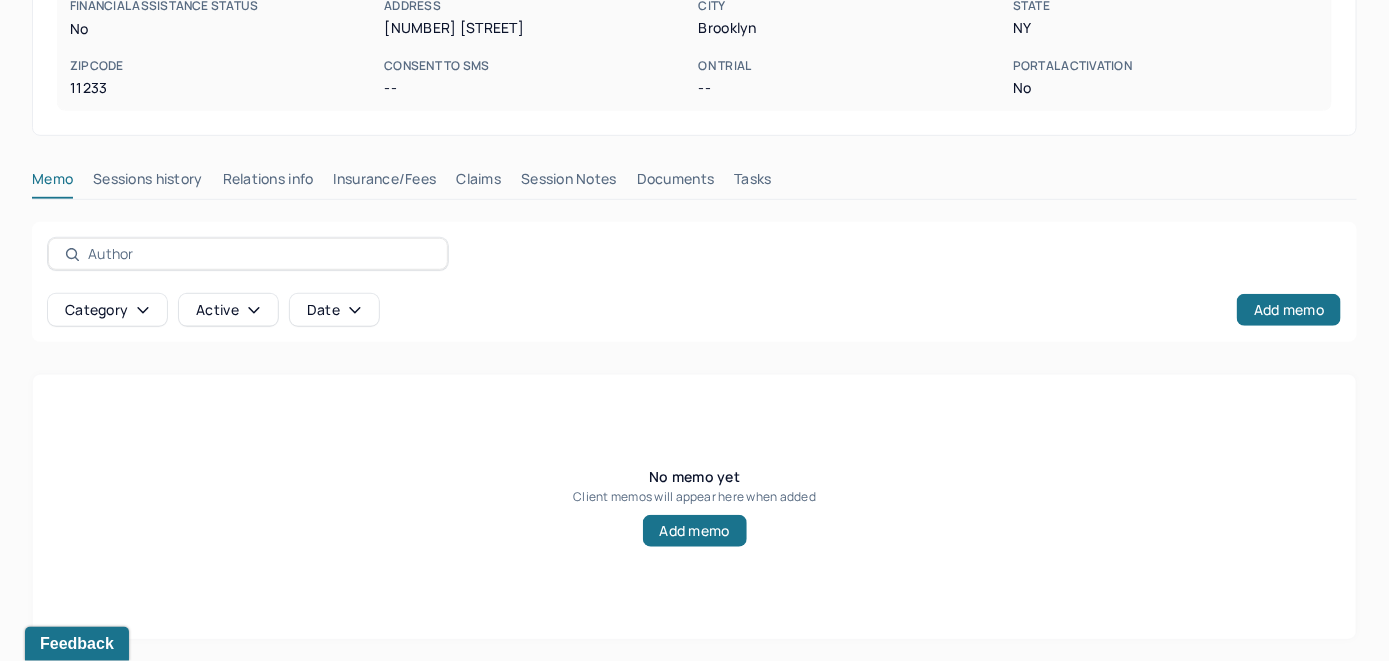 click on "Insurance/Fees" at bounding box center (385, 183) 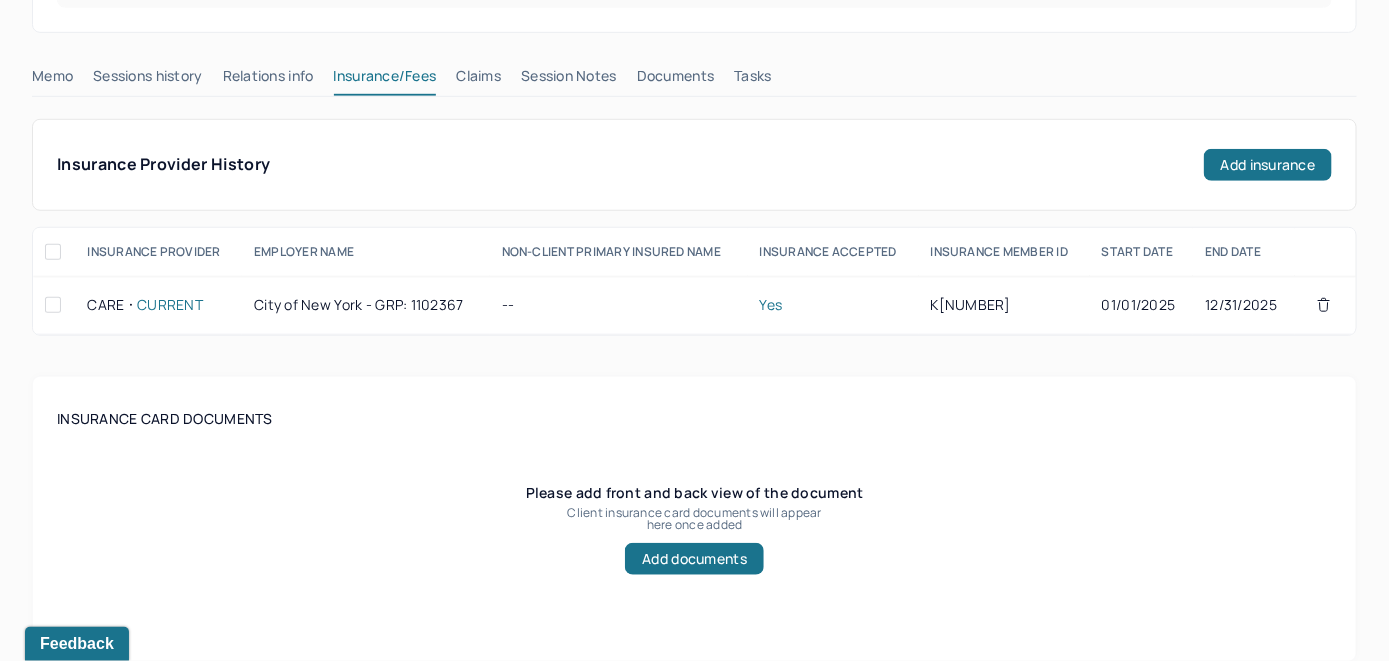 scroll, scrollTop: 393, scrollLeft: 0, axis: vertical 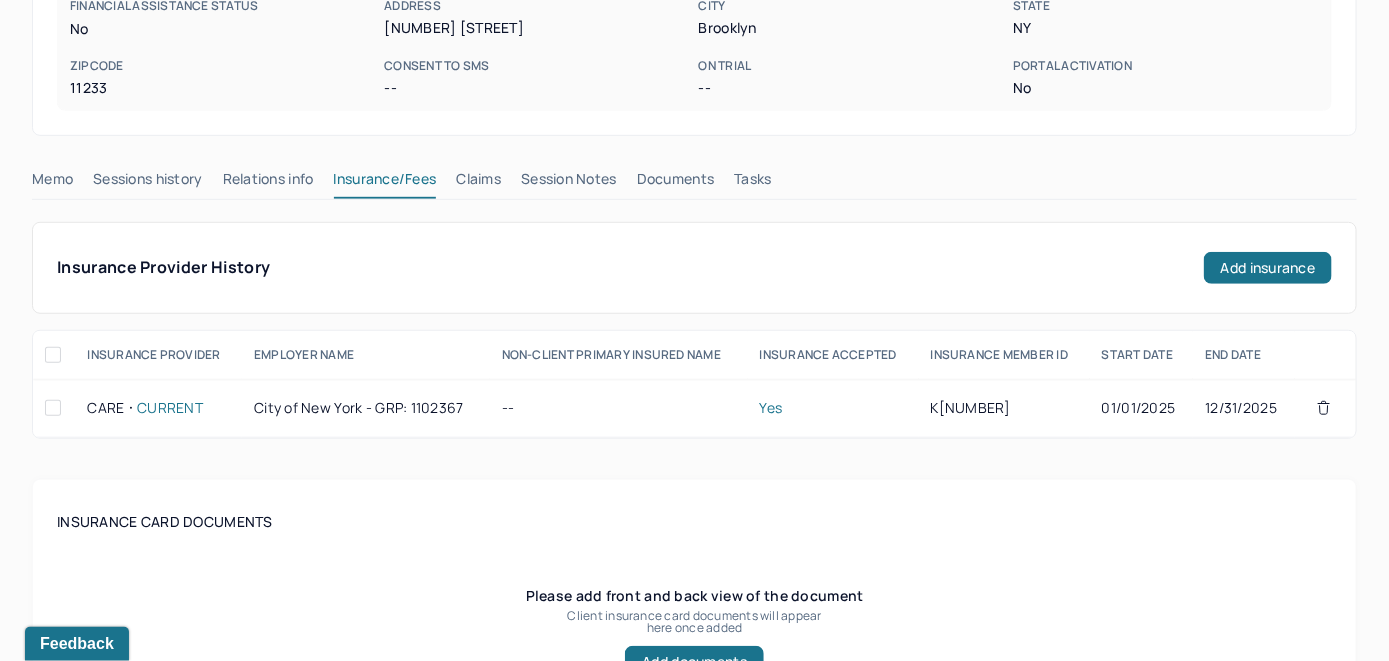 click on "Claims" at bounding box center [478, 183] 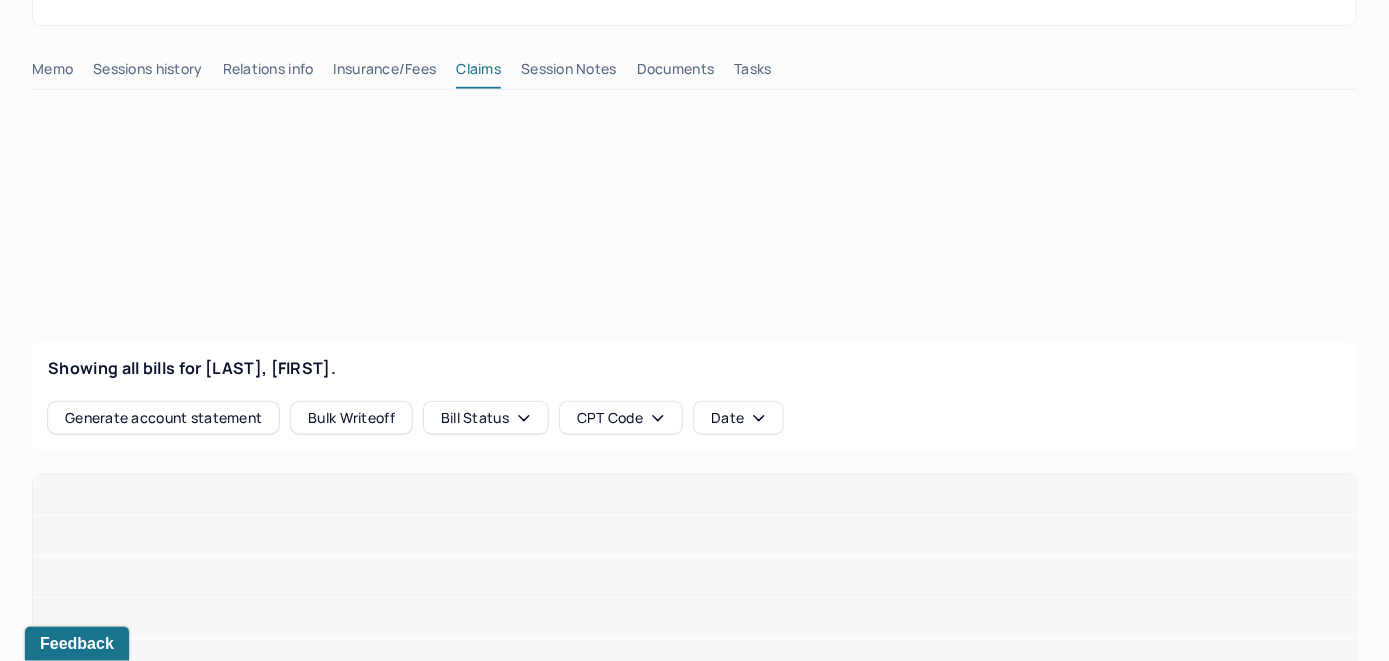 scroll, scrollTop: 593, scrollLeft: 0, axis: vertical 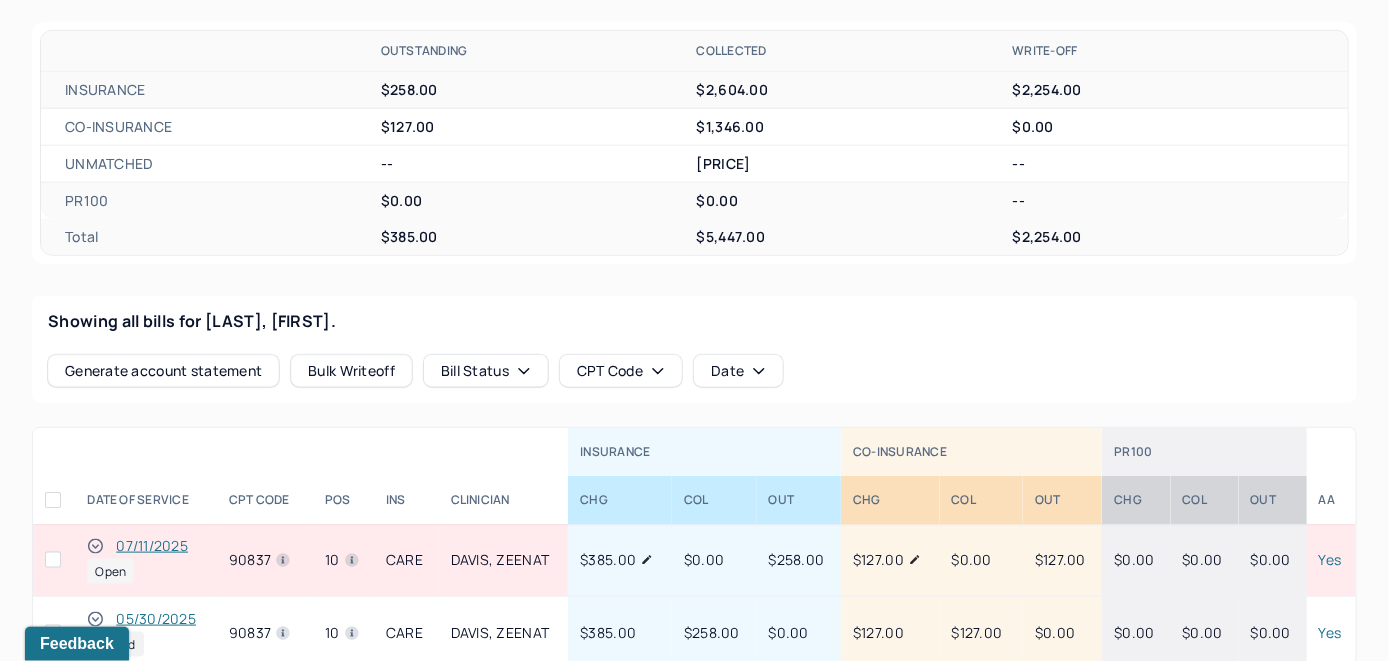 click on "07/11/2025" at bounding box center (152, 546) 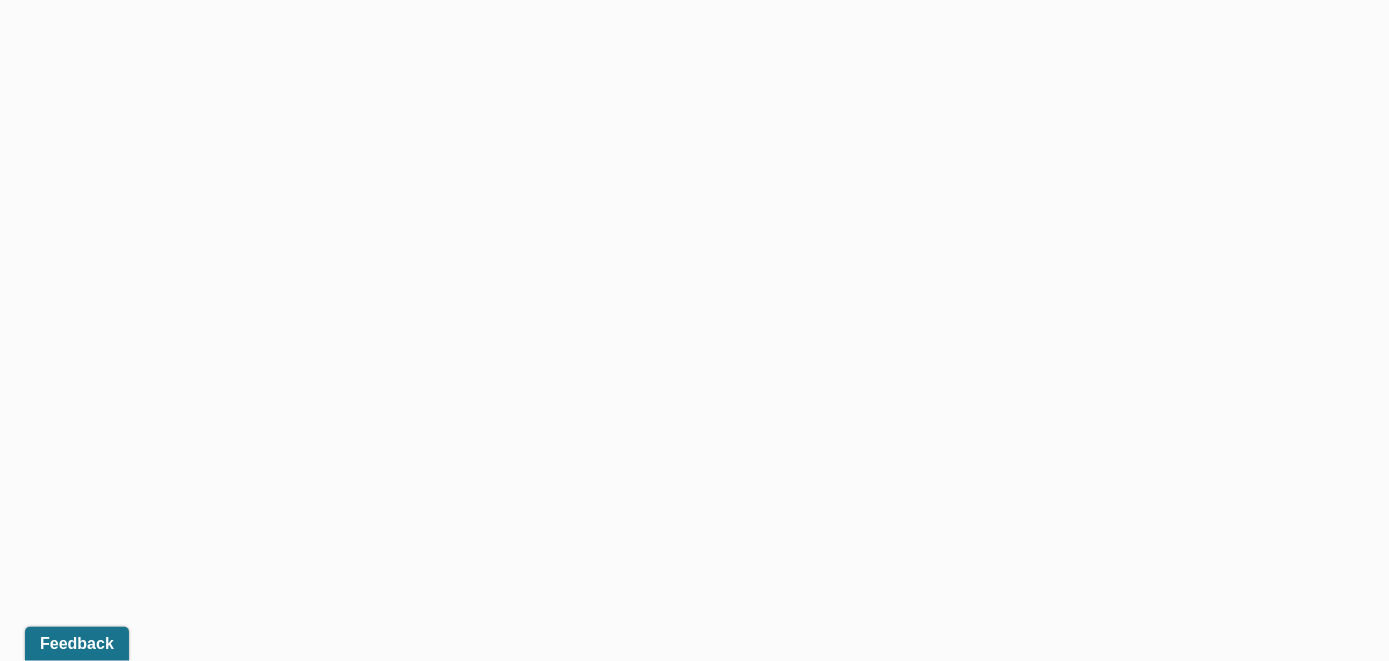 scroll, scrollTop: 521, scrollLeft: 0, axis: vertical 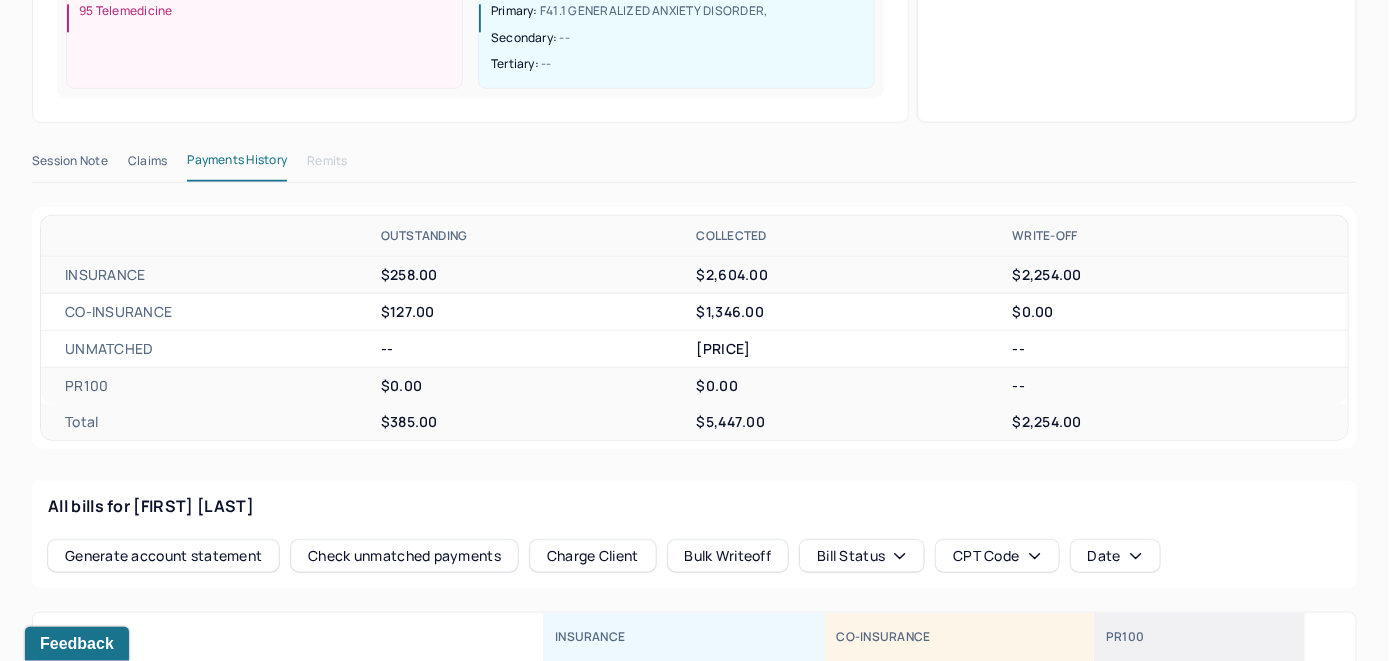 click on "Check unmatched payments" at bounding box center (404, 556) 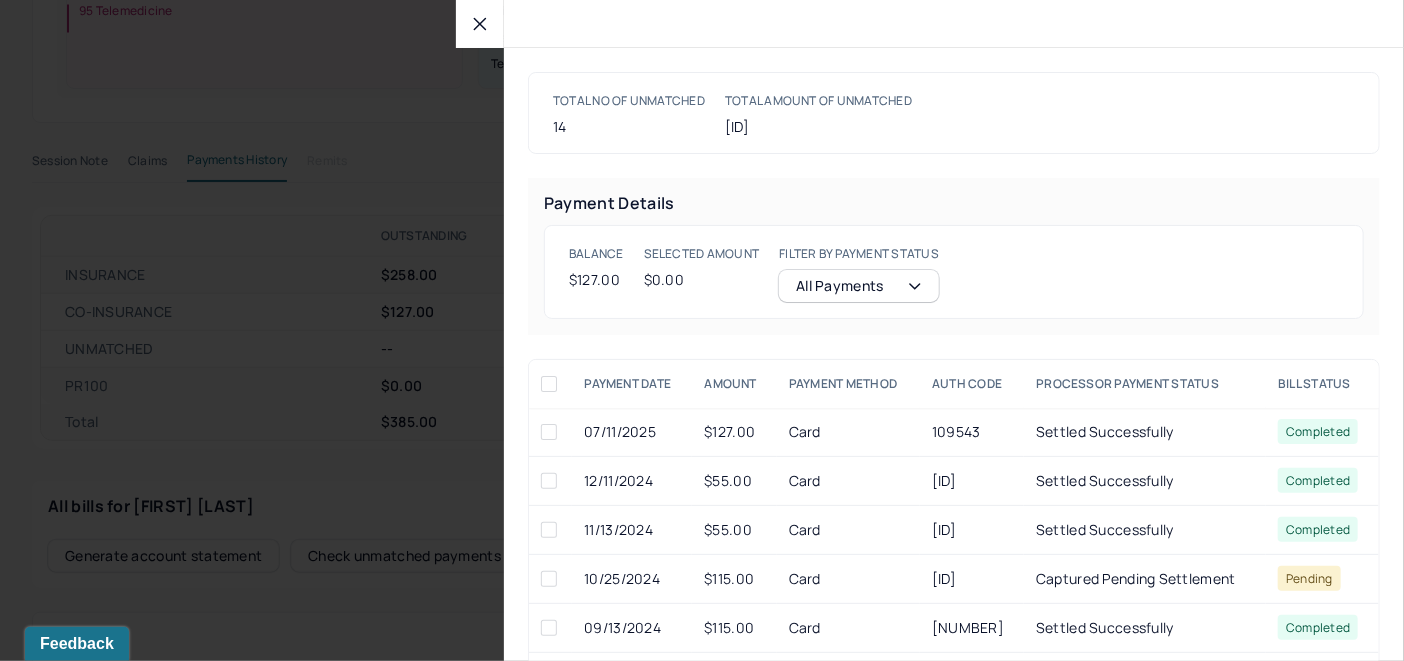 click at bounding box center [549, 432] 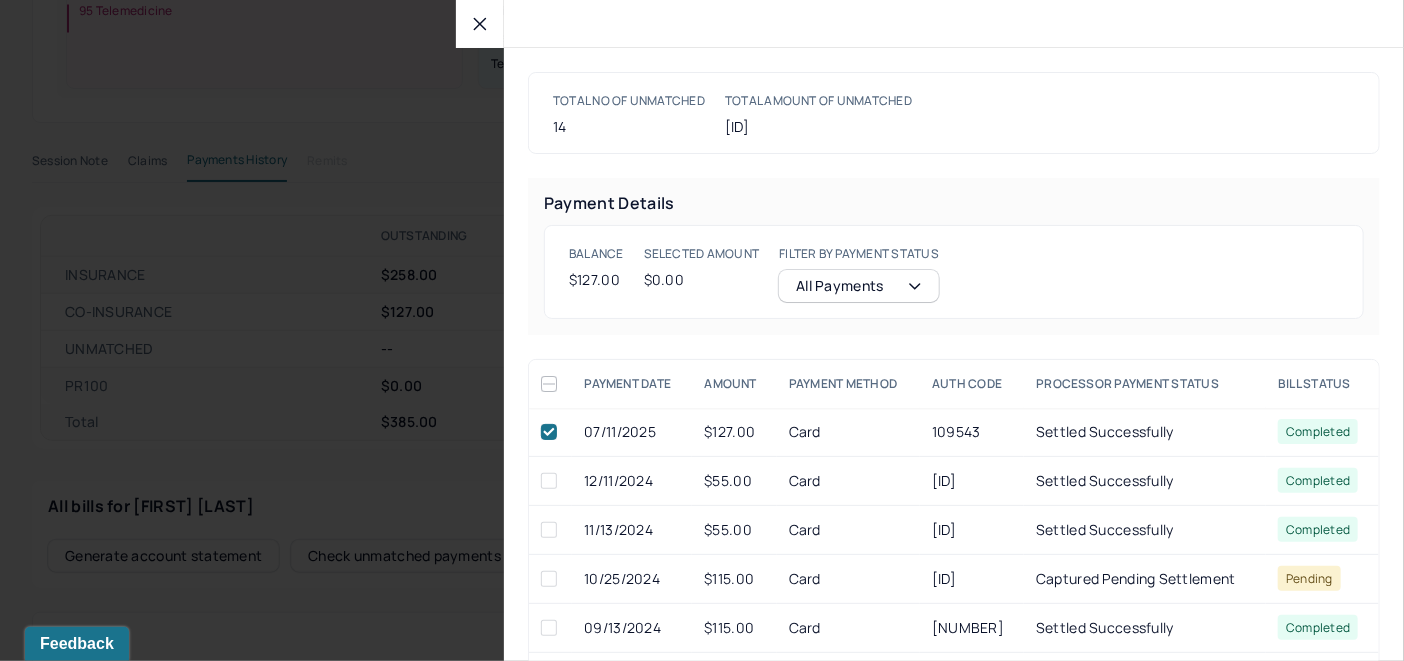 checkbox on "true" 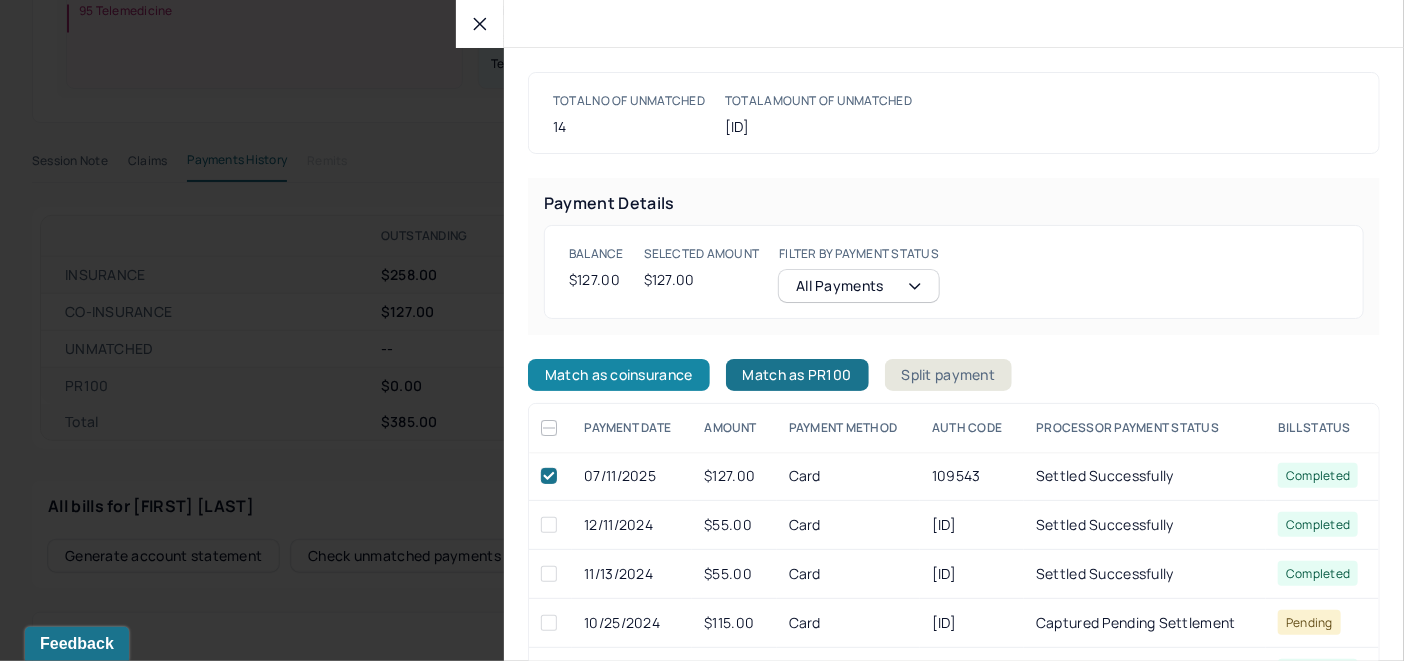 click on "Match as coinsurance" at bounding box center [619, 375] 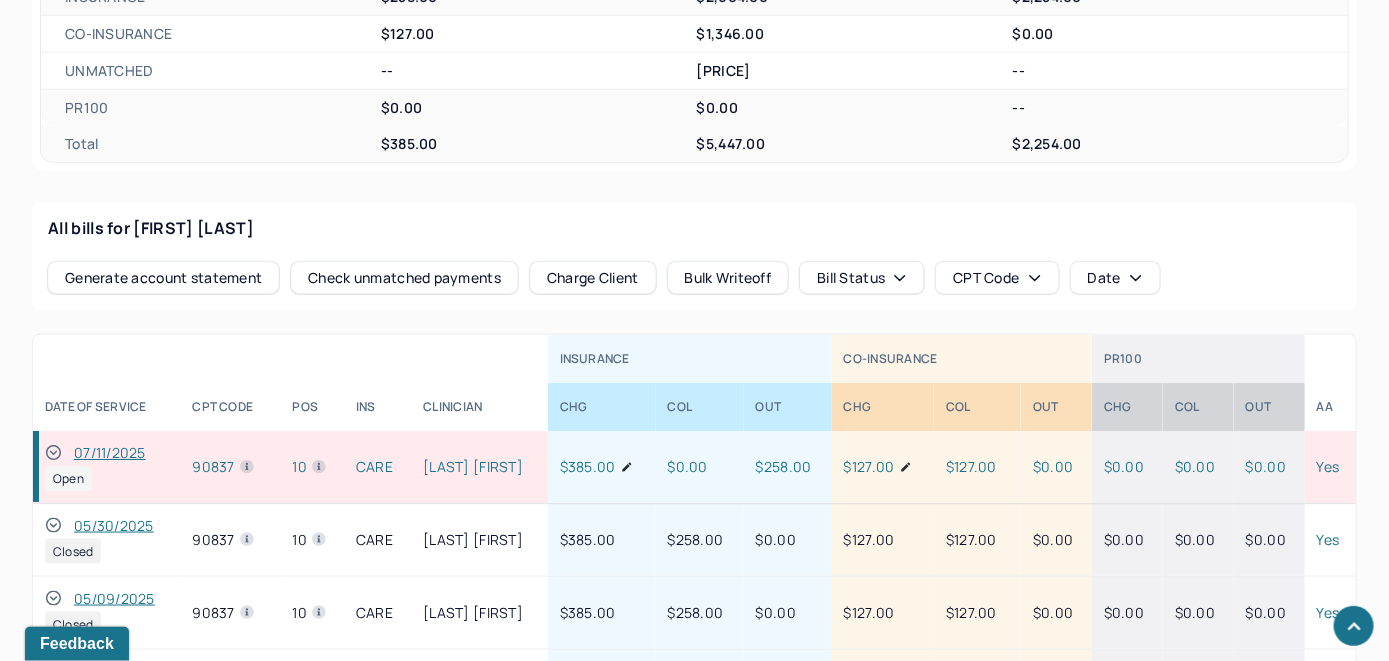 scroll, scrollTop: 921, scrollLeft: 0, axis: vertical 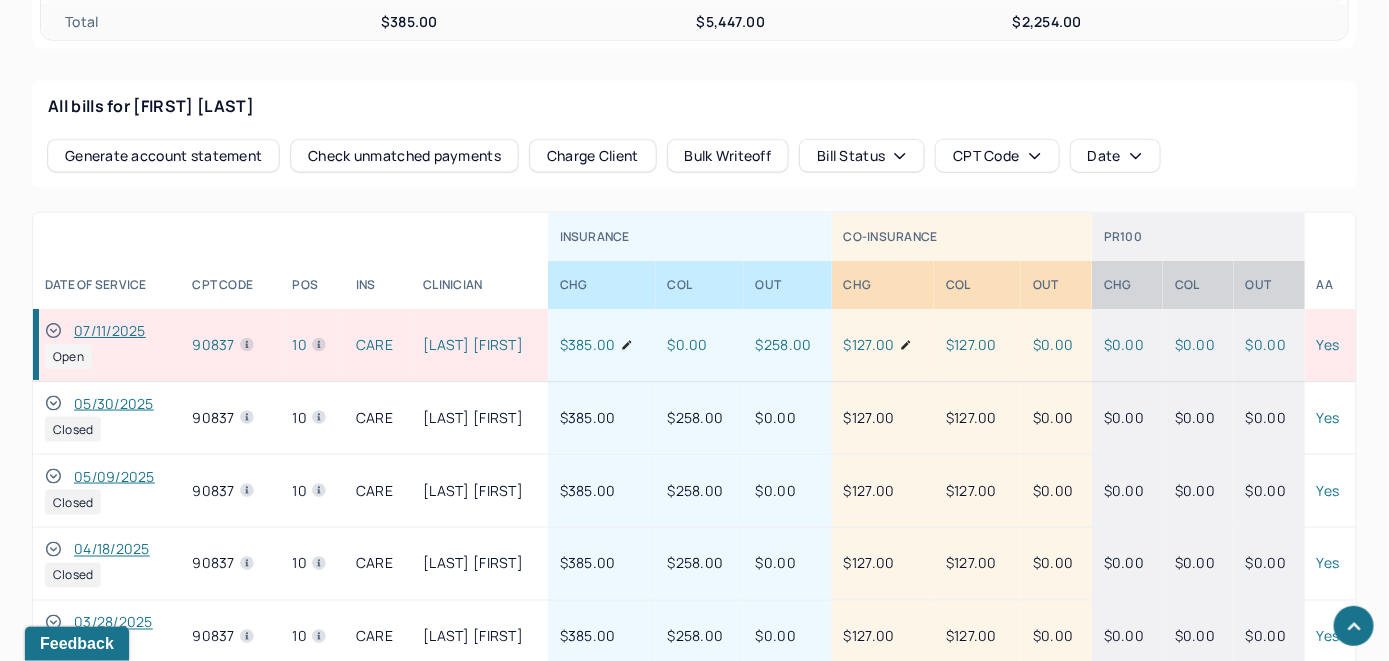 click 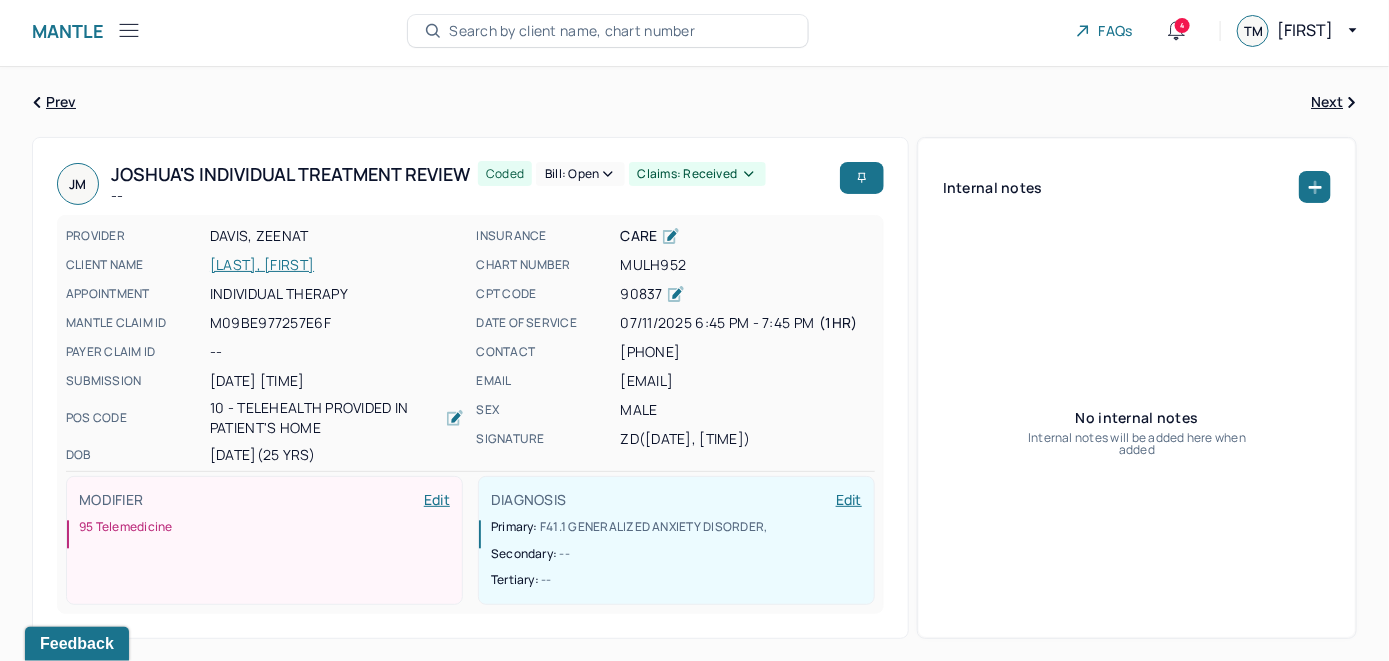 scroll, scrollTop: 0, scrollLeft: 0, axis: both 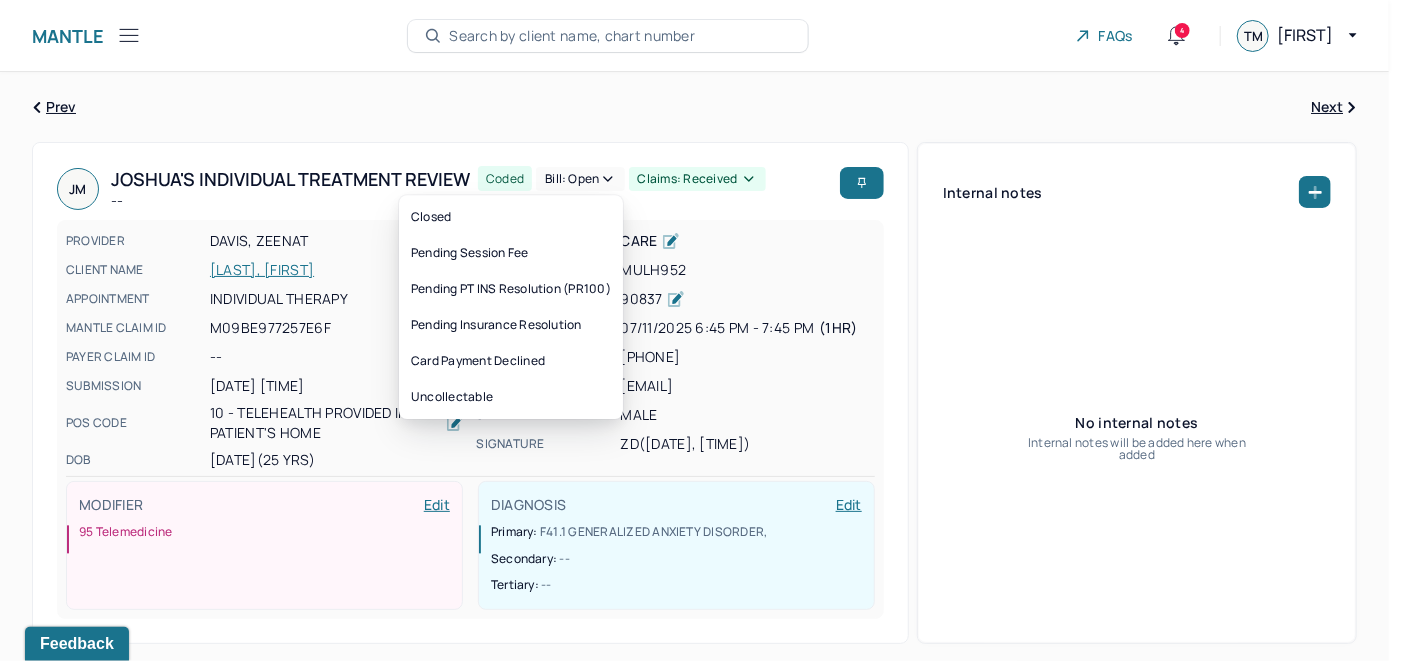 click on "Bill: Open" at bounding box center [580, 179] 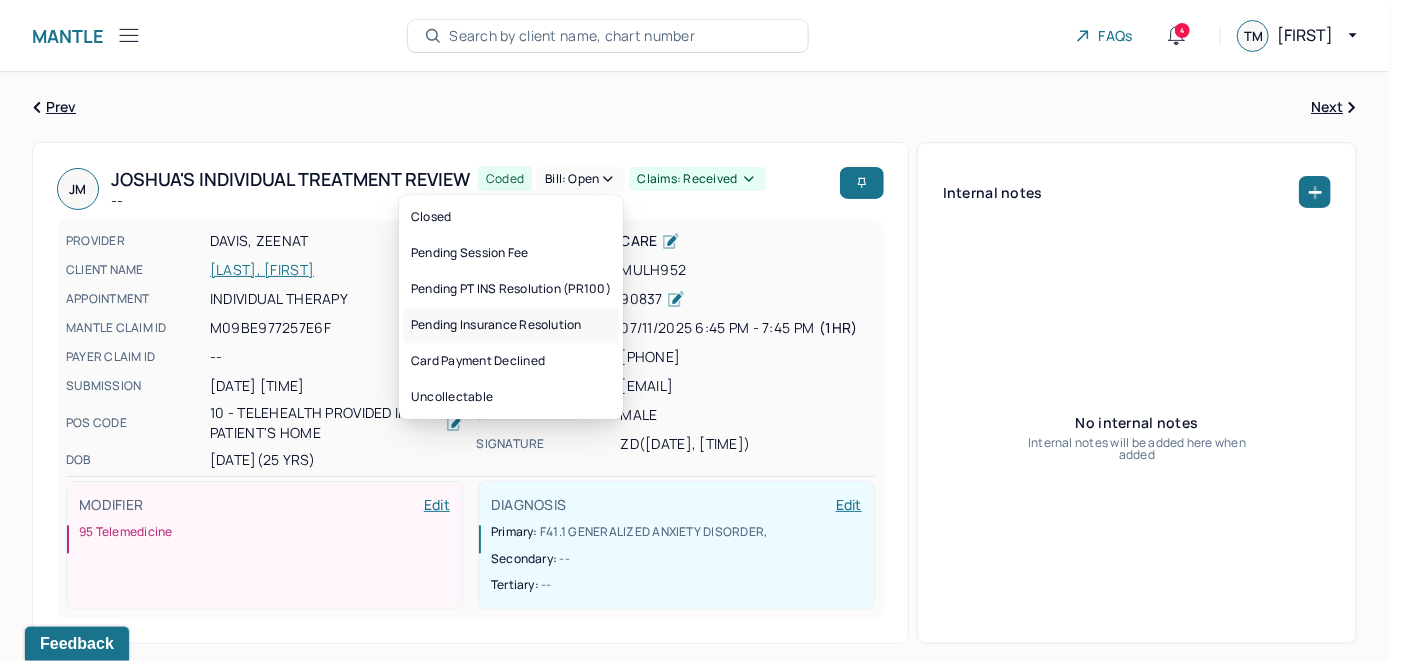 click on "Pending Insurance Resolution" at bounding box center (511, 325) 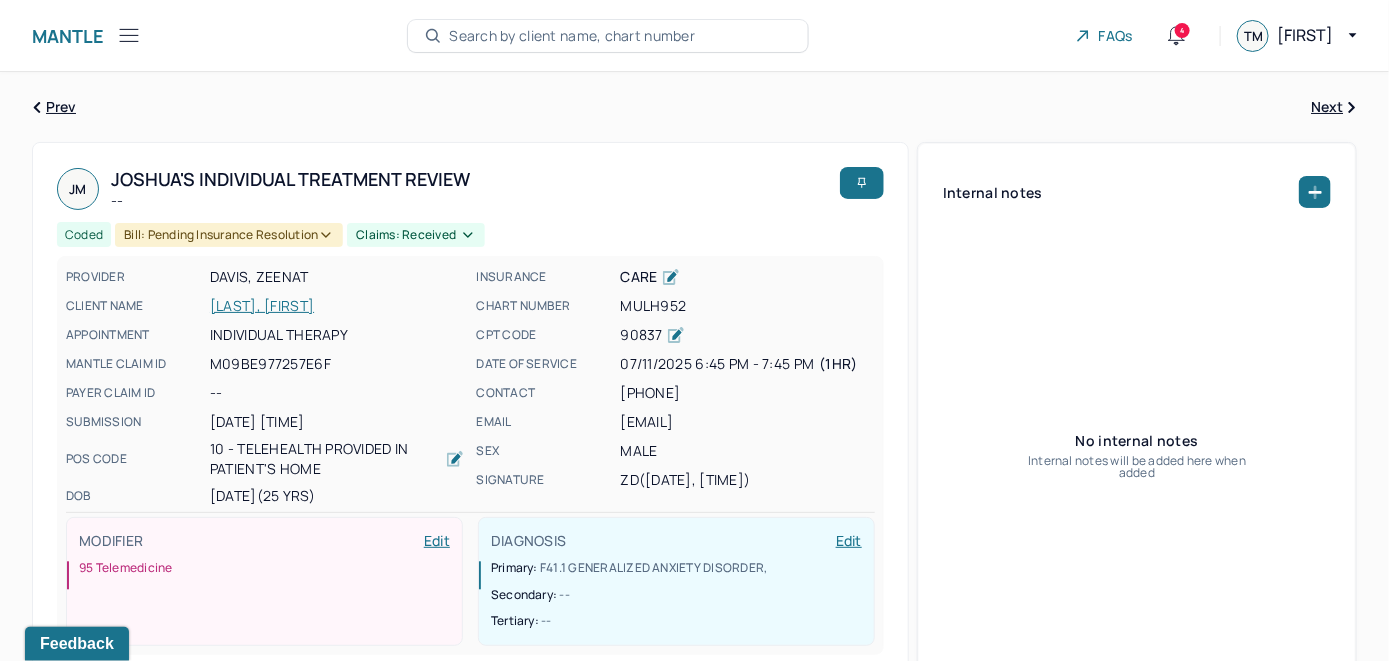 click on "Search by client name, chart number" at bounding box center (572, 36) 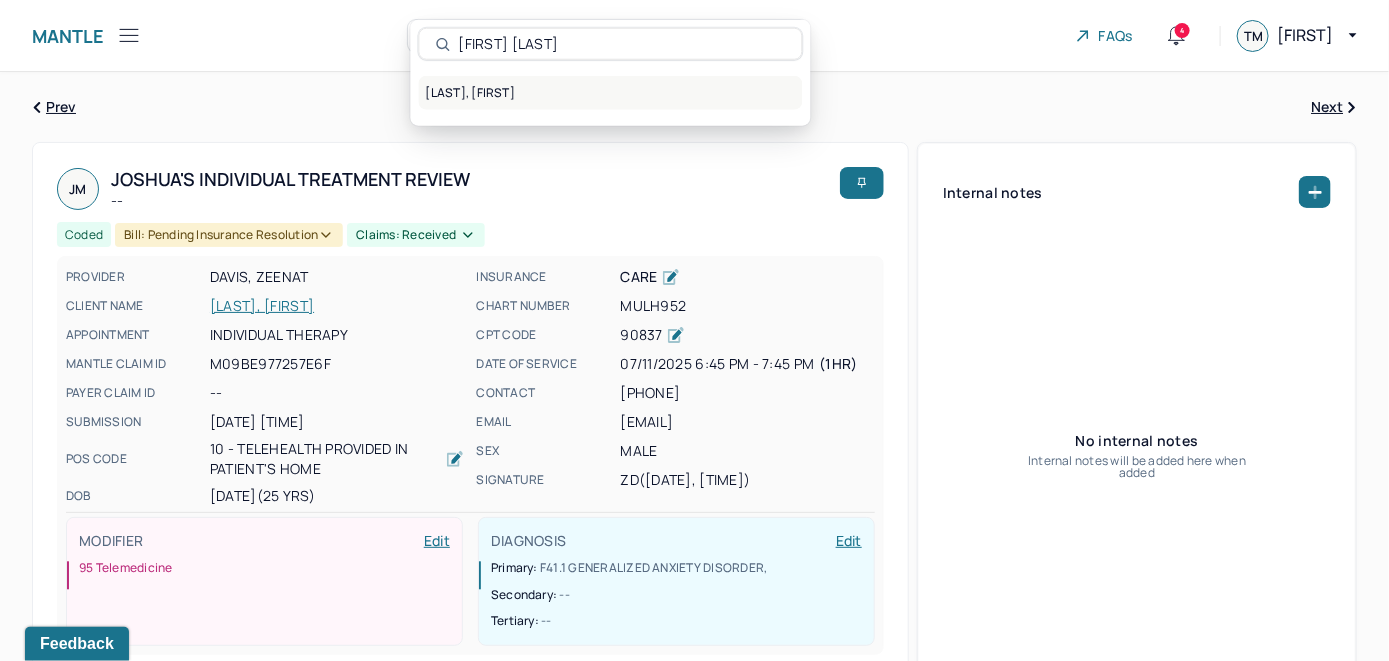 type on "[FIRST] [LAST]" 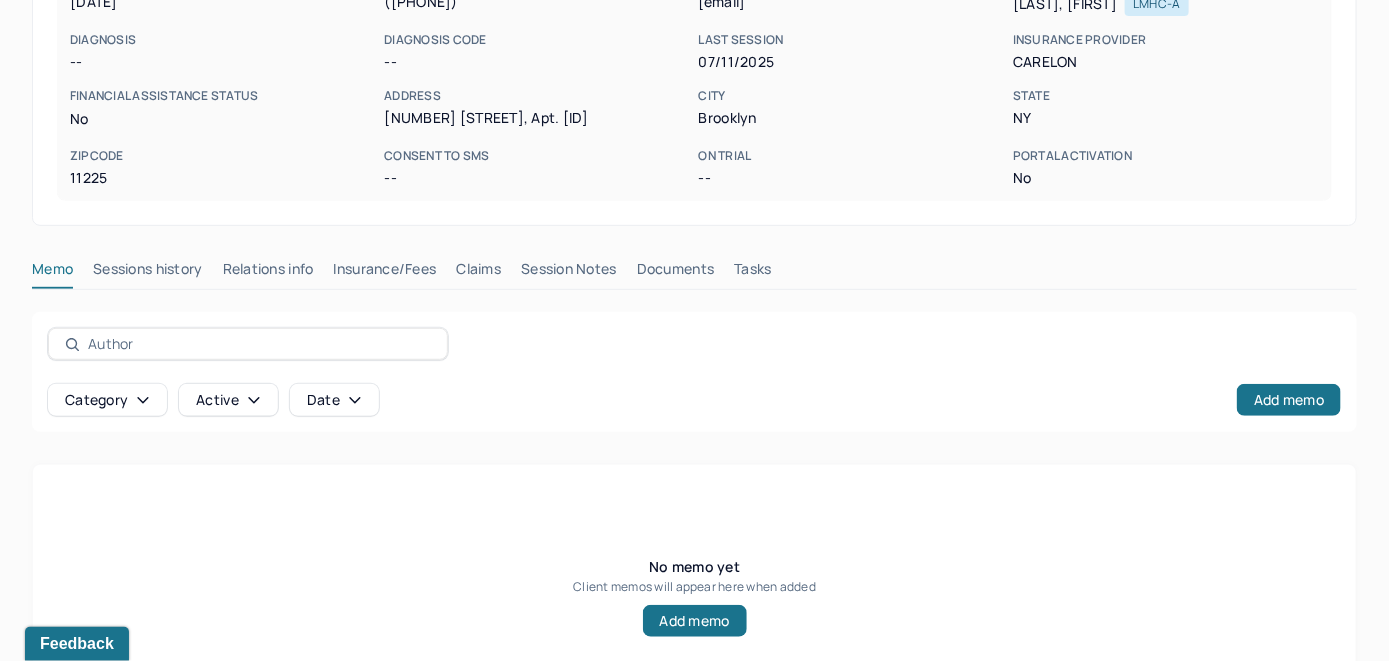 scroll, scrollTop: 393, scrollLeft: 0, axis: vertical 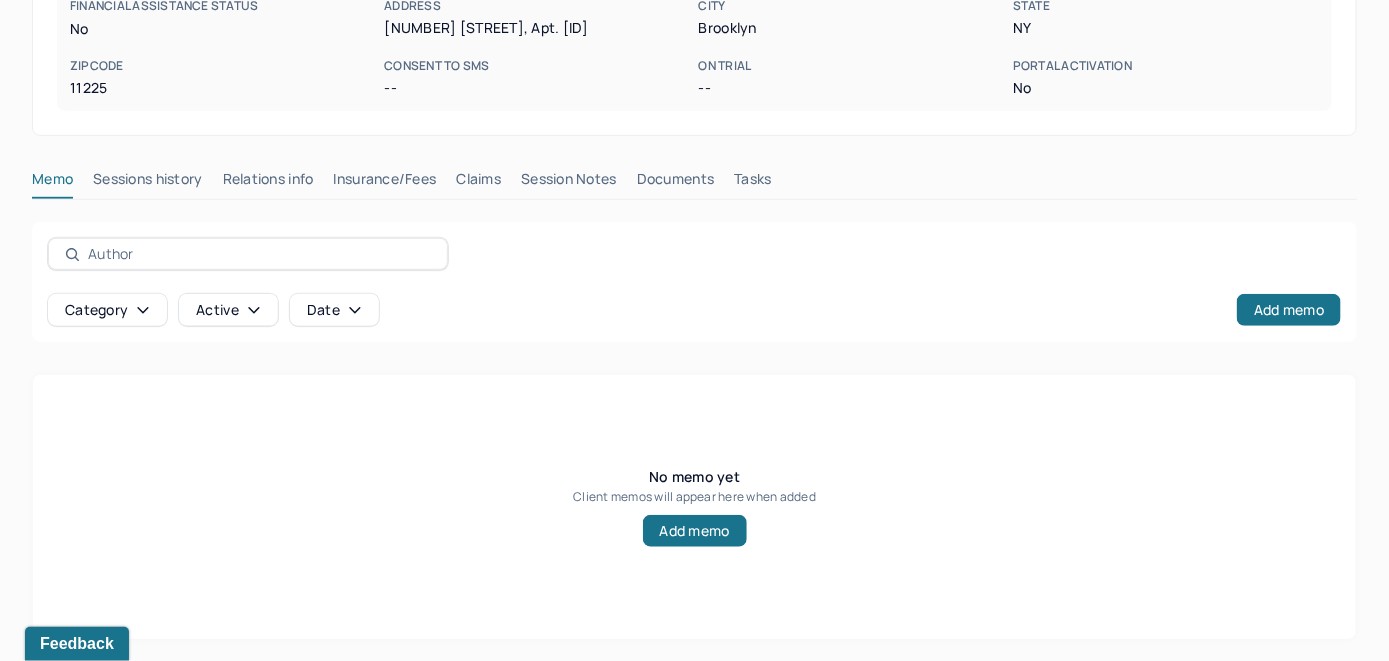 click on "Insurance/Fees" at bounding box center (385, 183) 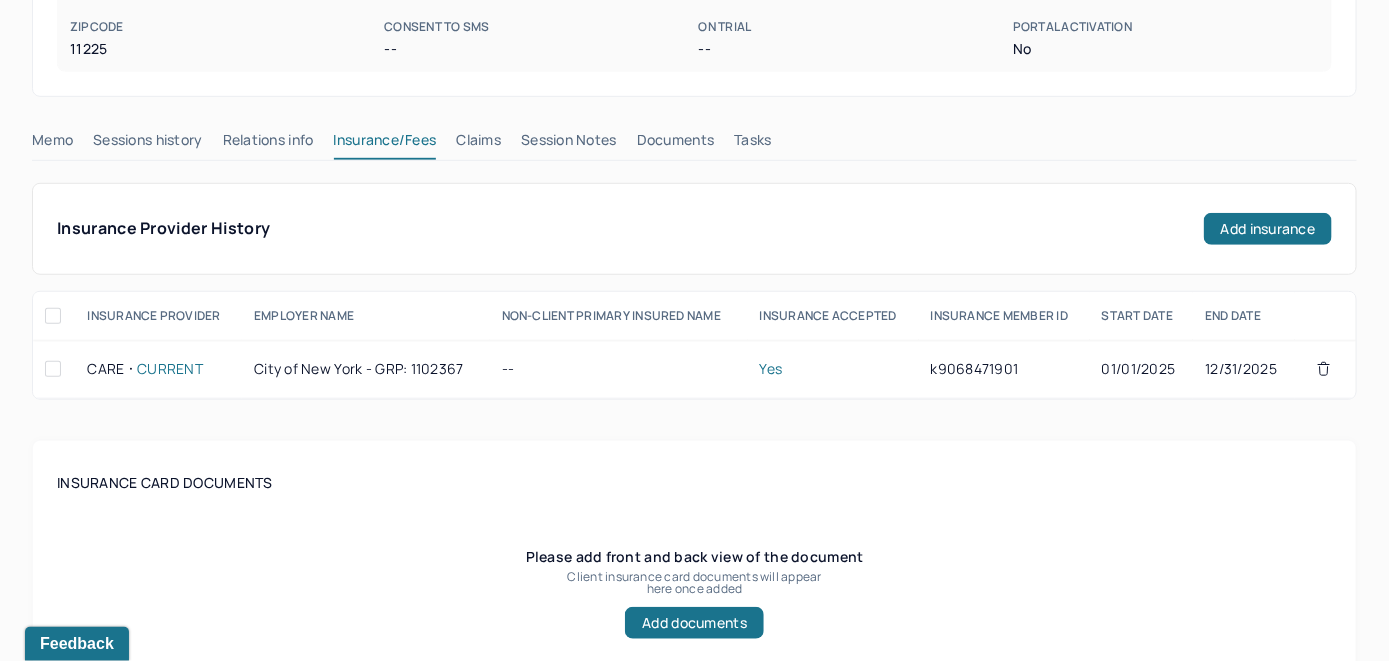 scroll, scrollTop: 393, scrollLeft: 0, axis: vertical 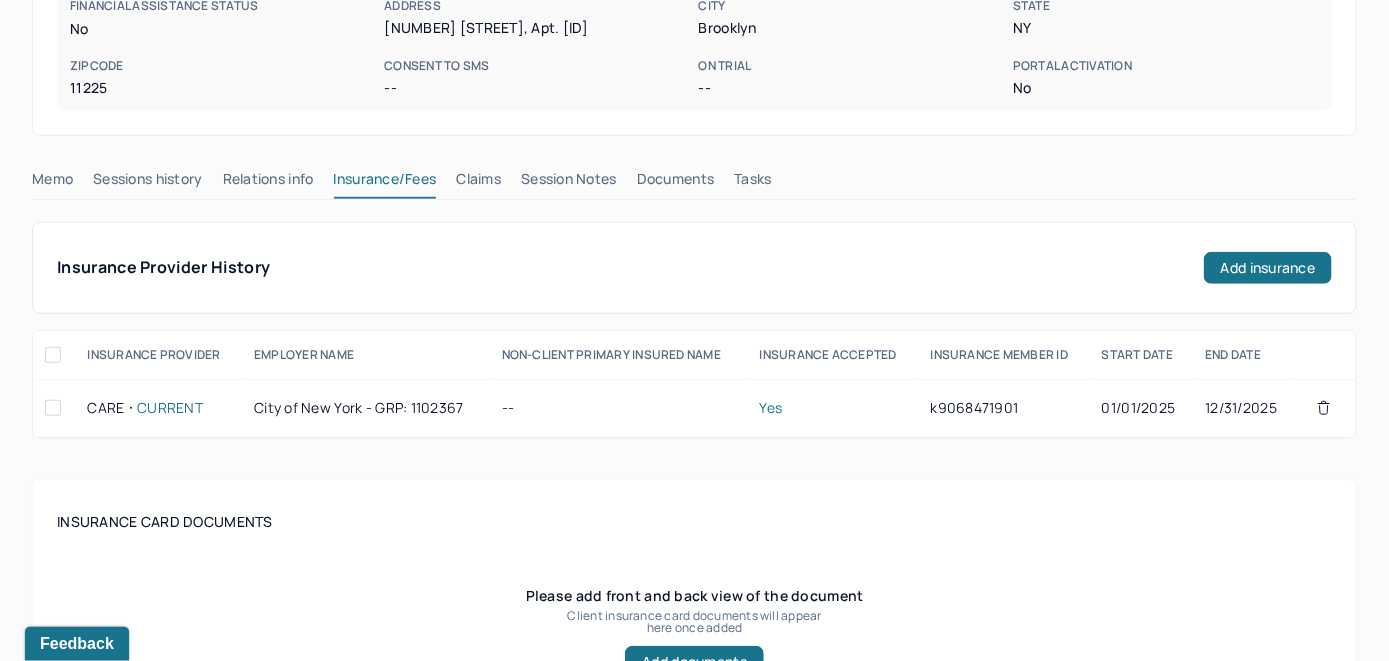 click on "Claims" at bounding box center [478, 183] 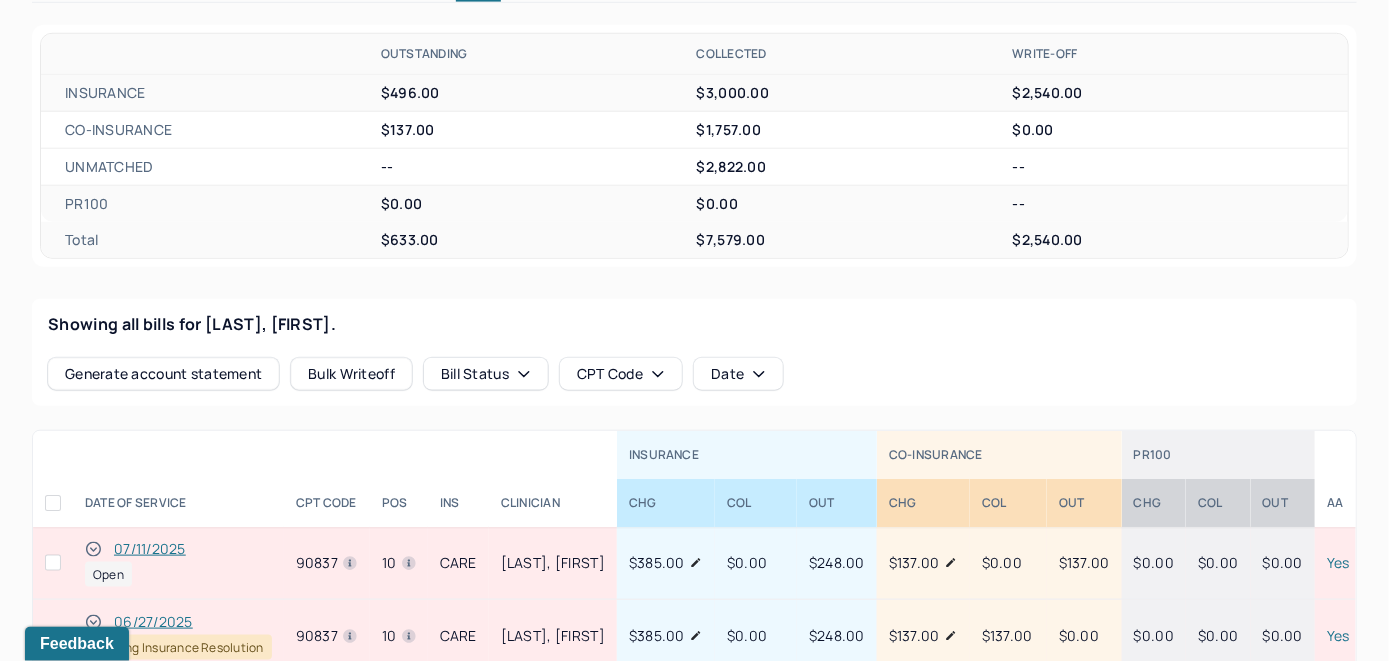 scroll, scrollTop: 593, scrollLeft: 0, axis: vertical 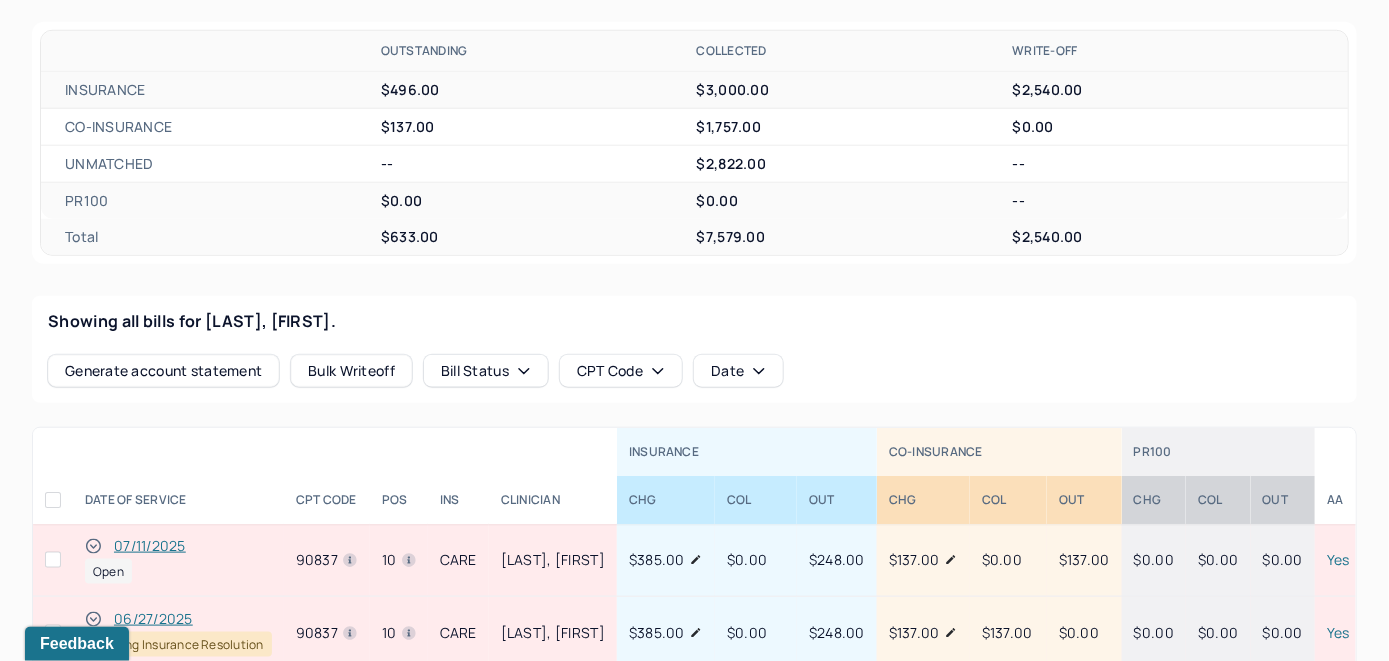 click on "07/11/2025" at bounding box center [150, 546] 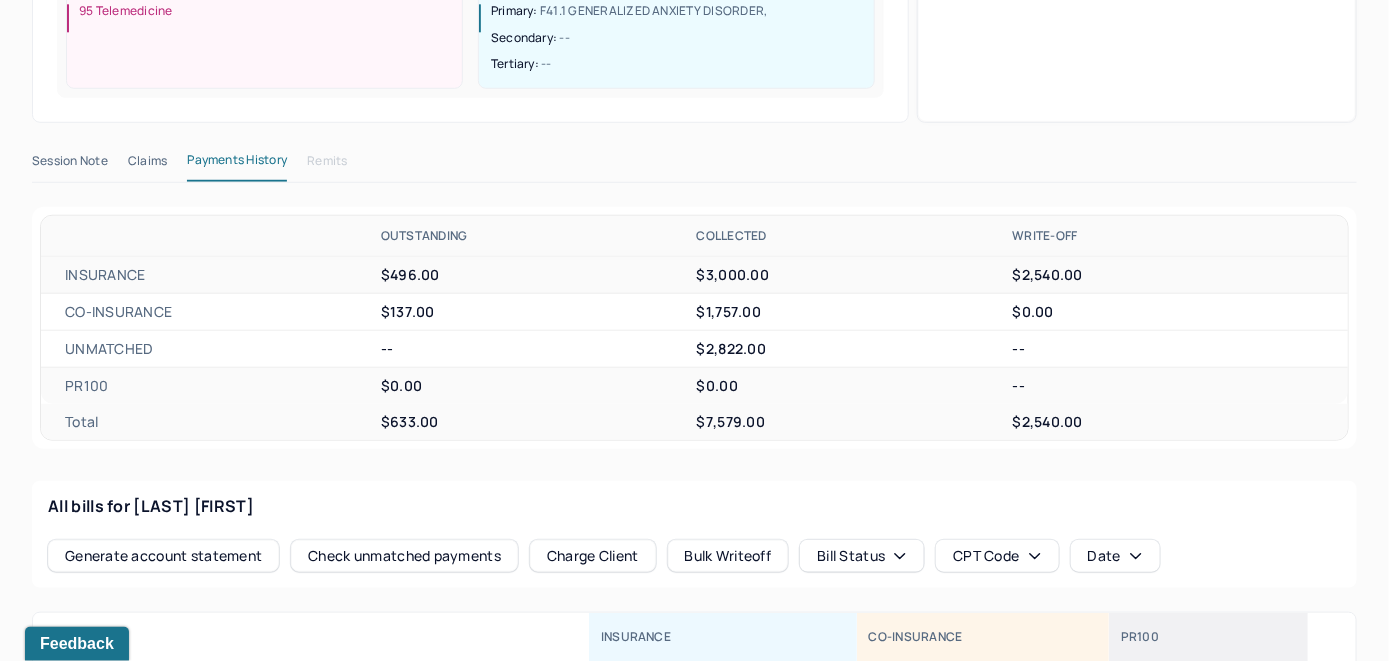 scroll, scrollTop: 821, scrollLeft: 0, axis: vertical 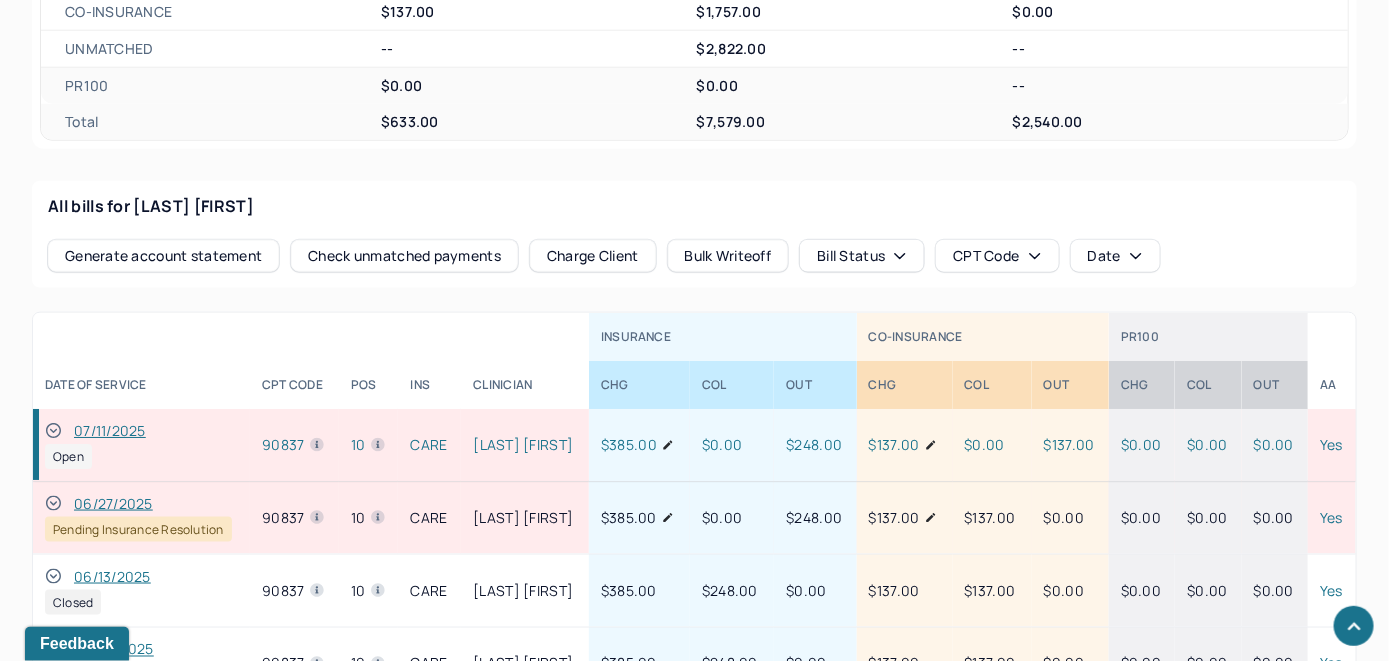 click on "Check unmatched payments" at bounding box center (404, 256) 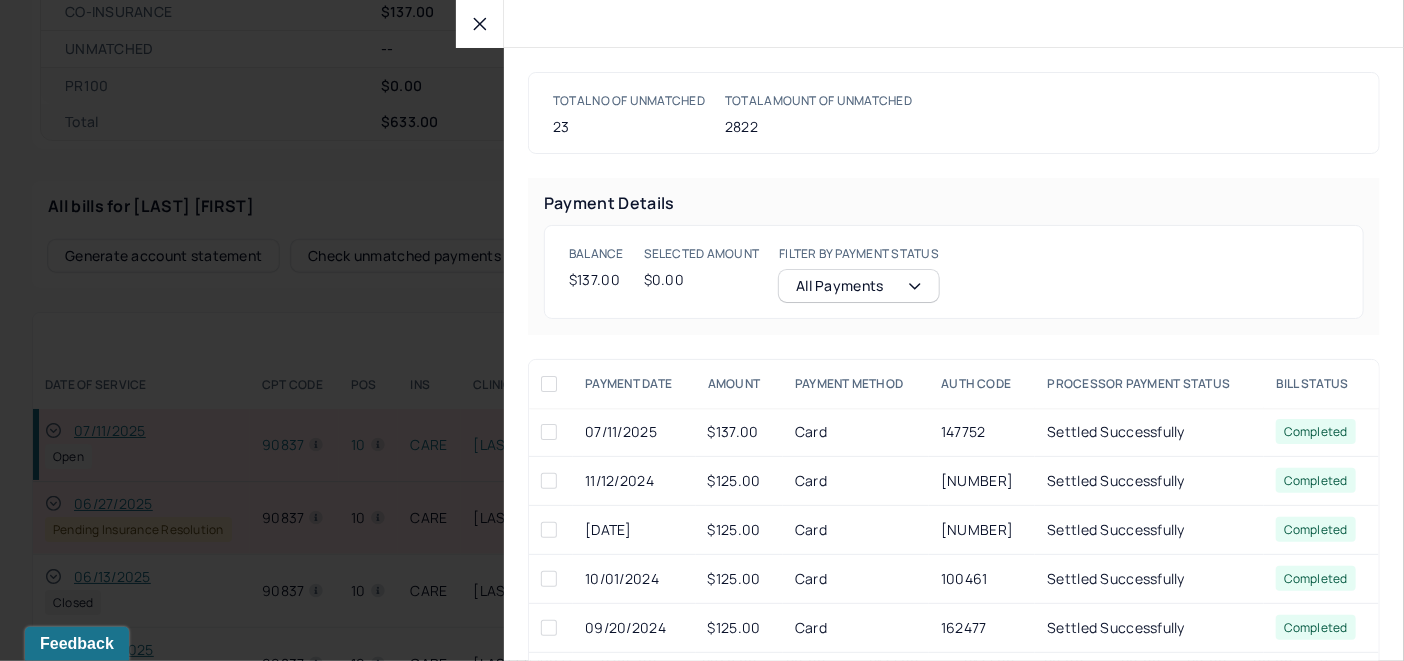 click at bounding box center (549, 432) 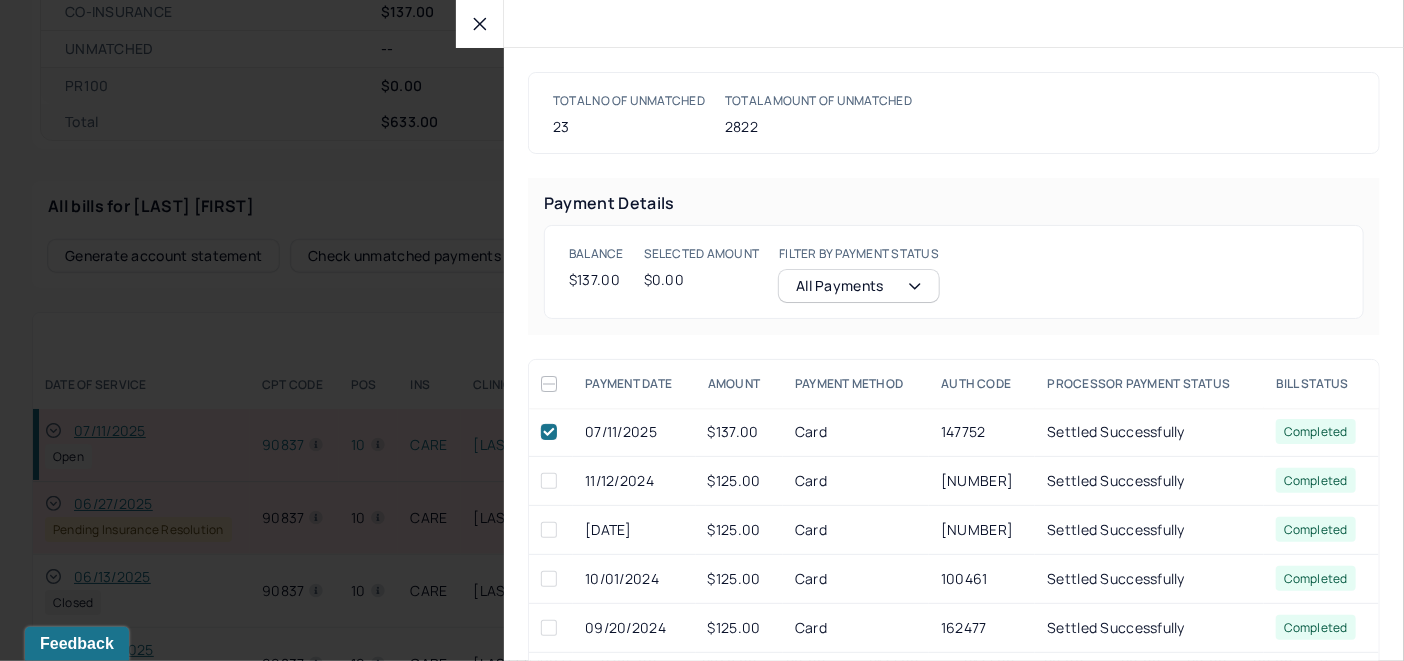 checkbox on "true" 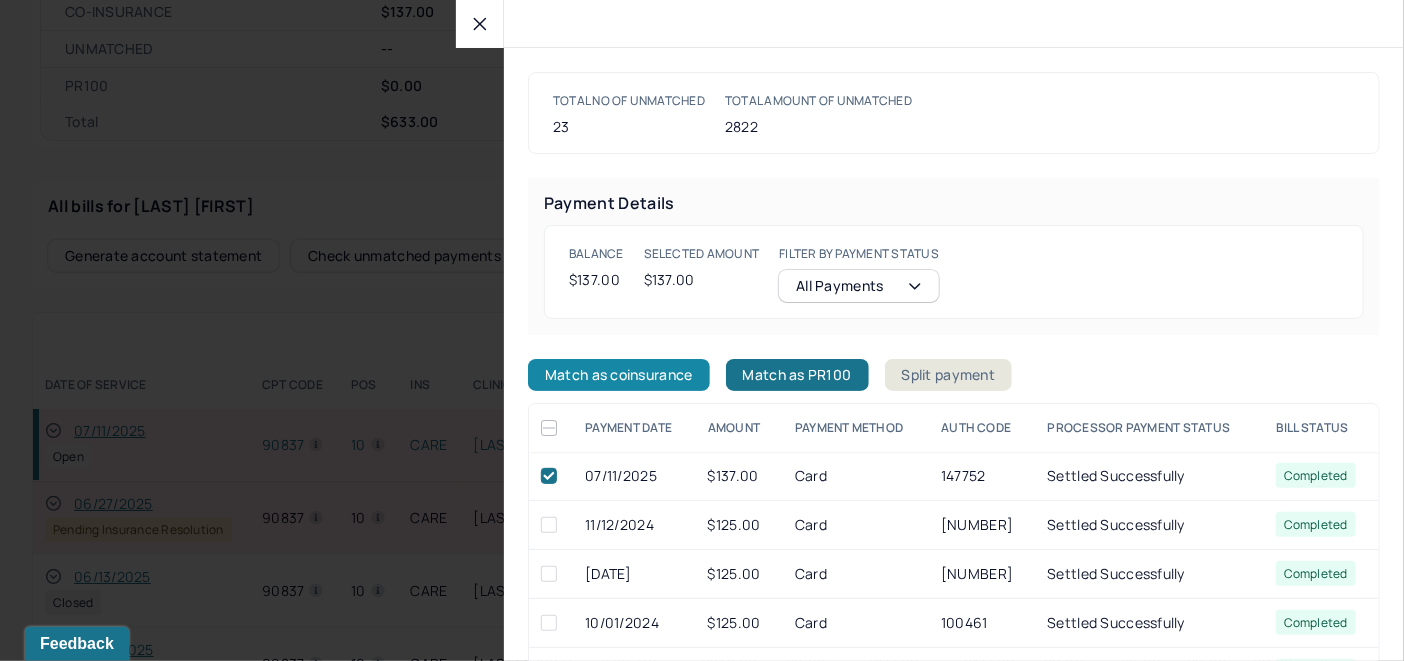 click on "Match as coinsurance" at bounding box center [619, 375] 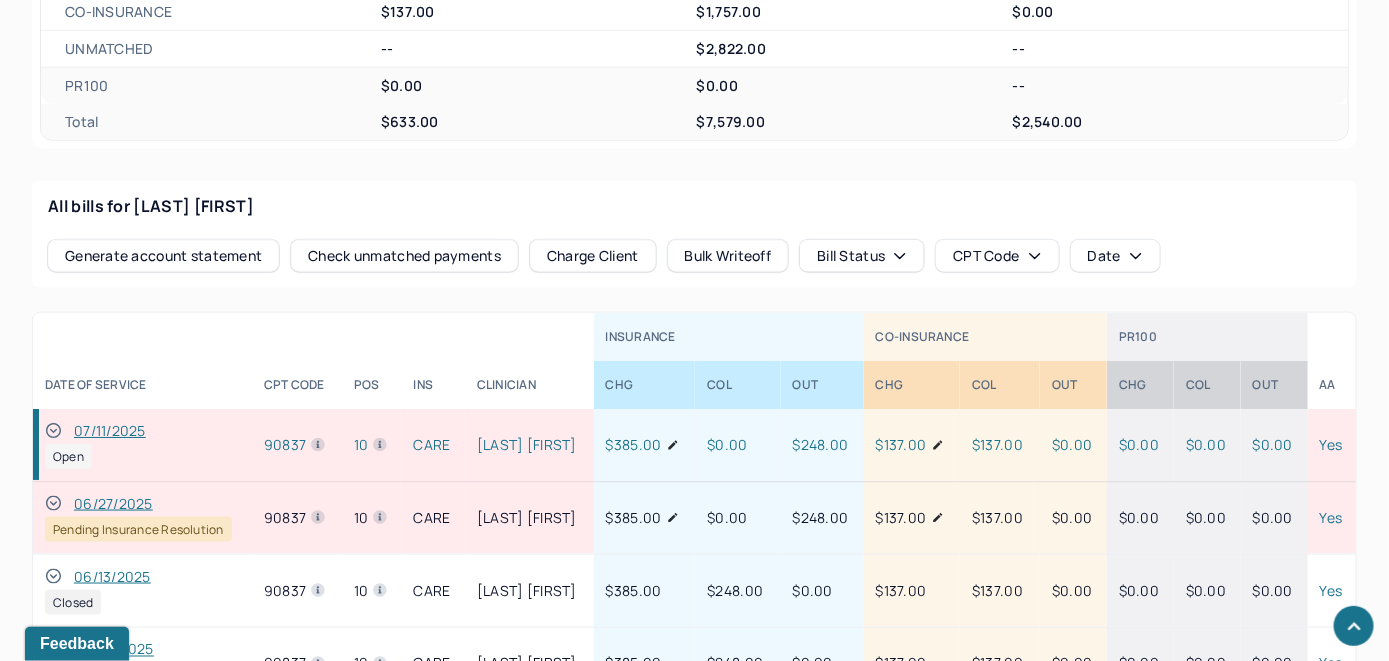 click 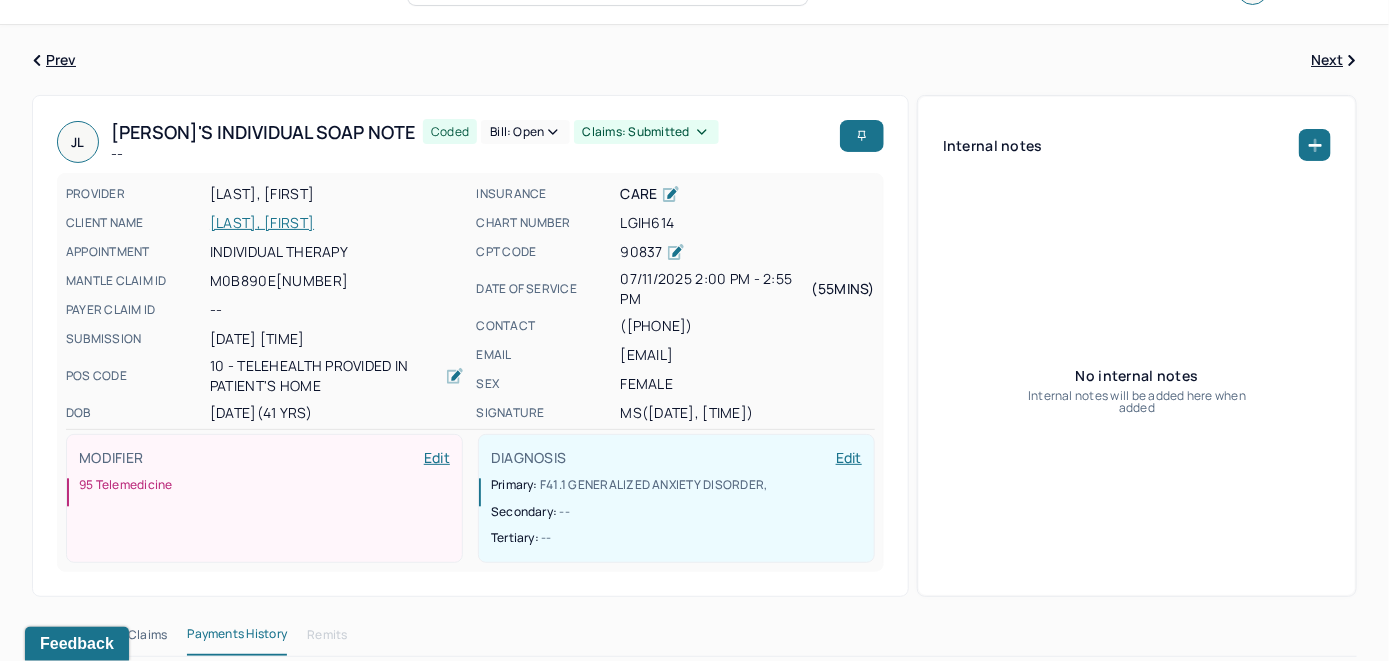 scroll, scrollTop: 0, scrollLeft: 0, axis: both 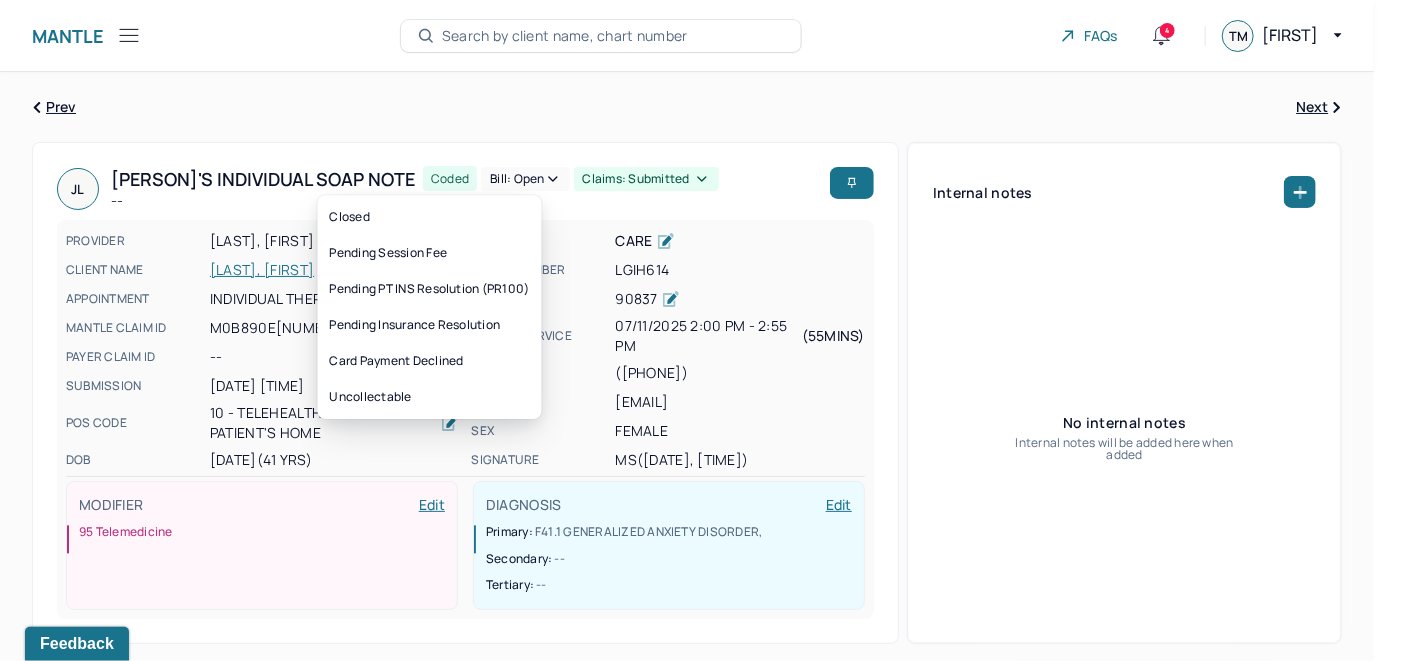 click on "Bill: Open" at bounding box center [525, 179] 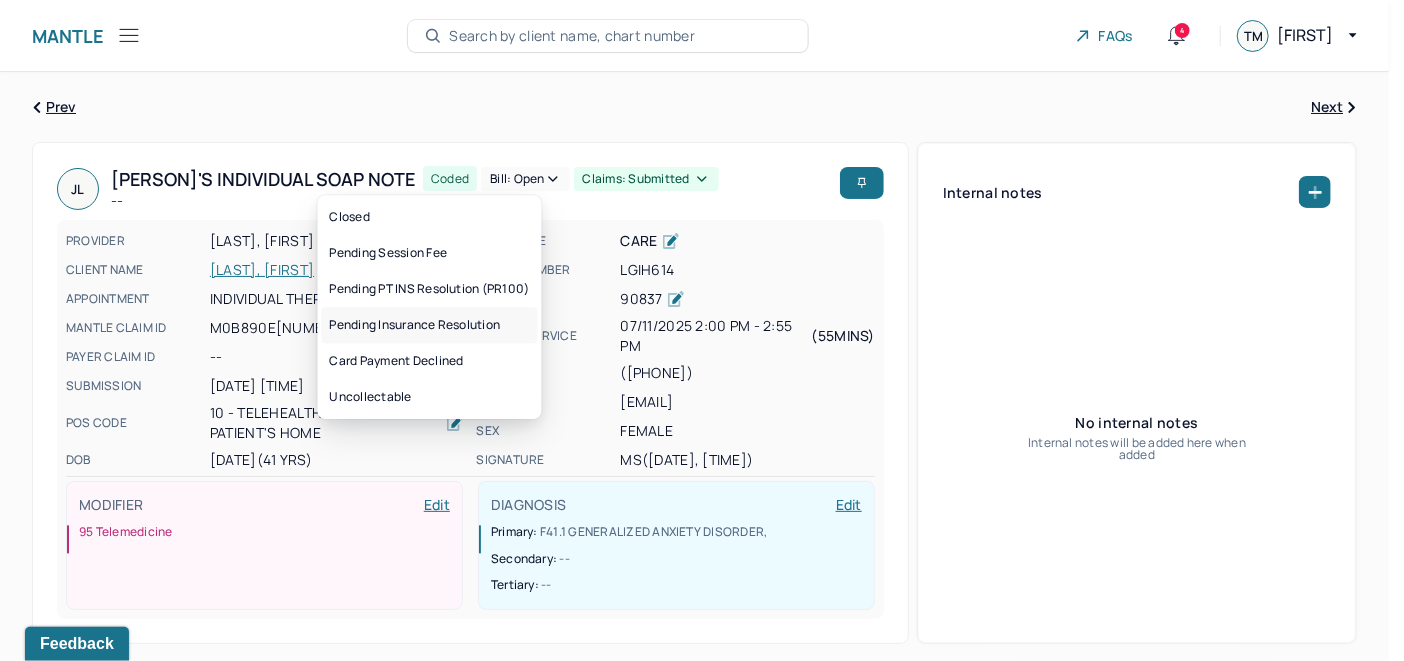 click on "Pending Insurance Resolution" at bounding box center [430, 325] 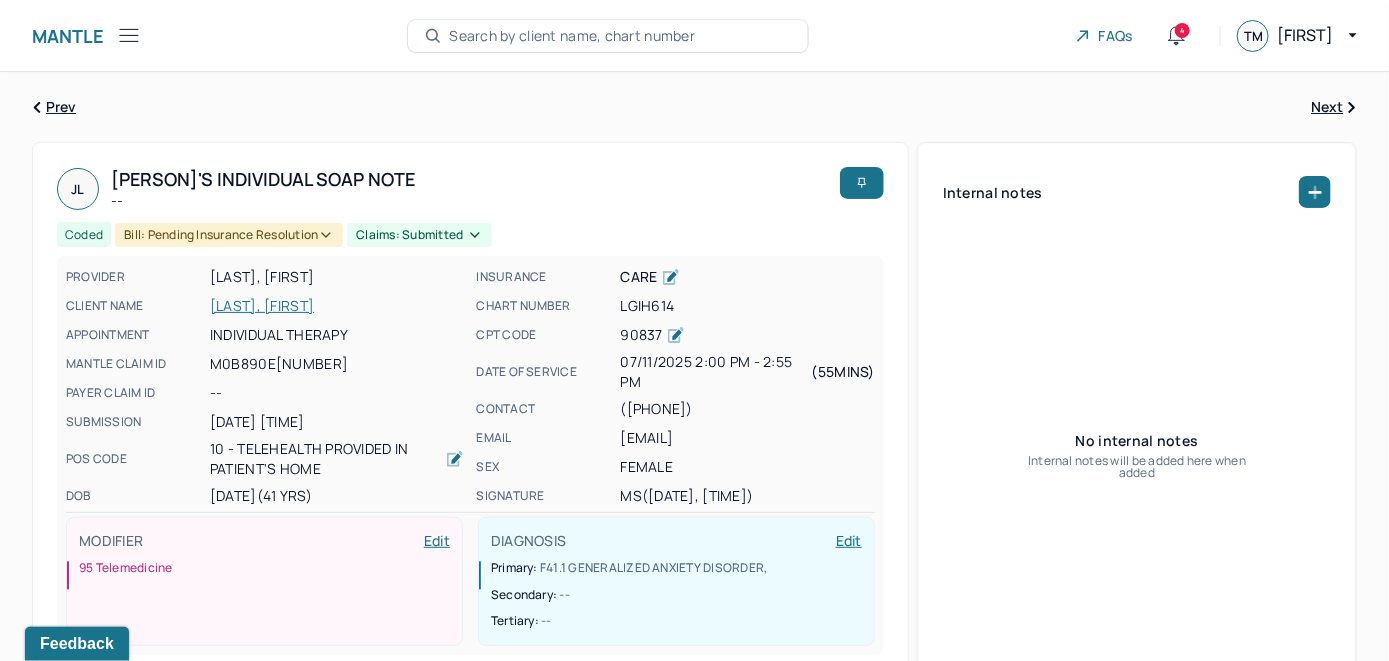 click on "Search by client name, chart number" at bounding box center [608, 36] 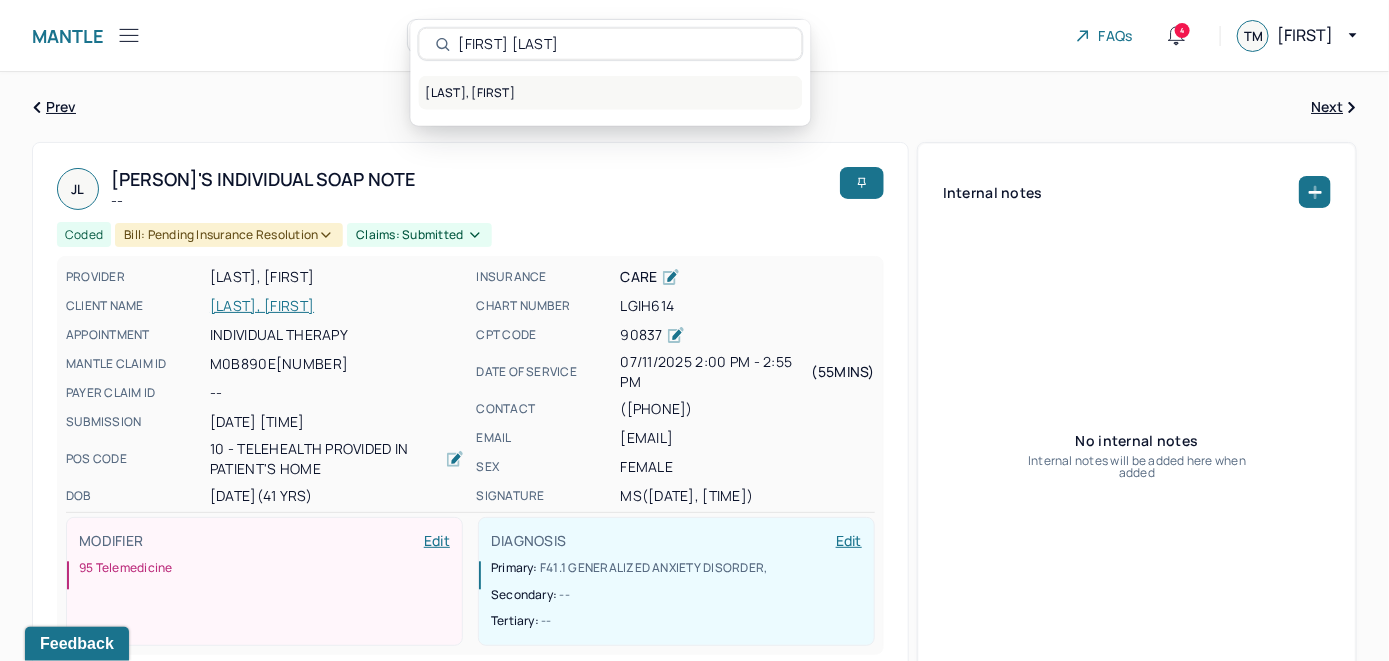 type on "[FIRST] [LAST]" 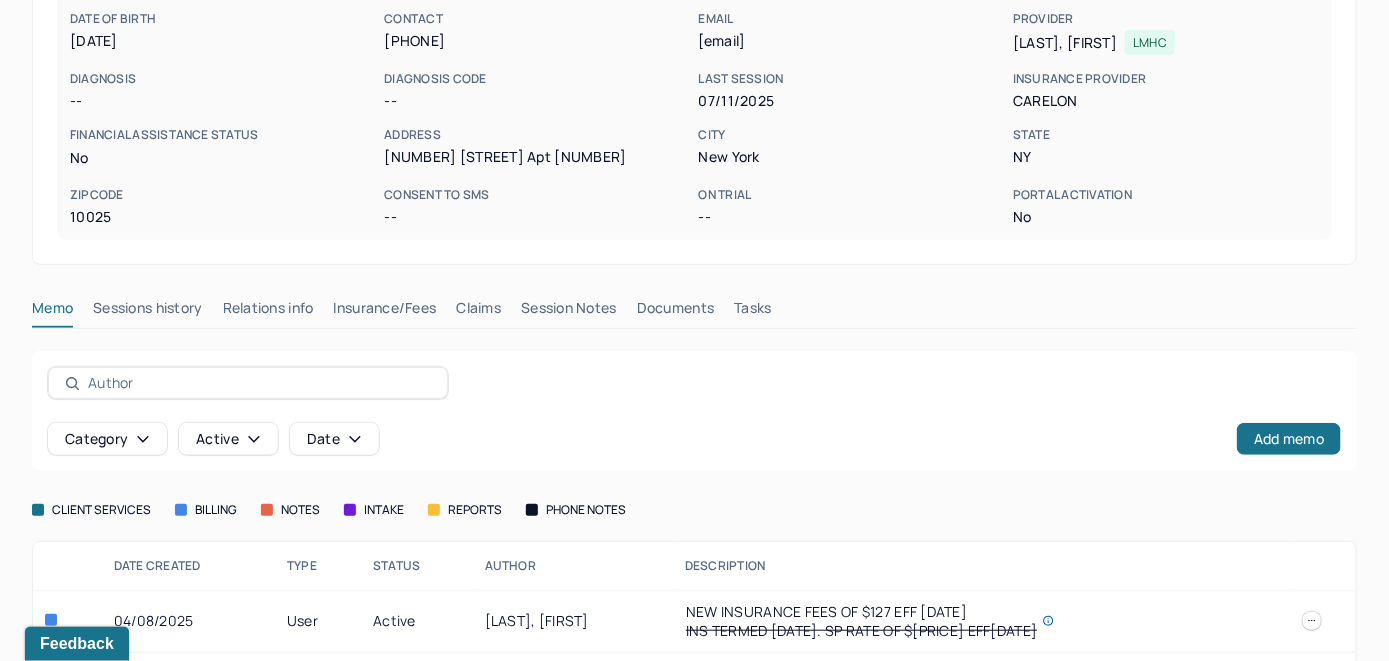 scroll, scrollTop: 300, scrollLeft: 0, axis: vertical 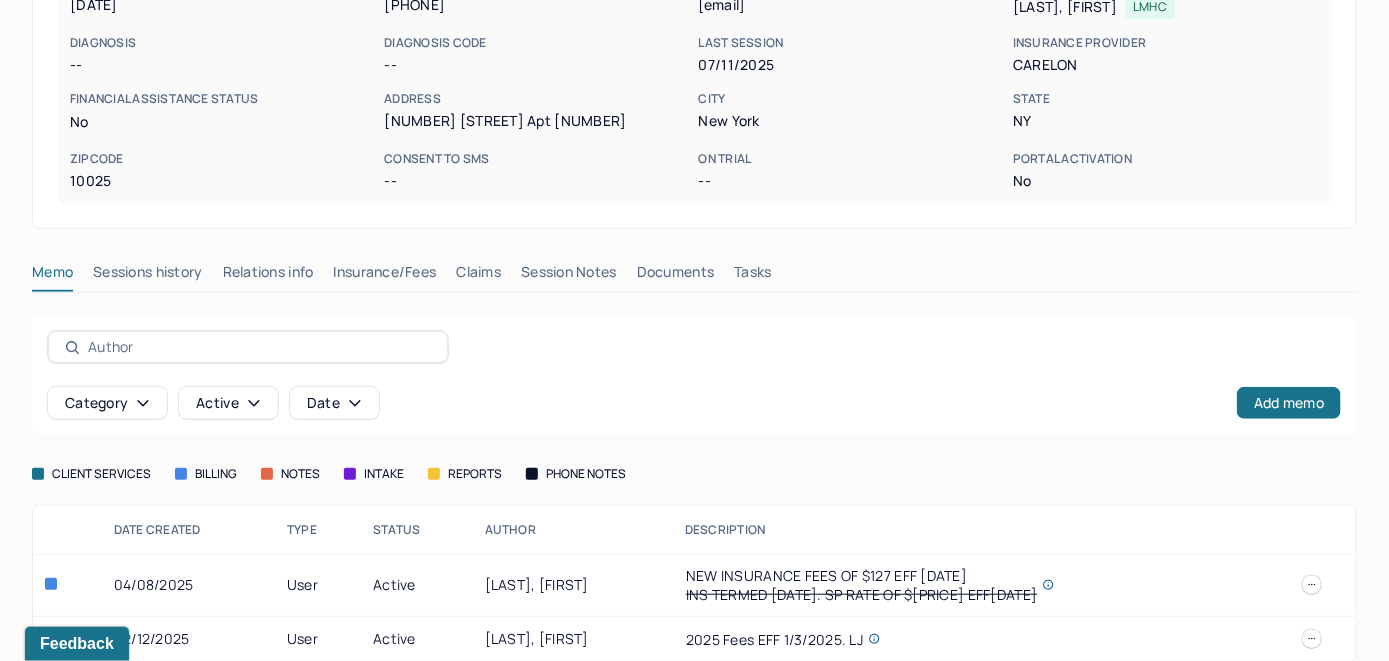 click on "Insurance/Fees" at bounding box center [385, 276] 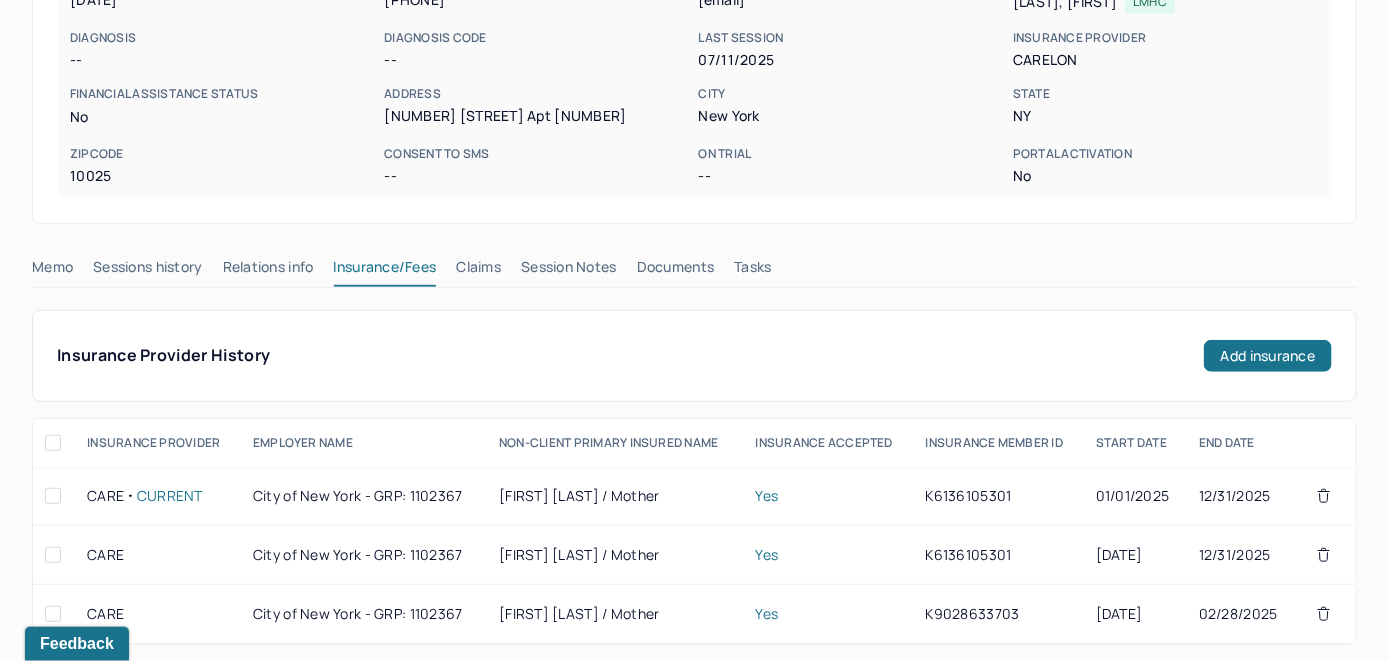 scroll, scrollTop: 200, scrollLeft: 0, axis: vertical 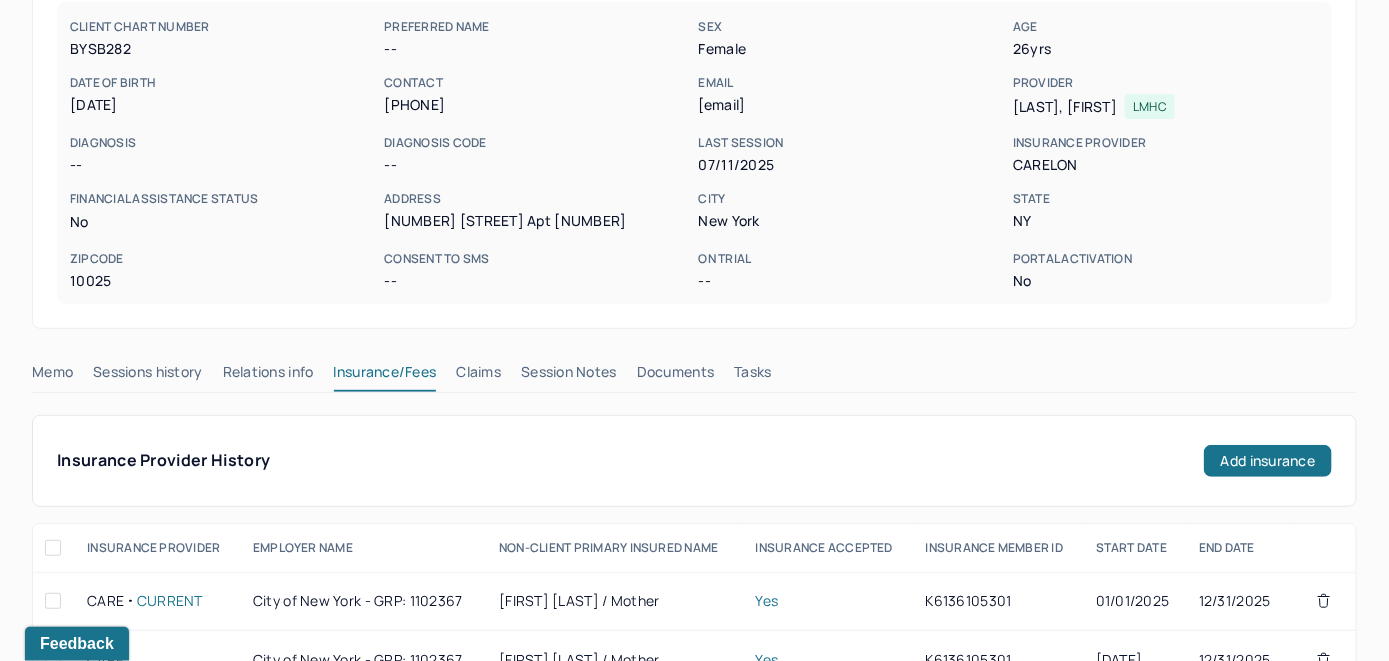 click on "Claims" at bounding box center (478, 376) 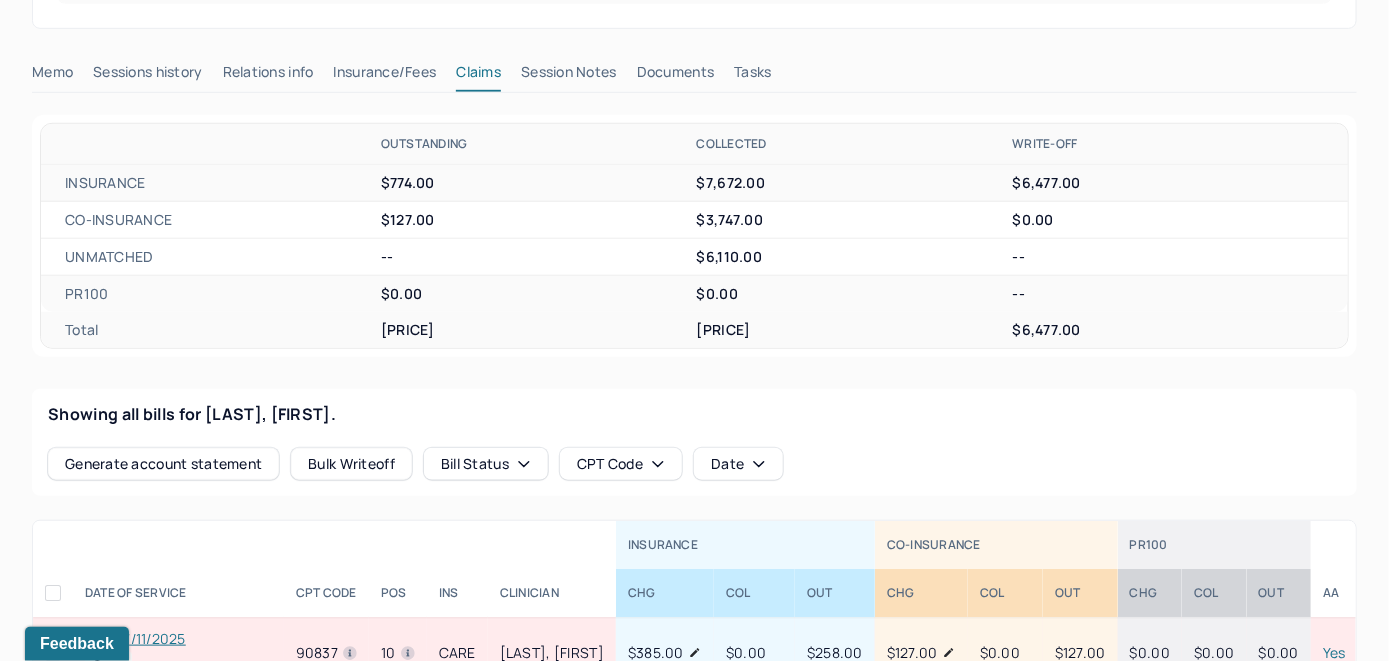 scroll, scrollTop: 800, scrollLeft: 0, axis: vertical 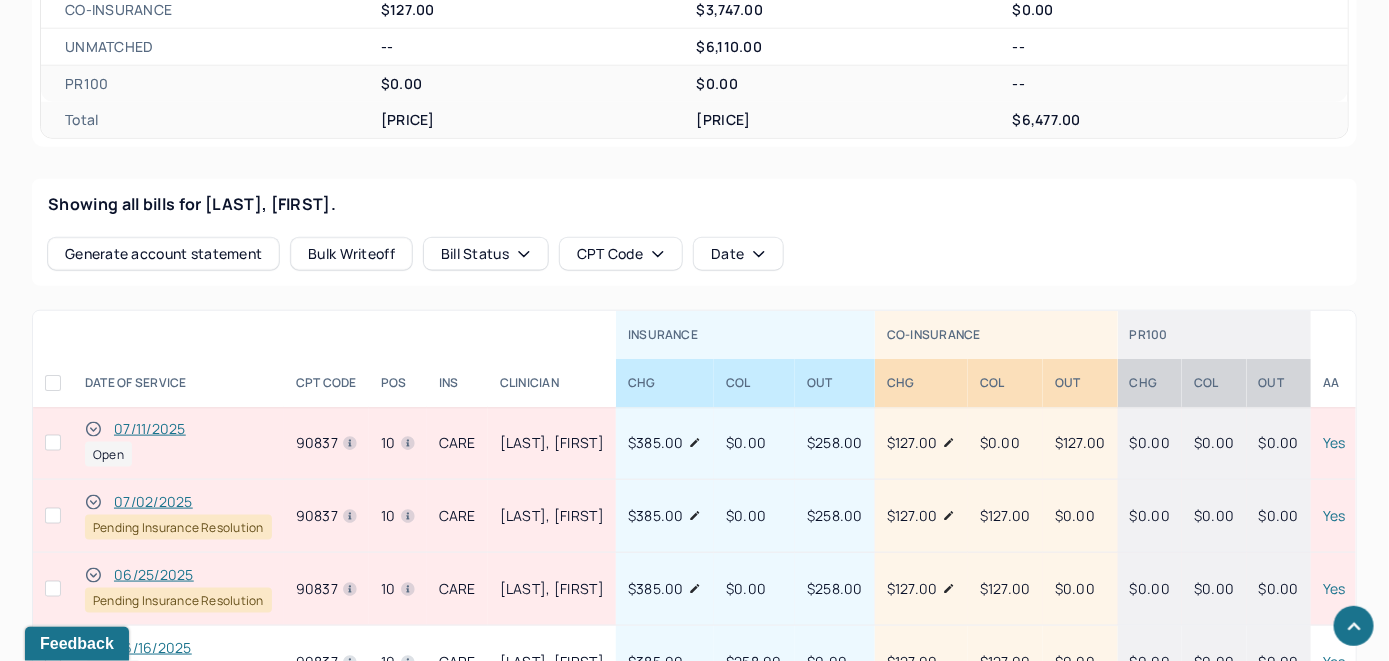 click on "07/11/2025" at bounding box center [150, 429] 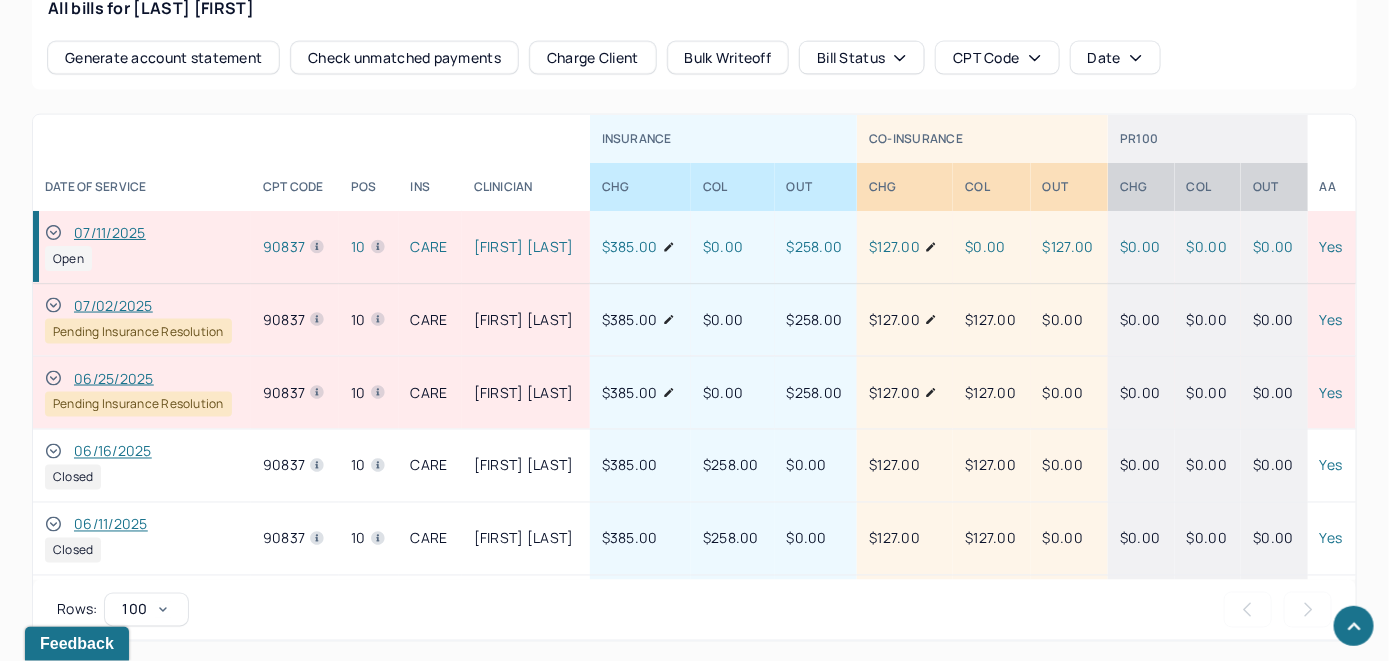 scroll, scrollTop: 1064, scrollLeft: 0, axis: vertical 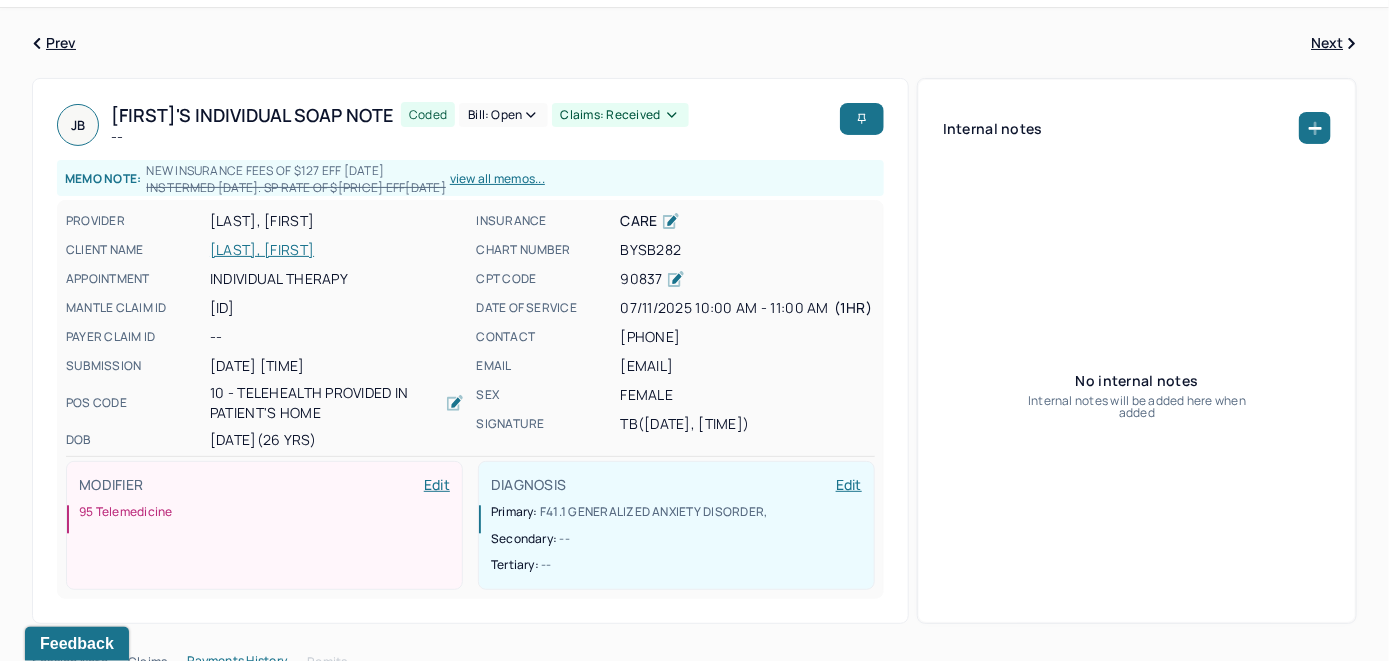 click on "[LAST], [FIRST]" at bounding box center (337, 250) 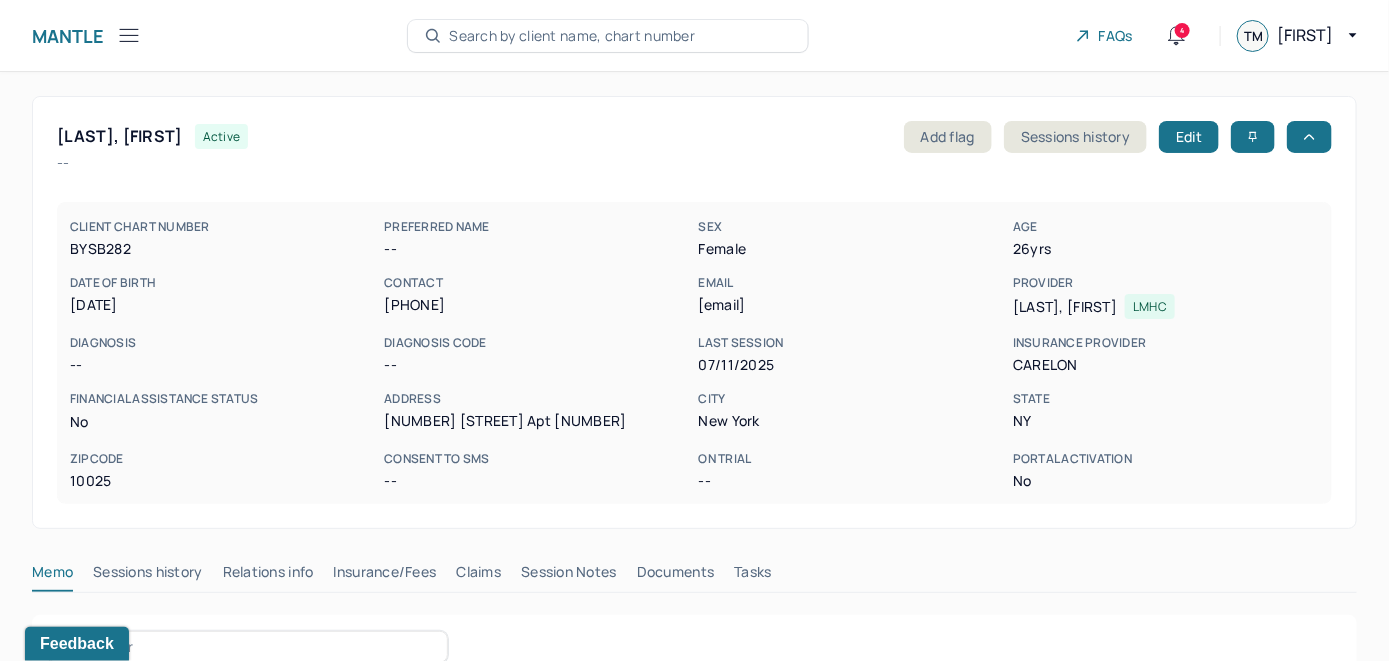 click on "Claims" at bounding box center [478, 576] 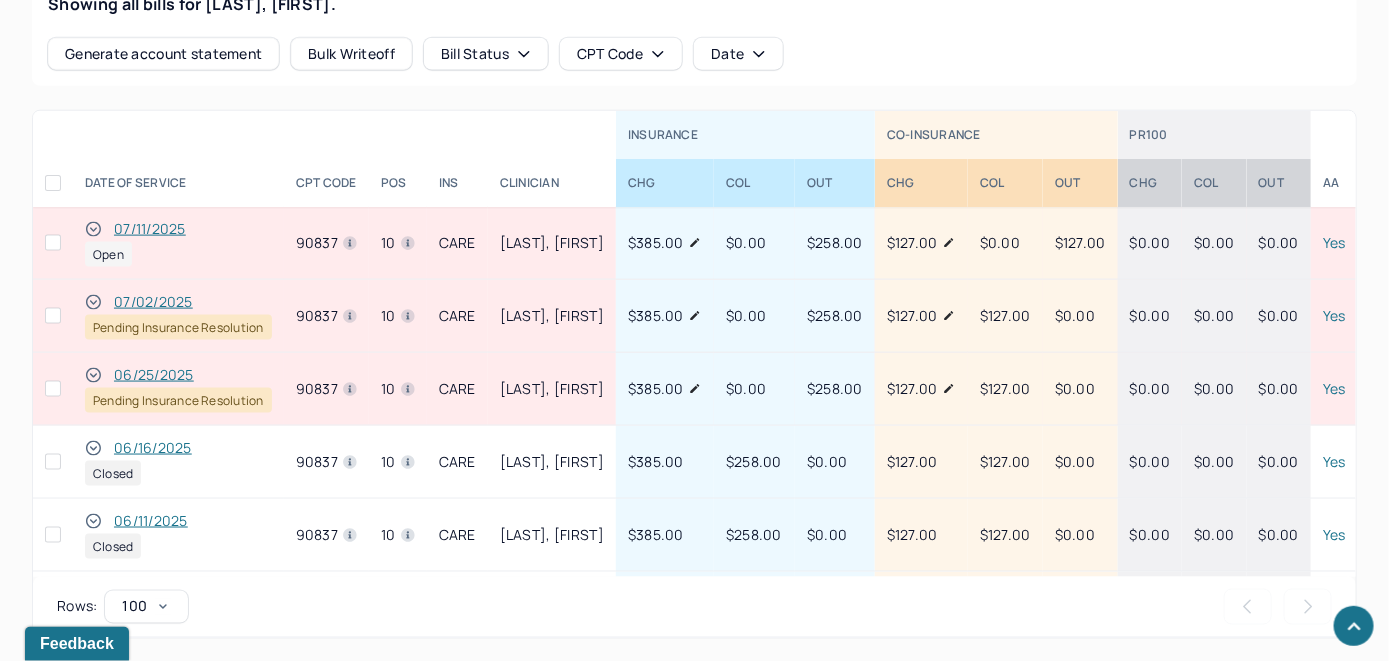 scroll, scrollTop: 710, scrollLeft: 0, axis: vertical 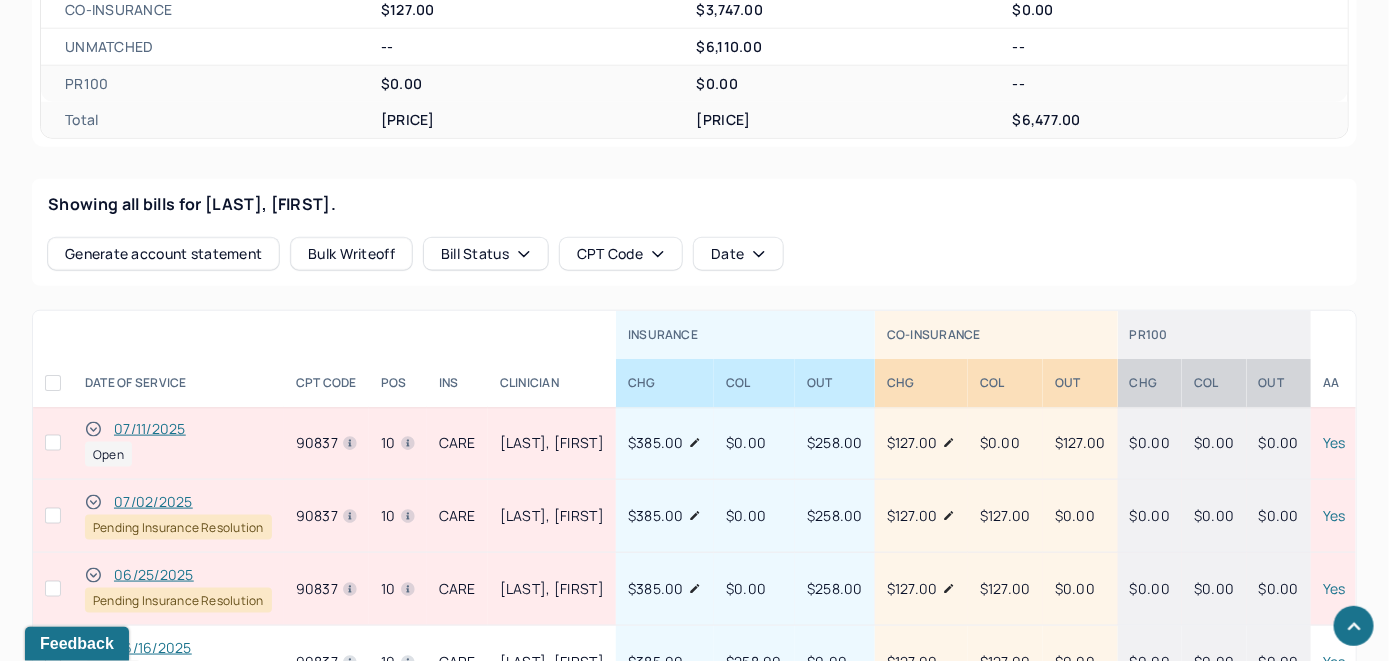 click on "07/11/2025" at bounding box center [150, 429] 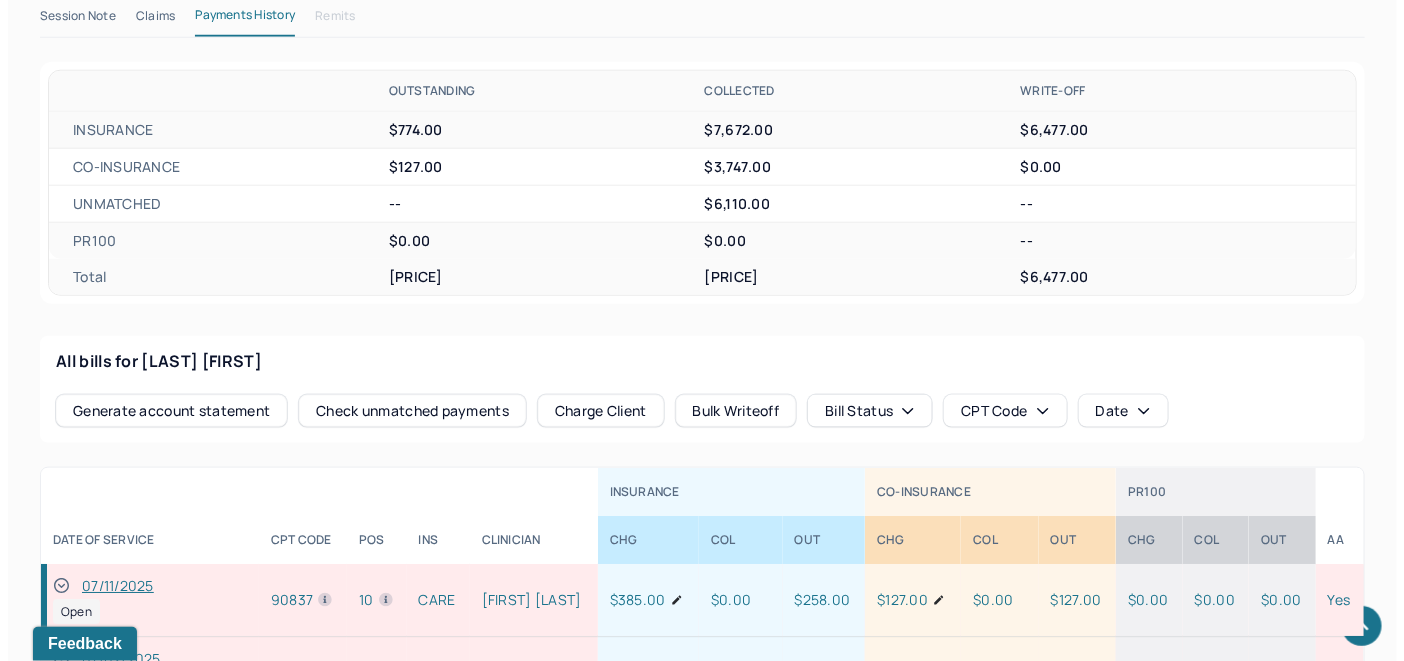 scroll, scrollTop: 638, scrollLeft: 0, axis: vertical 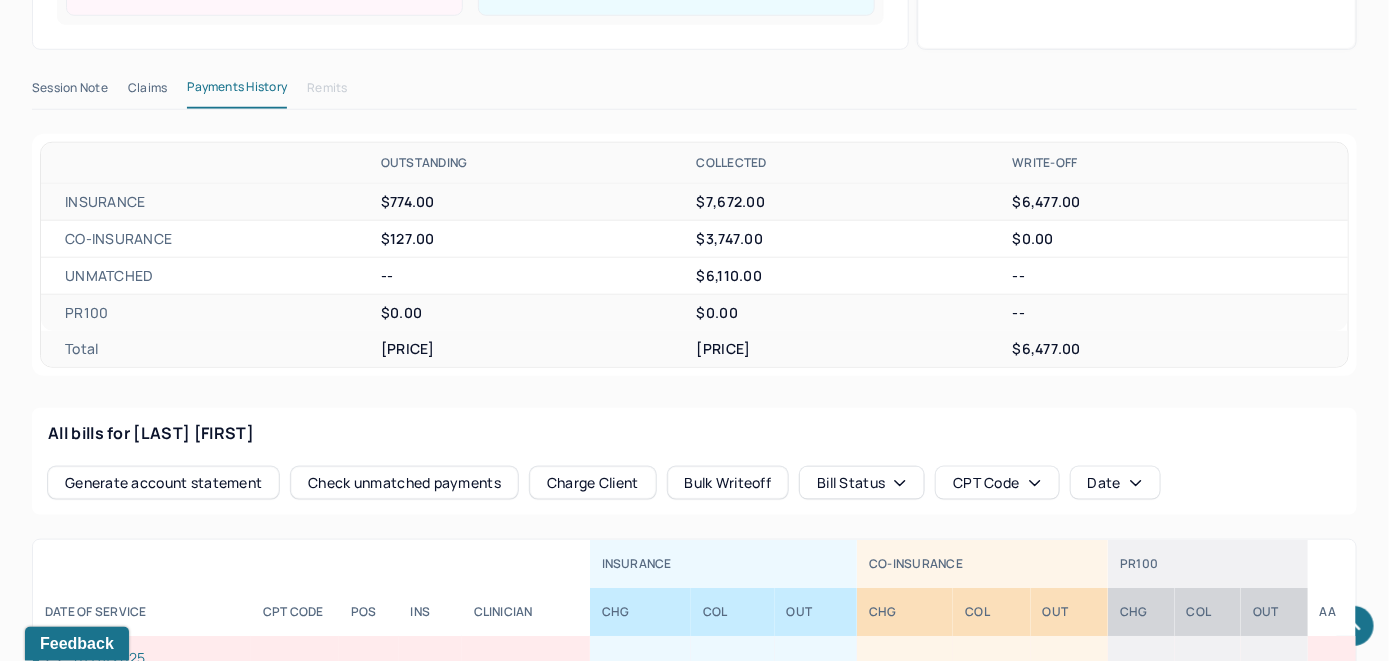 click on "Charge Client" at bounding box center [593, 483] 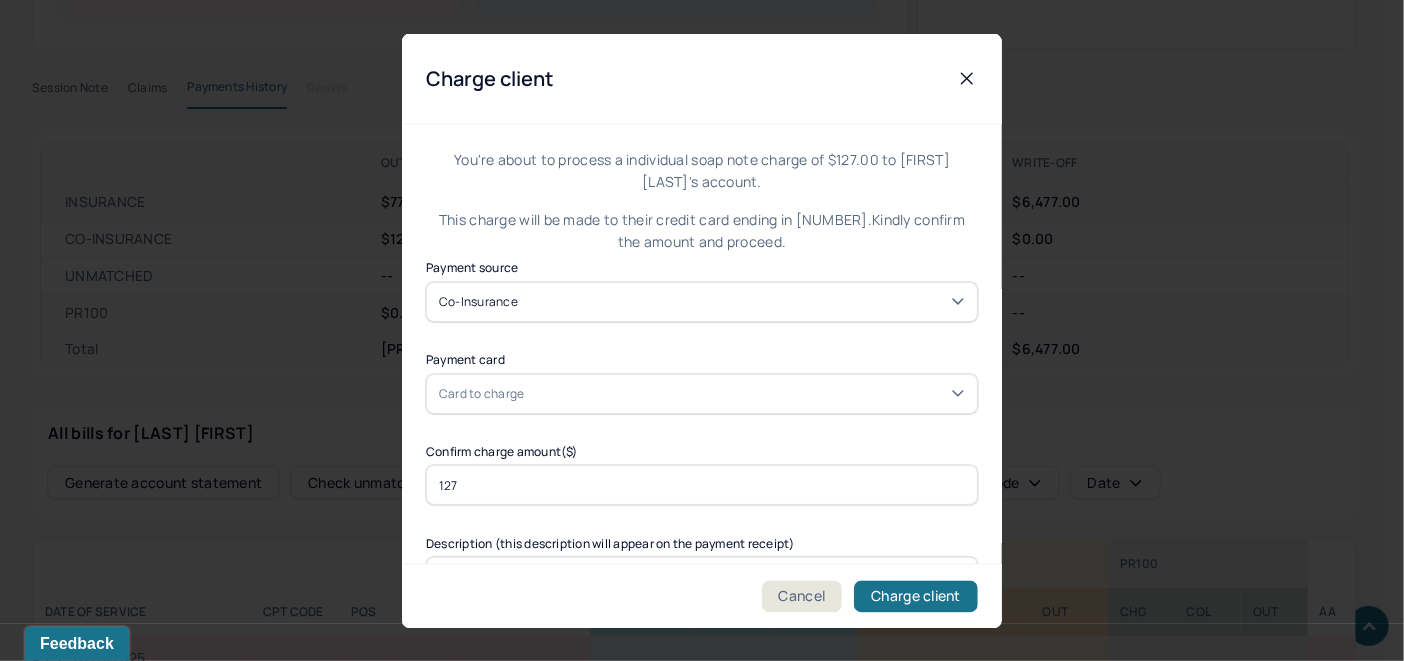 click on "Card to charge" at bounding box center (702, 393) 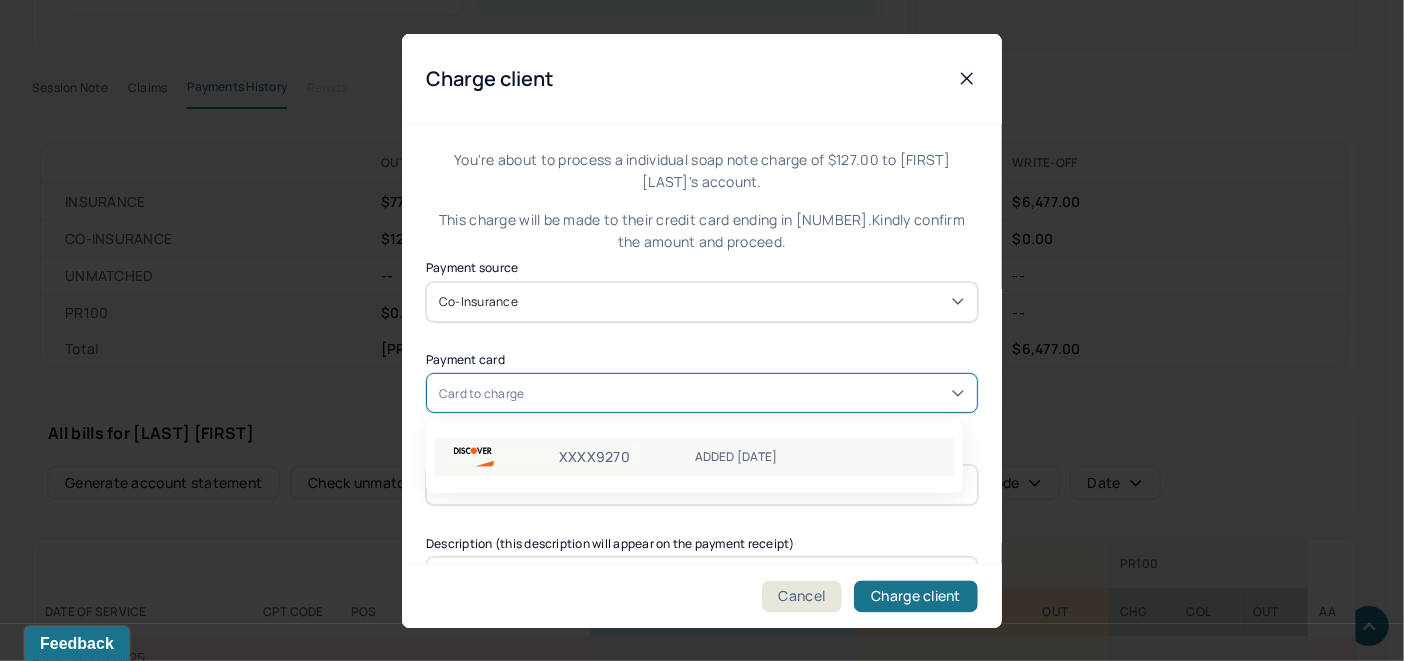 click on "XXXX[NUMBER] ADDED [DATE]" at bounding box center [694, 457] 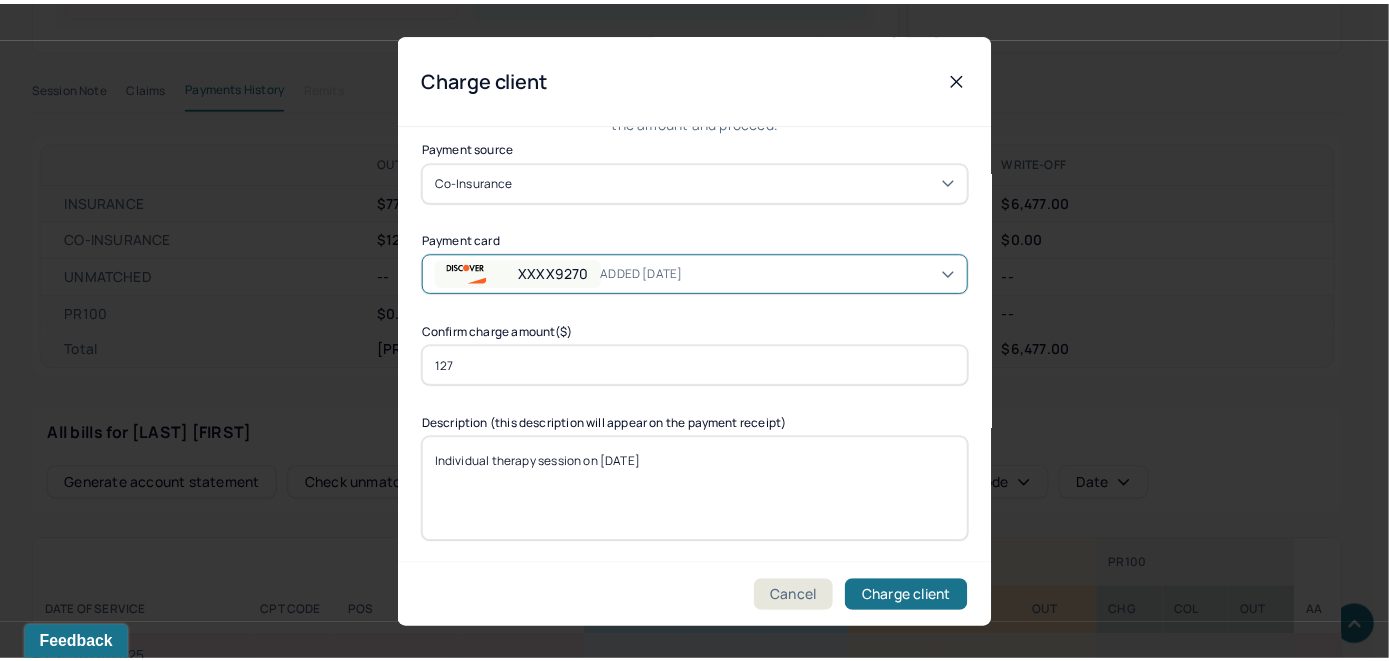 scroll, scrollTop: 121, scrollLeft: 0, axis: vertical 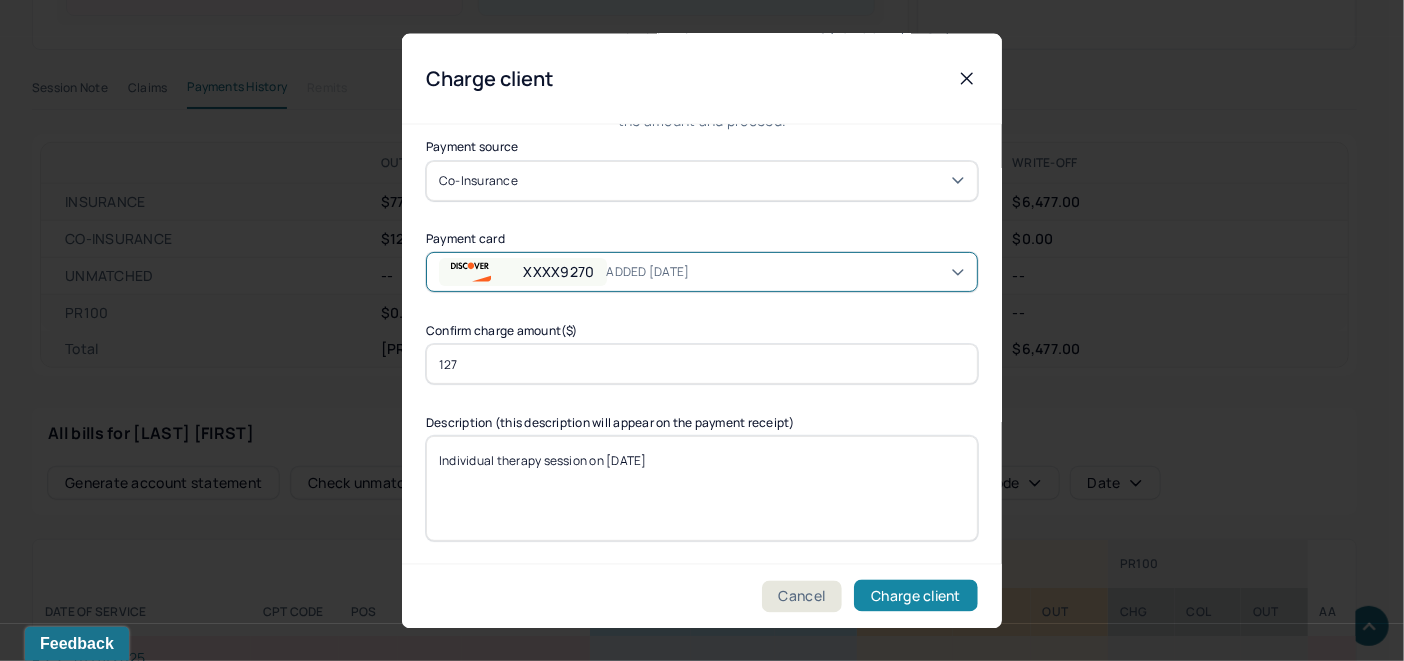 click on "Charge client" at bounding box center (916, 596) 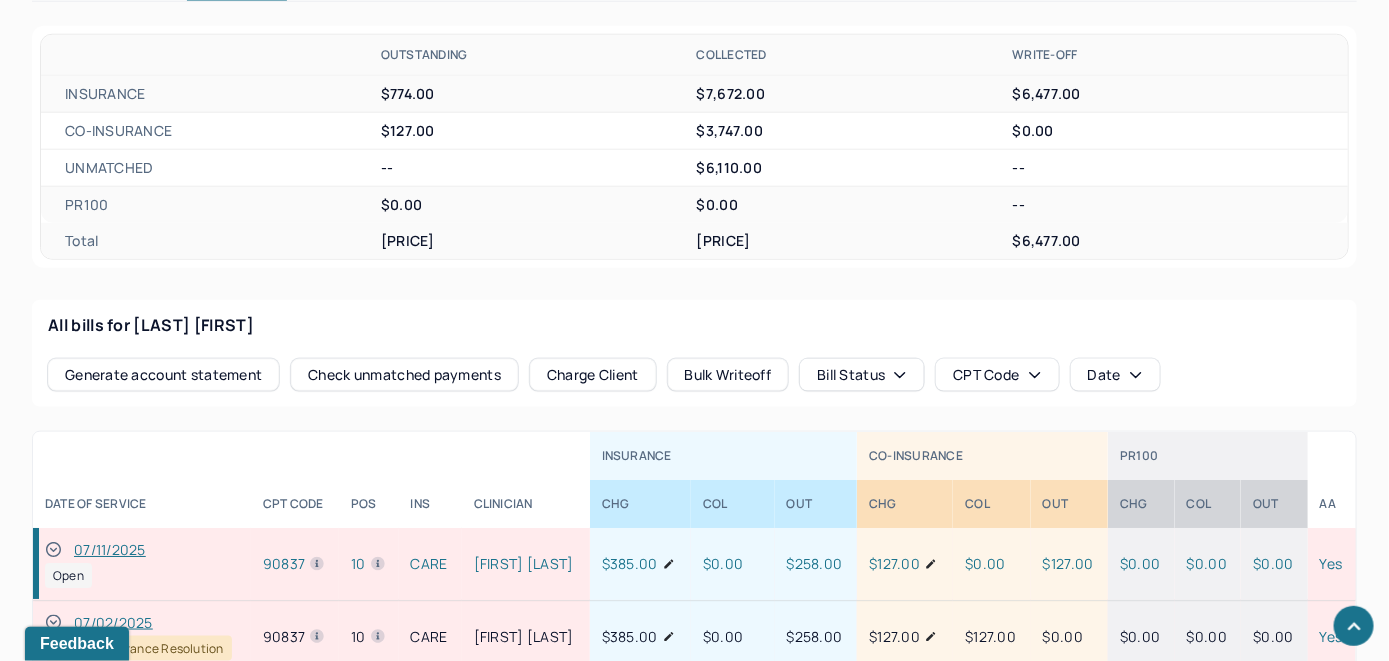 scroll, scrollTop: 938, scrollLeft: 0, axis: vertical 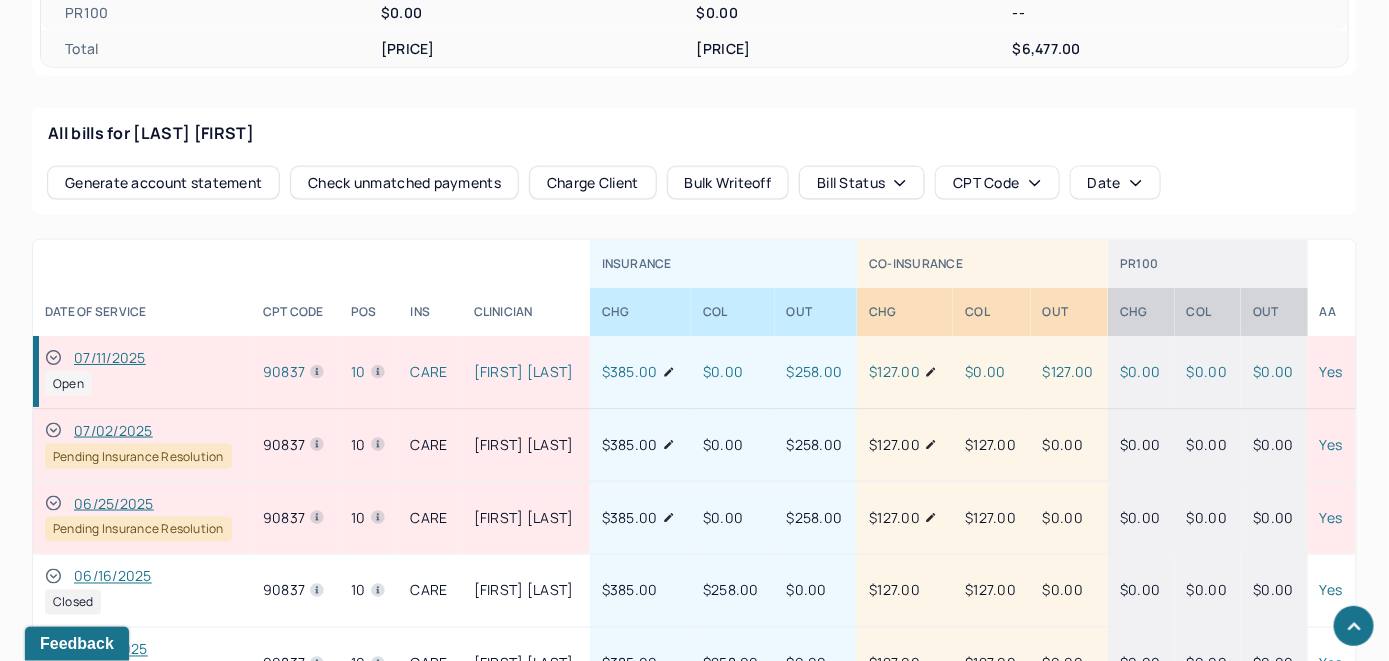 click 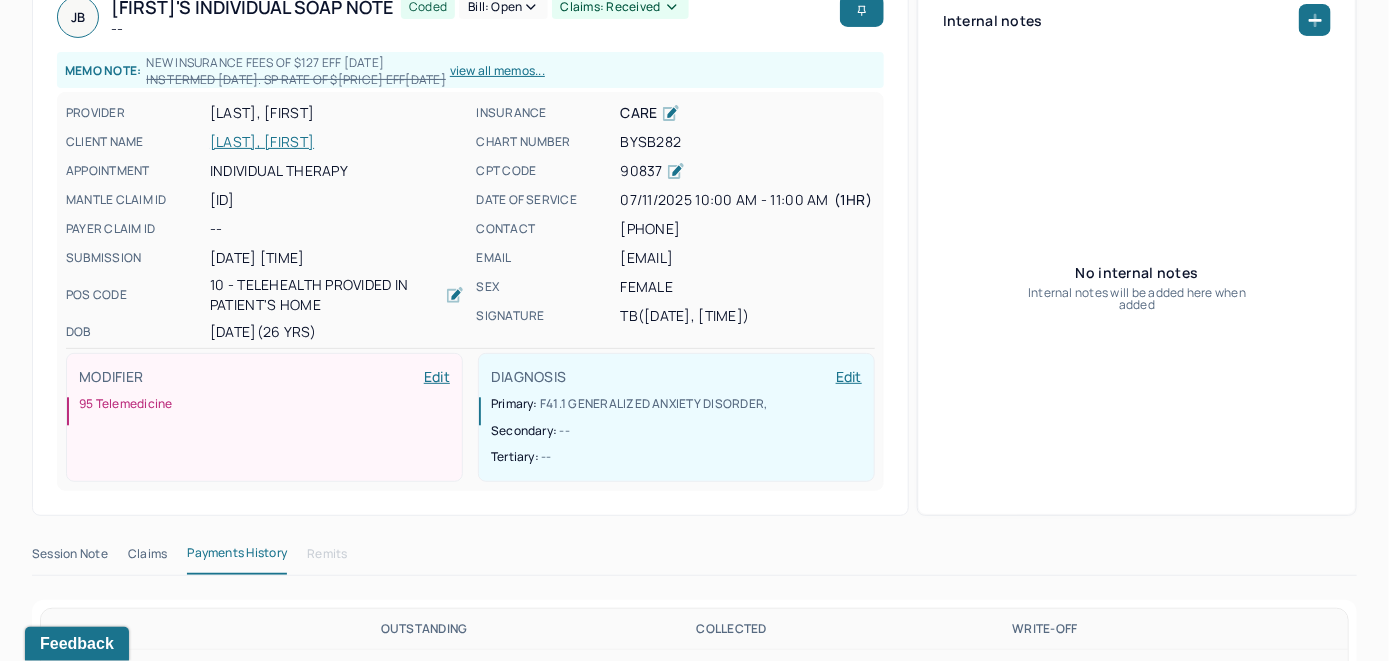 scroll, scrollTop: 0, scrollLeft: 0, axis: both 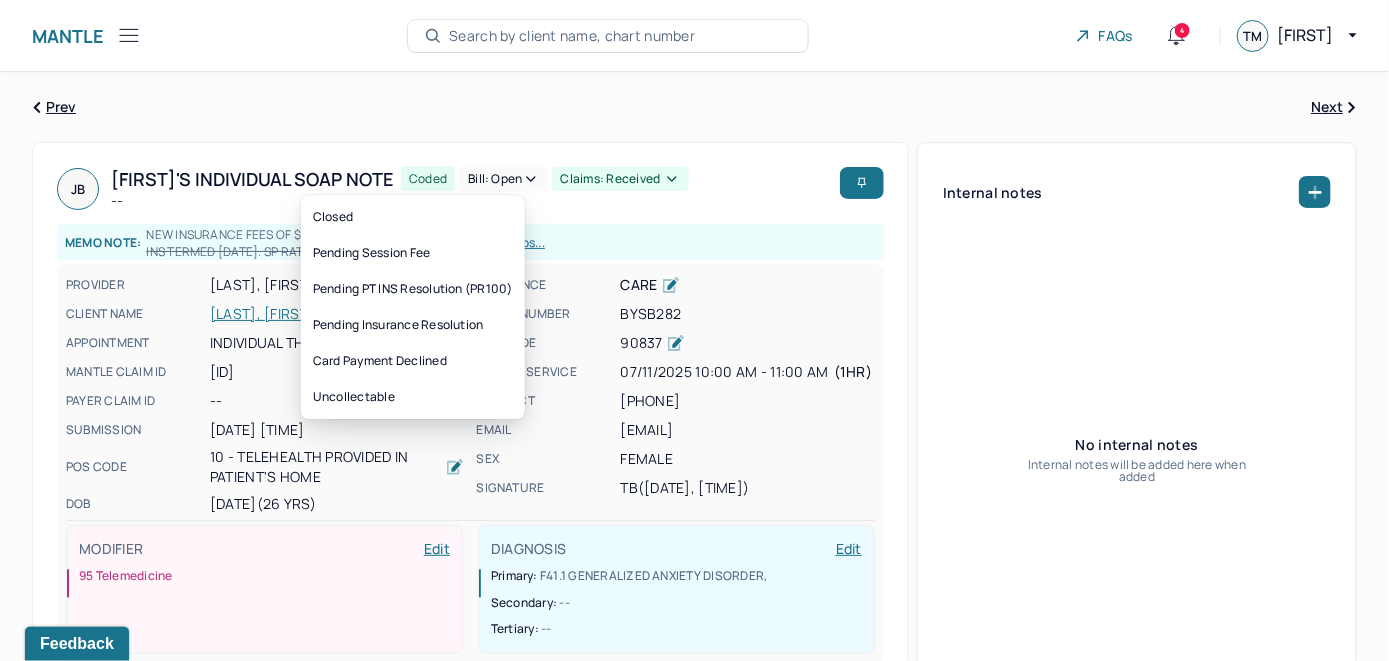 click on "Bill: Open" at bounding box center (503, 179) 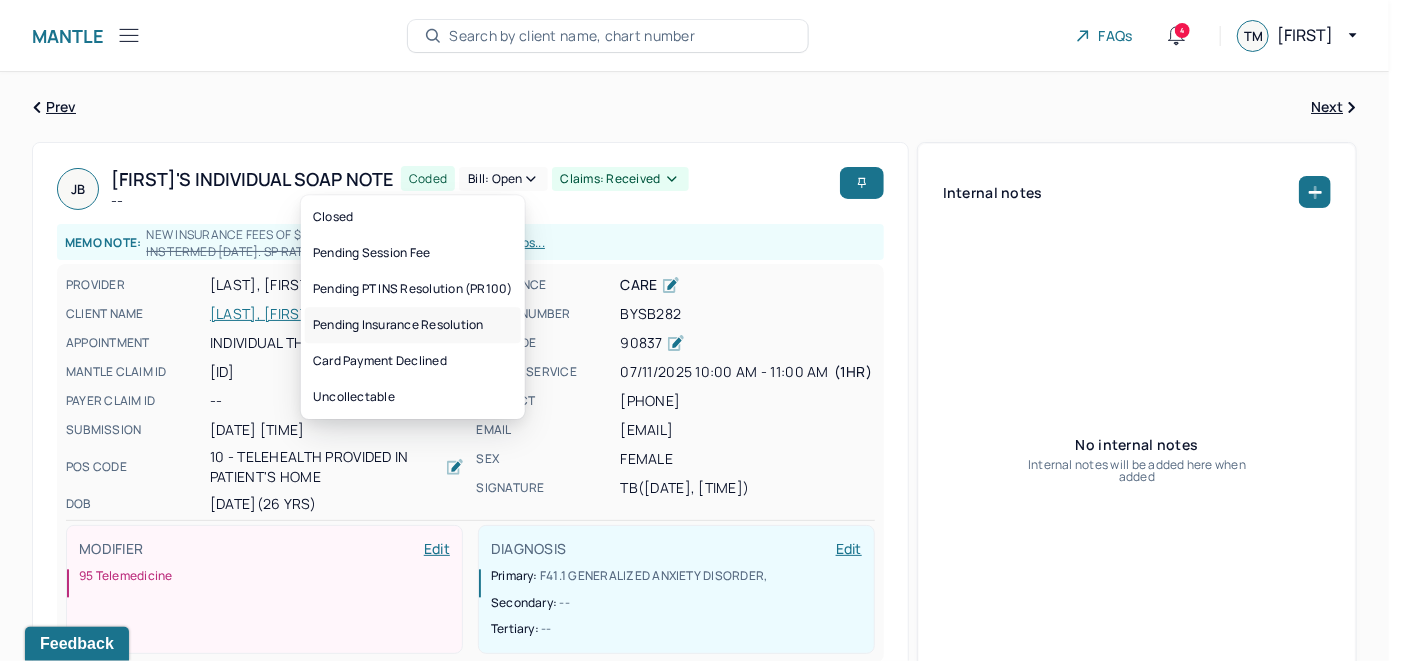 click on "Pending Insurance Resolution" at bounding box center (413, 325) 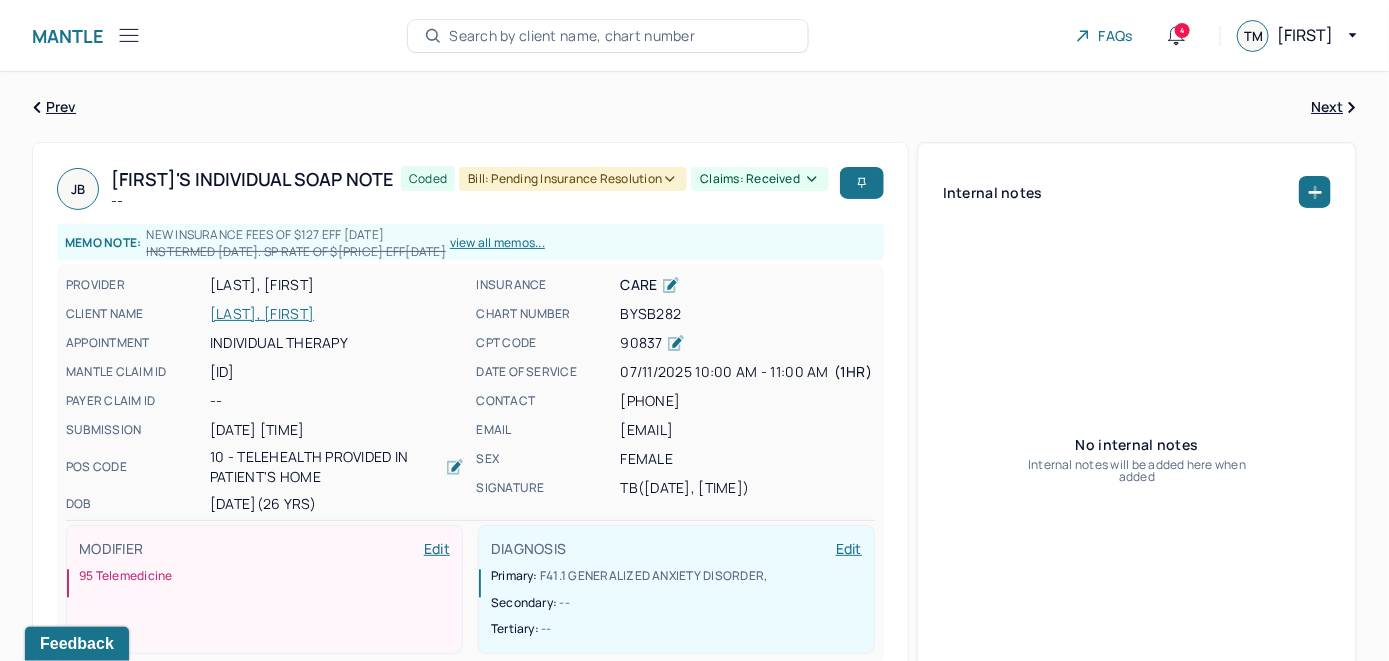 click on "Search by client name, chart number" at bounding box center (572, 36) 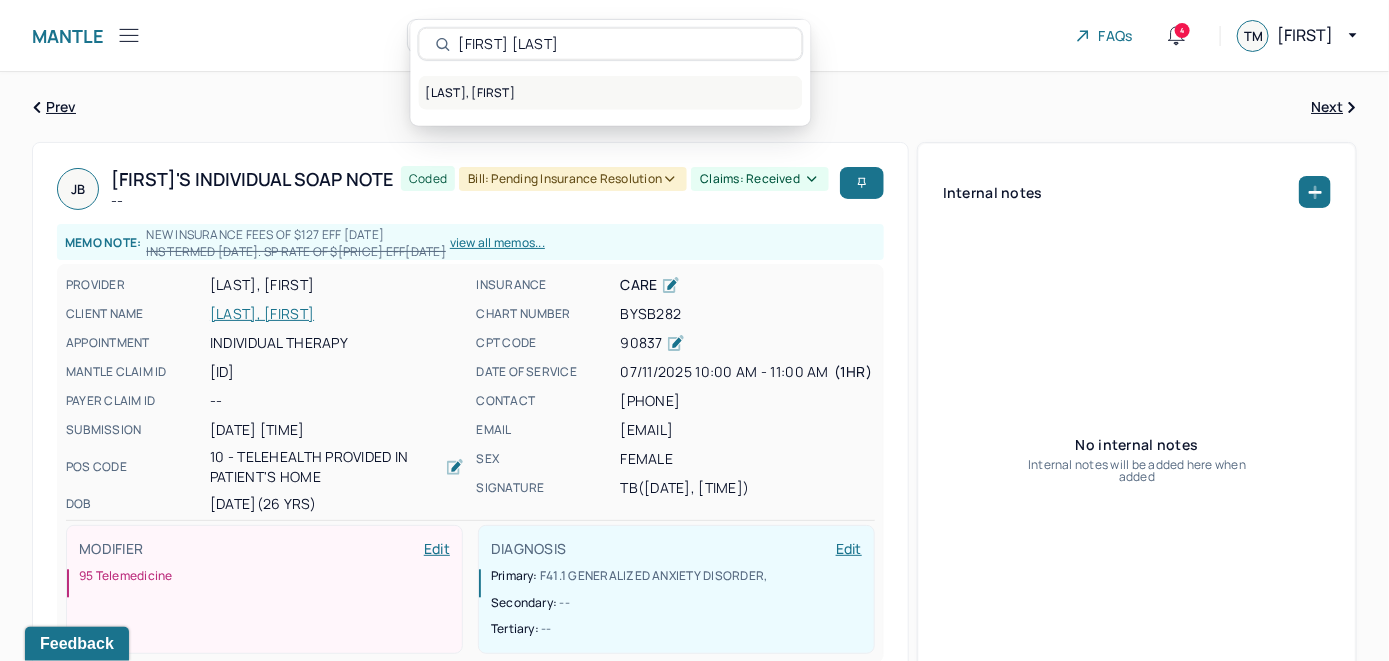 type on "[FIRST] [LAST]" 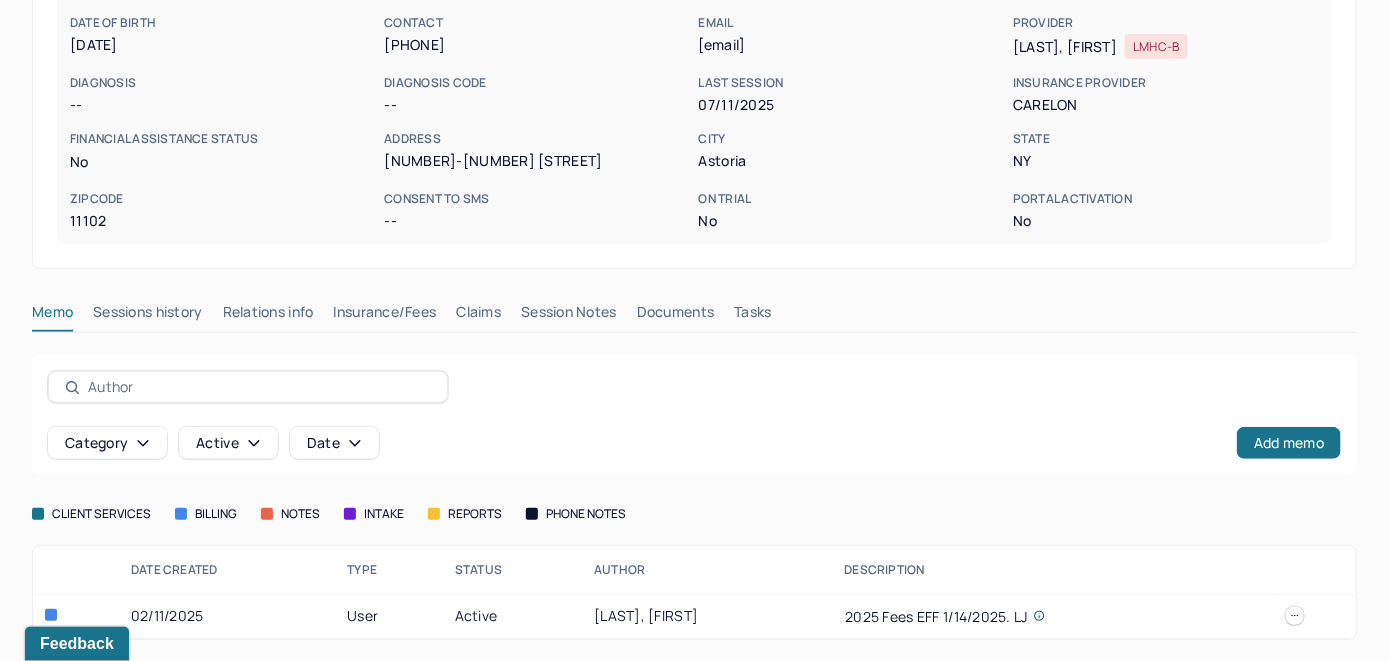 scroll, scrollTop: 261, scrollLeft: 0, axis: vertical 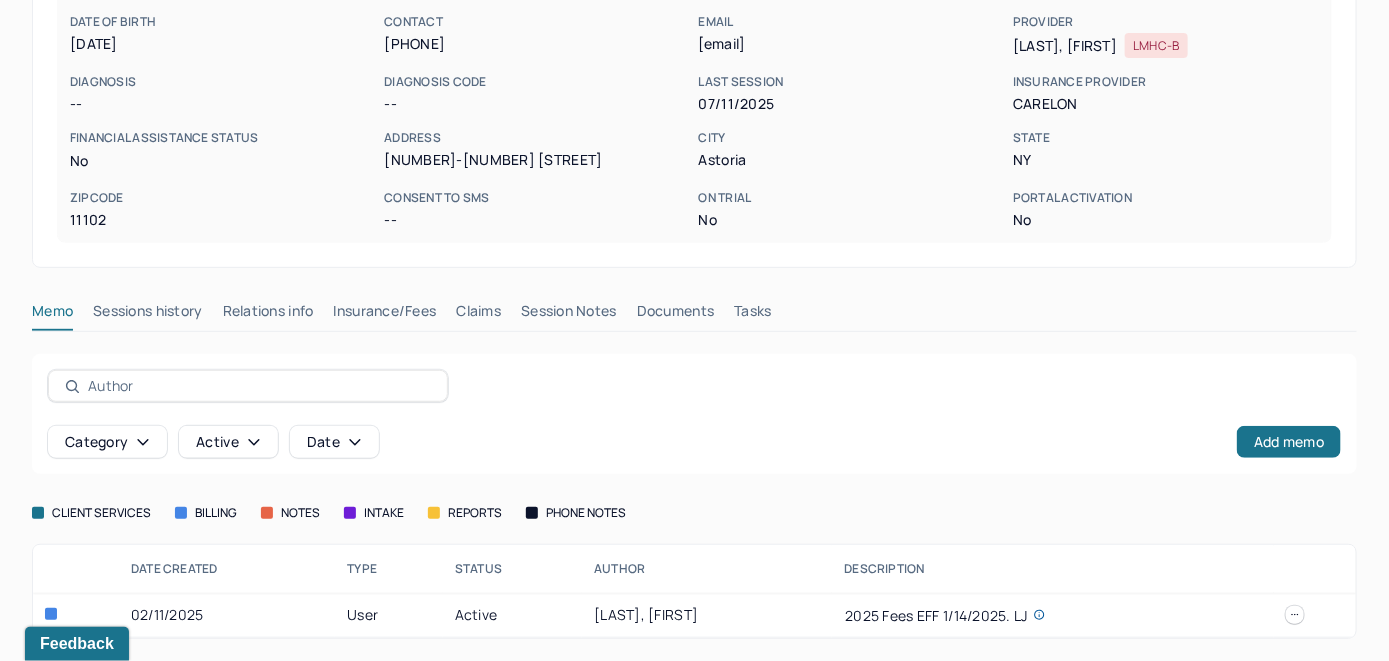 click on "Insurance/Fees" at bounding box center (385, 315) 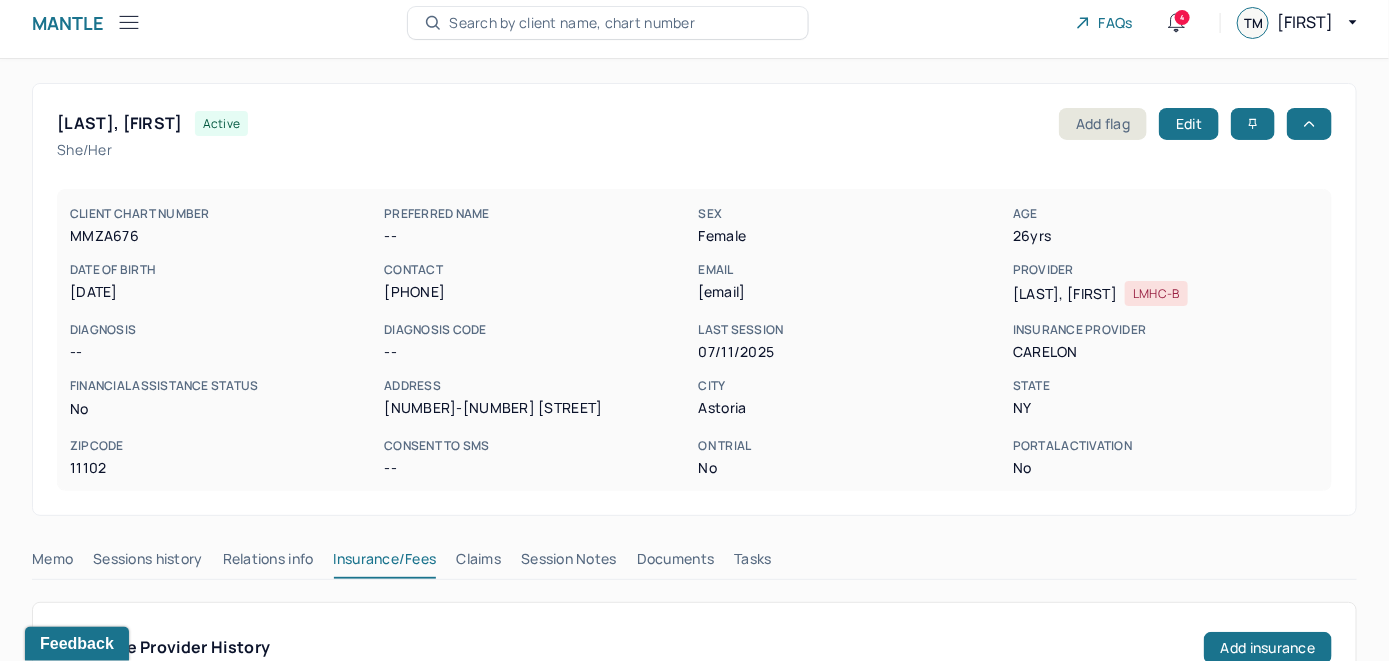 scroll, scrollTop: 0, scrollLeft: 0, axis: both 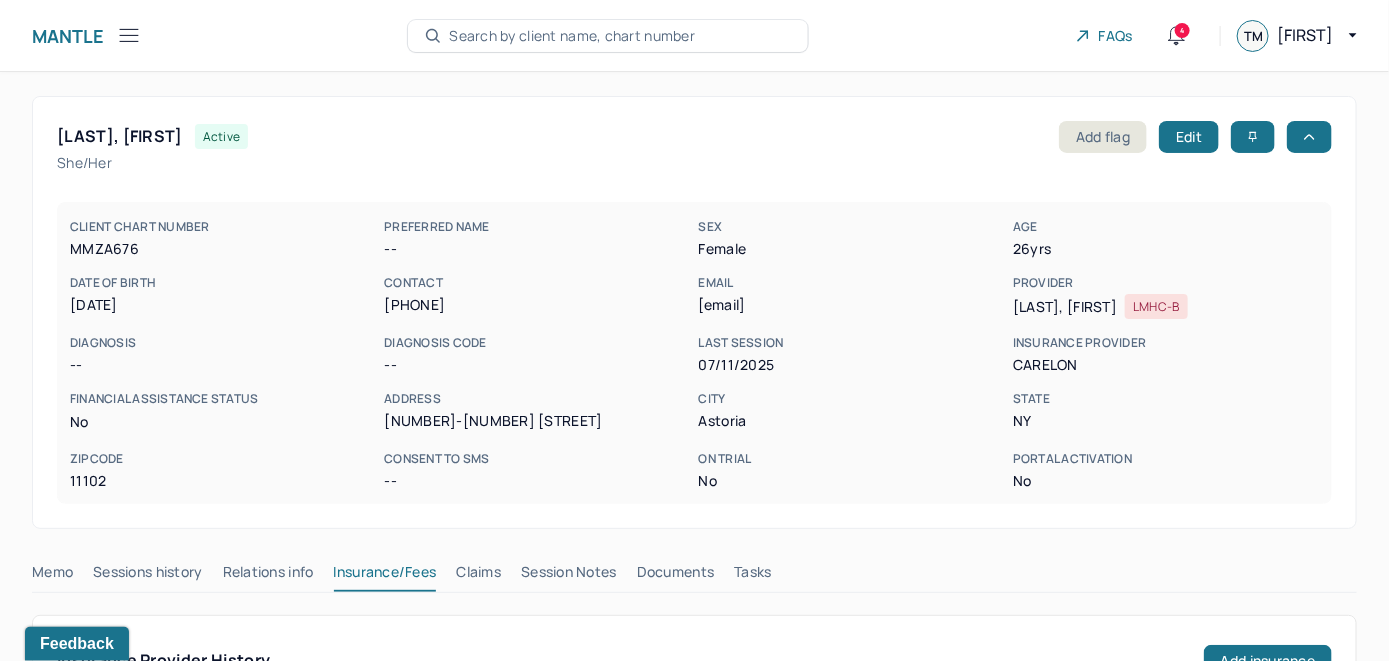 click on "Claims" at bounding box center (478, 576) 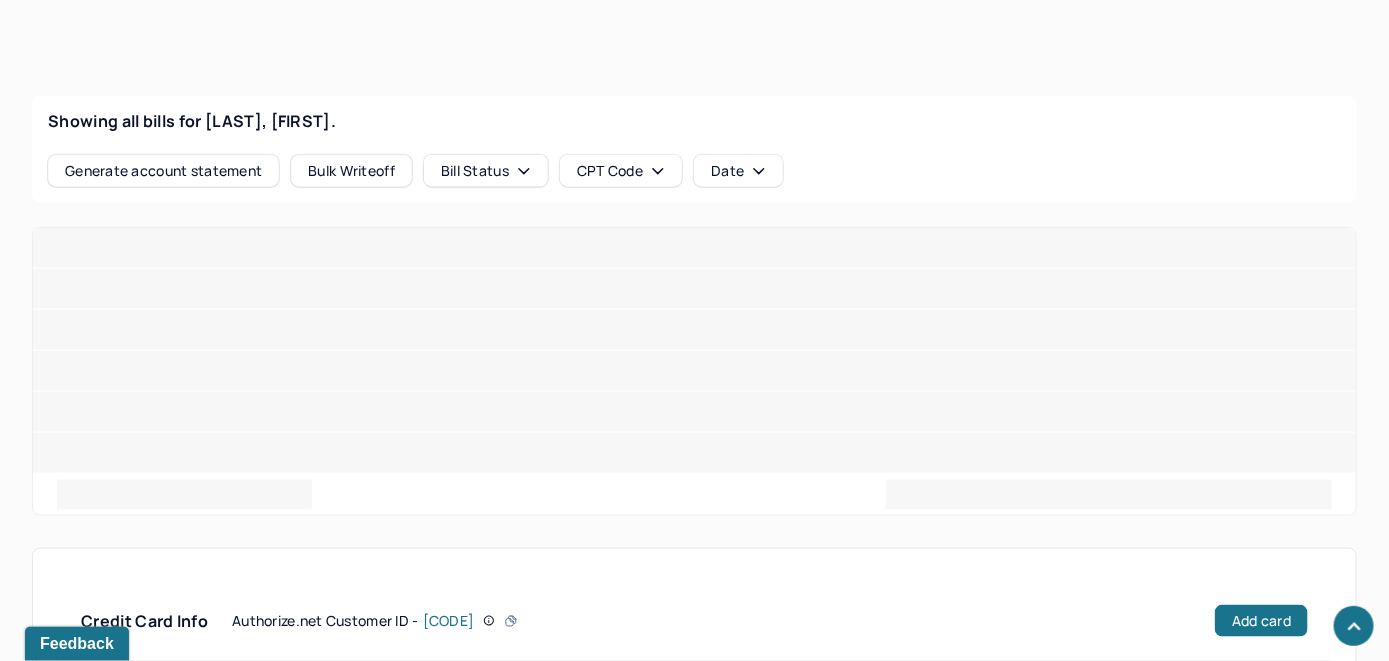 scroll, scrollTop: 578, scrollLeft: 0, axis: vertical 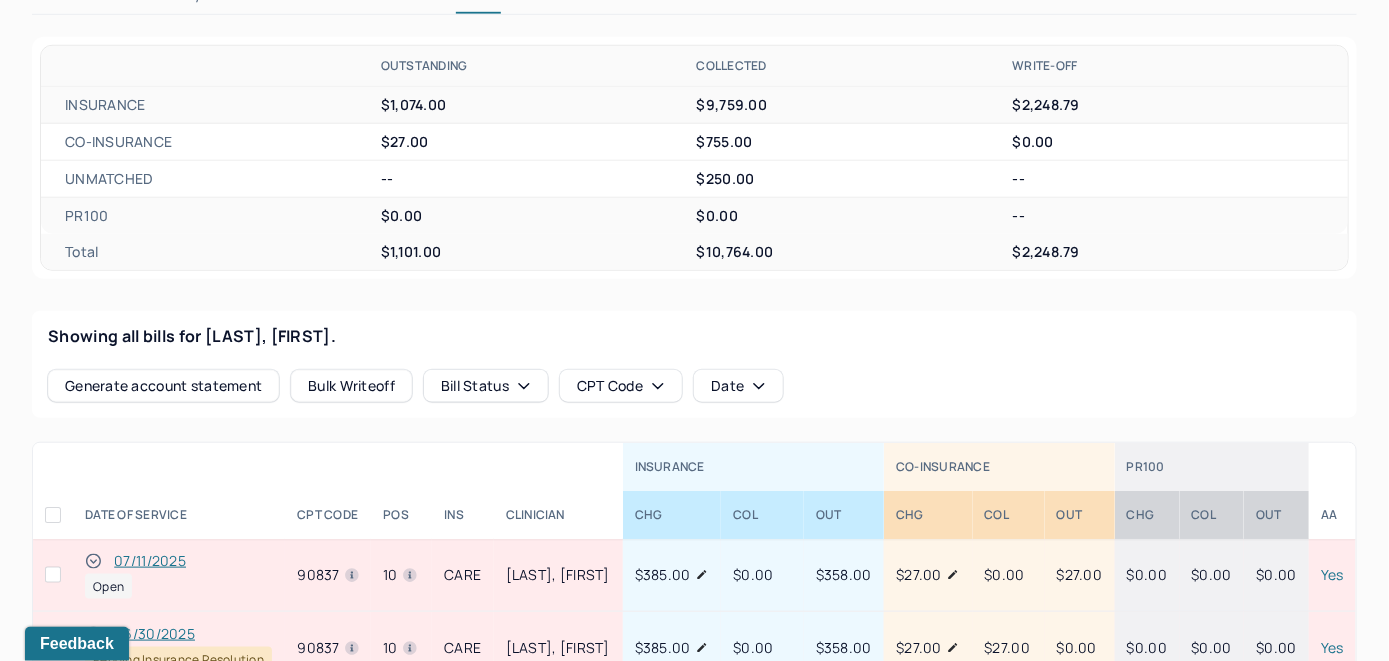 click on "07/11/2025" at bounding box center (150, 561) 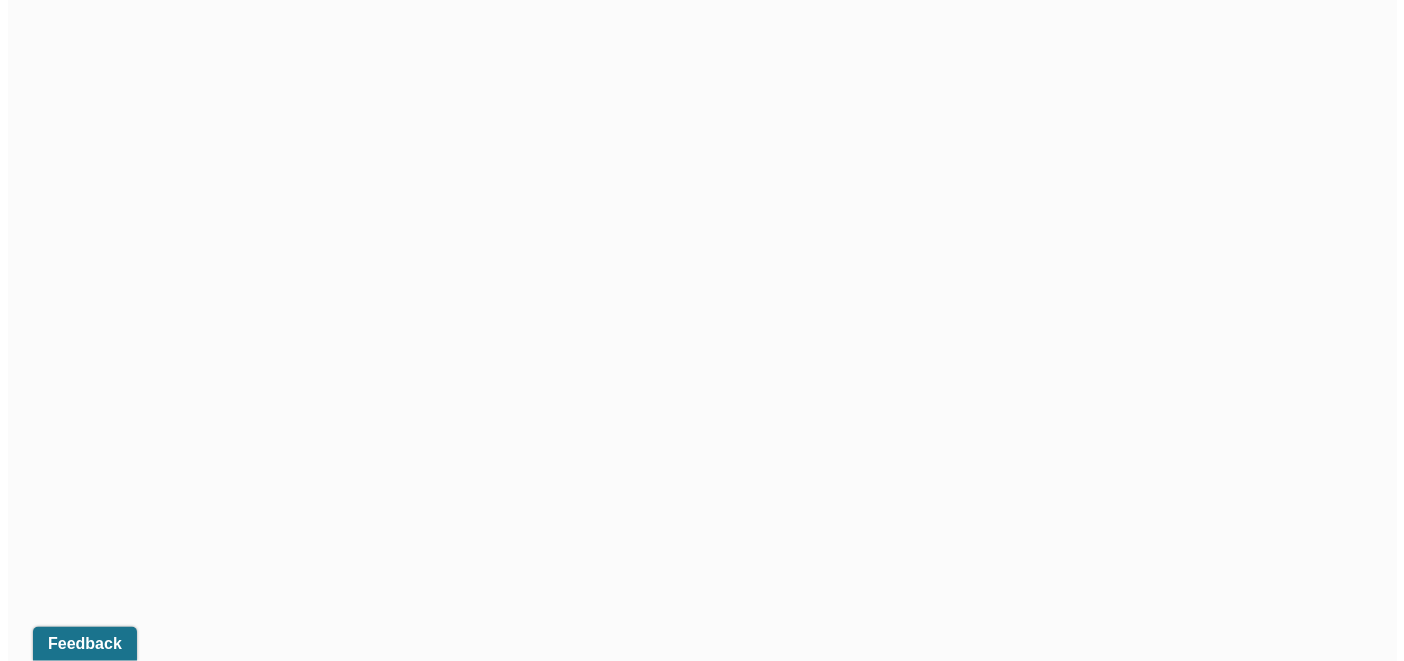 scroll, scrollTop: 507, scrollLeft: 0, axis: vertical 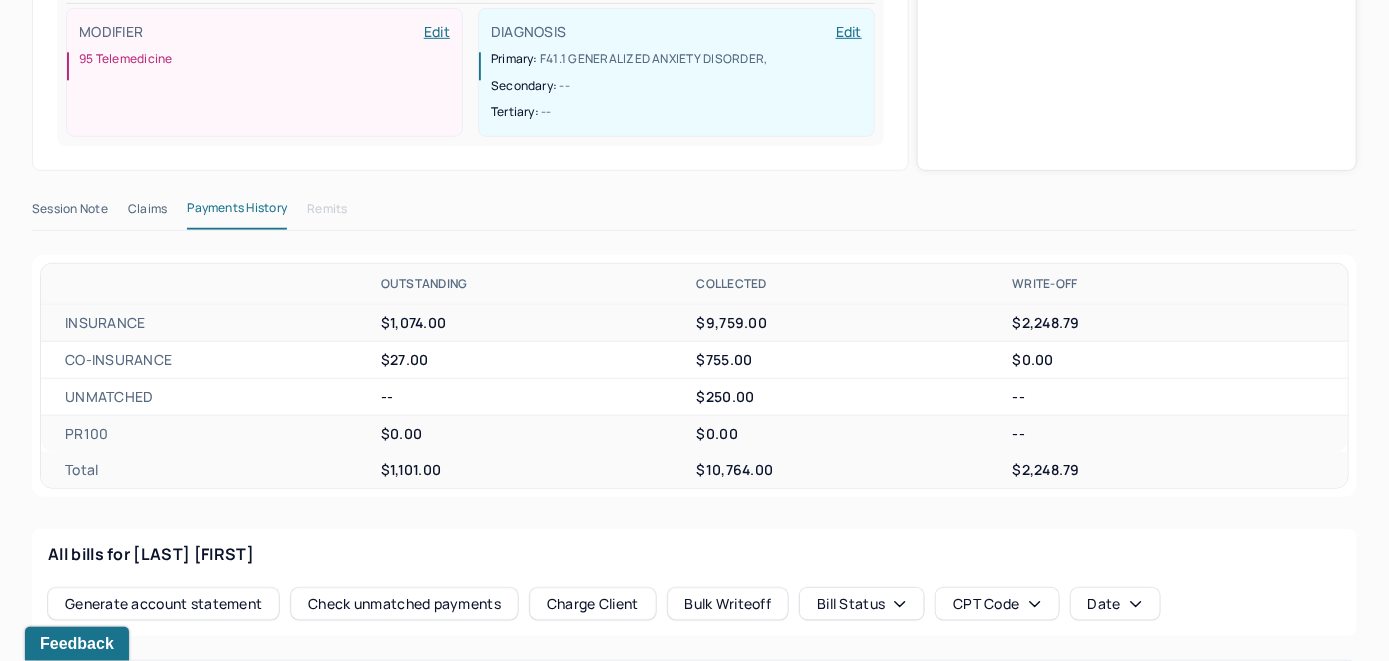 click on "Check unmatched payments" at bounding box center (404, 604) 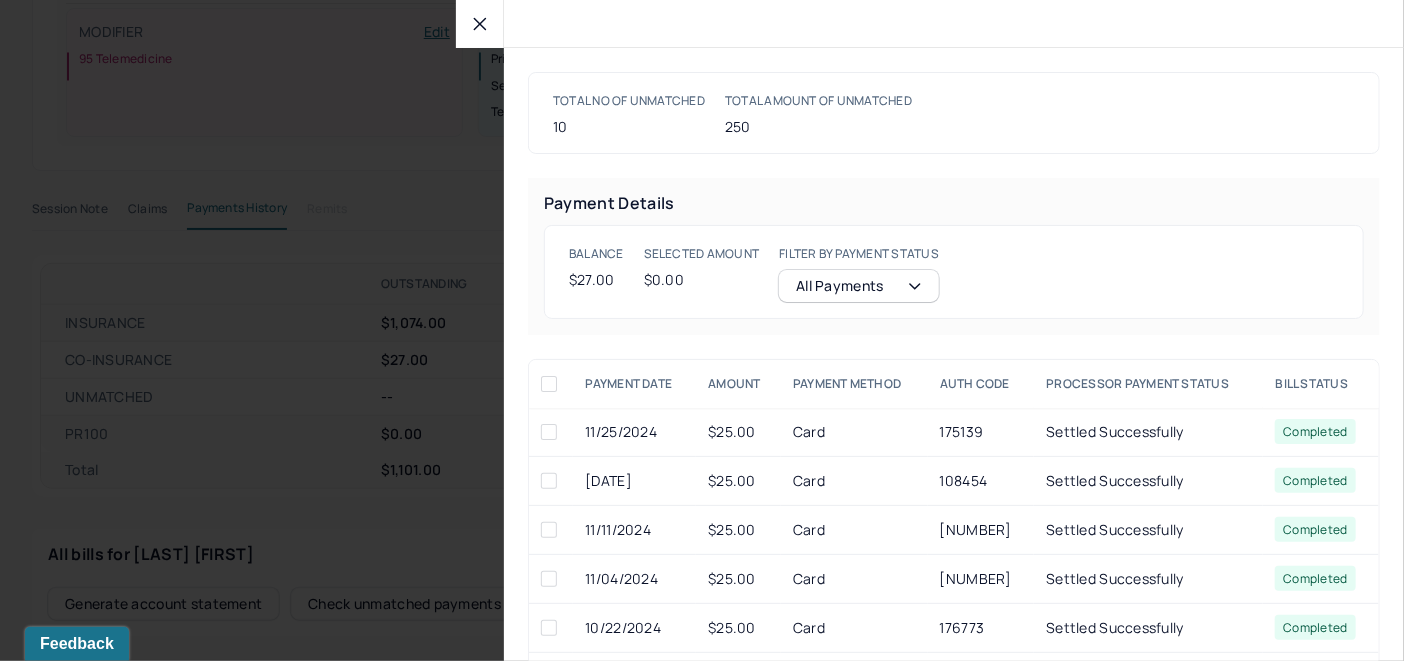 click 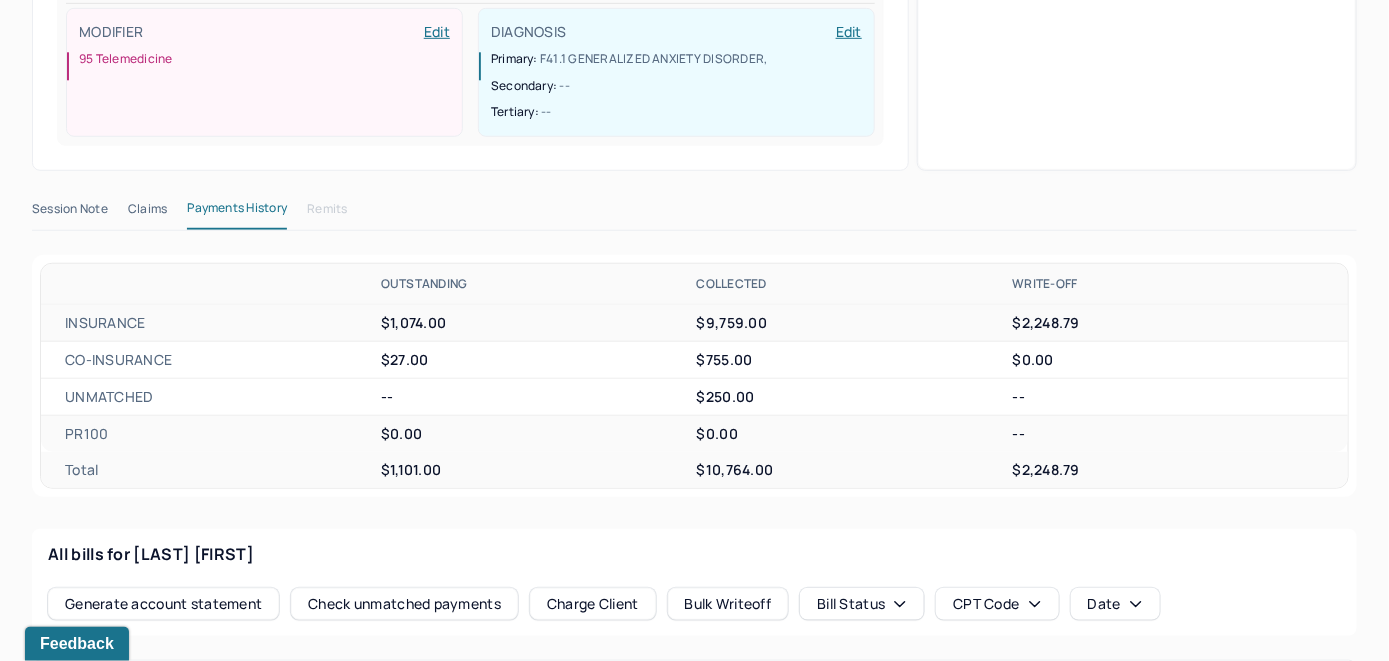 click on "Charge Client" at bounding box center [593, 604] 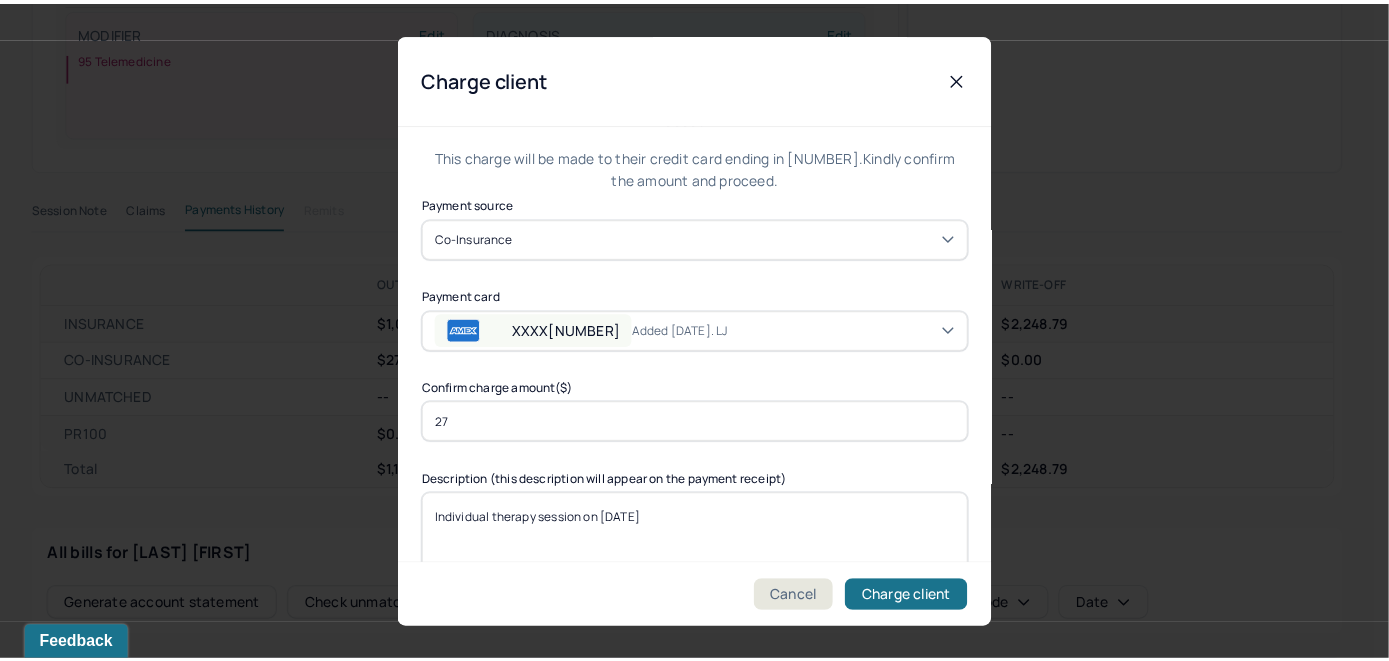 scroll, scrollTop: 121, scrollLeft: 0, axis: vertical 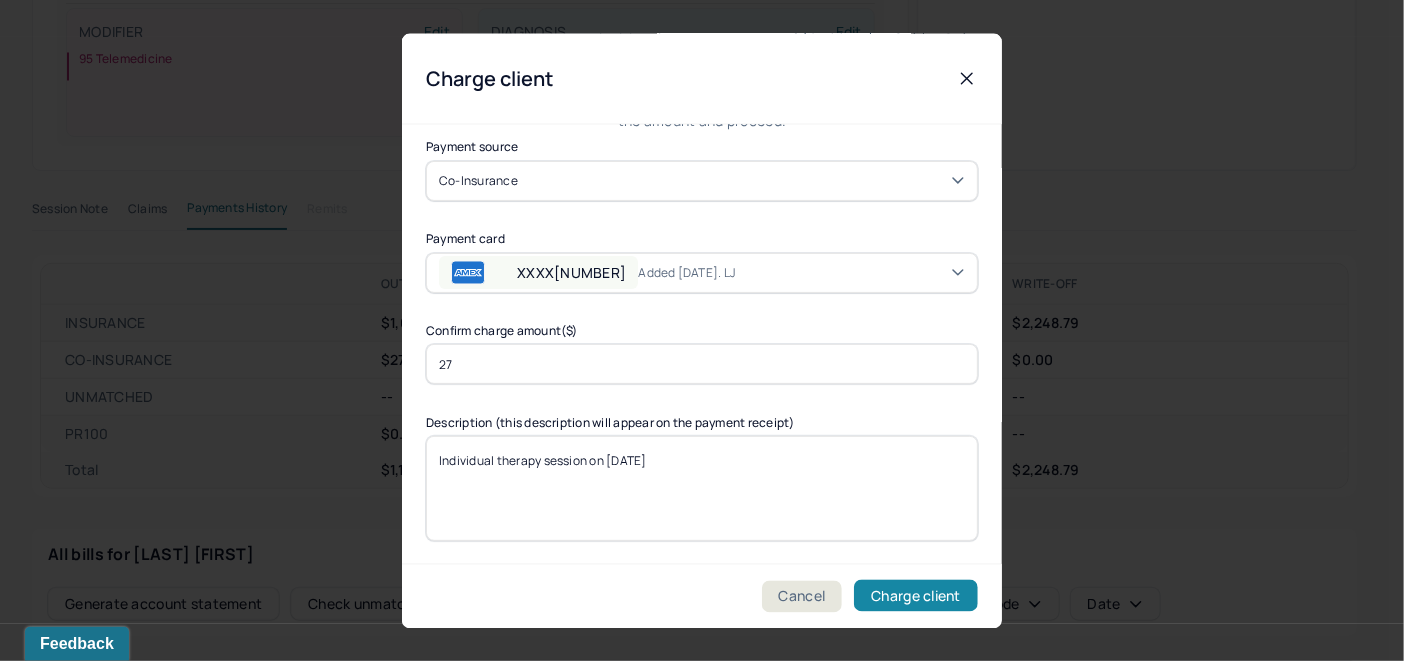 click on "Charge client" at bounding box center (916, 596) 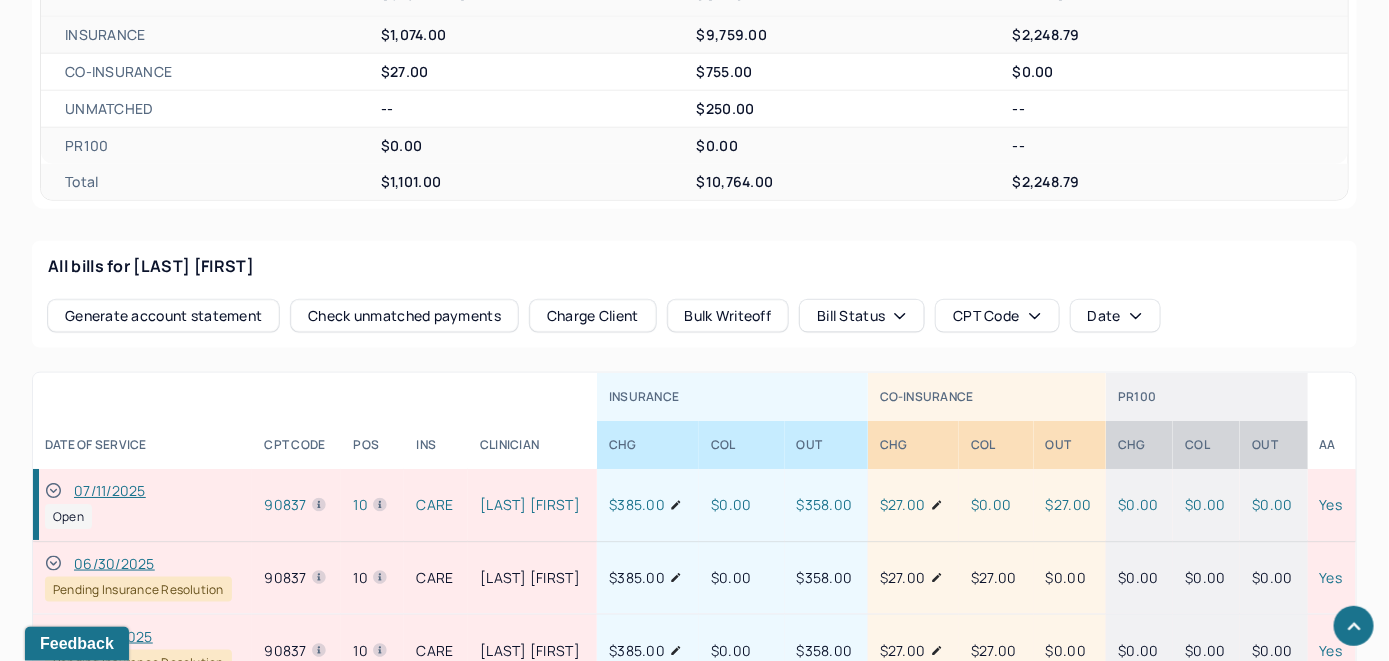 scroll, scrollTop: 807, scrollLeft: 0, axis: vertical 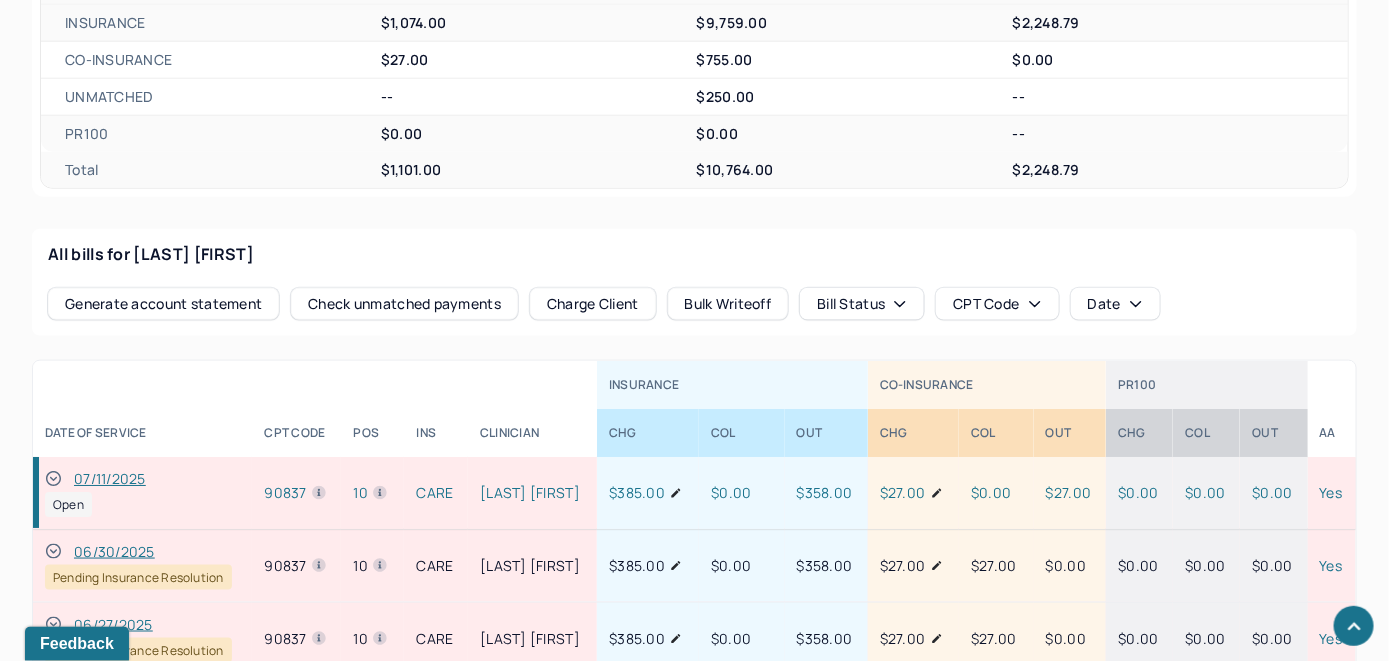 click 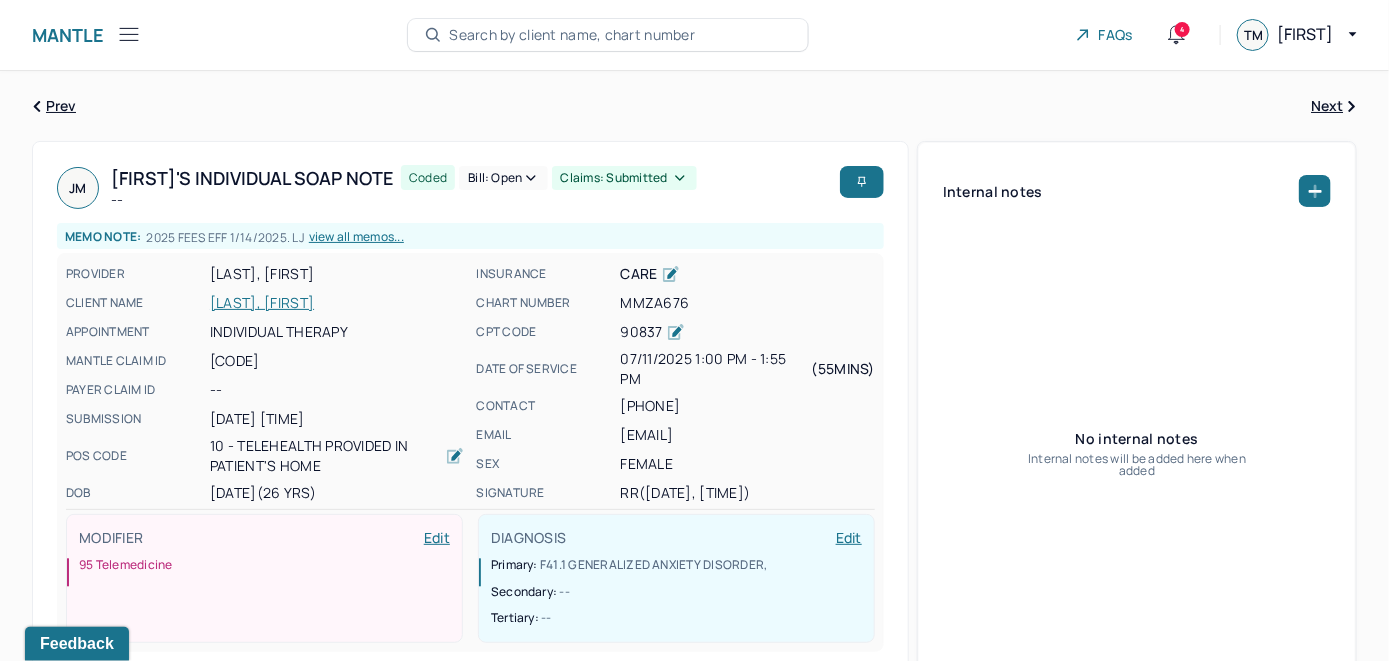 scroll, scrollTop: 0, scrollLeft: 0, axis: both 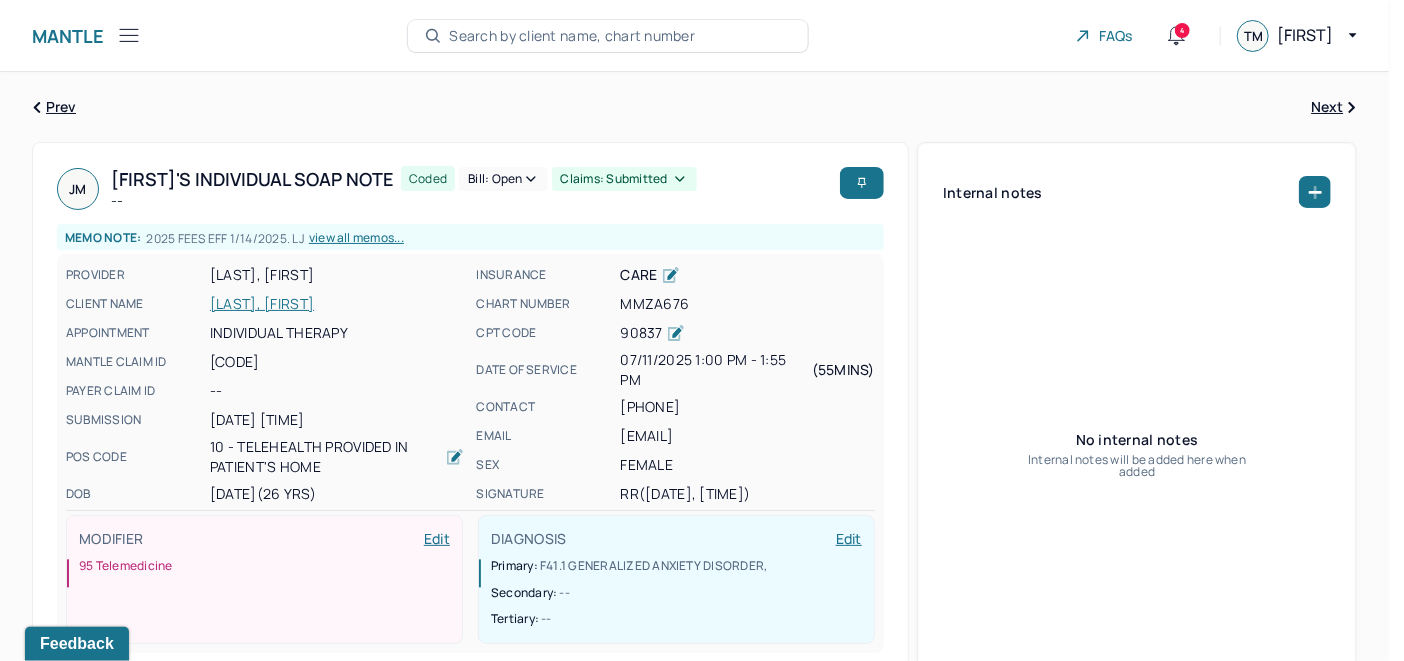 click on "Bill: Open" at bounding box center [503, 179] 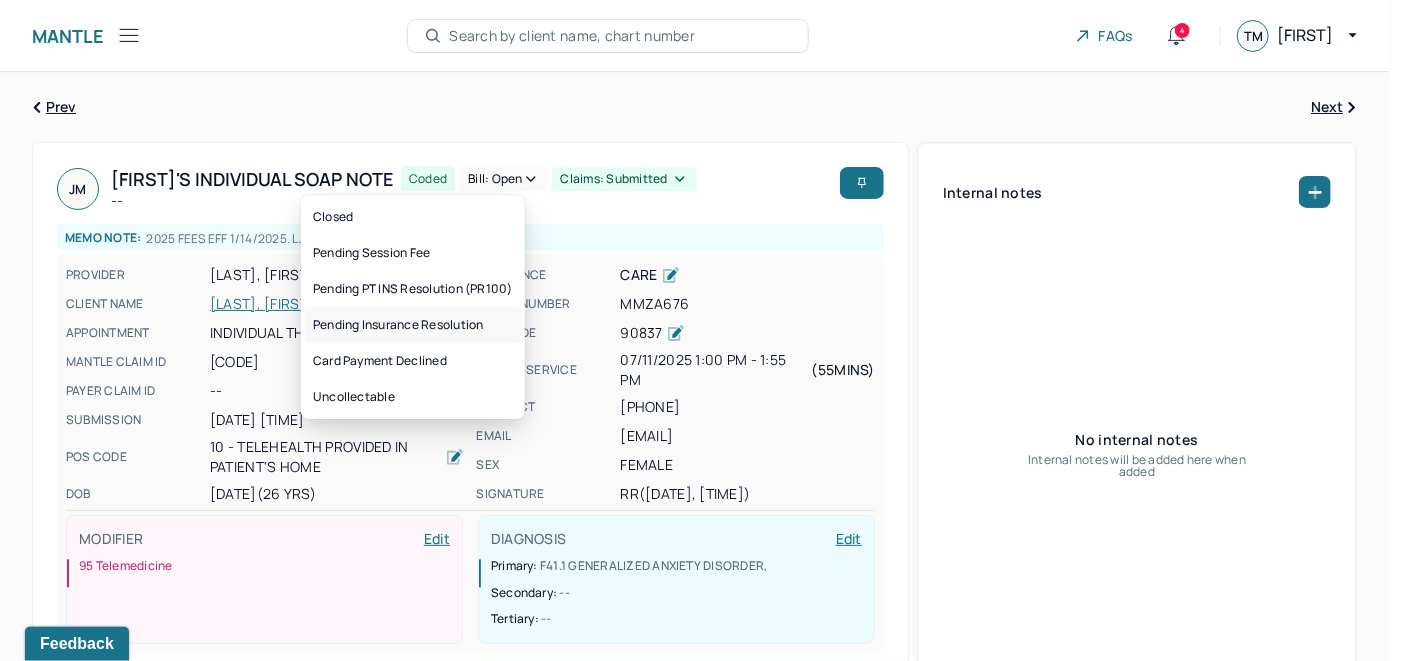 click on "Pending Insurance Resolution" at bounding box center (413, 325) 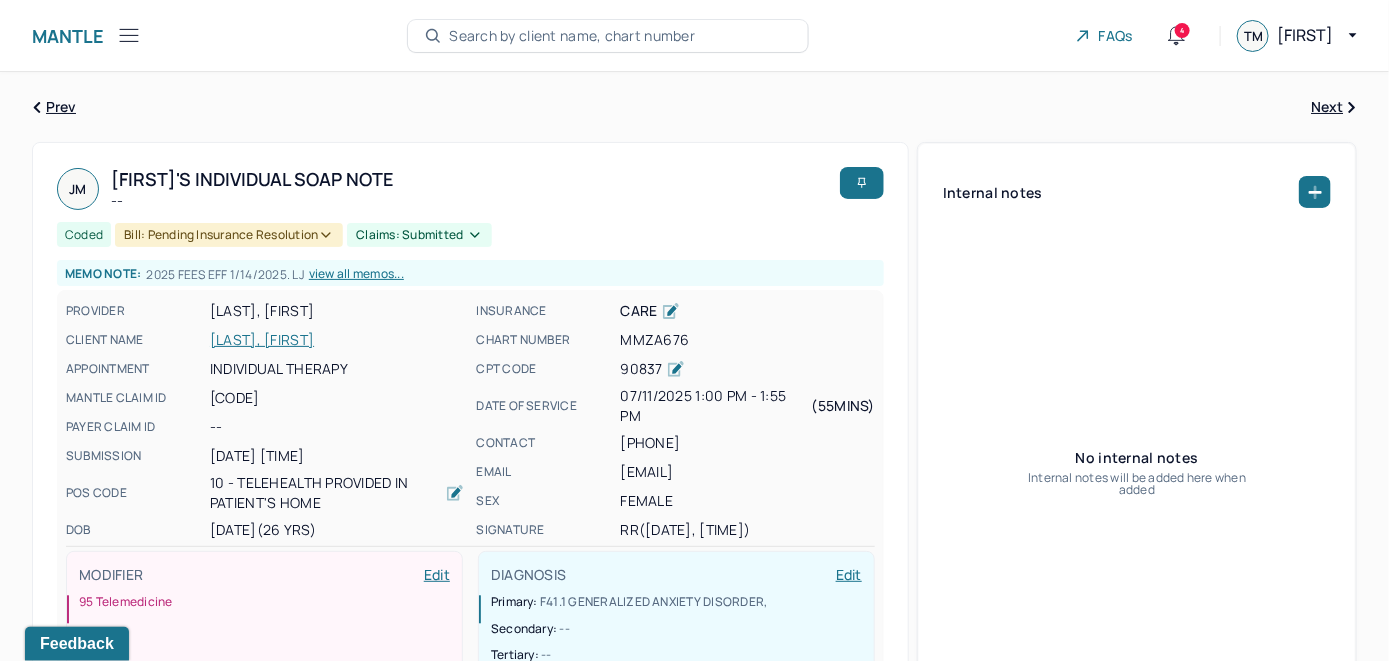 click on "Search by client name, chart number" at bounding box center (572, 36) 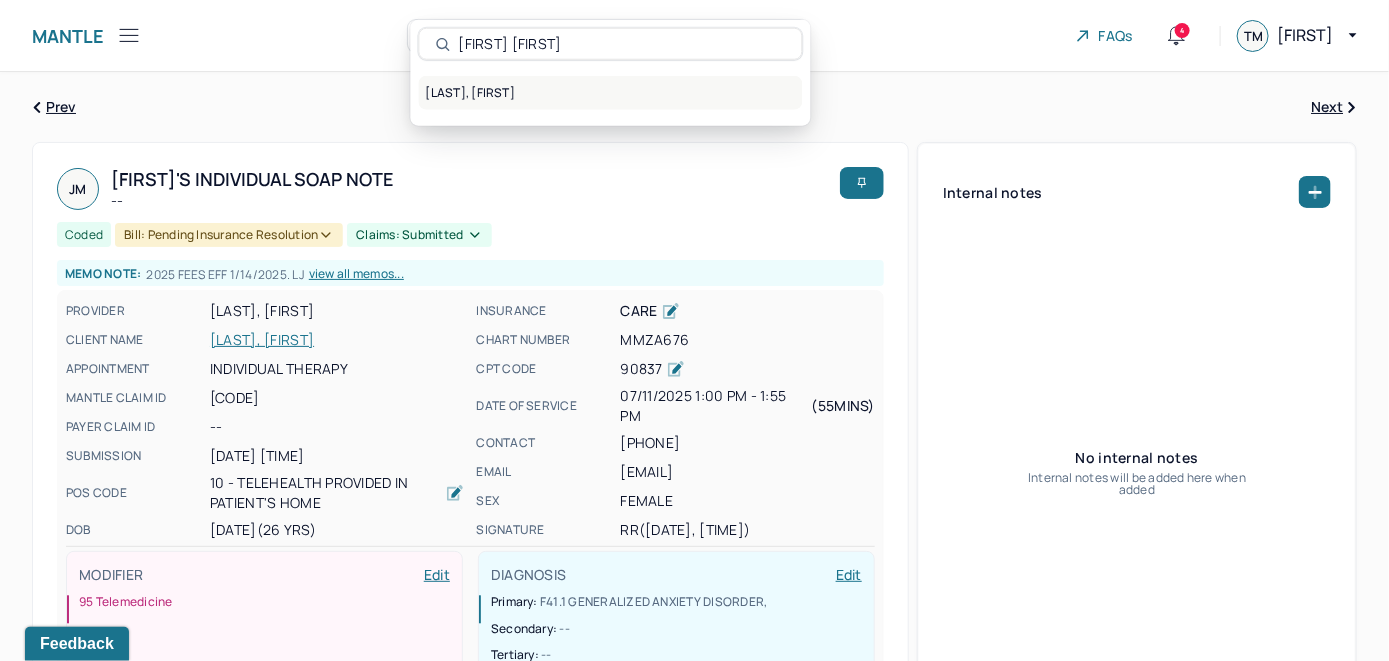type on "[FIRST] [FIRST]" 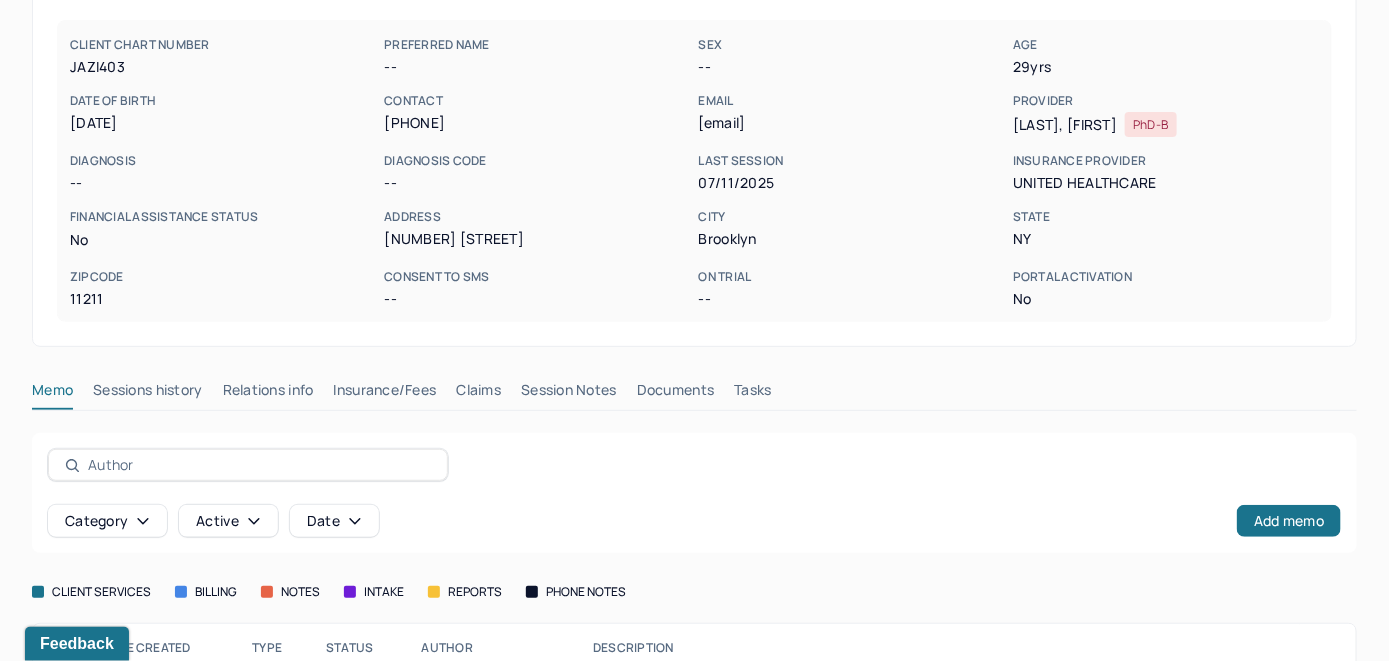 scroll, scrollTop: 279, scrollLeft: 0, axis: vertical 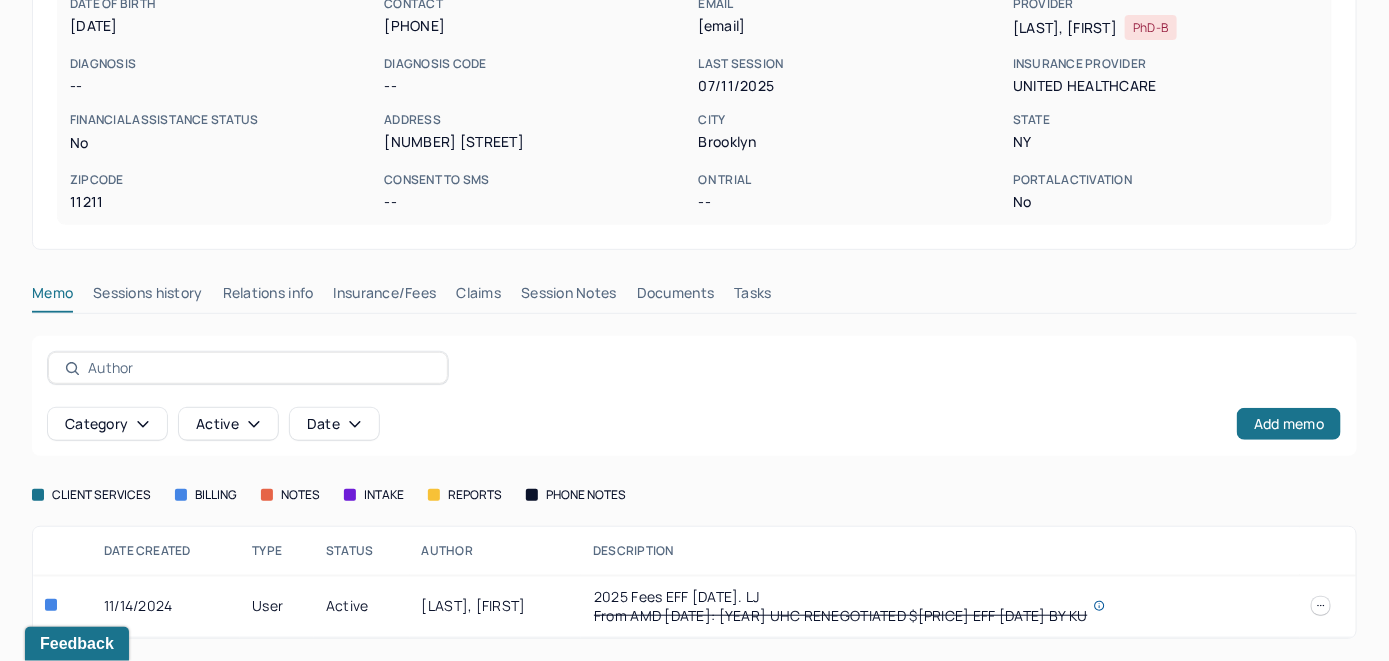 click on "Insurance/Fees" at bounding box center [385, 297] 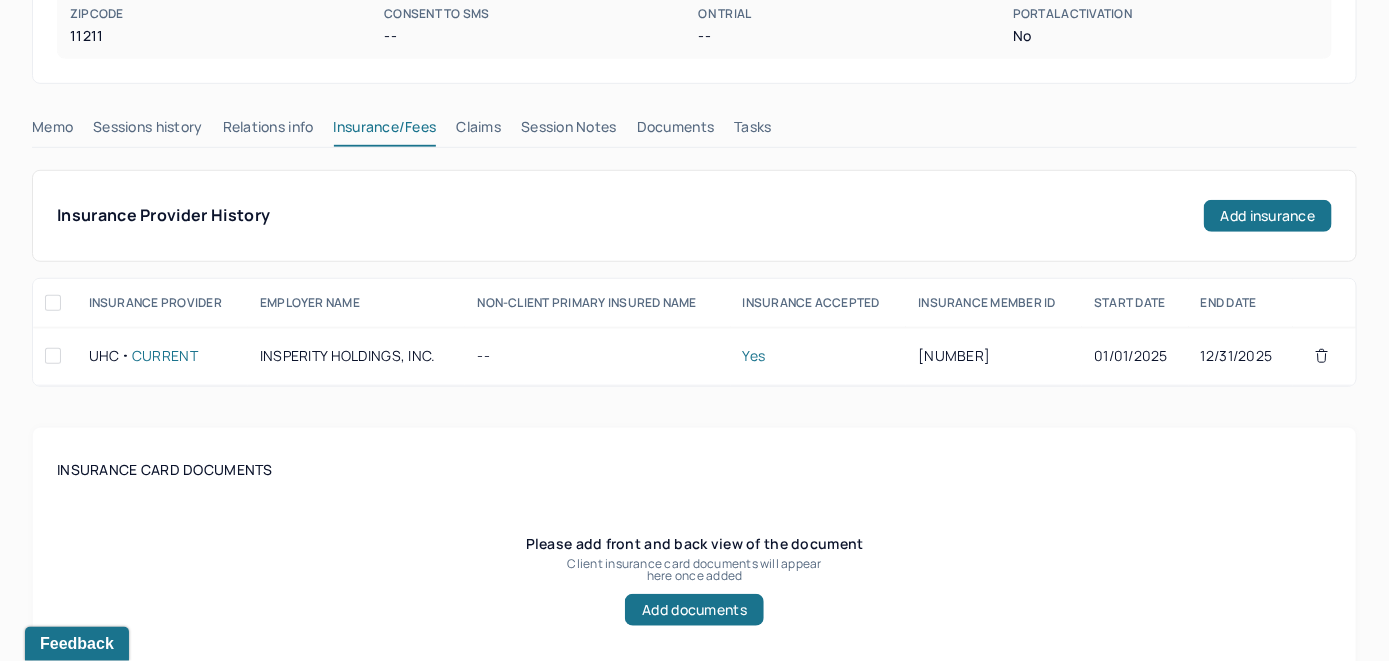 scroll, scrollTop: 279, scrollLeft: 0, axis: vertical 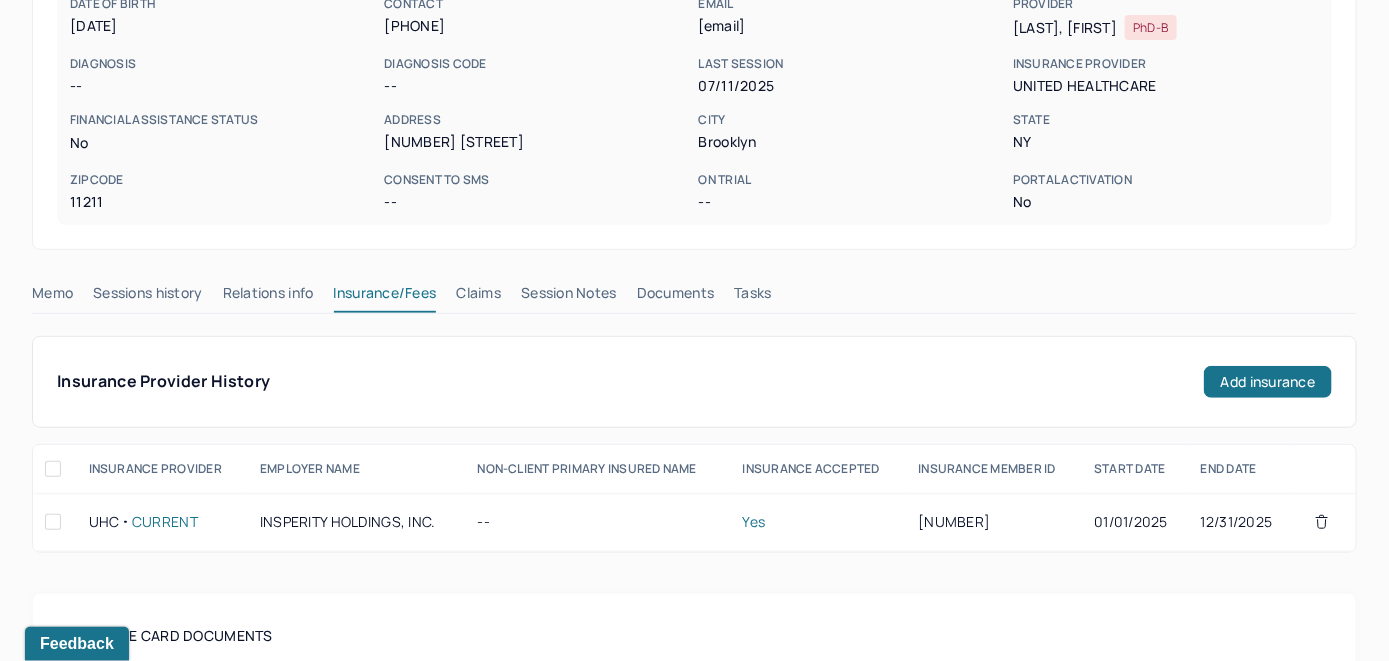click on "Claims" at bounding box center (478, 297) 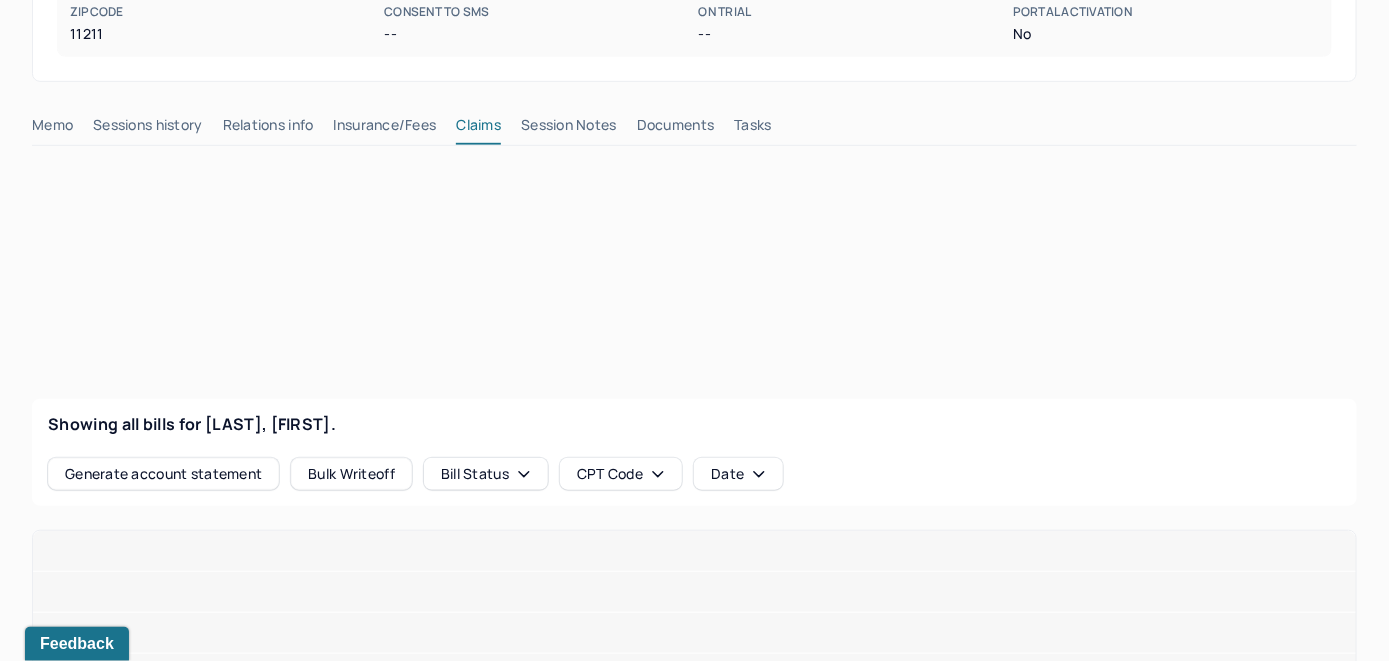 scroll, scrollTop: 579, scrollLeft: 0, axis: vertical 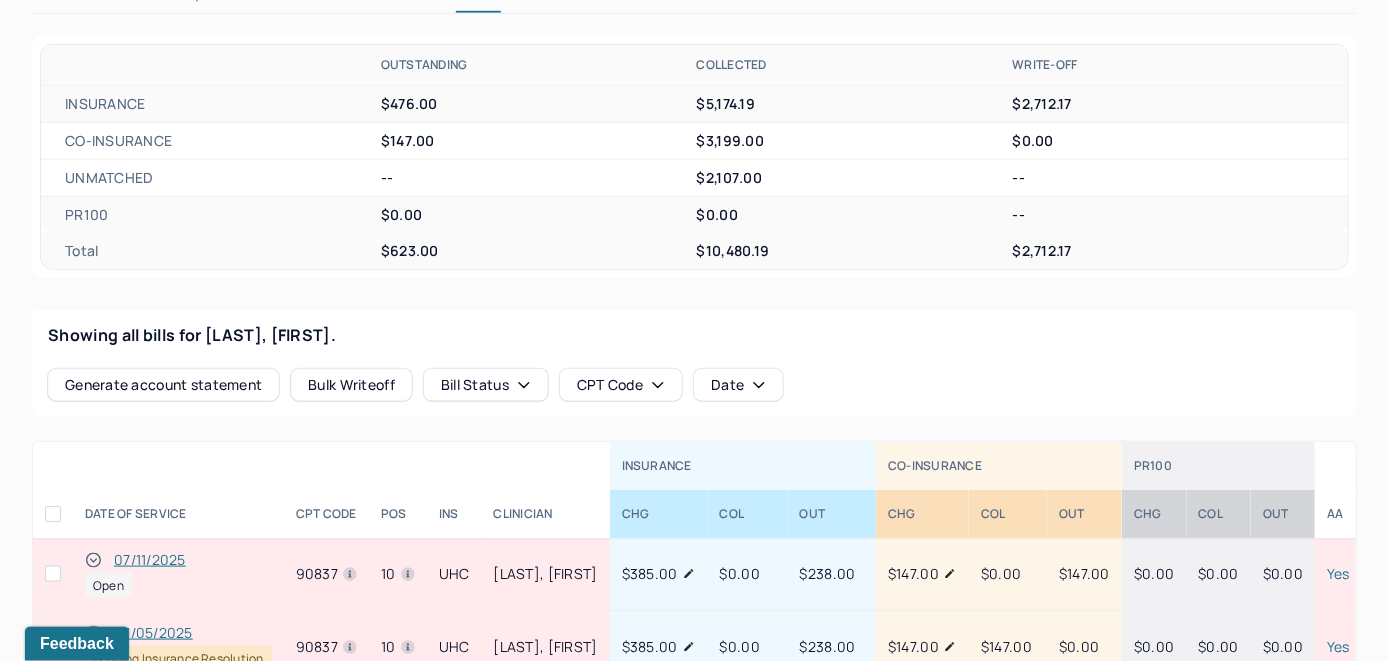 click on "07/11/2025" at bounding box center (150, 560) 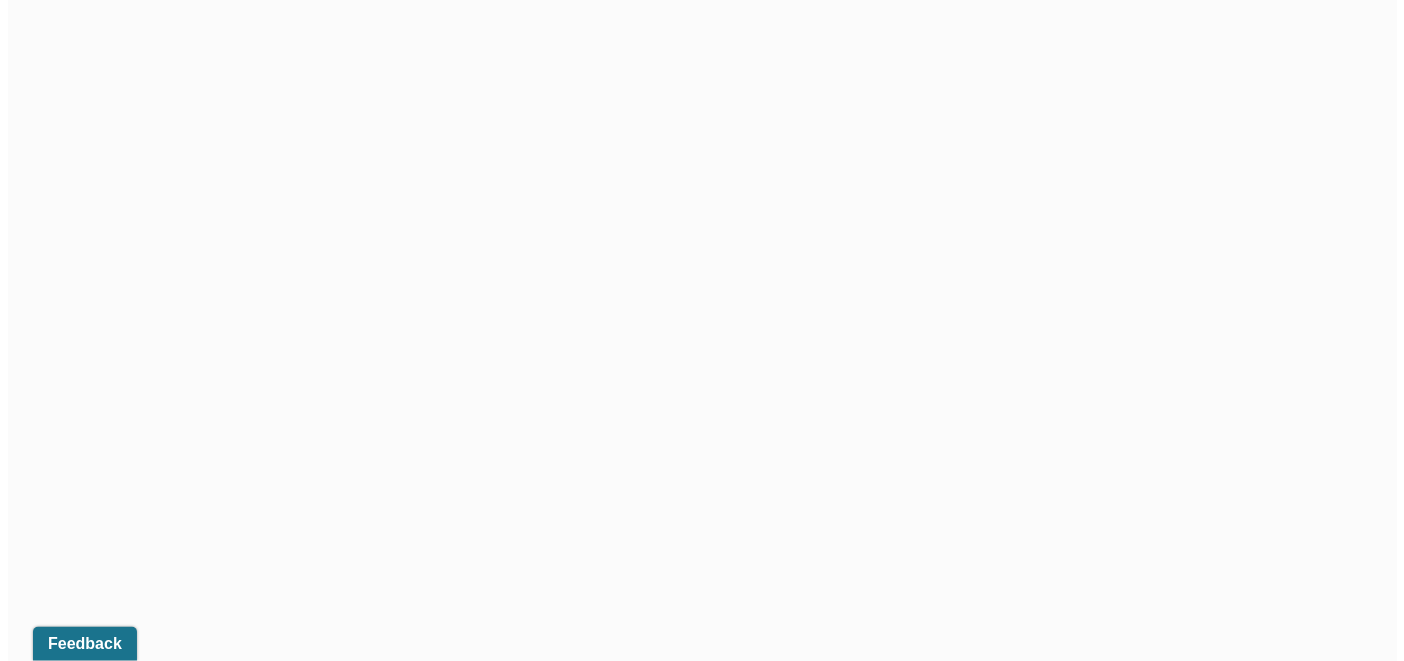 scroll, scrollTop: 507, scrollLeft: 0, axis: vertical 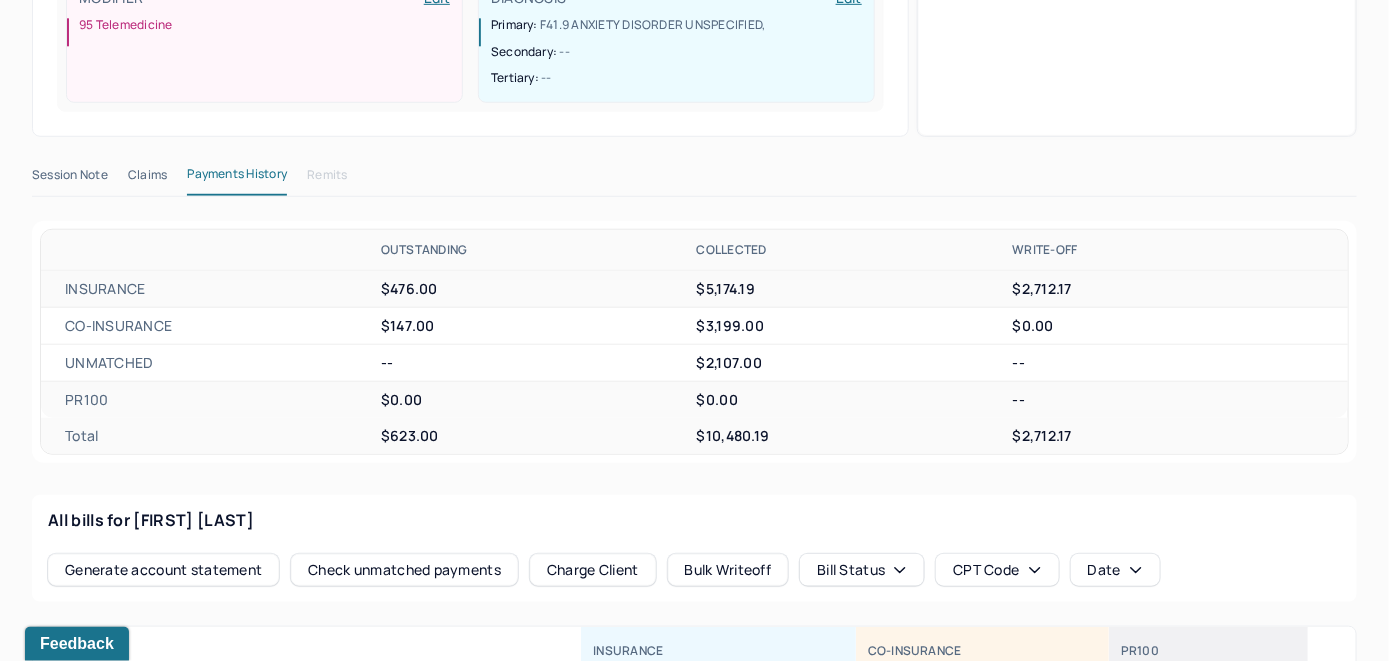 click on "Check unmatched payments" at bounding box center (404, 570) 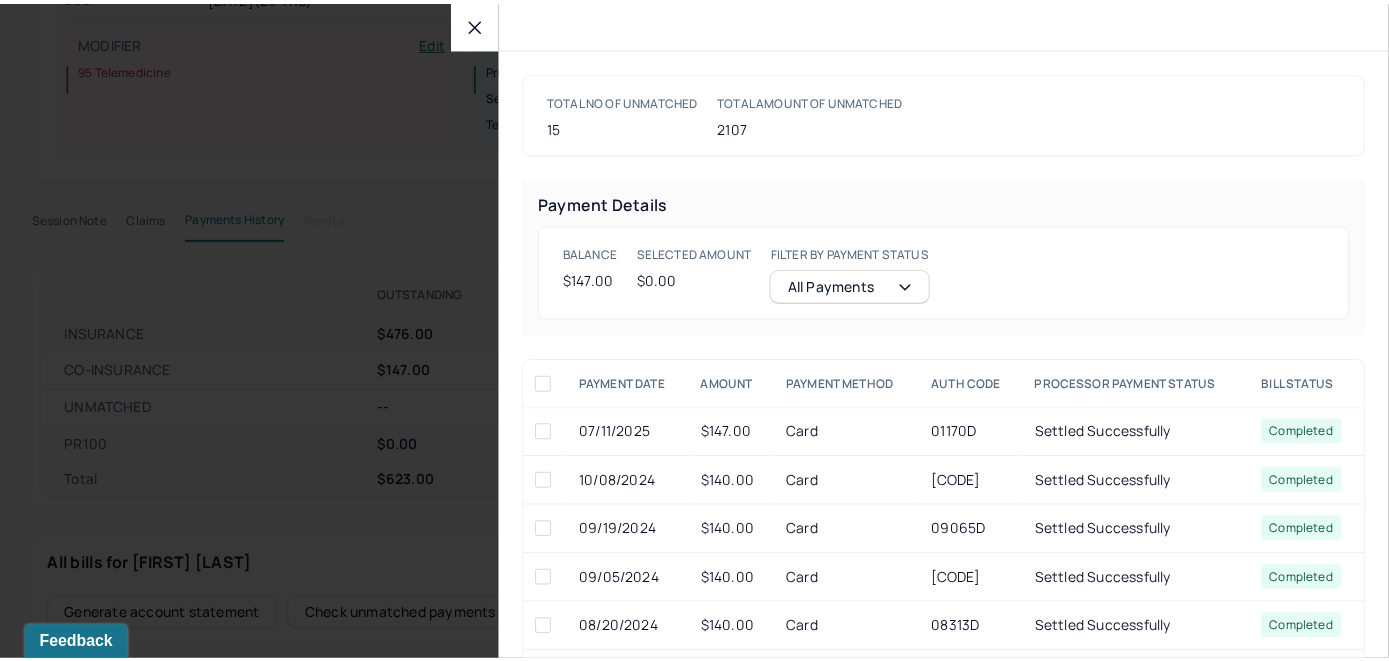 scroll, scrollTop: 551, scrollLeft: 0, axis: vertical 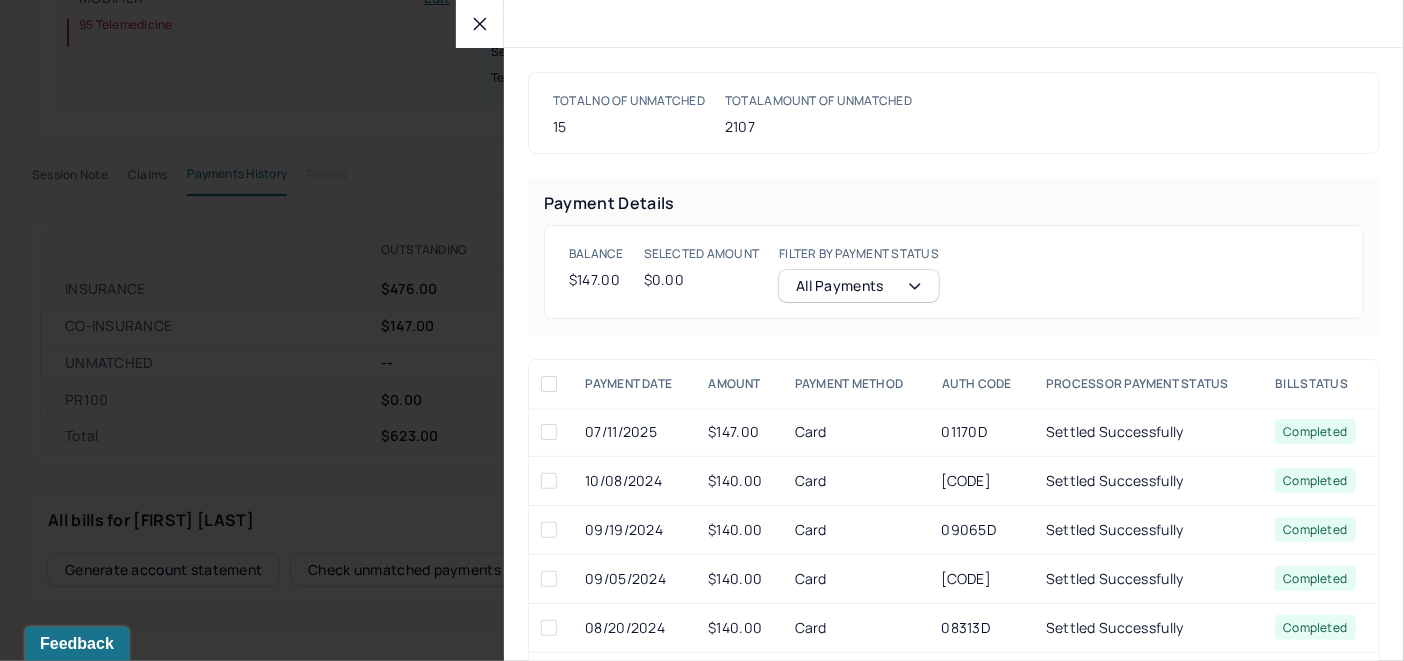 click at bounding box center [549, 432] 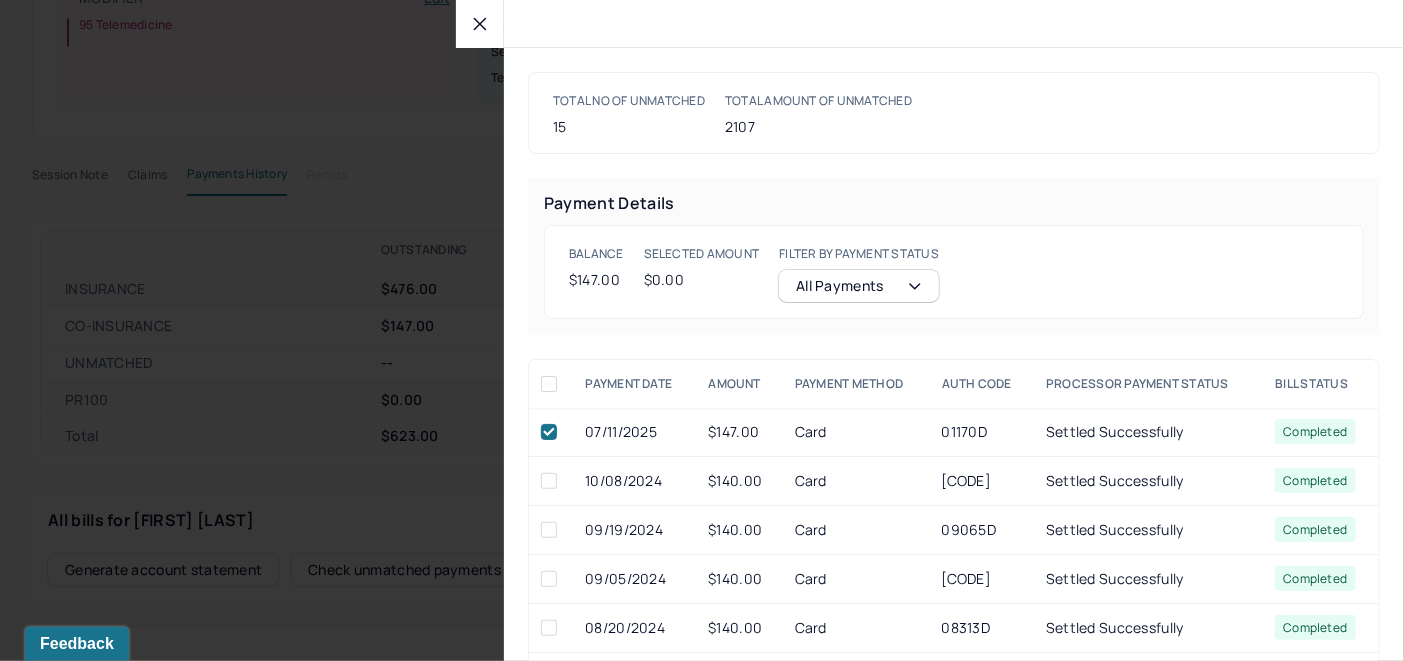 checkbox on "true" 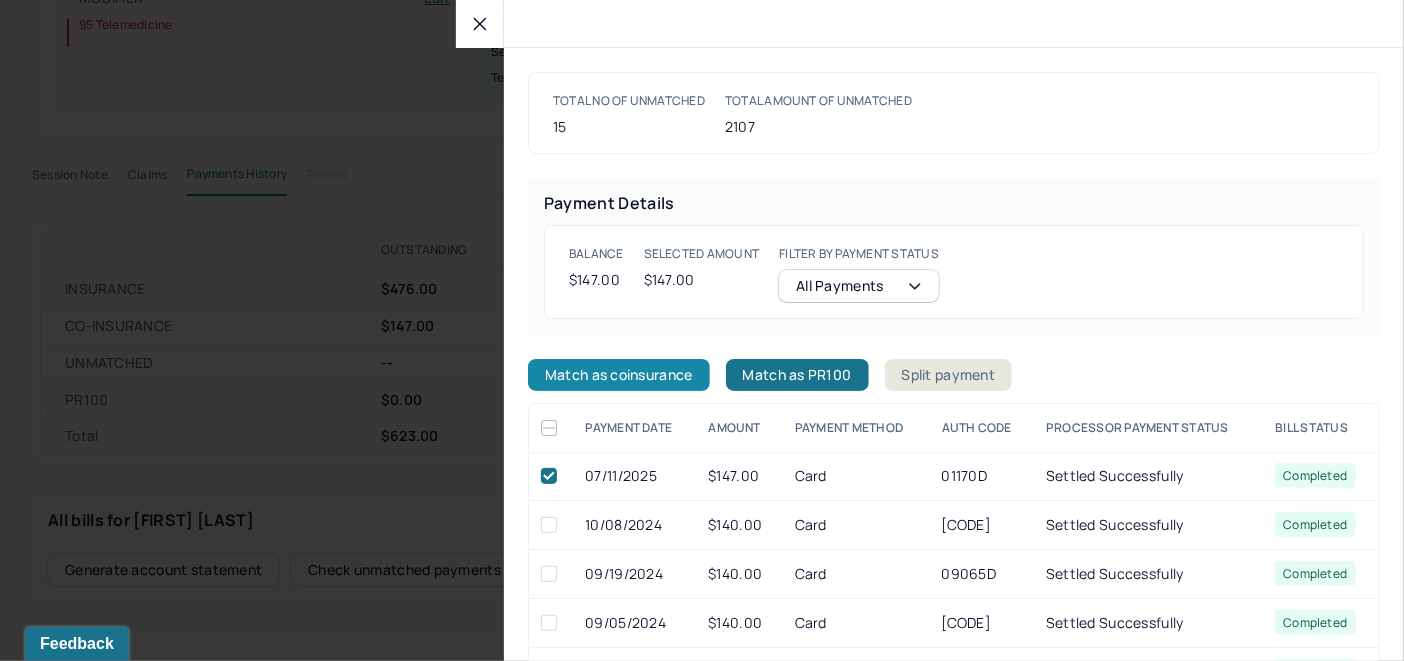click on "Match as coinsurance" at bounding box center (619, 375) 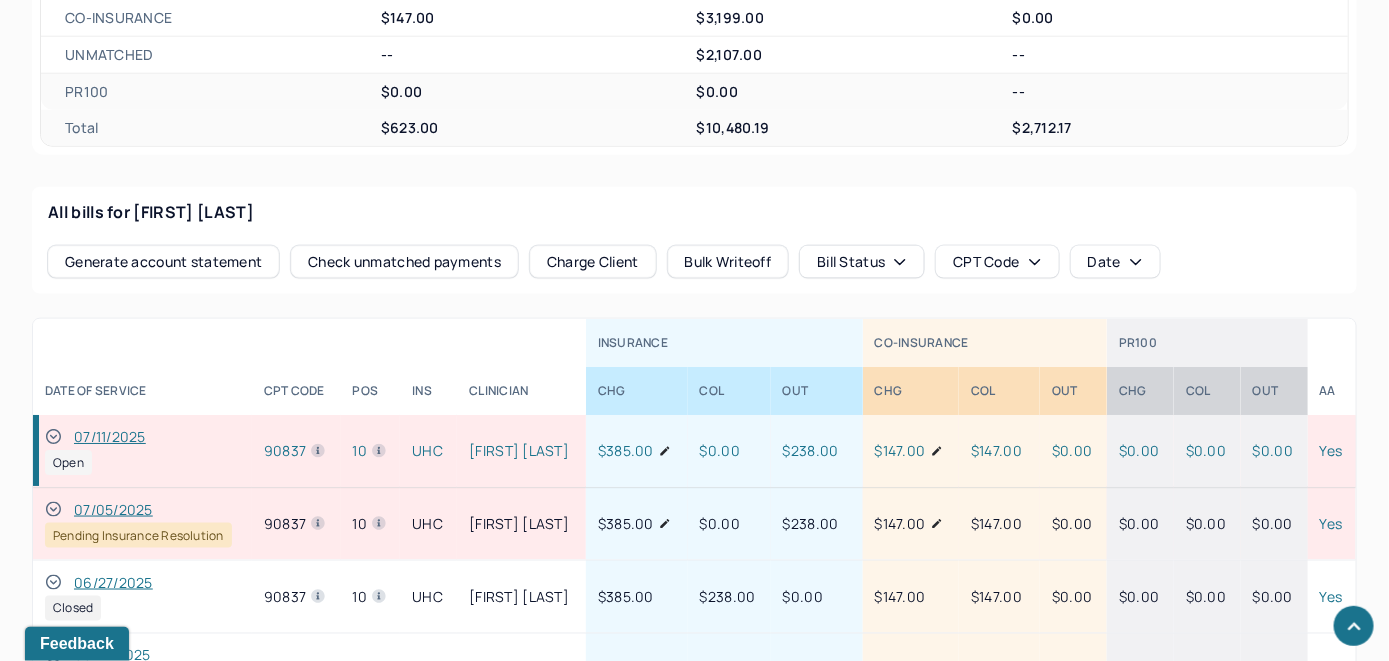 scroll, scrollTop: 951, scrollLeft: 0, axis: vertical 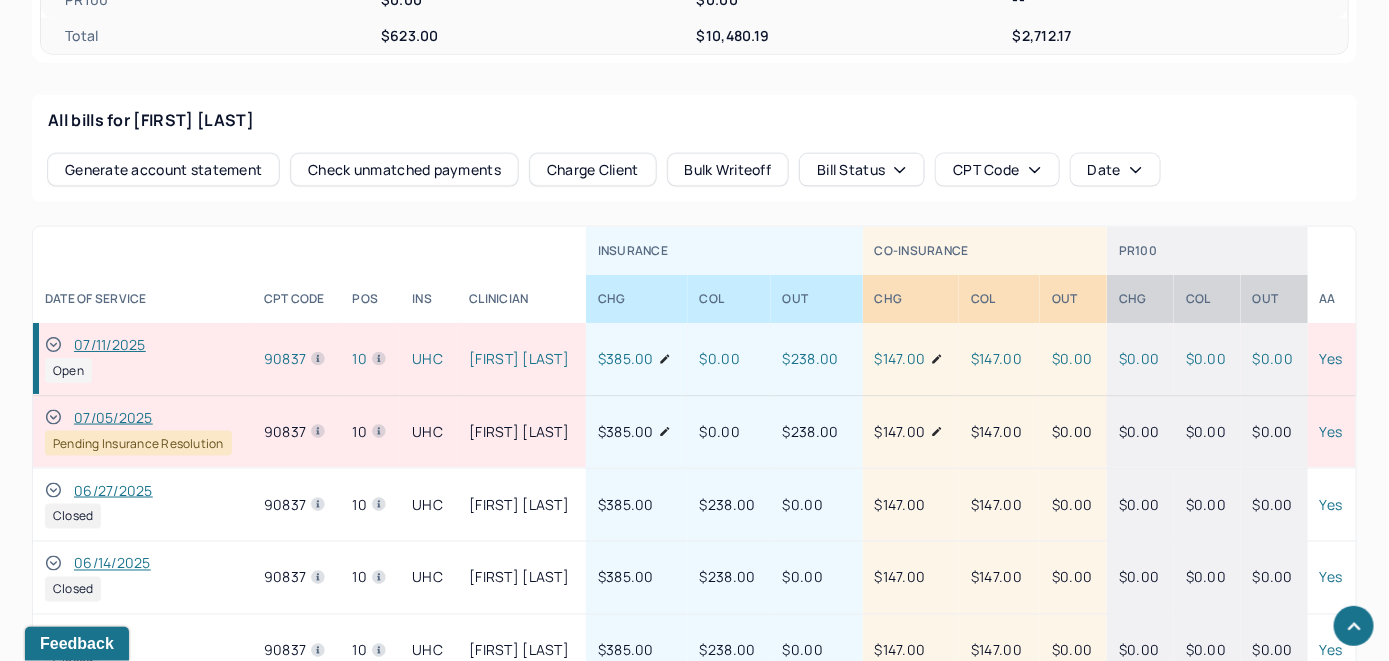 click 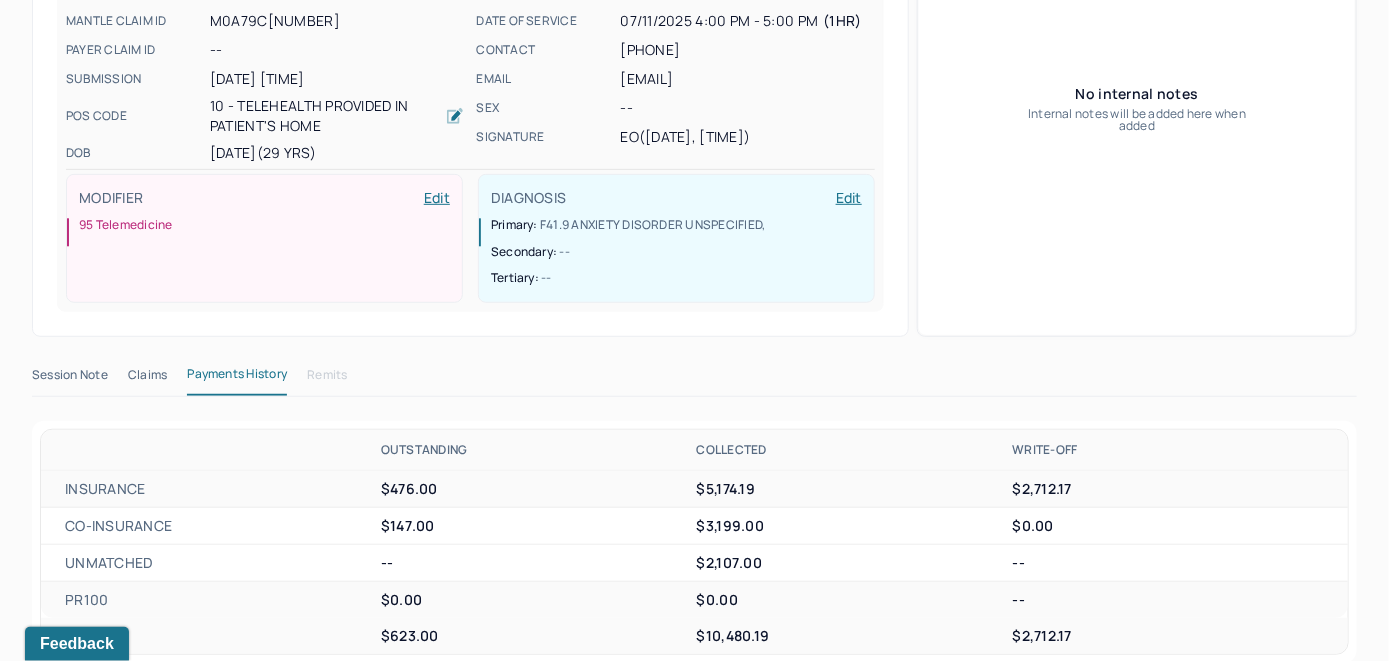 scroll, scrollTop: 151, scrollLeft: 0, axis: vertical 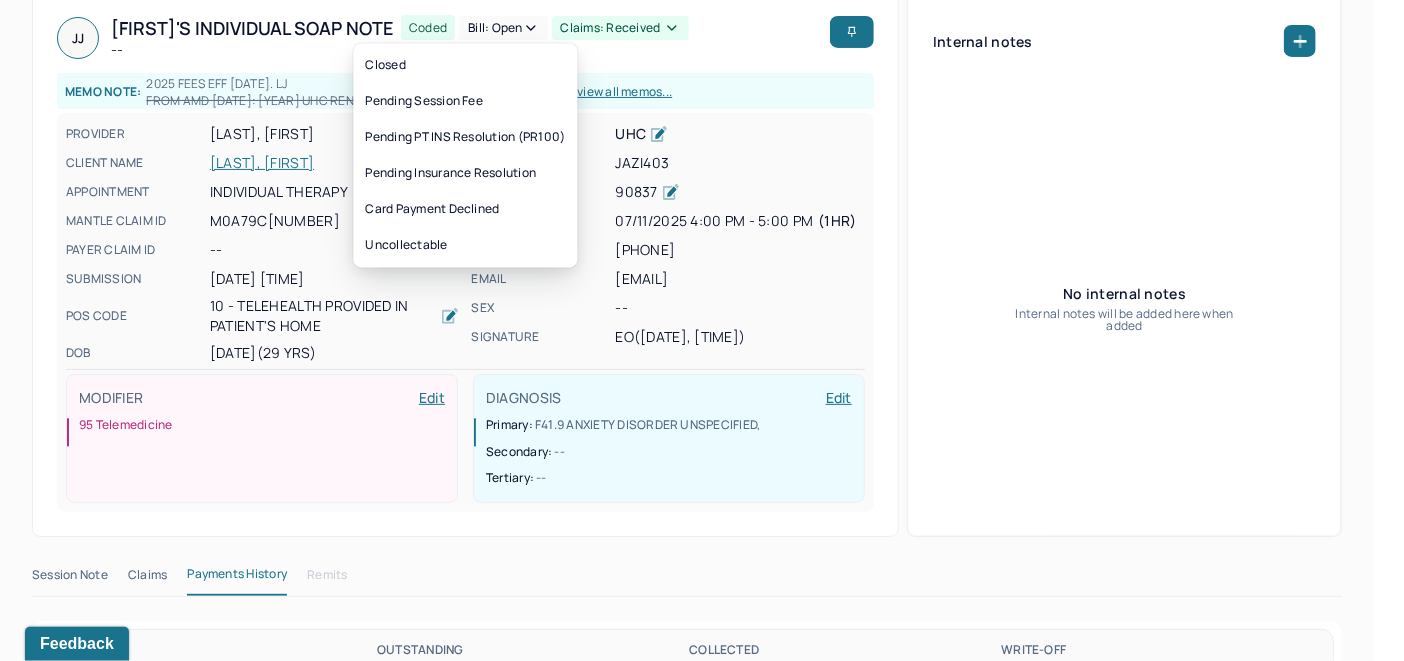 click on "Bill: Open" at bounding box center (503, 28) 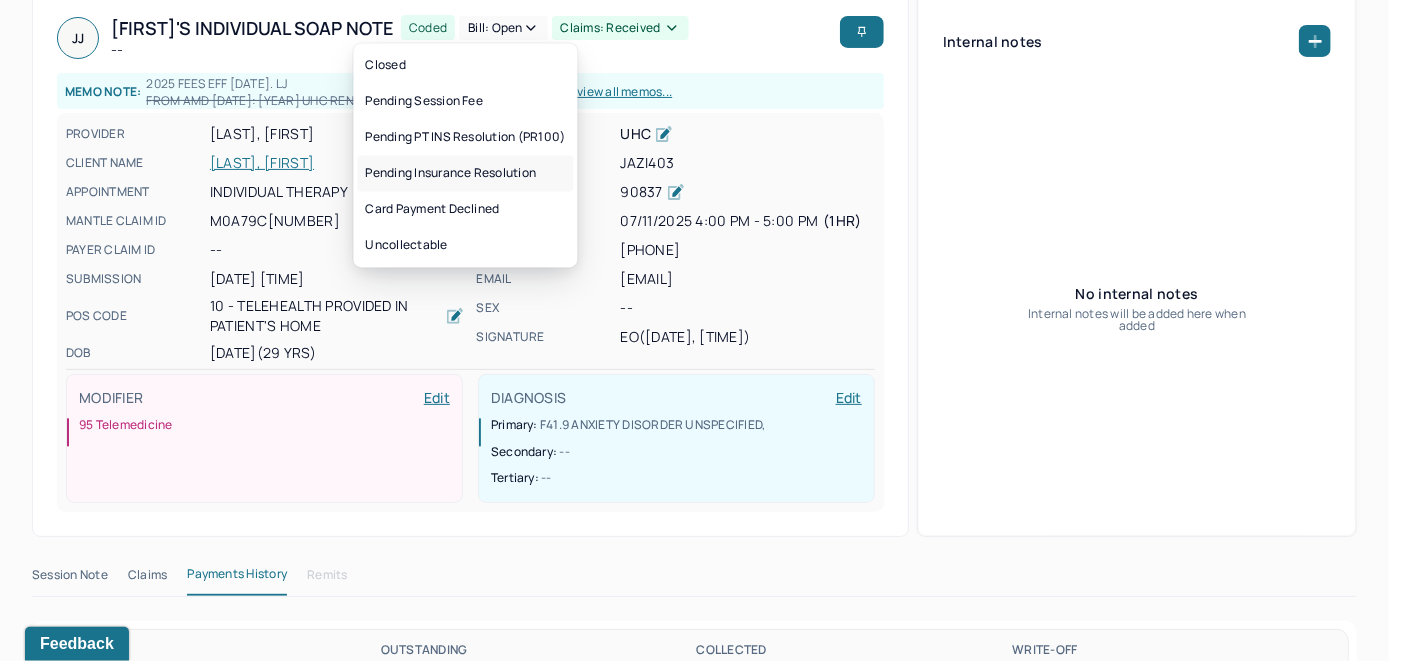 click on "Pending Insurance Resolution" at bounding box center [466, 173] 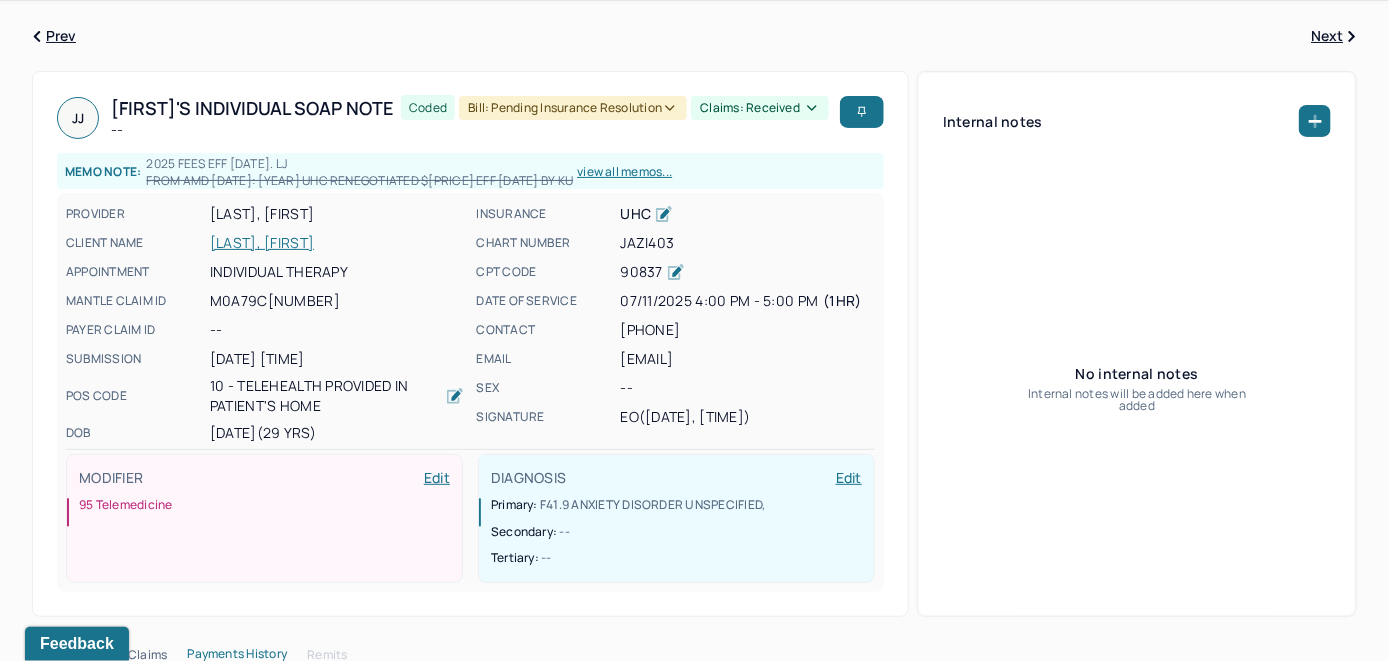 scroll, scrollTop: 0, scrollLeft: 0, axis: both 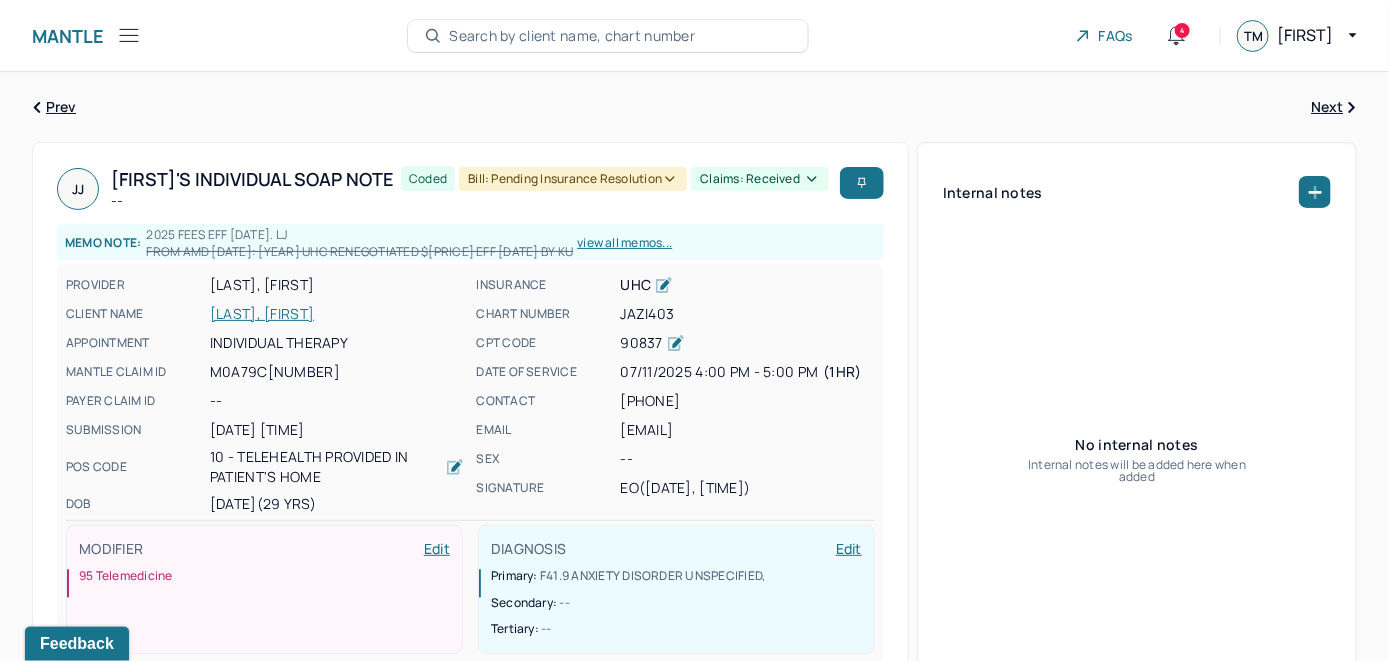 click on "Search by client name, chart number" at bounding box center [572, 36] 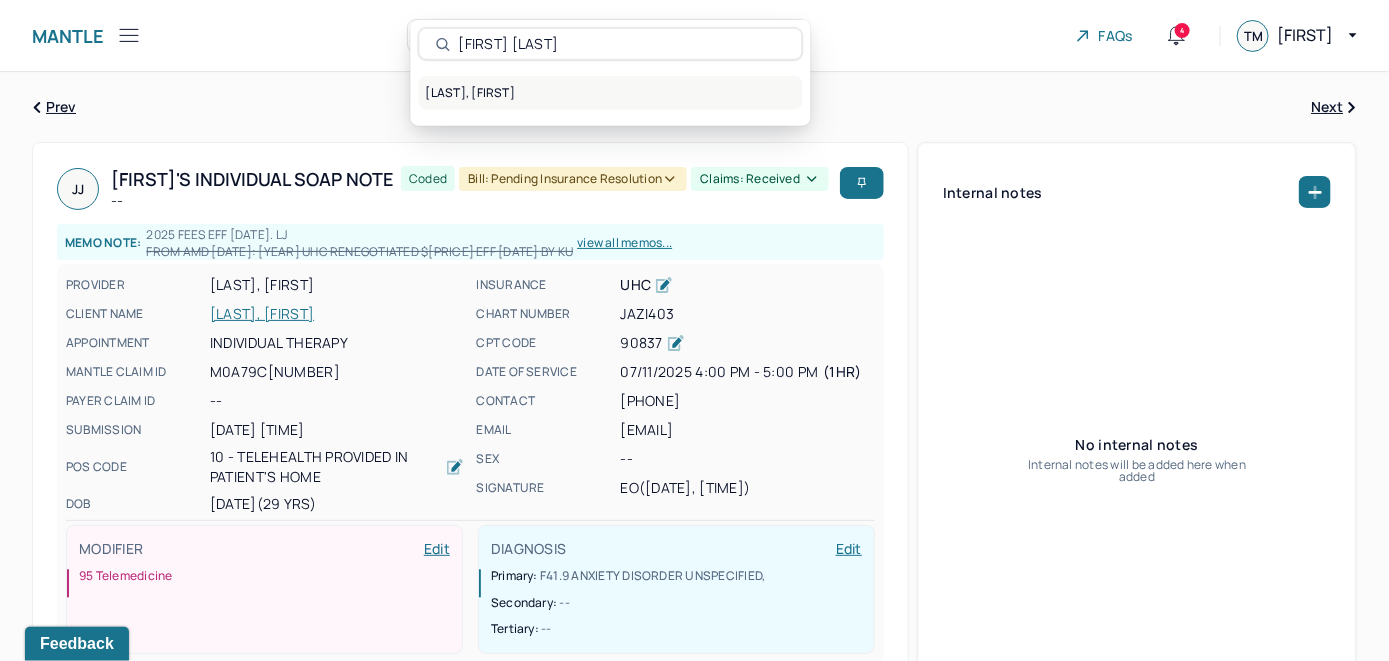 type on "[FIRST] [LAST]" 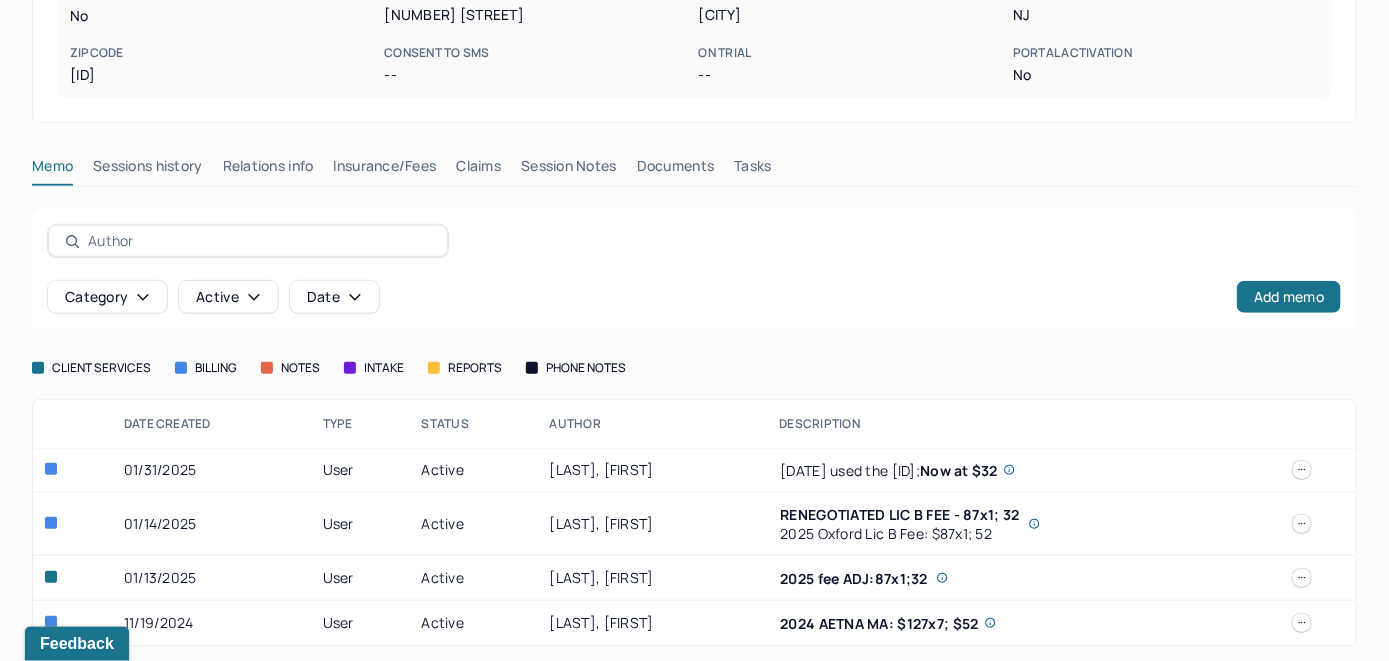 scroll, scrollTop: 414, scrollLeft: 0, axis: vertical 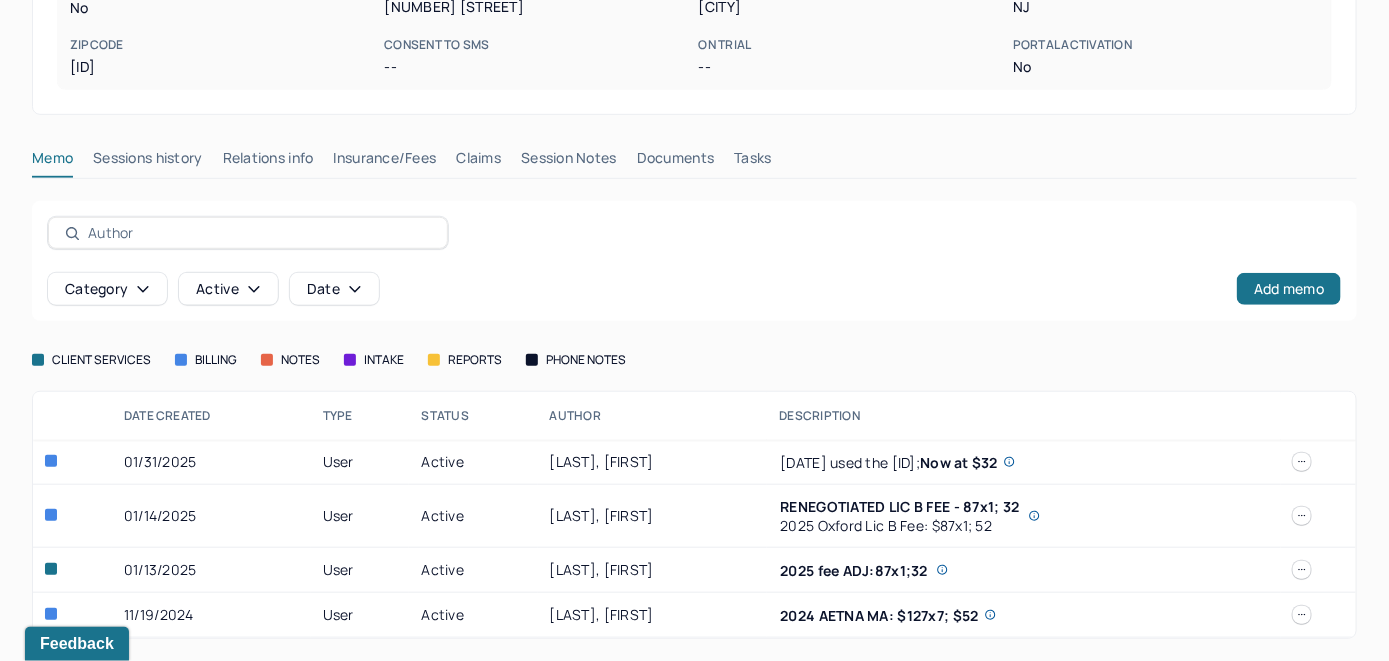 click on "Insurance/Fees" at bounding box center (385, 162) 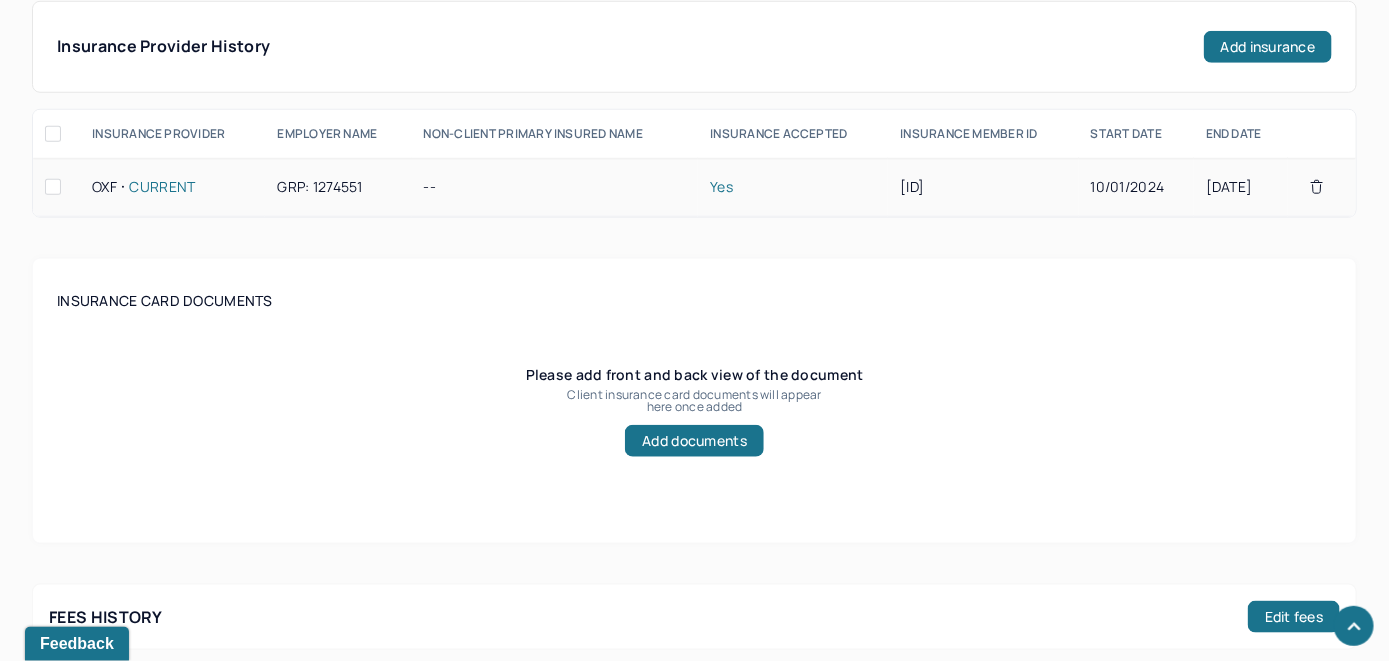 scroll, scrollTop: 414, scrollLeft: 0, axis: vertical 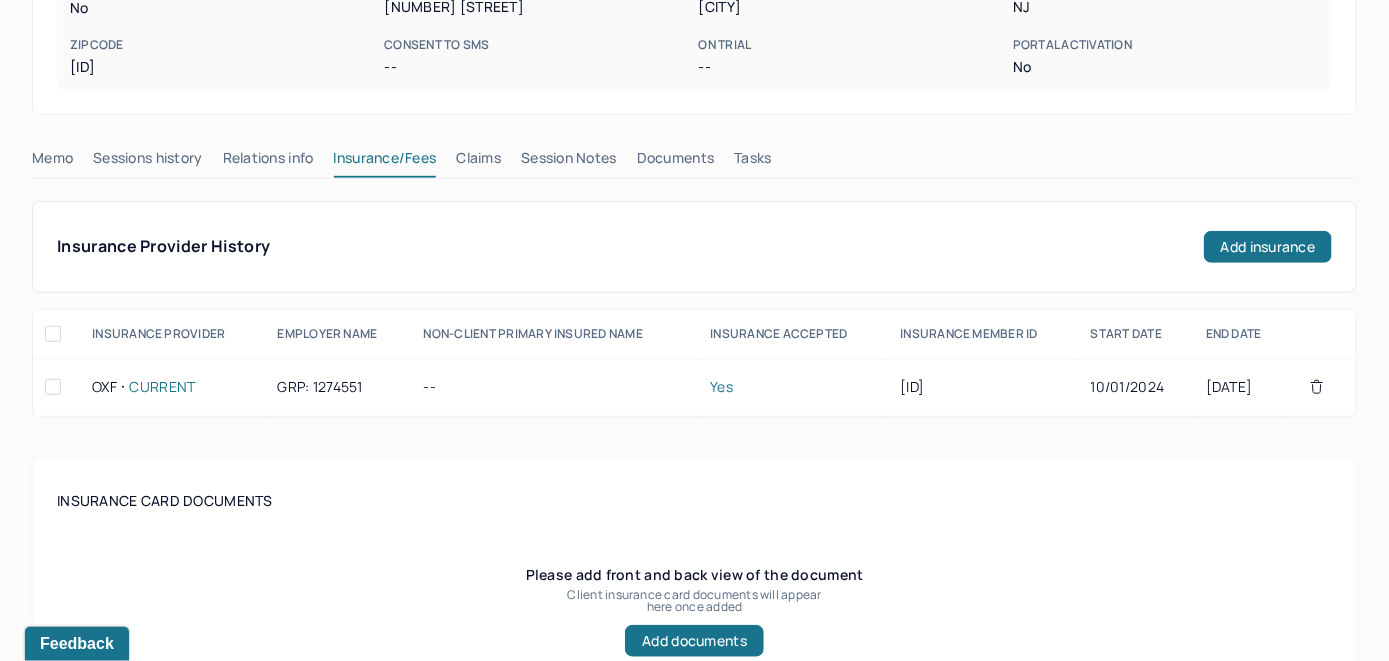 click on "Claims" at bounding box center (478, 162) 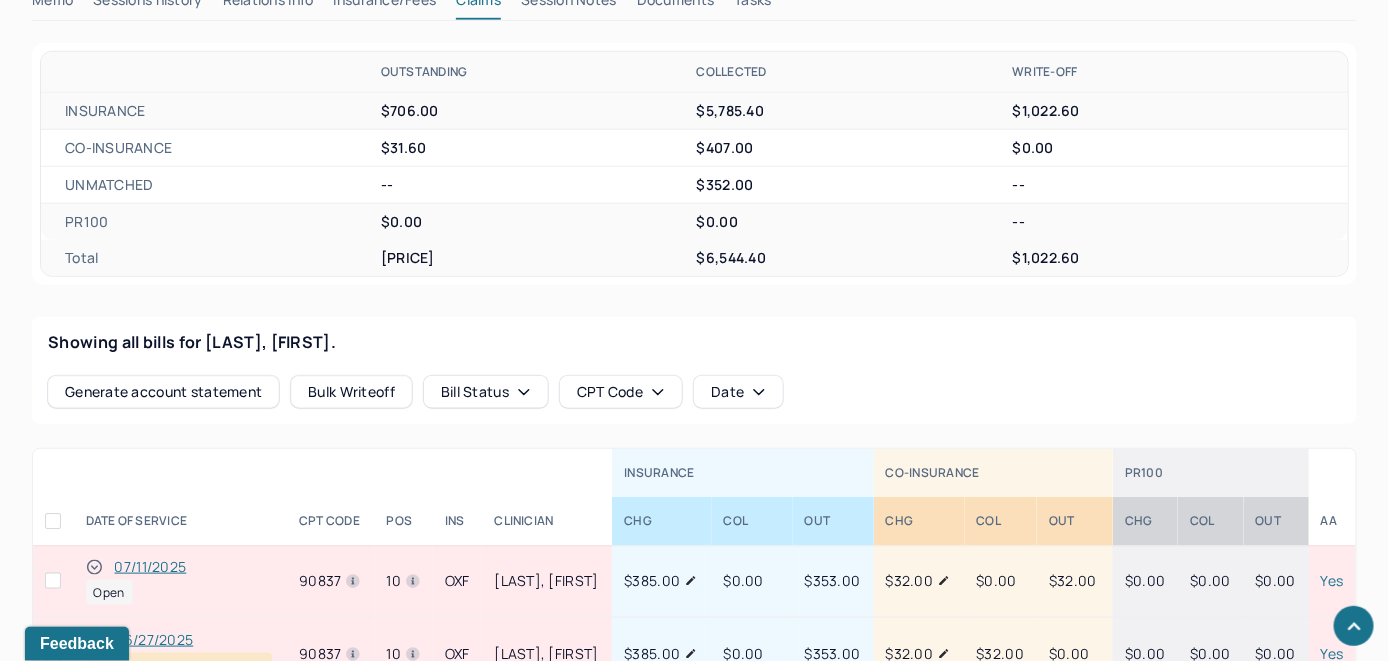 scroll, scrollTop: 714, scrollLeft: 0, axis: vertical 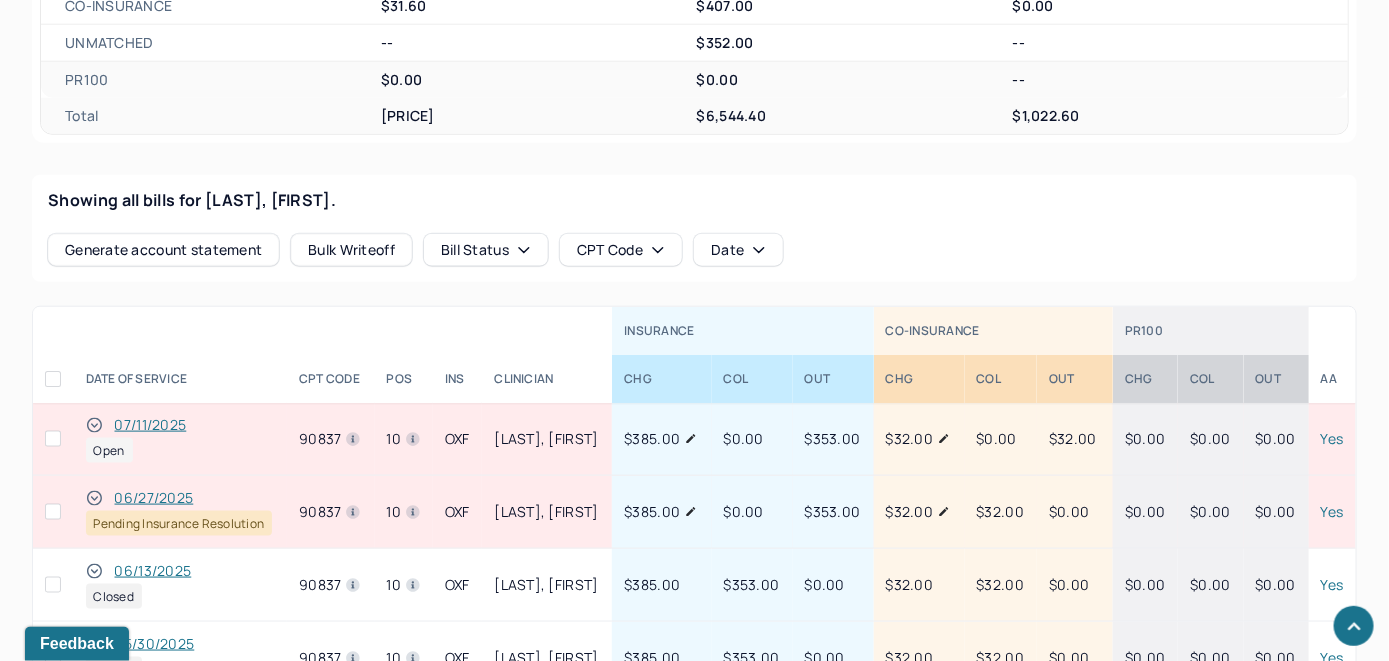 click on "07/11/2025" at bounding box center [151, 425] 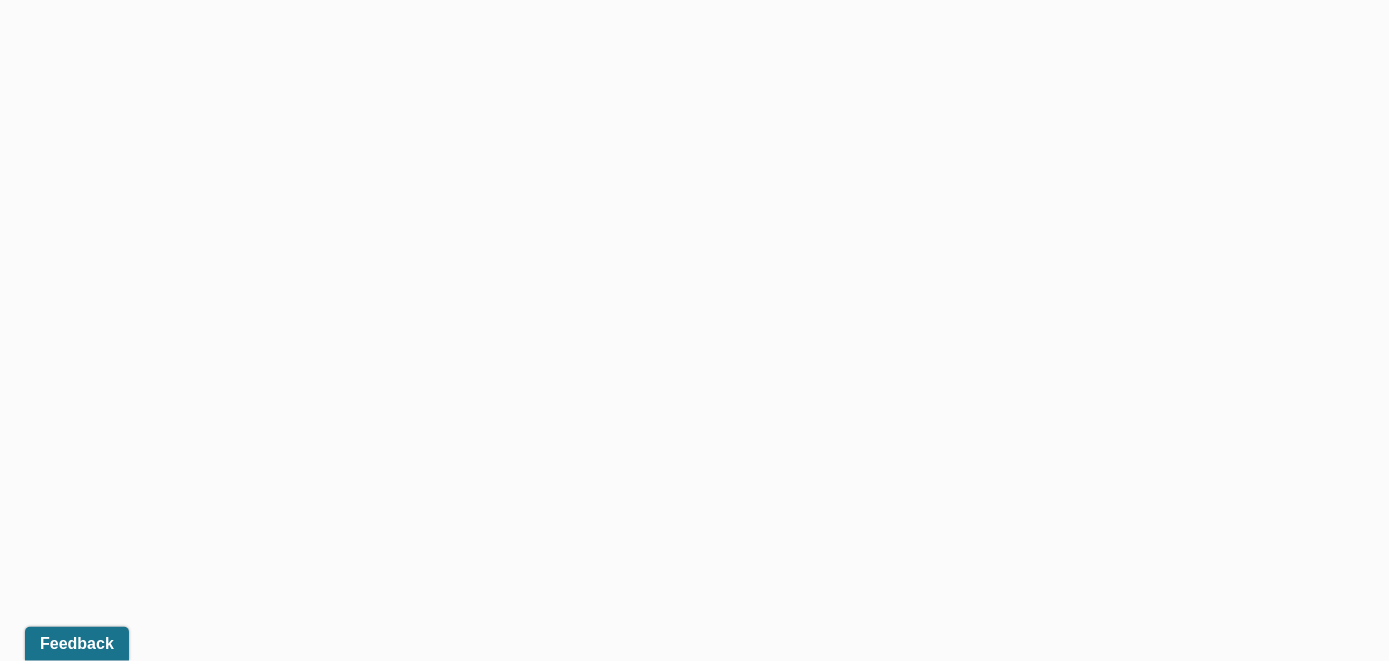 scroll, scrollTop: 642, scrollLeft: 0, axis: vertical 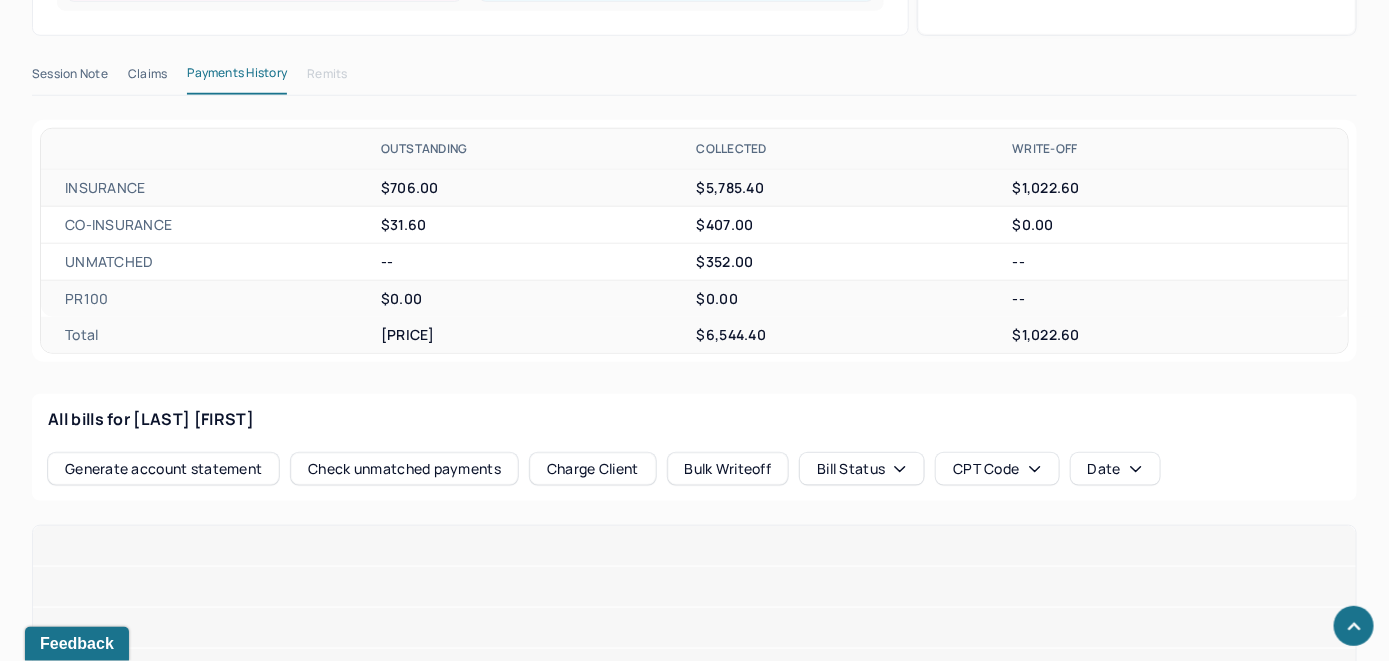 click on "Check unmatched payments" at bounding box center (404, 469) 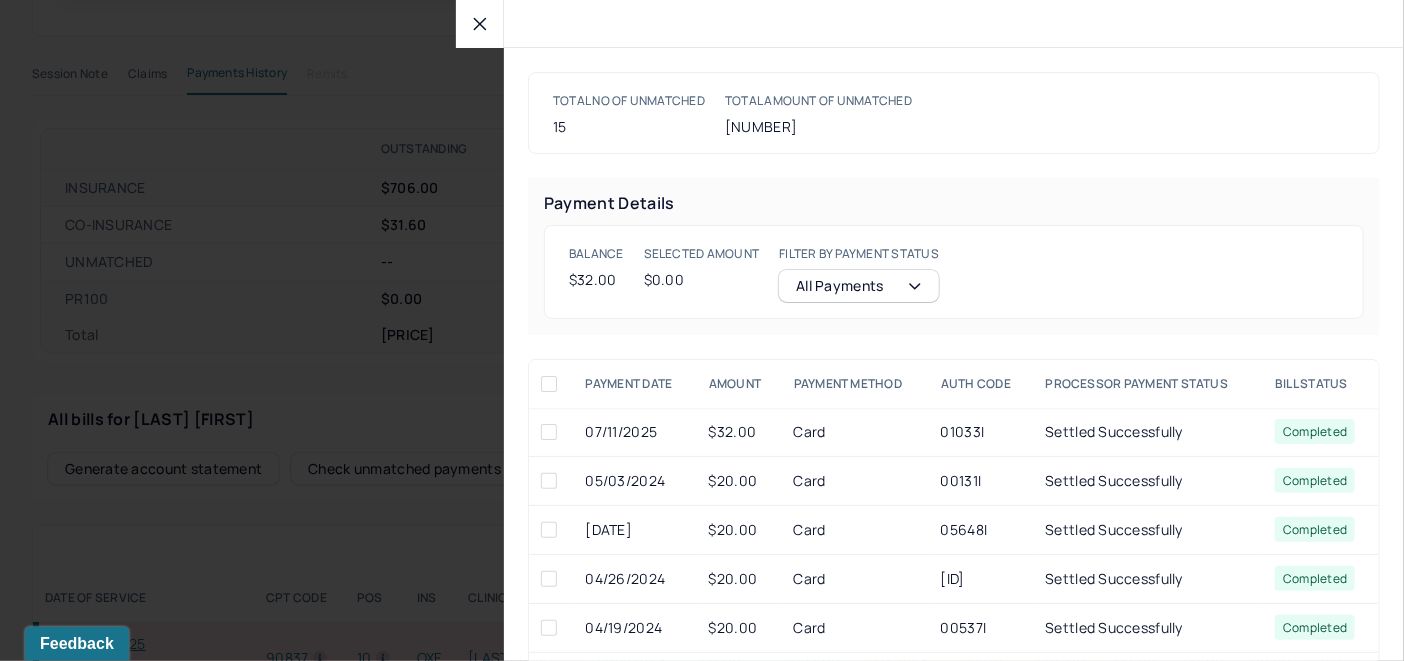 click at bounding box center (549, 432) 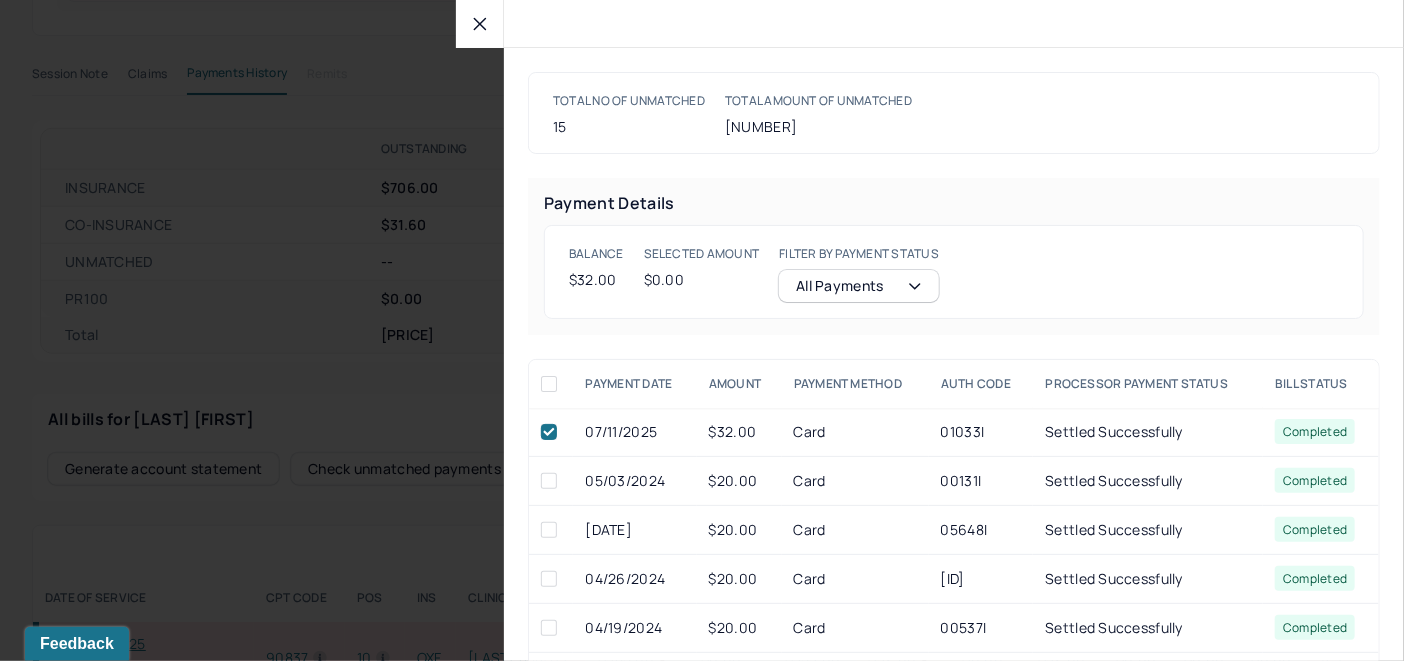 checkbox on "true" 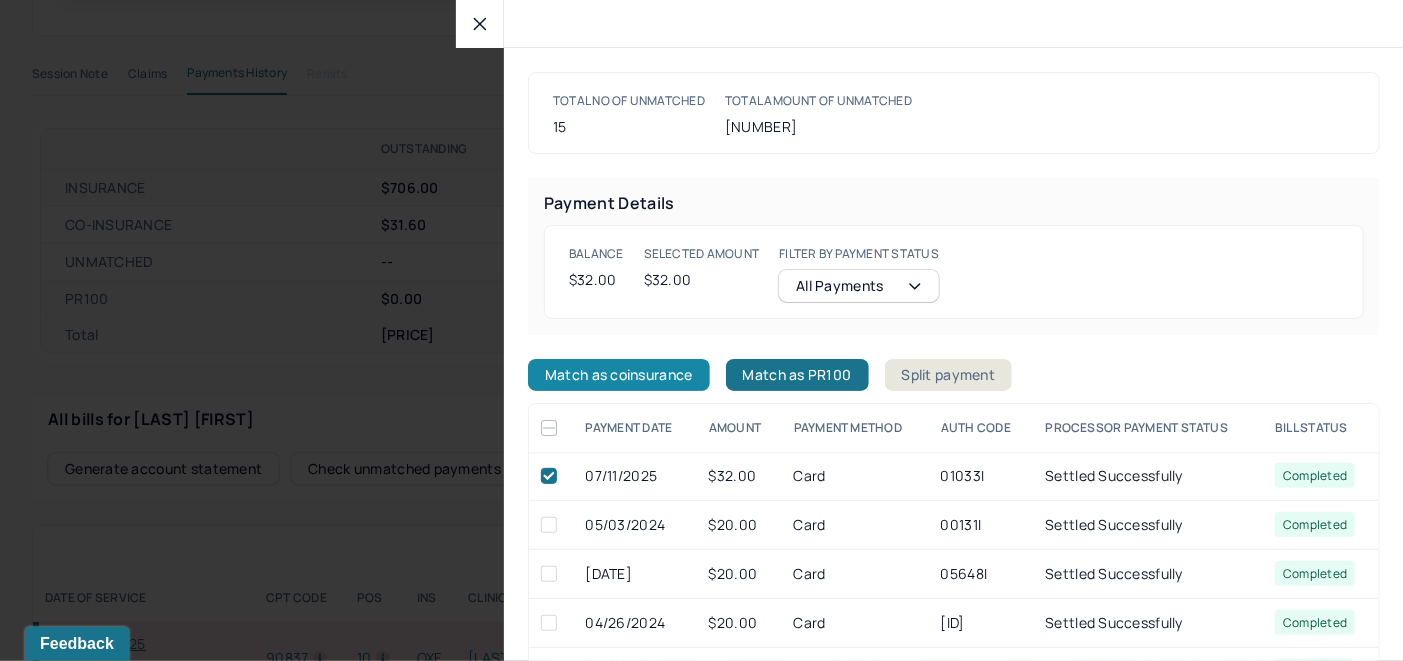 click on "Match as coinsurance" at bounding box center [619, 375] 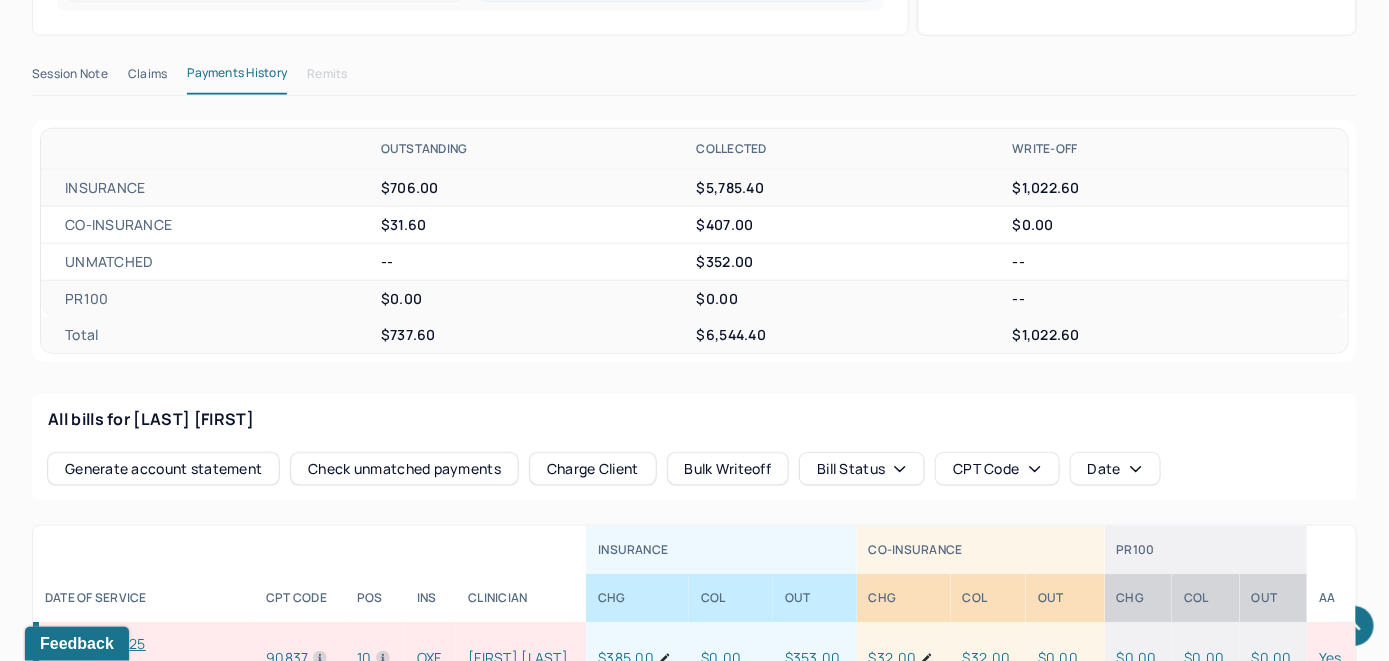 scroll, scrollTop: 0, scrollLeft: 0, axis: both 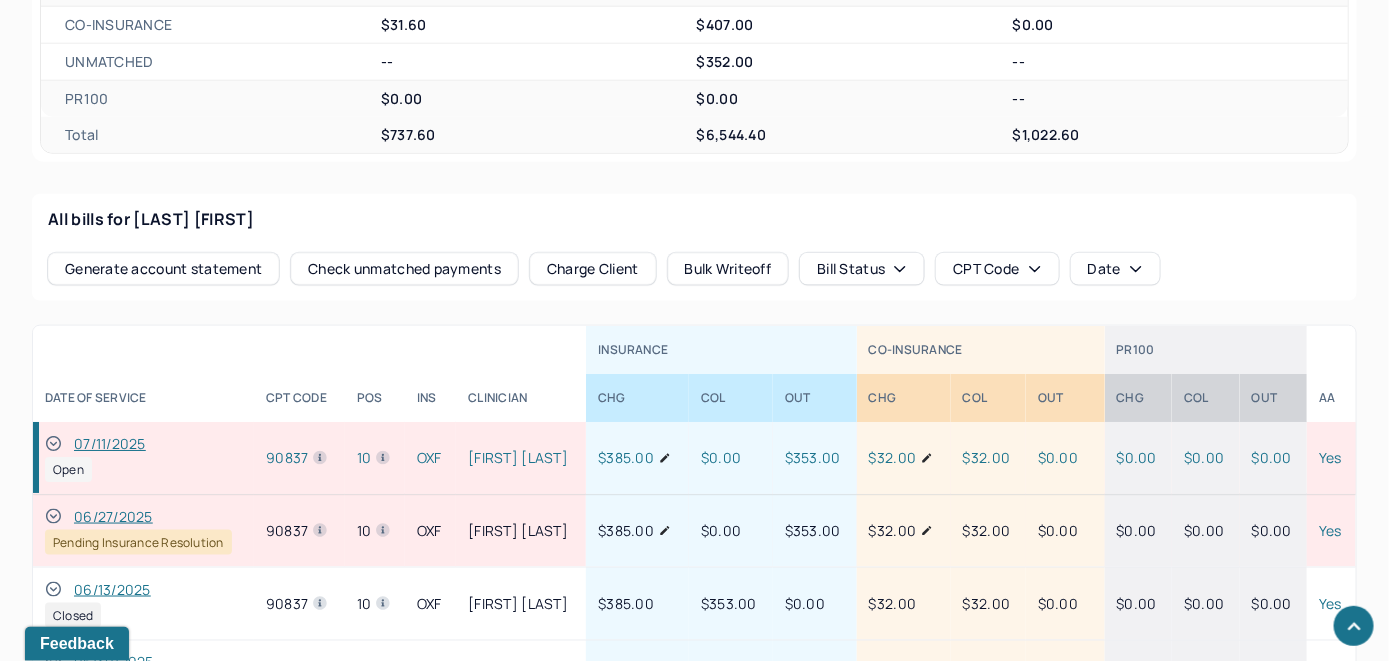click 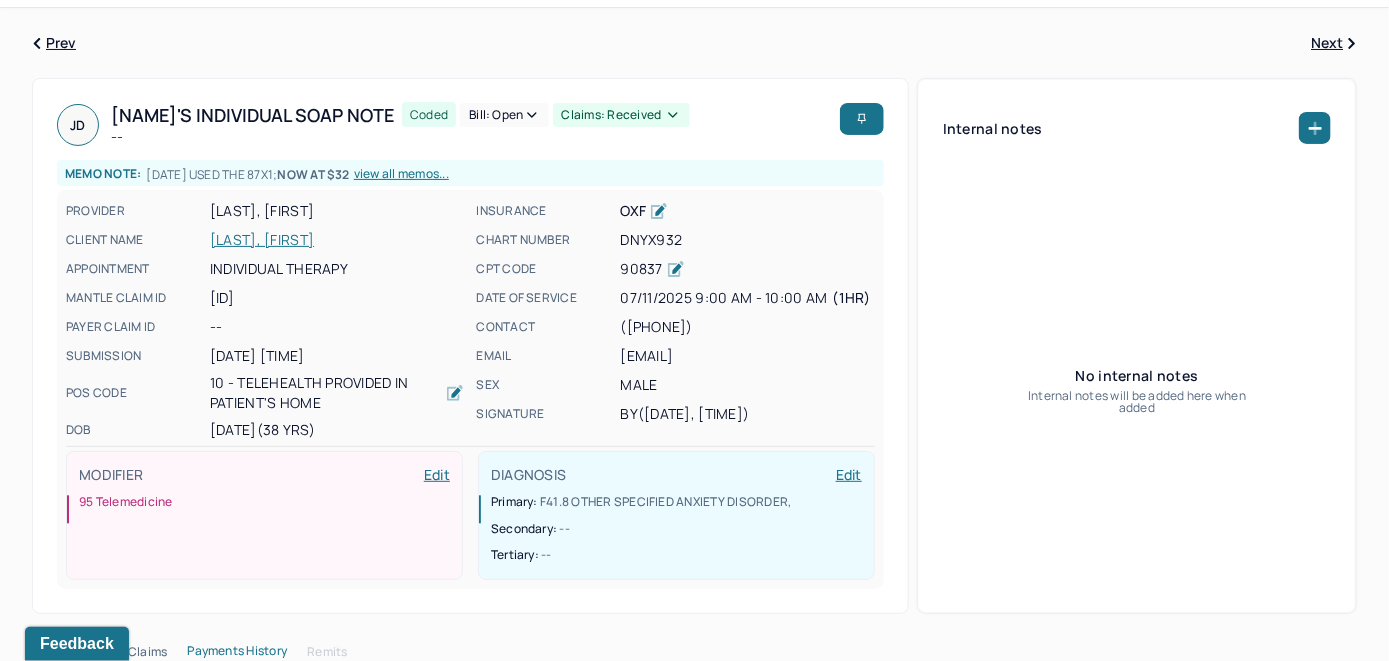 scroll, scrollTop: 0, scrollLeft: 0, axis: both 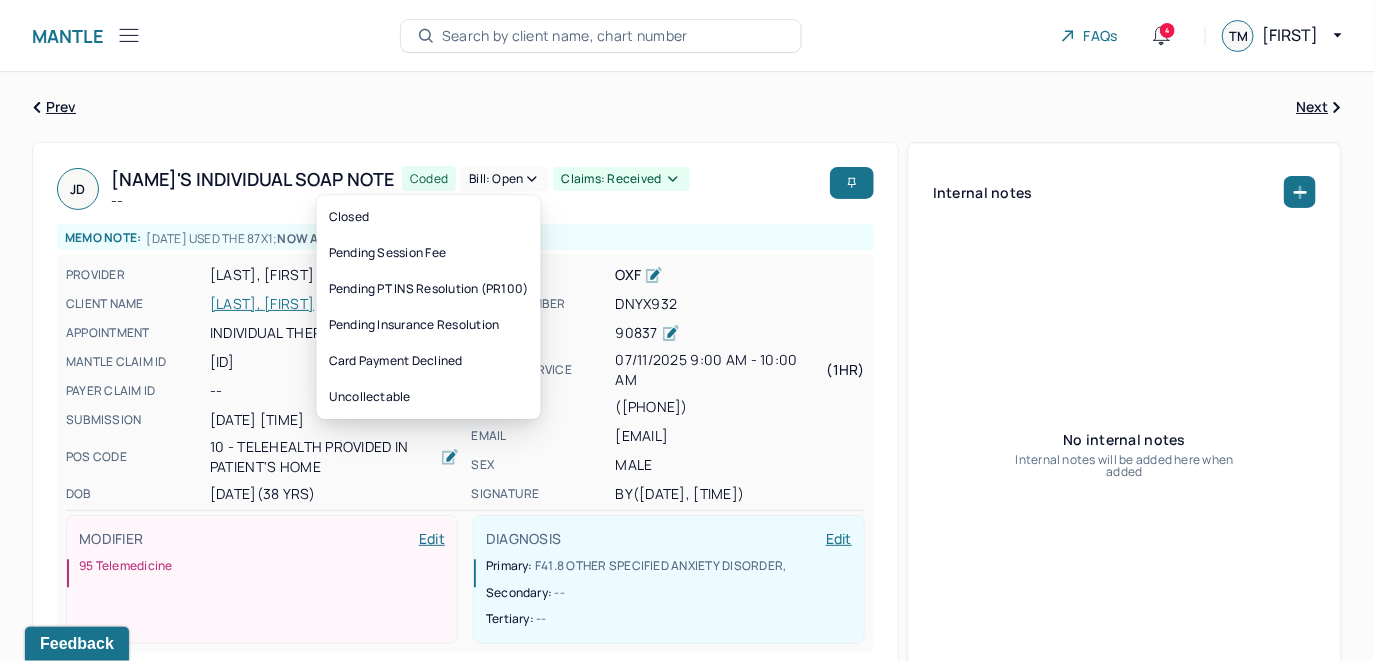 click on "Bill: Open" at bounding box center (504, 179) 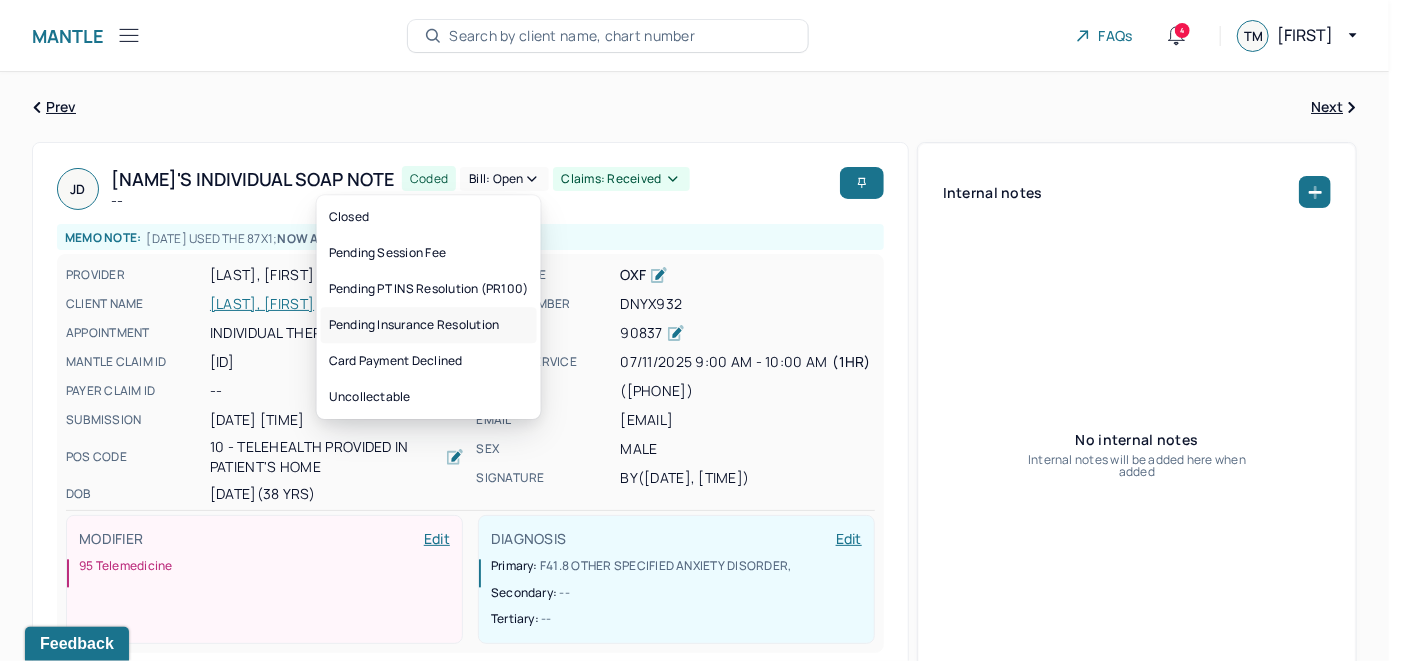 click on "Pending Insurance Resolution" at bounding box center [429, 325] 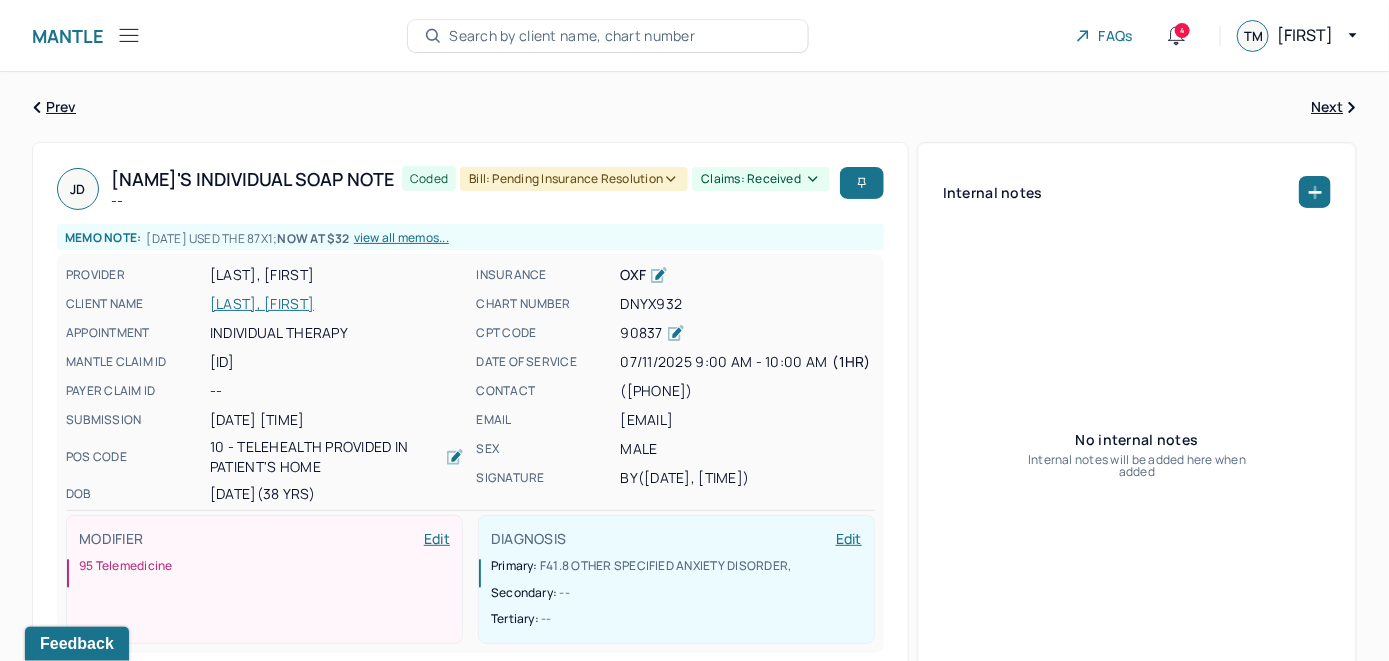 click on "Search by client name, chart number" at bounding box center [572, 36] 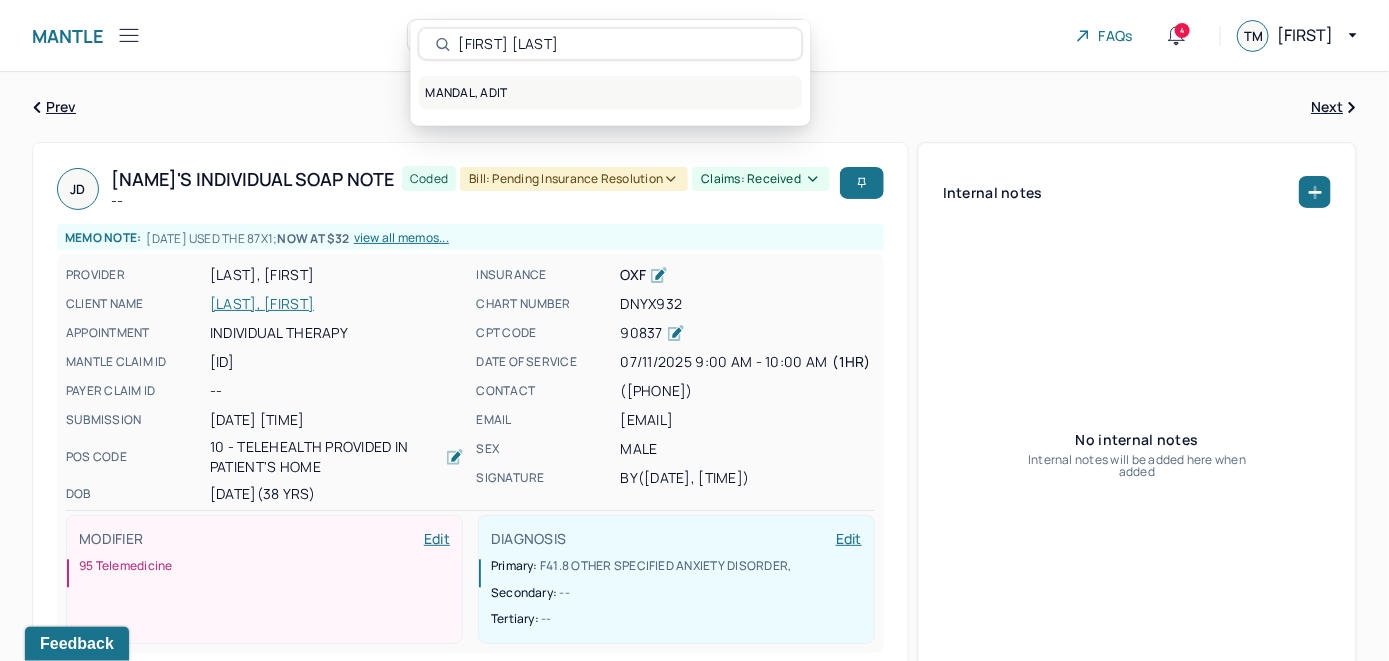 type on "Adit Mandal" 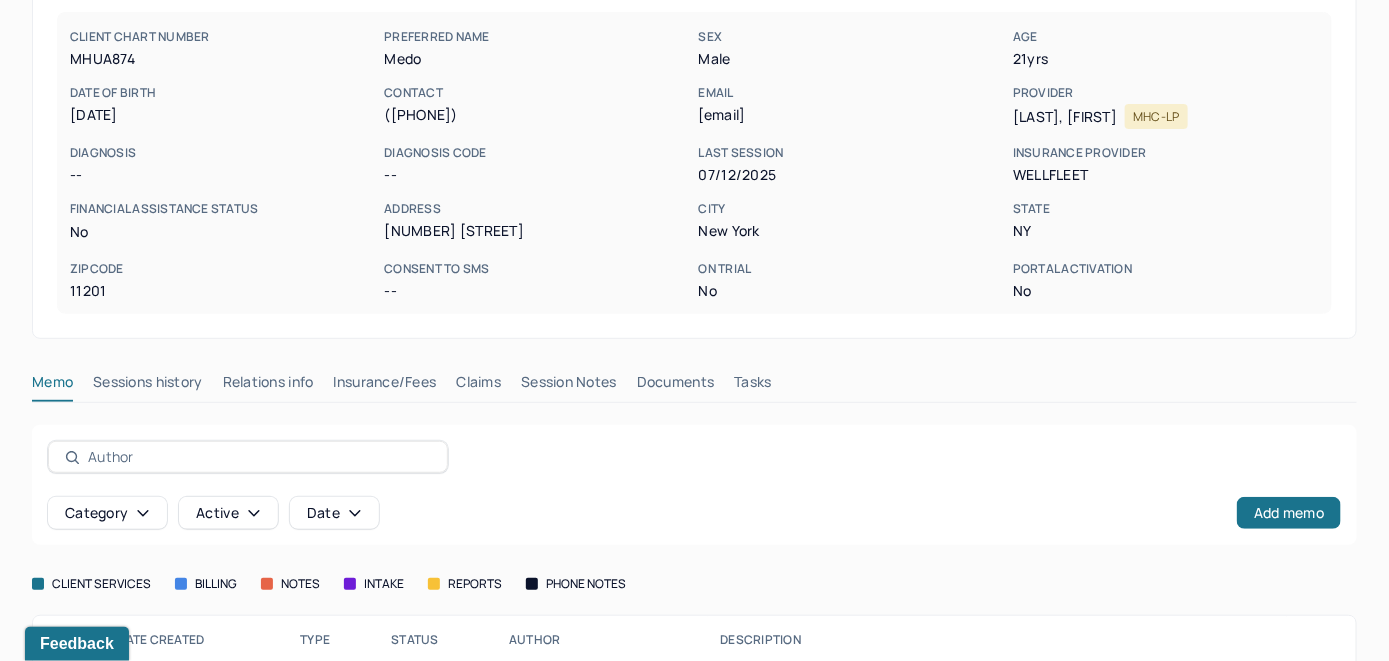 scroll, scrollTop: 285, scrollLeft: 0, axis: vertical 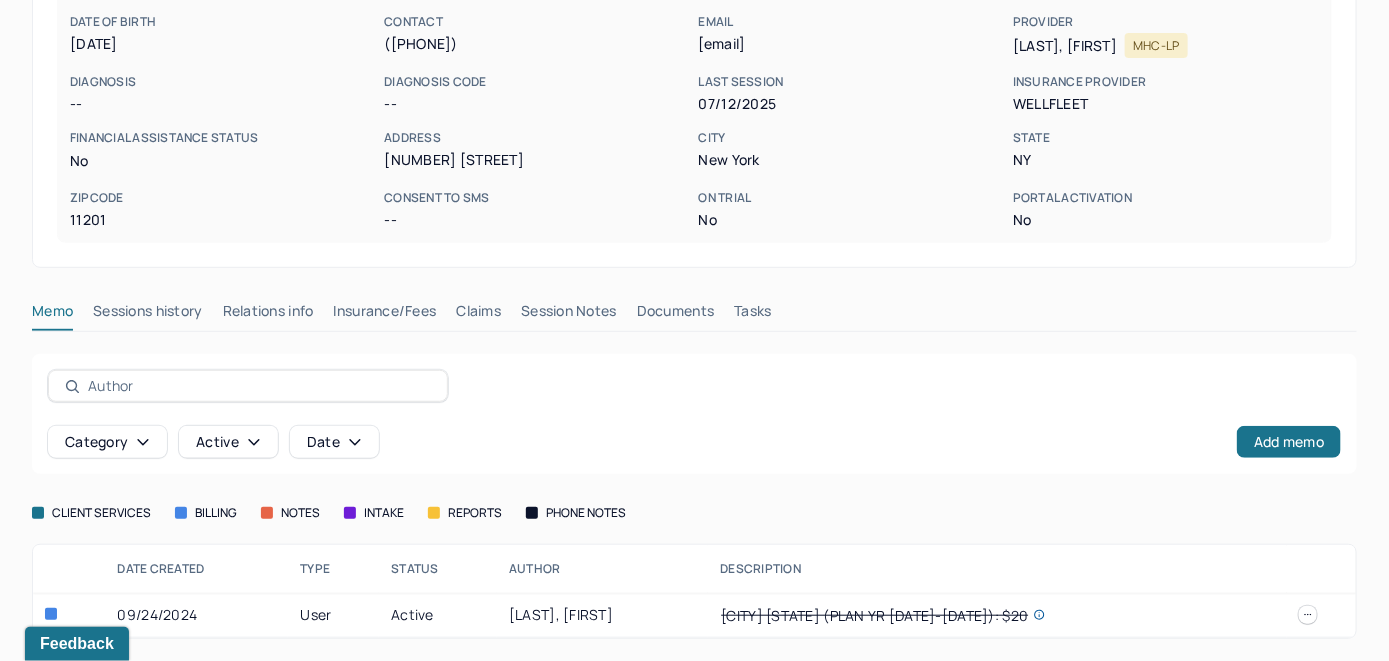 click on "Insurance/Fees" at bounding box center (385, 315) 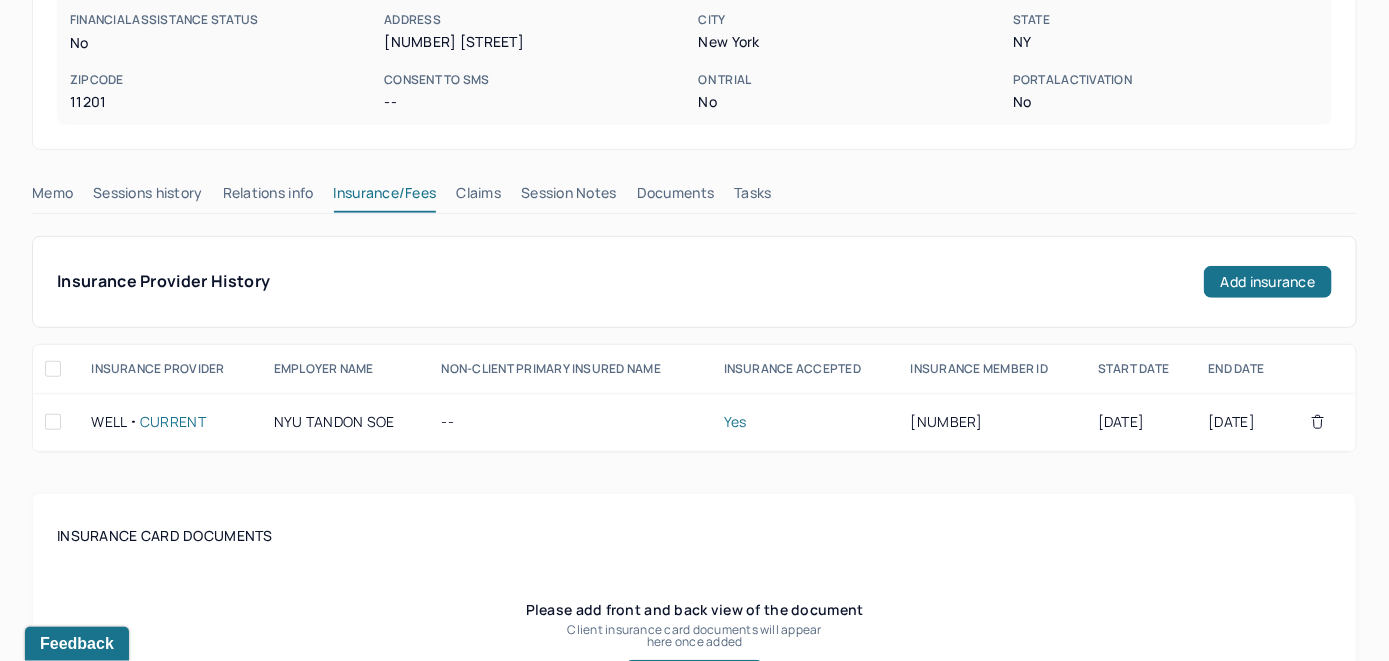 scroll, scrollTop: 385, scrollLeft: 0, axis: vertical 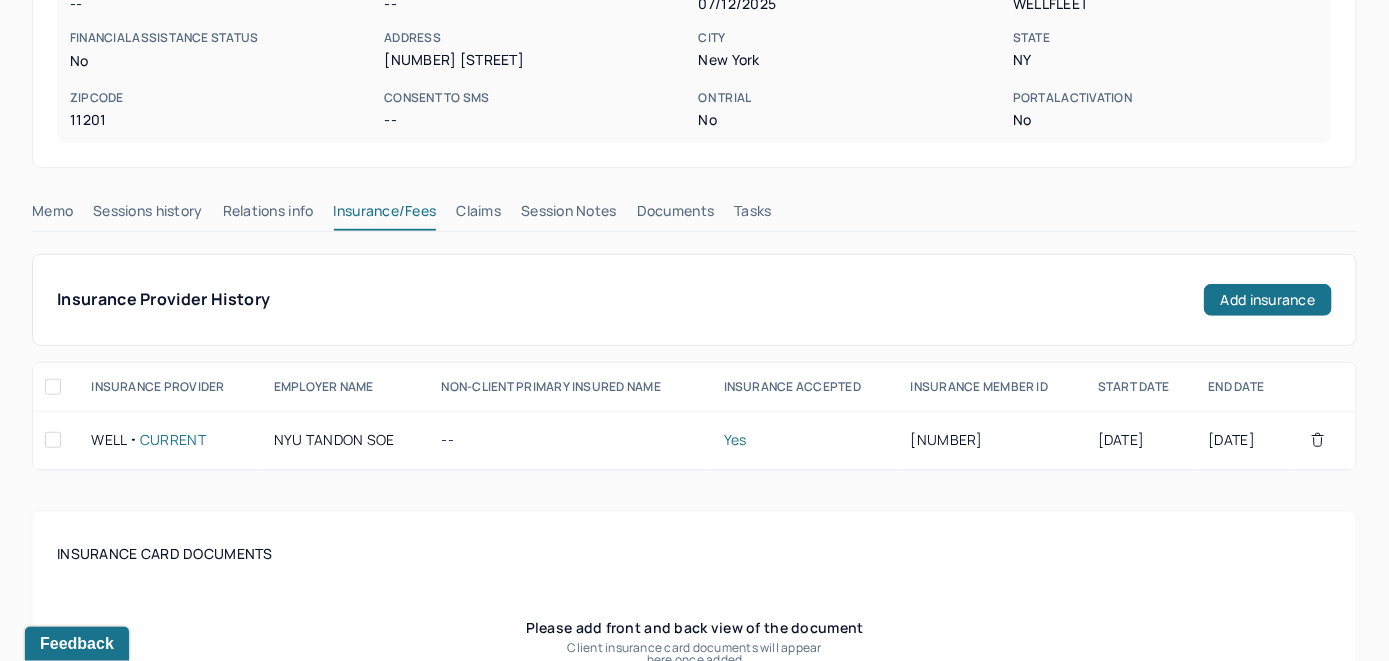 click on "Claims" at bounding box center [478, 215] 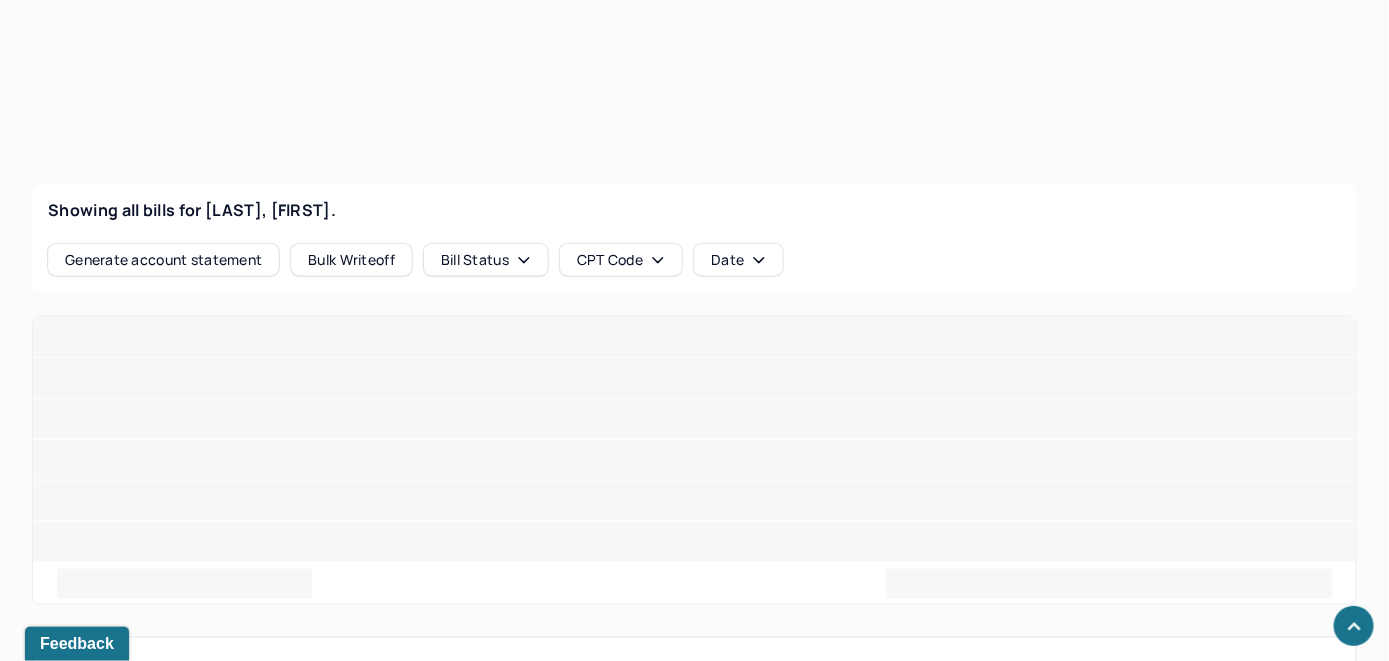 scroll, scrollTop: 727, scrollLeft: 0, axis: vertical 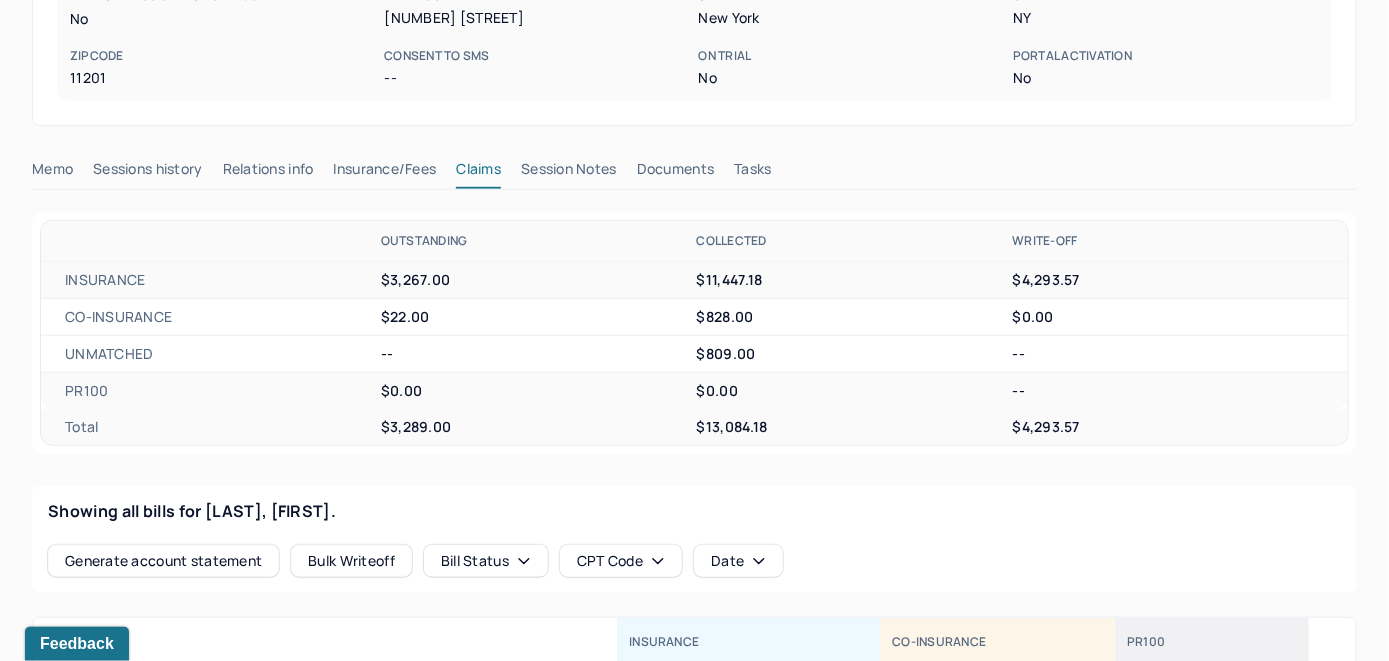 click on "Claims" at bounding box center [478, 173] 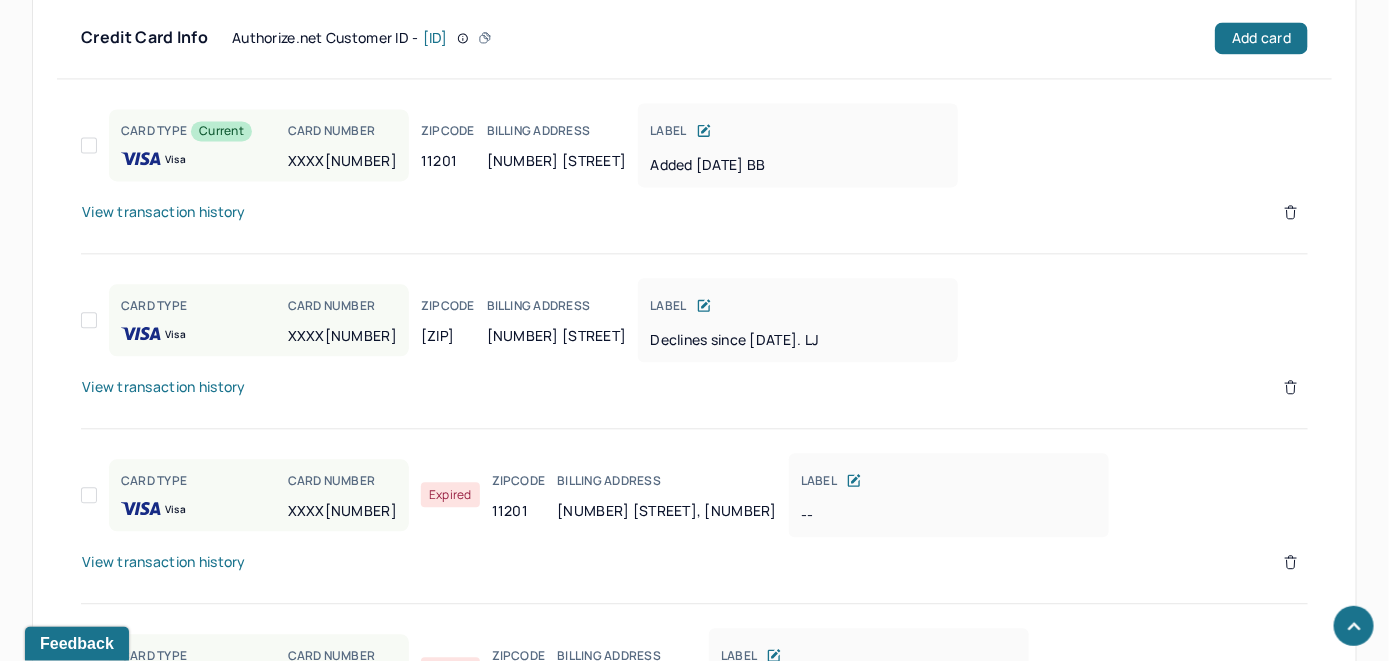 scroll, scrollTop: 1627, scrollLeft: 0, axis: vertical 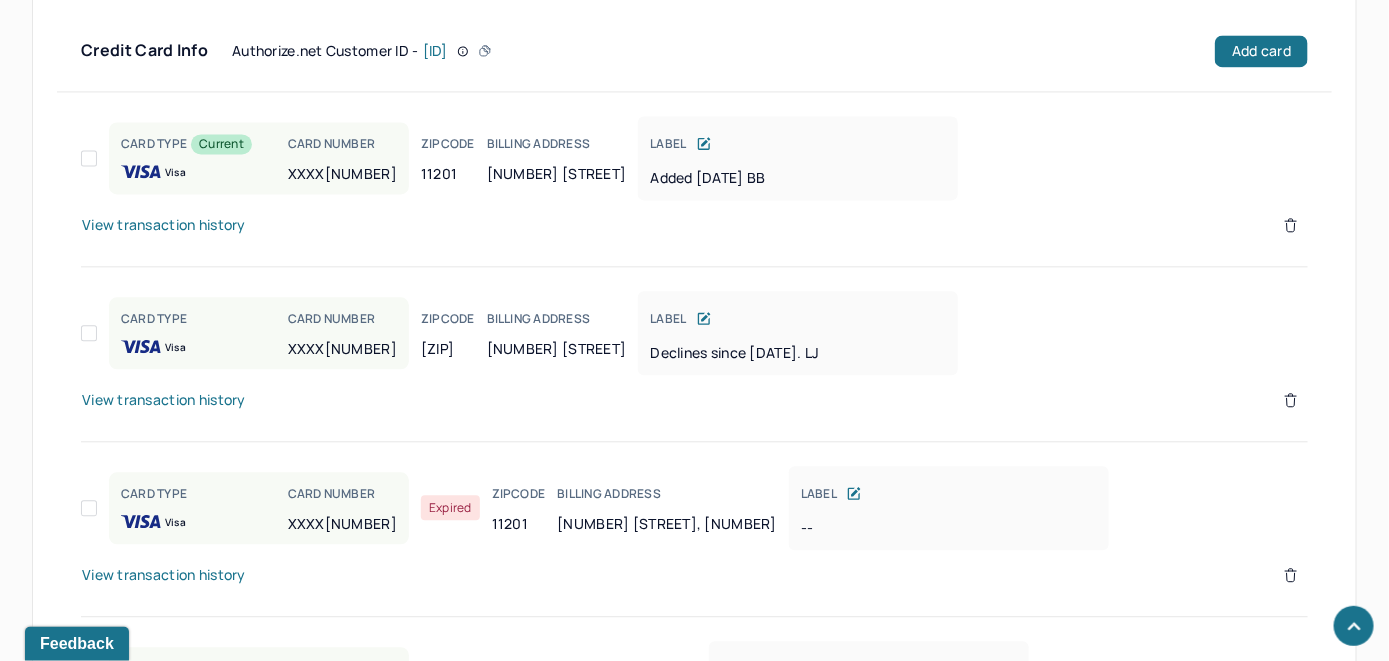 click on "View transaction history" at bounding box center (164, 225) 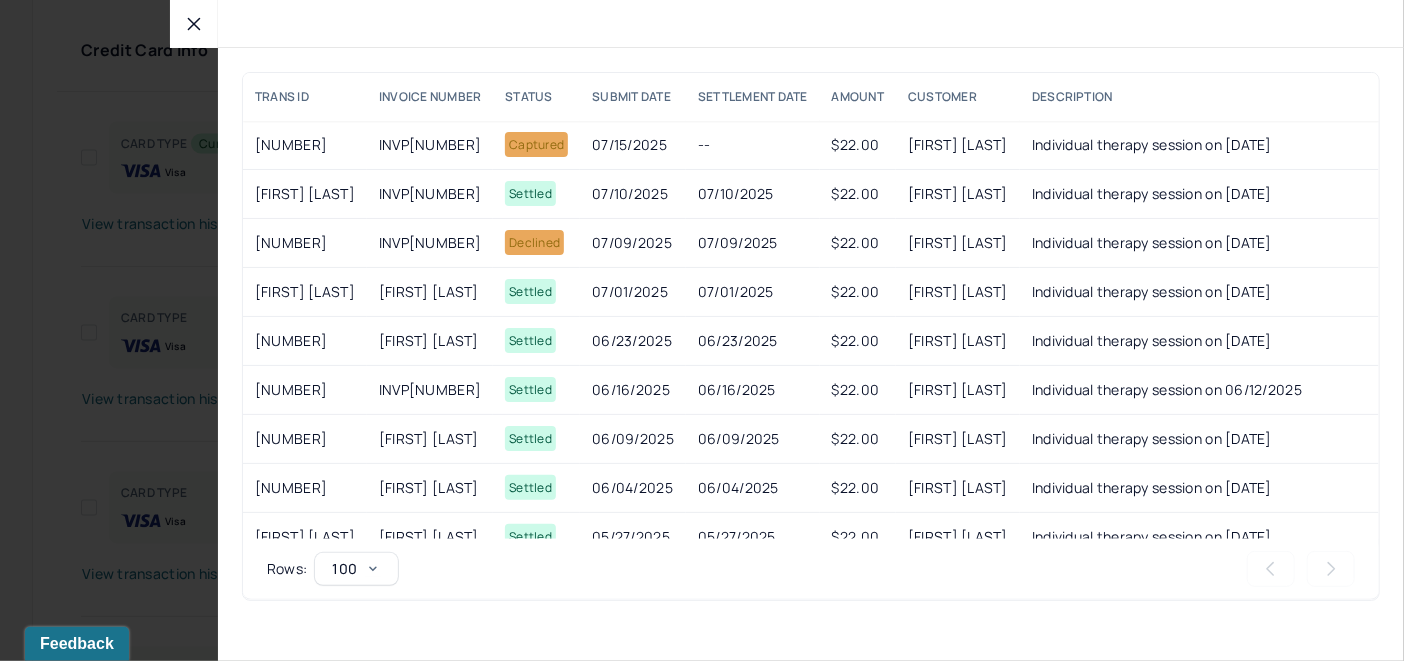 click 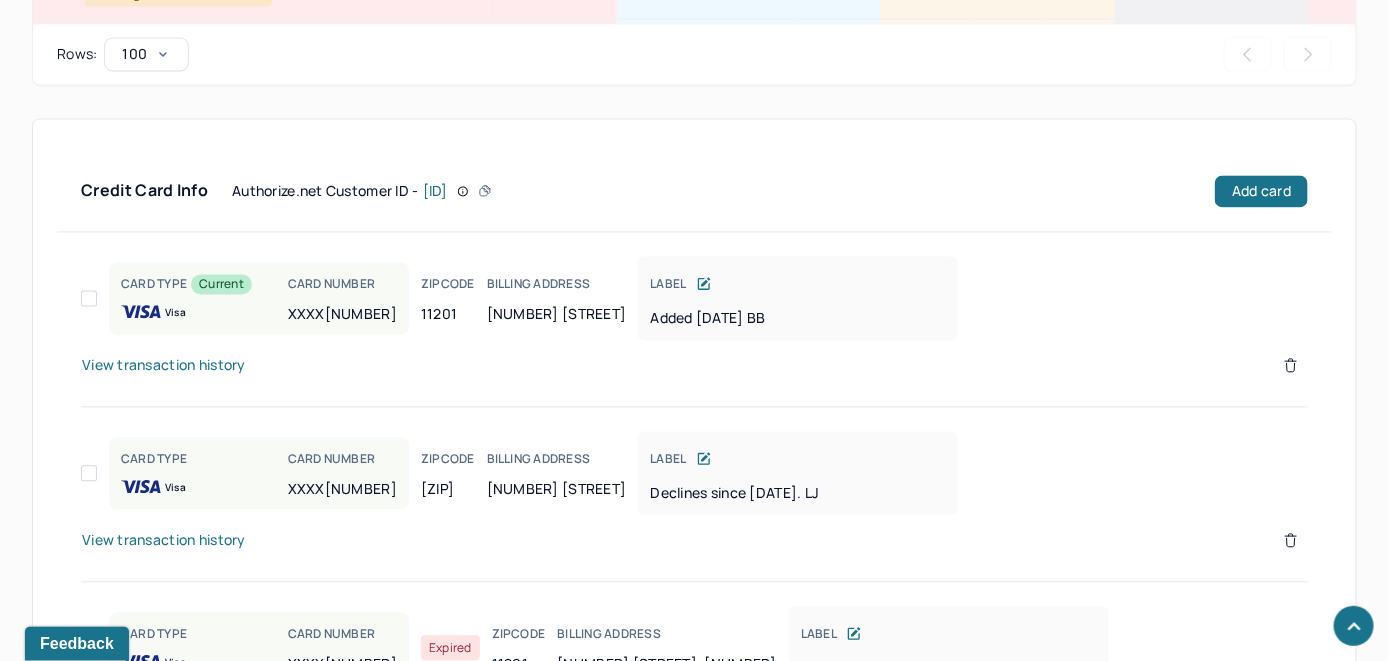 scroll, scrollTop: 1427, scrollLeft: 0, axis: vertical 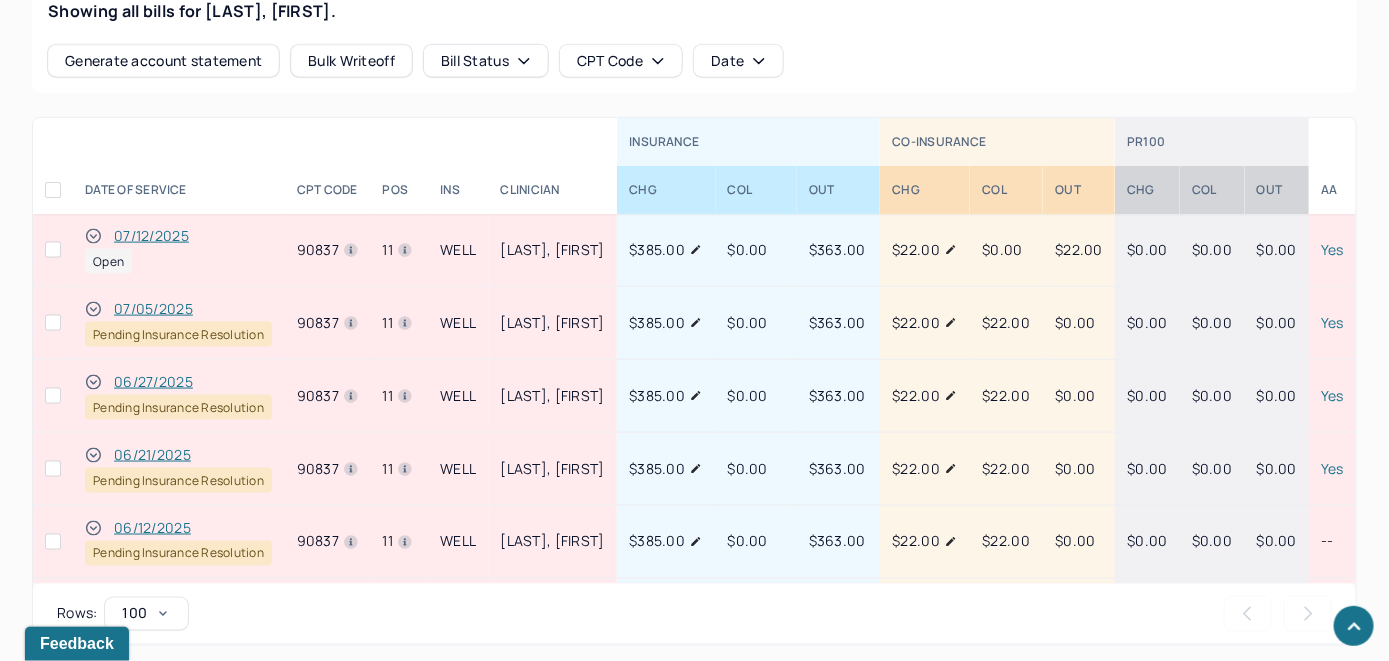 click on "07/12/2025" at bounding box center [151, 236] 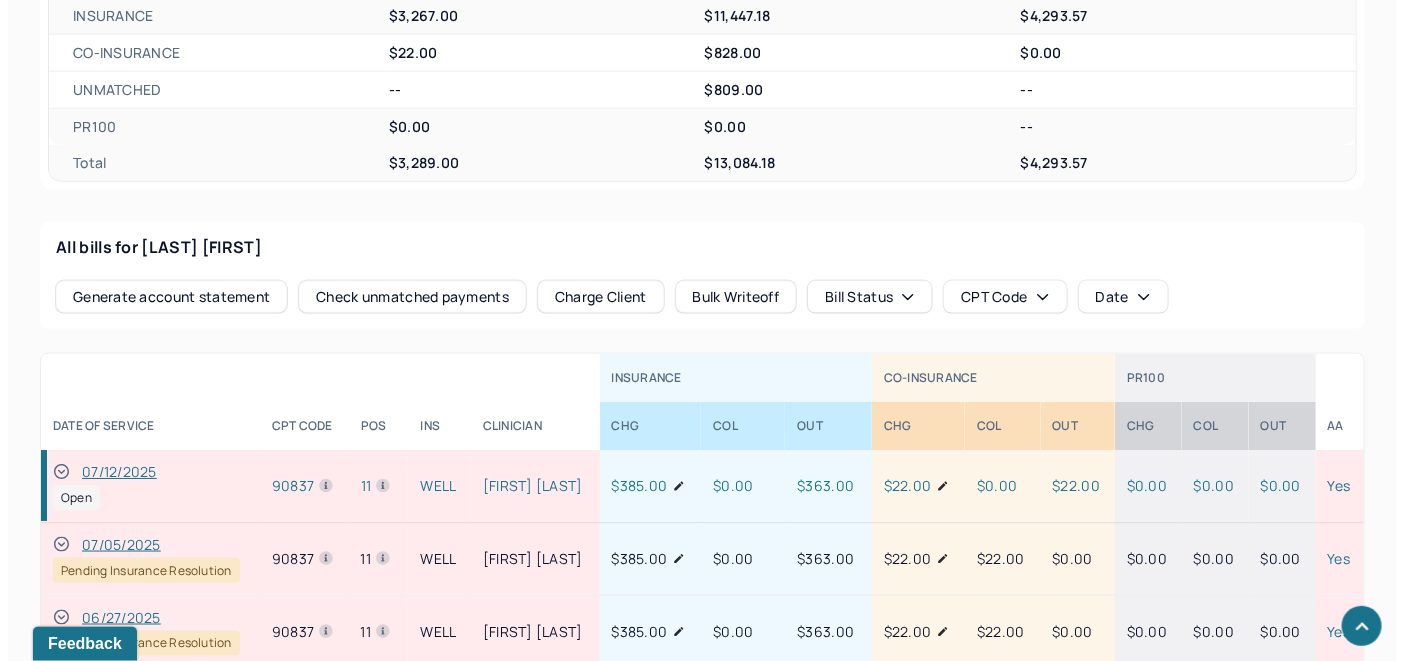 scroll, scrollTop: 855, scrollLeft: 0, axis: vertical 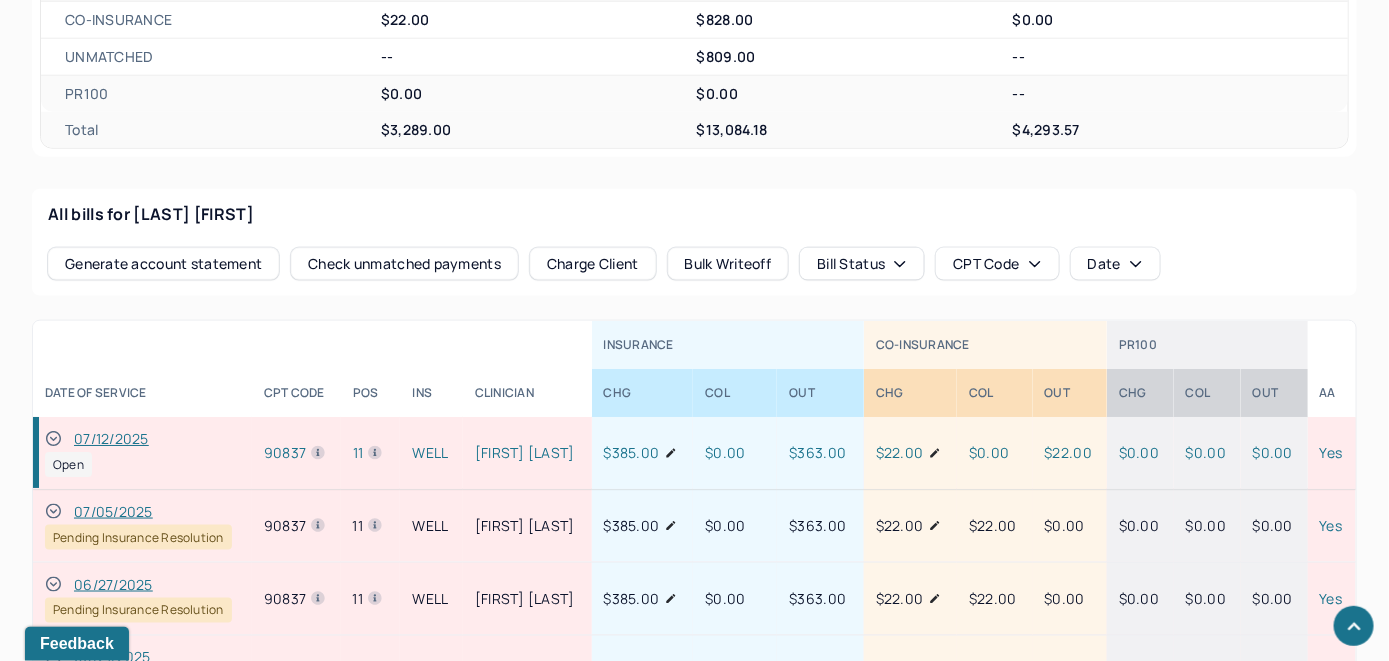 click on "Check unmatched payments" at bounding box center (404, 264) 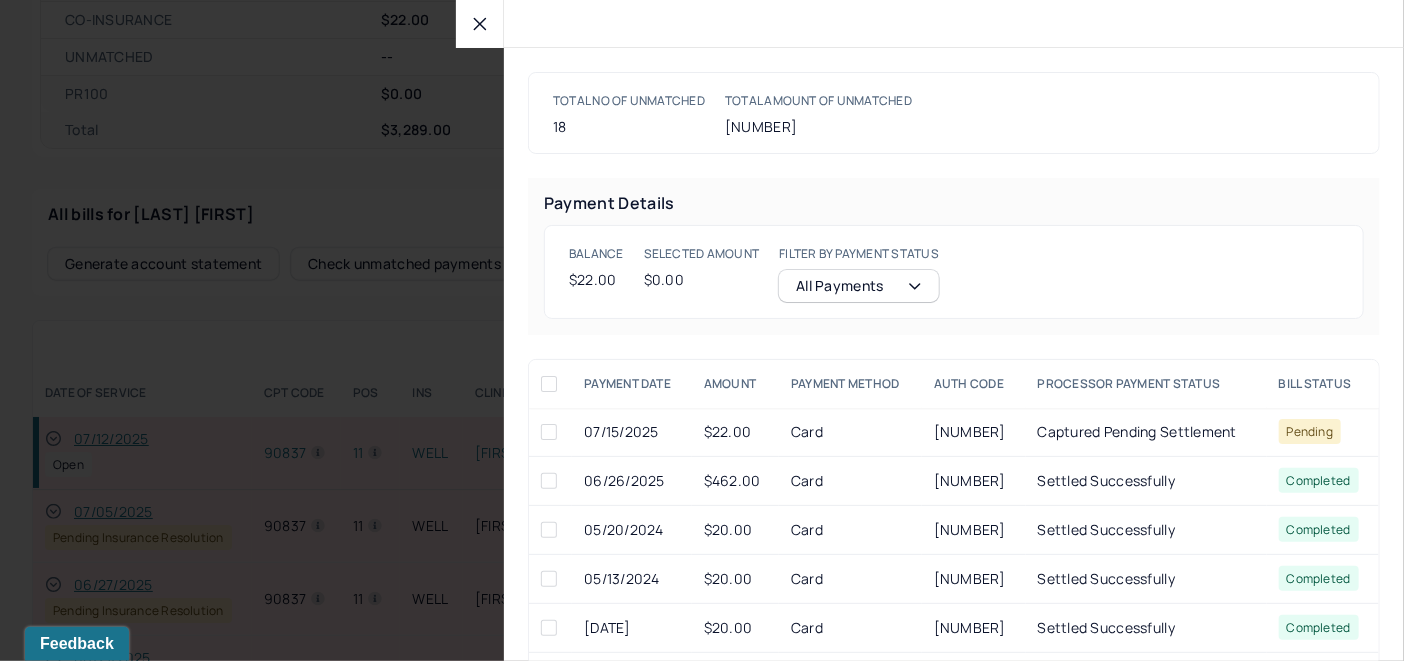 click 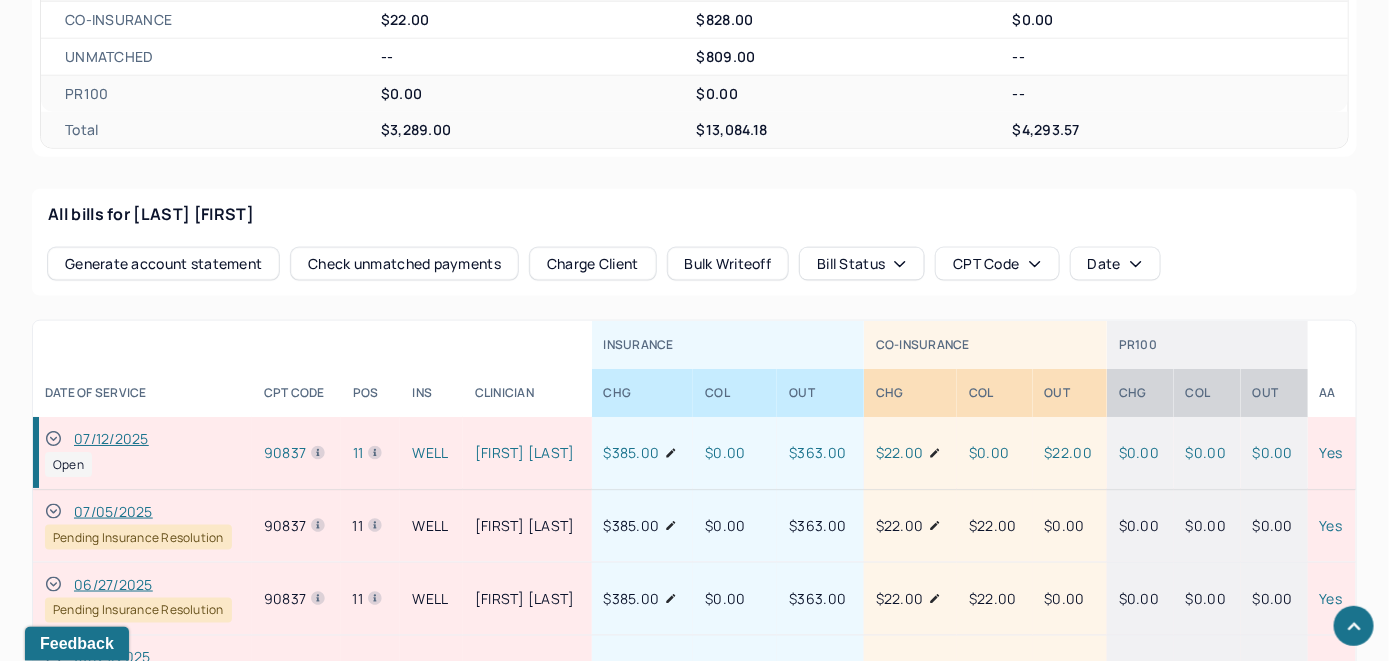 click on "Charge Client" at bounding box center [593, 264] 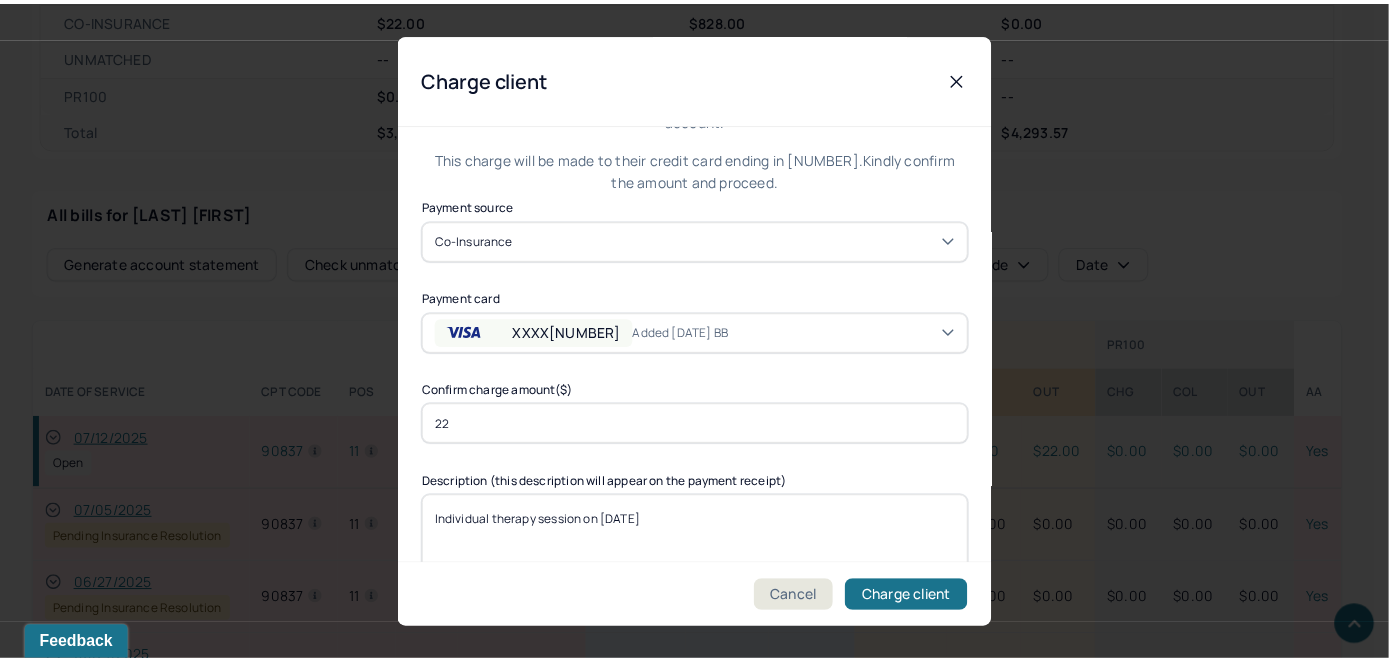 scroll, scrollTop: 121, scrollLeft: 0, axis: vertical 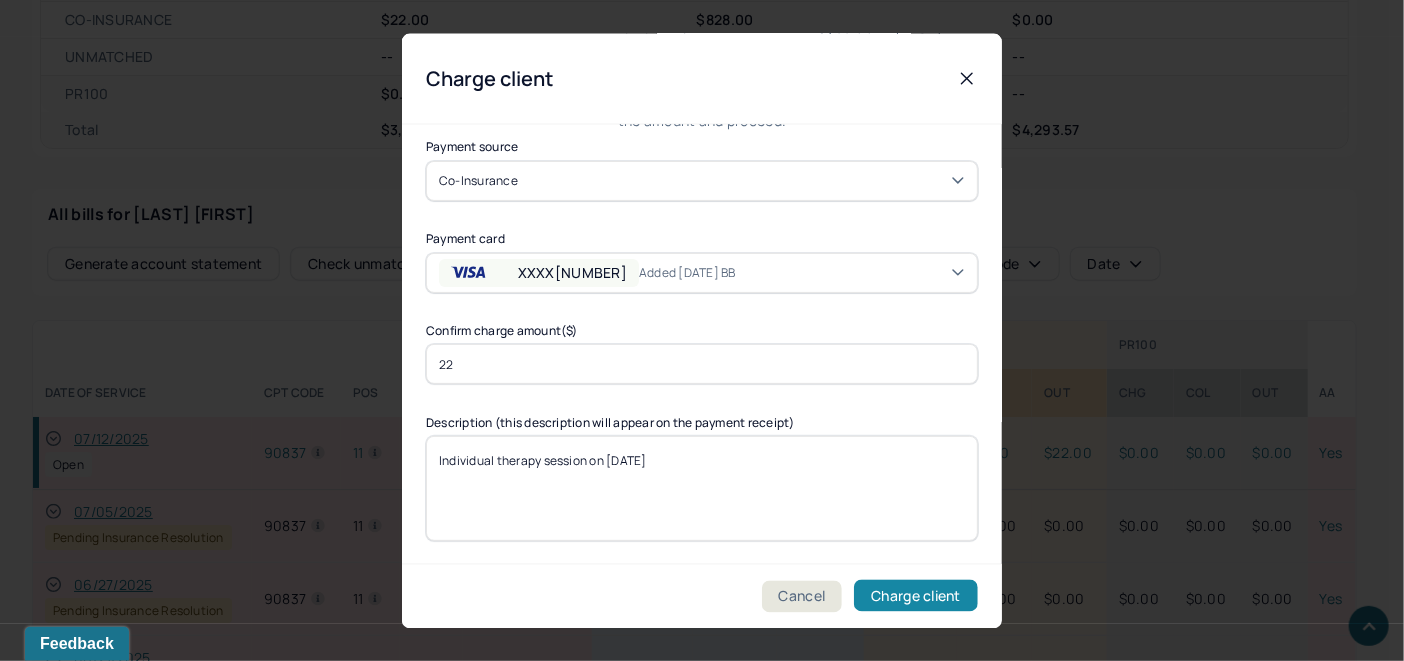 click on "Charge client" at bounding box center [916, 596] 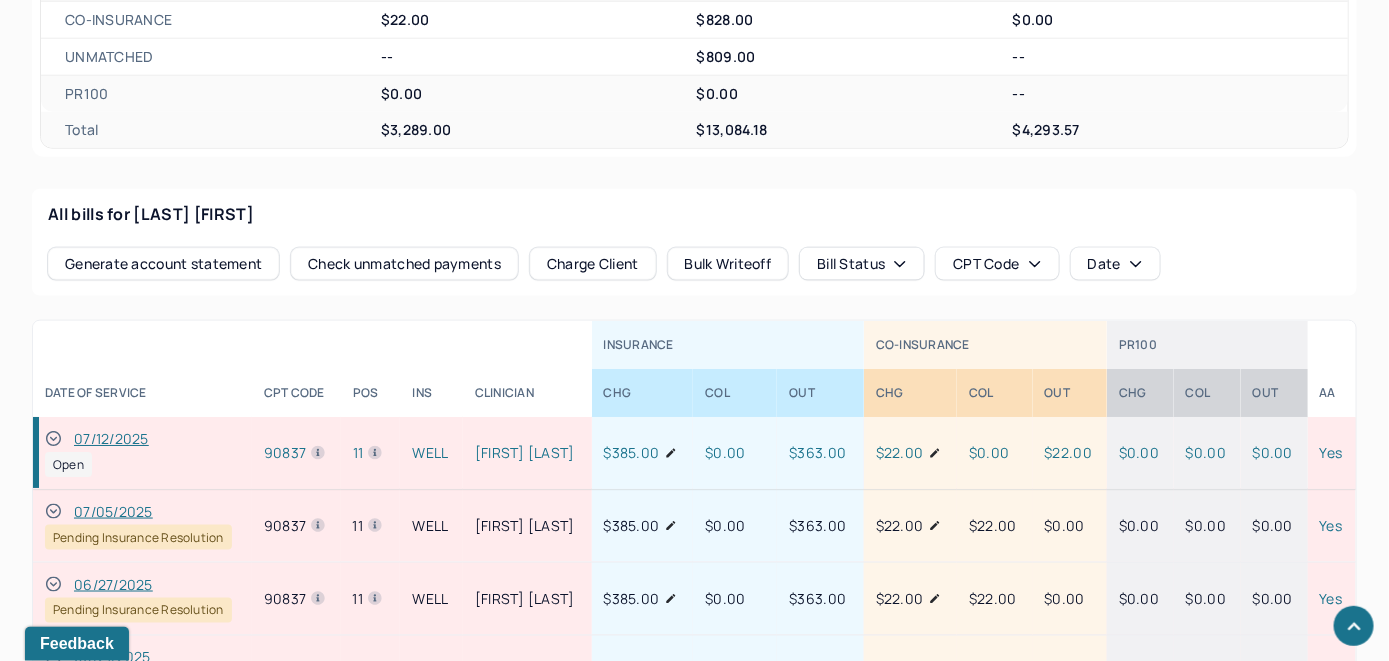 click 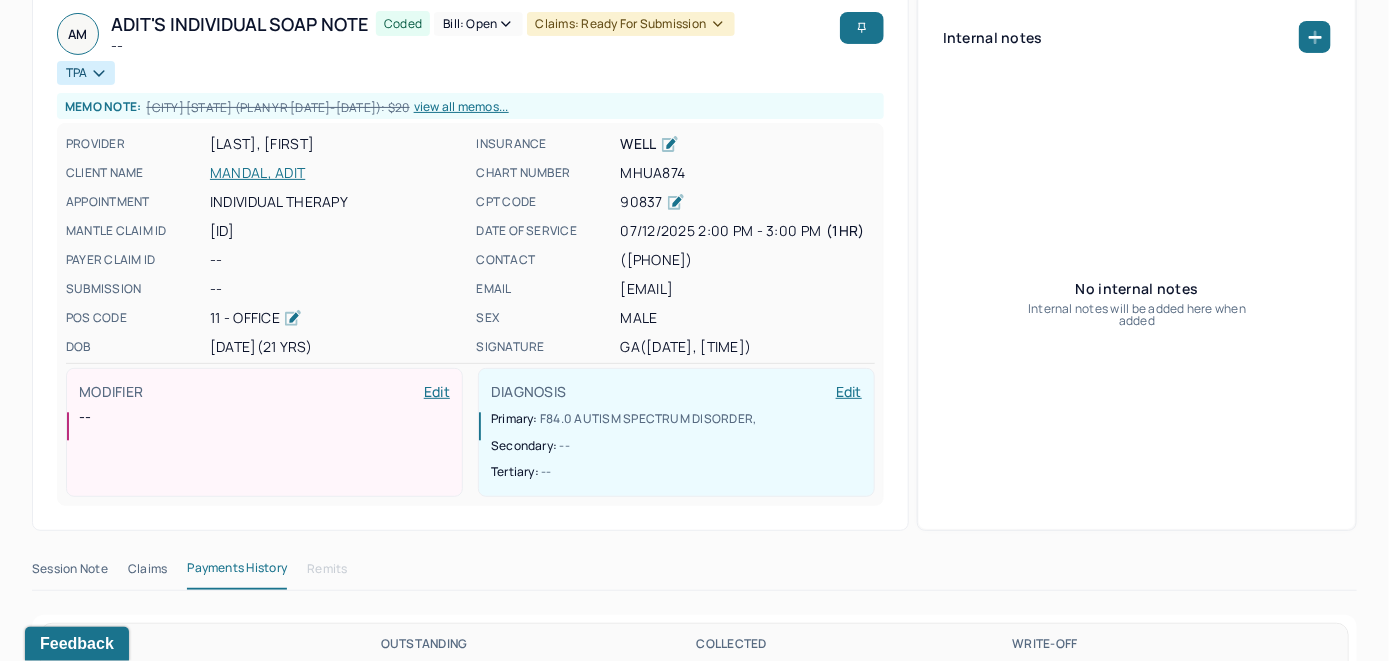 scroll, scrollTop: 0, scrollLeft: 0, axis: both 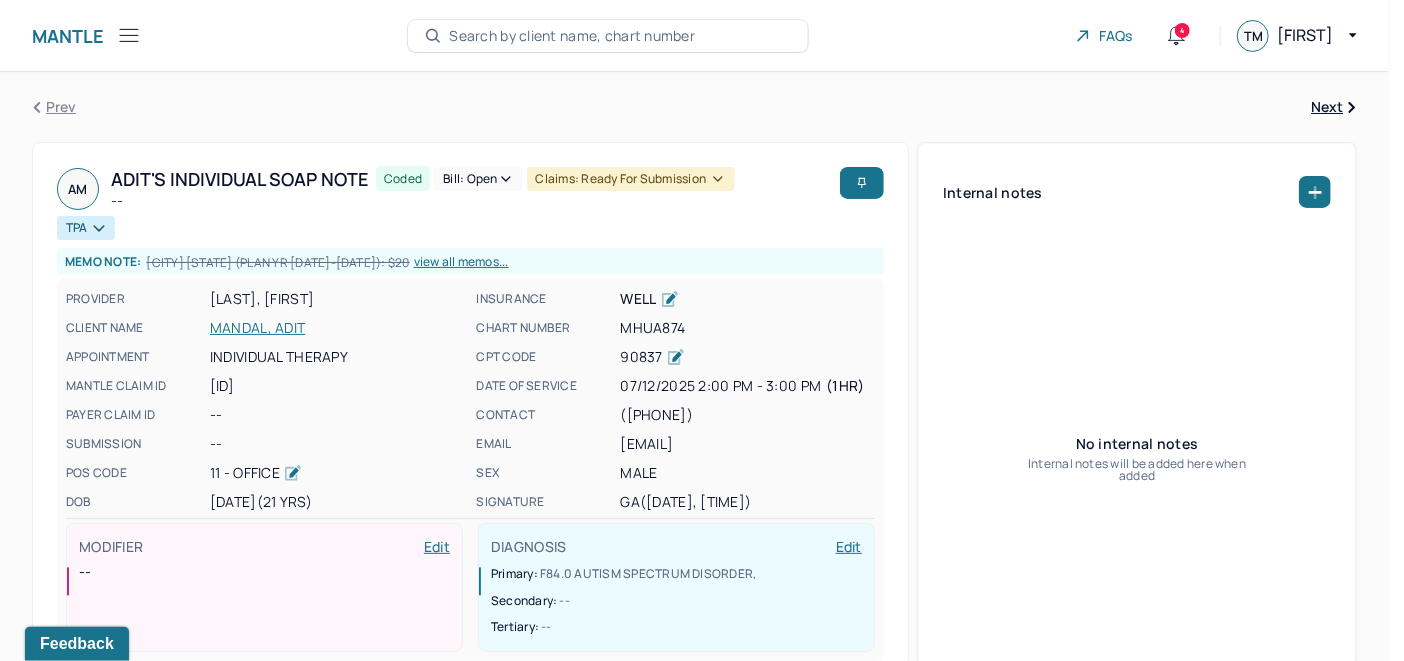 click on "Bill: Open" at bounding box center [478, 179] 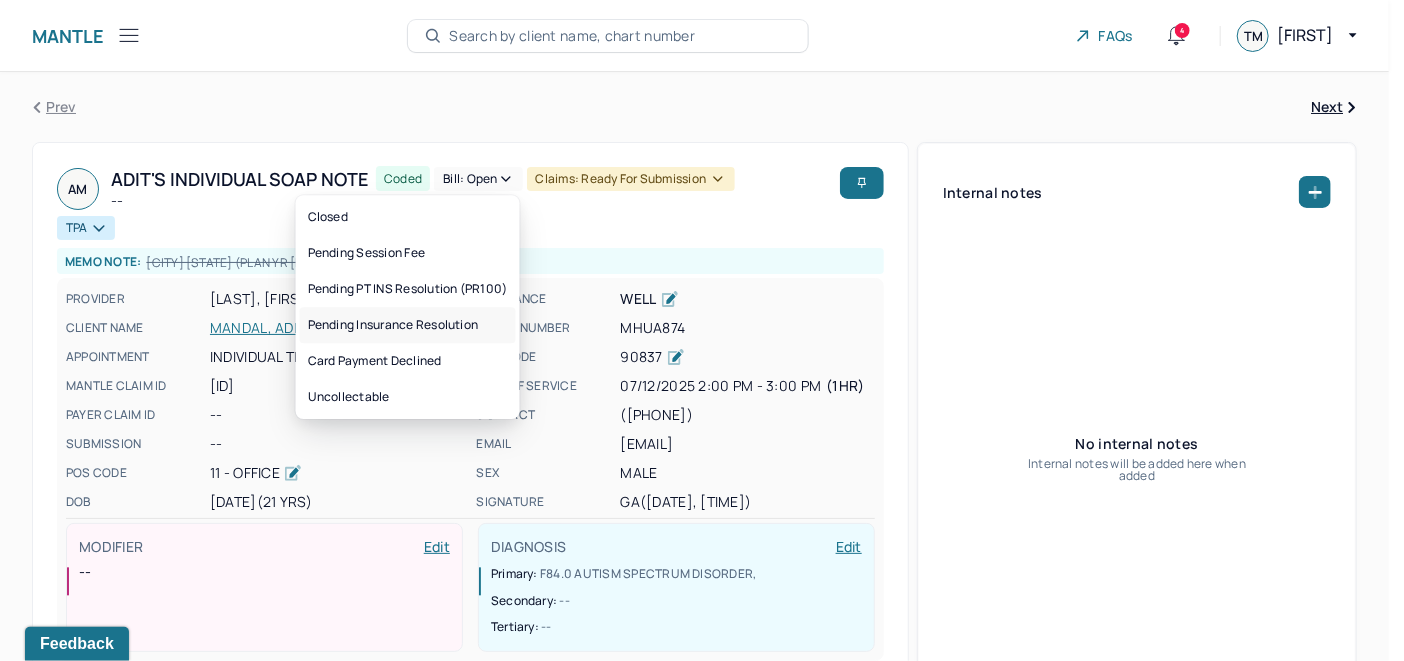 click on "Pending Insurance Resolution" at bounding box center [408, 325] 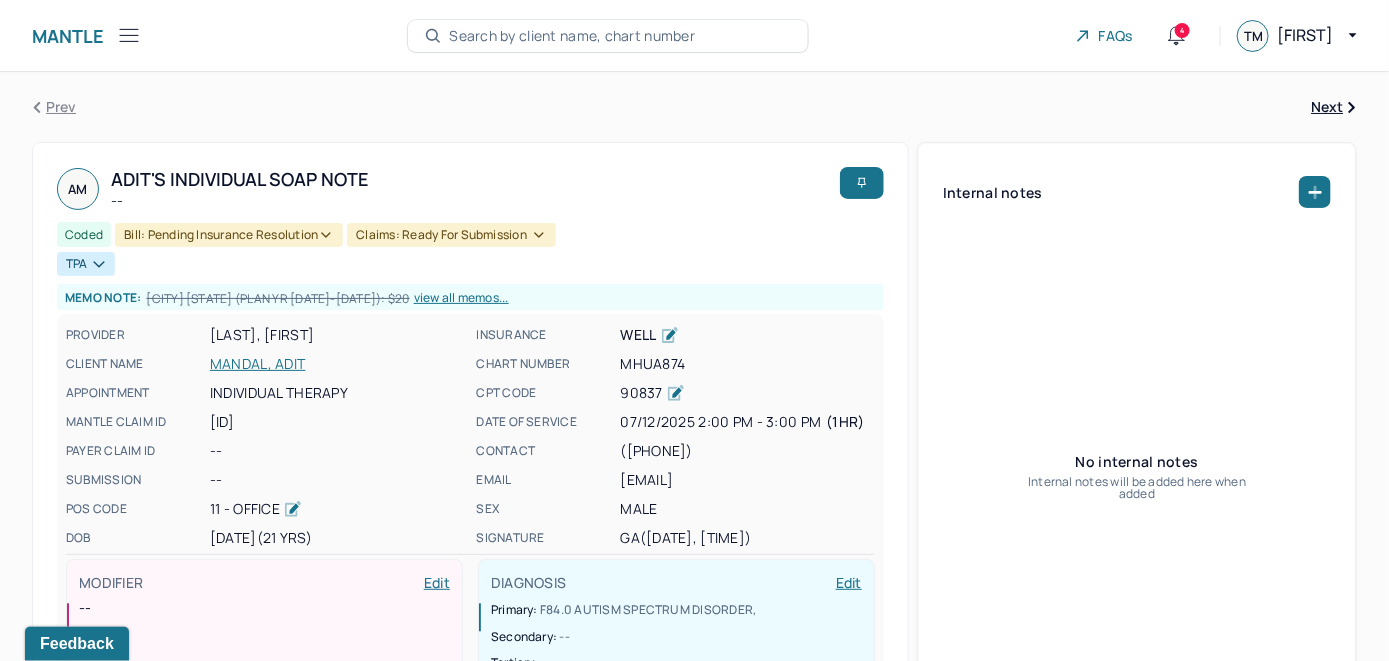 click on "4" at bounding box center (1182, 30) 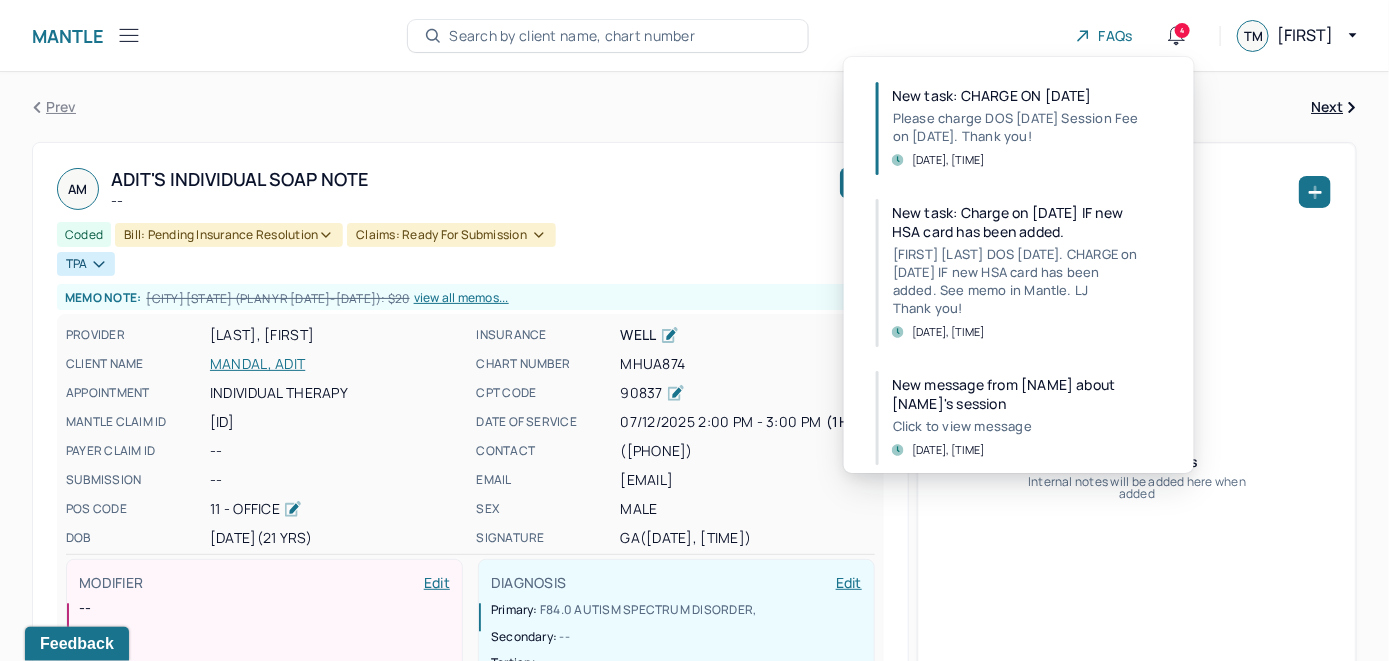 scroll, scrollTop: 647, scrollLeft: 0, axis: vertical 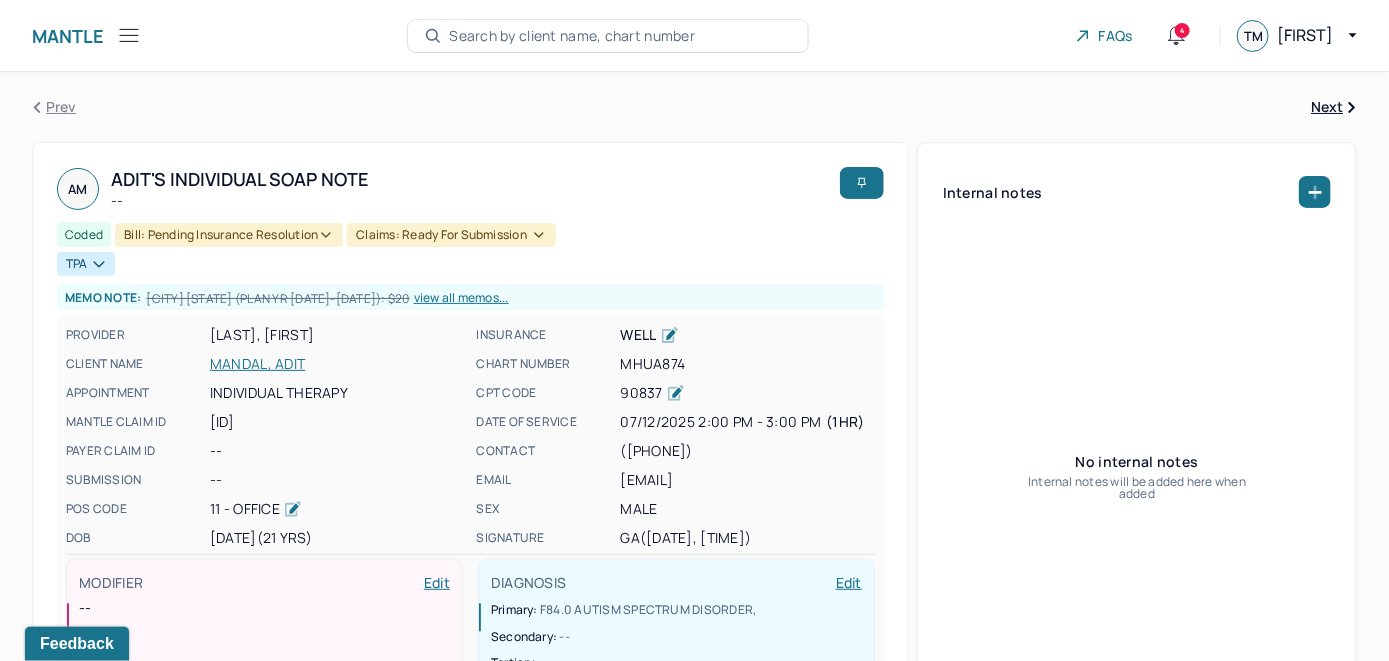 click on "Prev Next" at bounding box center (694, 107) 